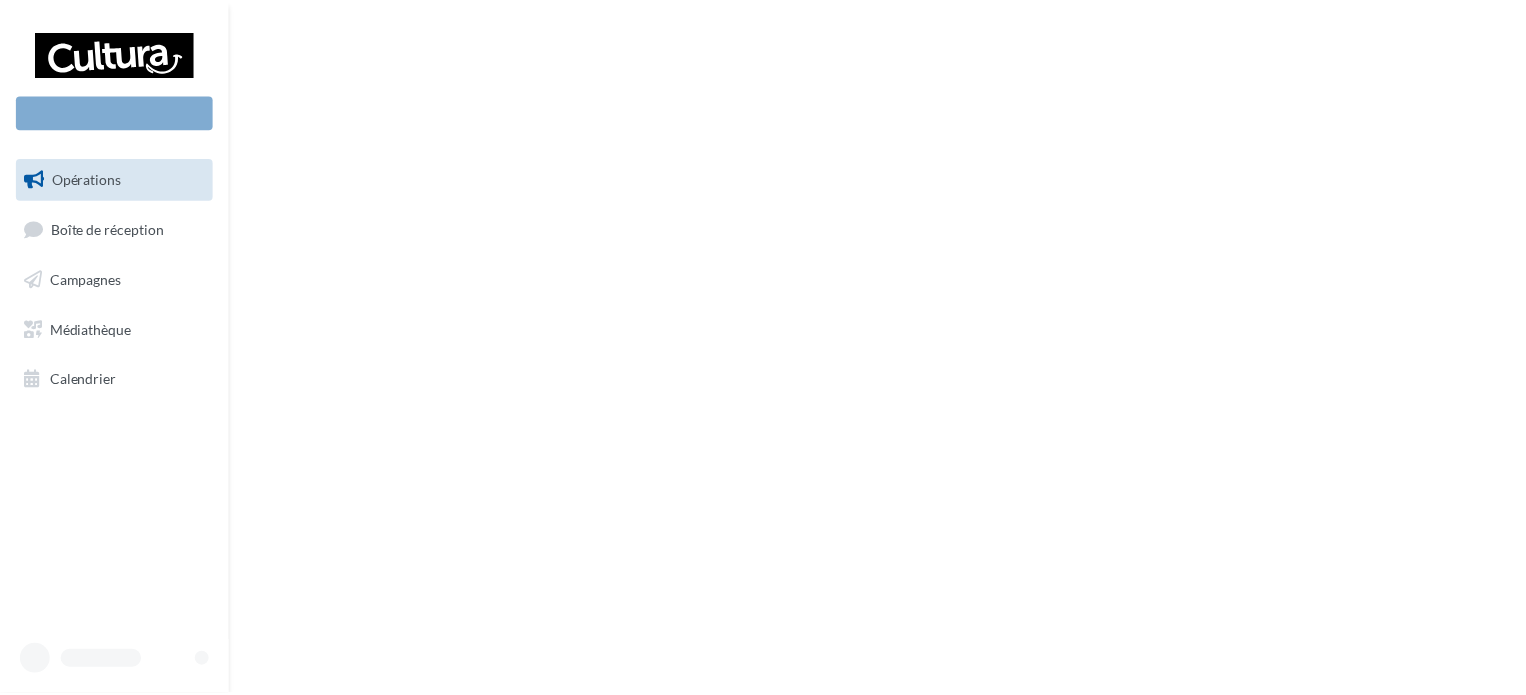 scroll, scrollTop: 0, scrollLeft: 0, axis: both 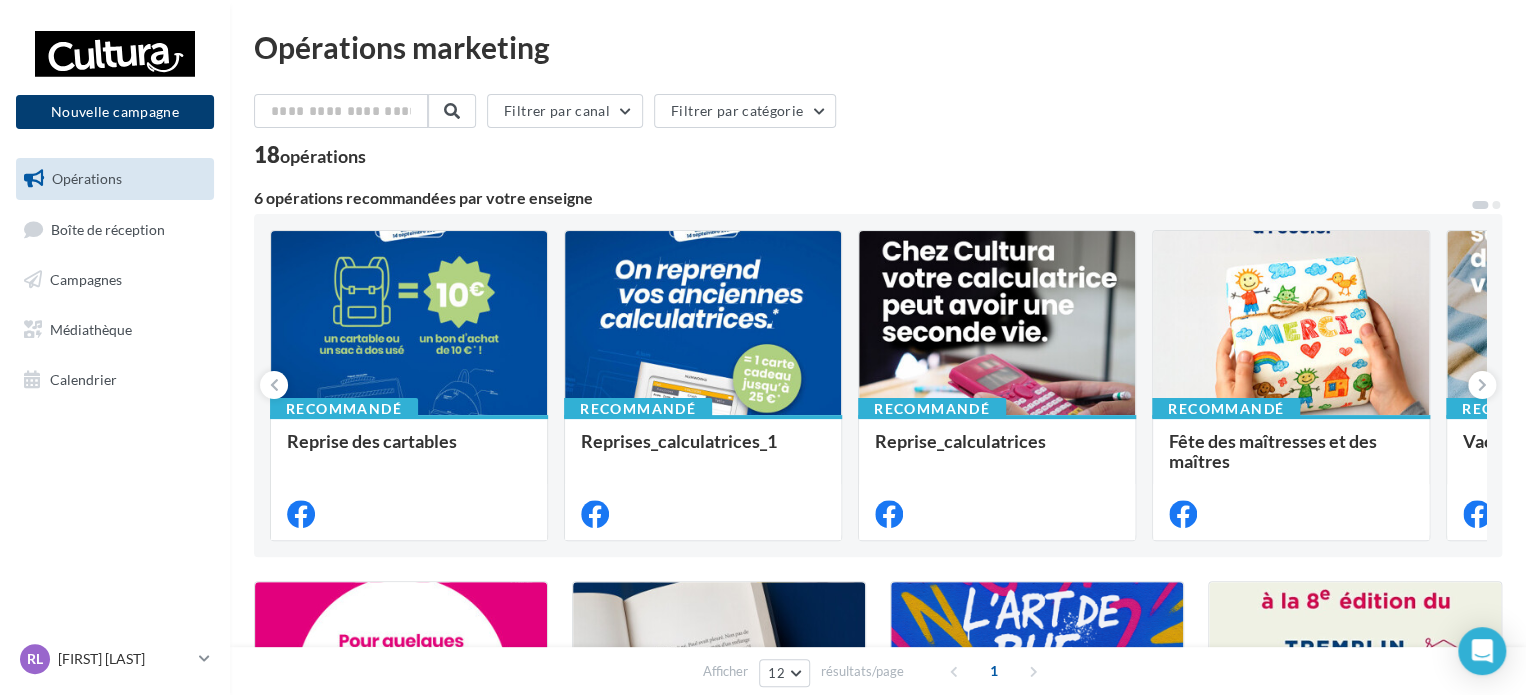 click on "Nouvelle campagne" at bounding box center [115, 112] 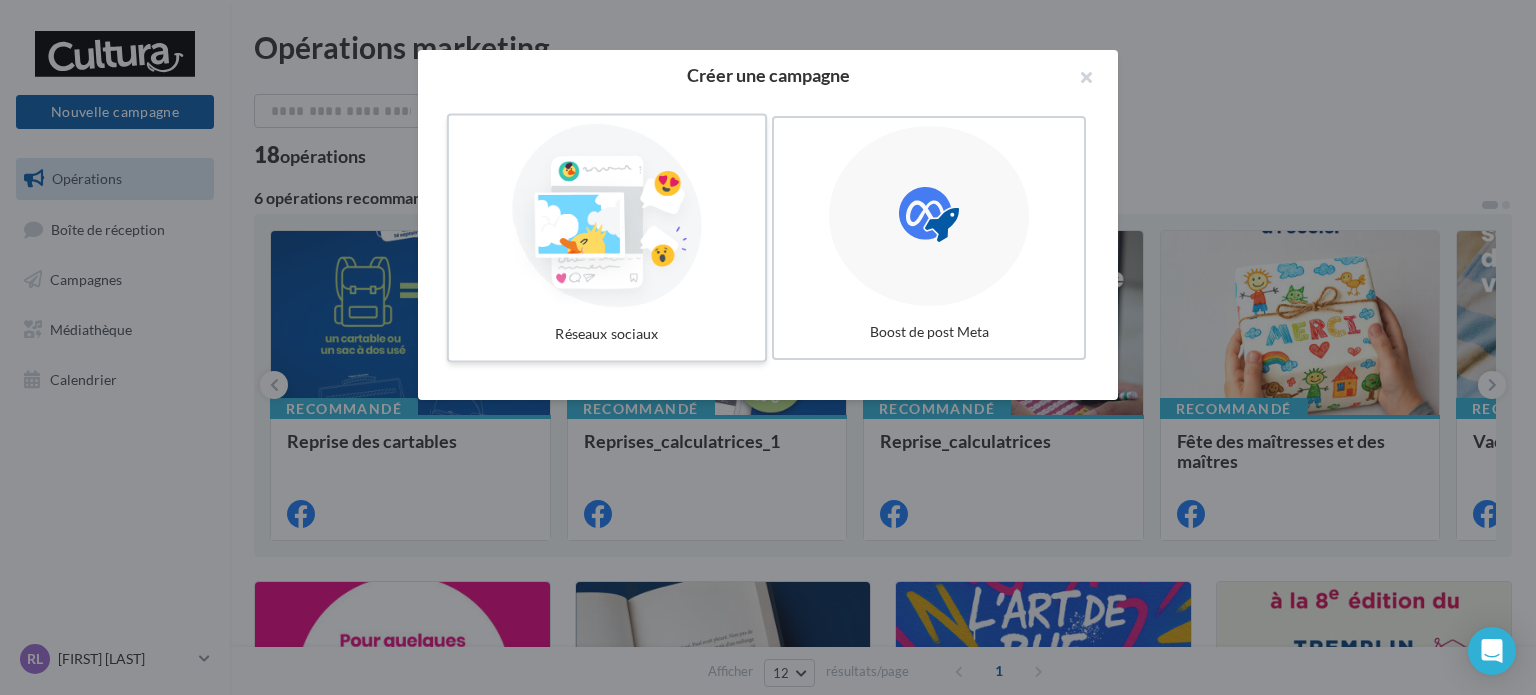 click at bounding box center (607, 216) 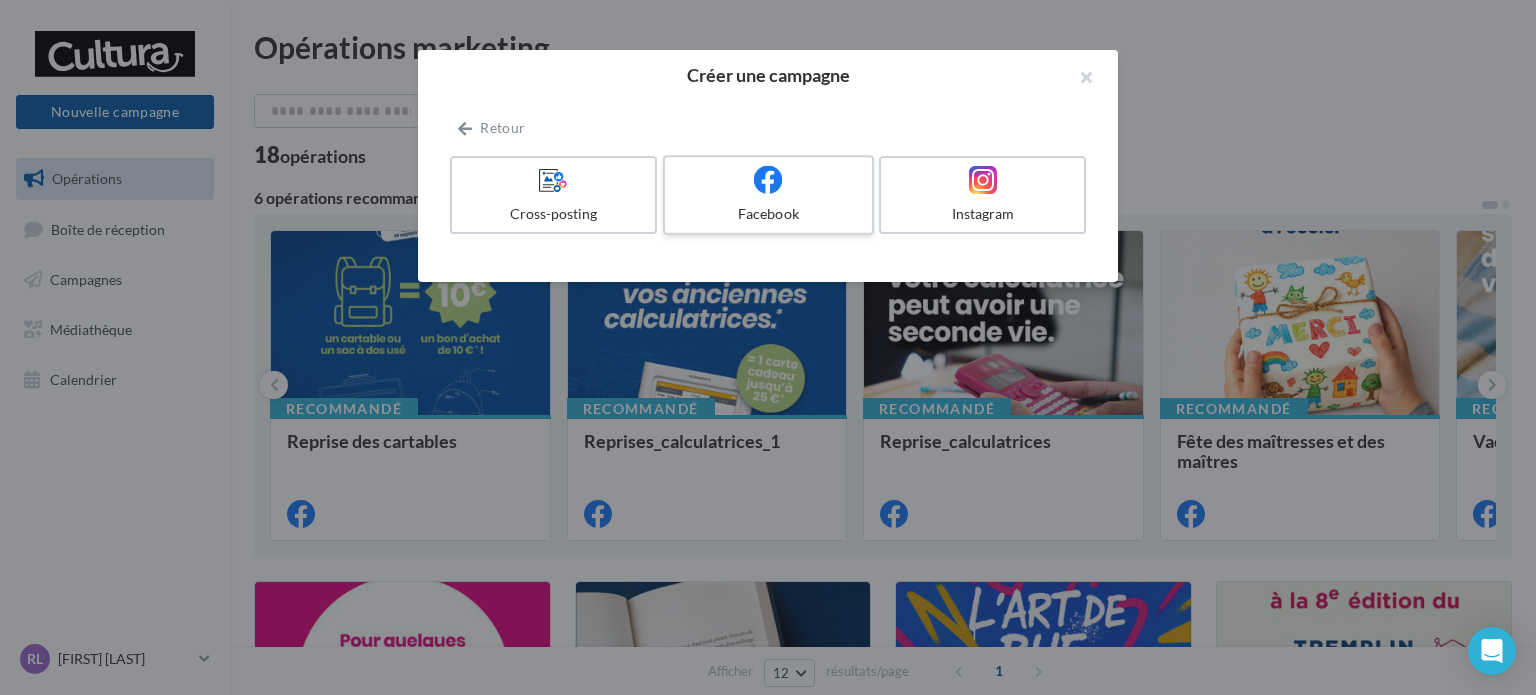 click on "Facebook" at bounding box center [768, 195] 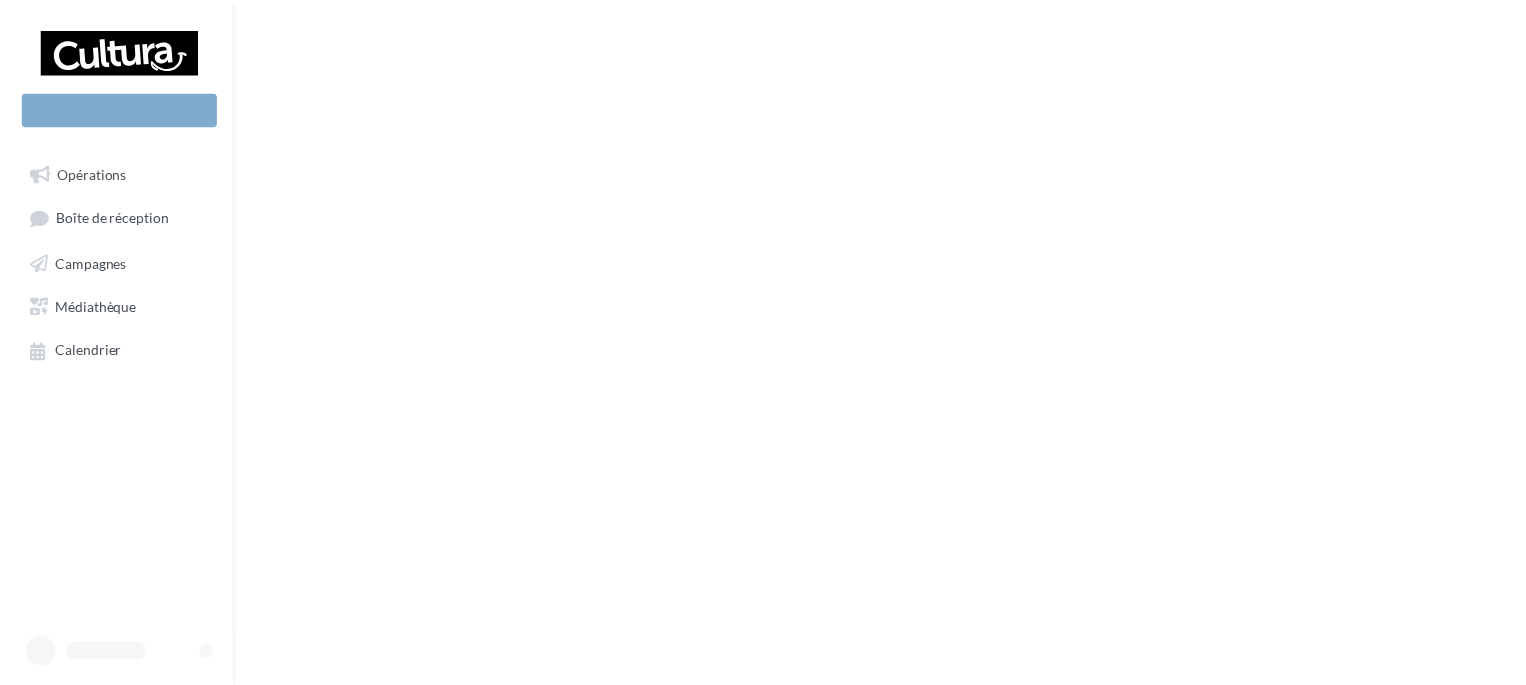 scroll, scrollTop: 0, scrollLeft: 0, axis: both 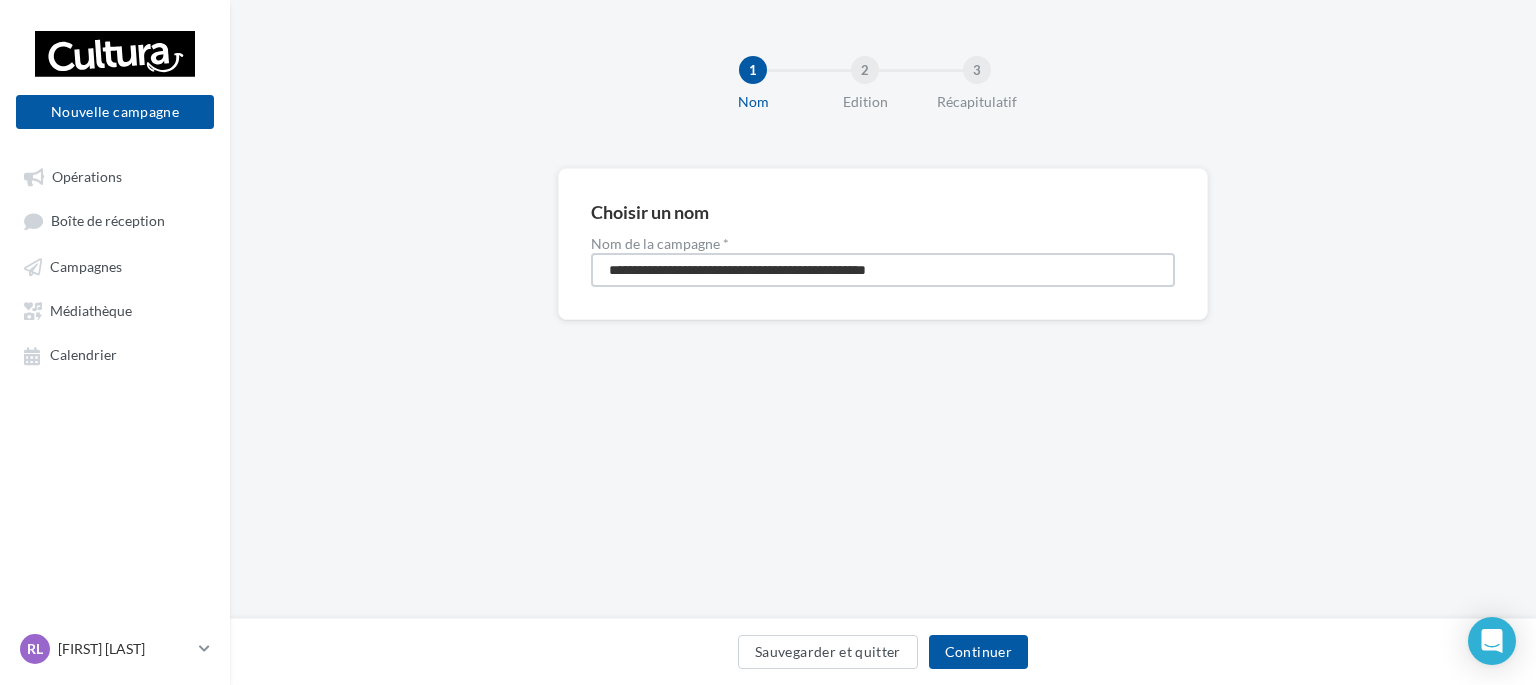 click on "**********" at bounding box center [883, 270] 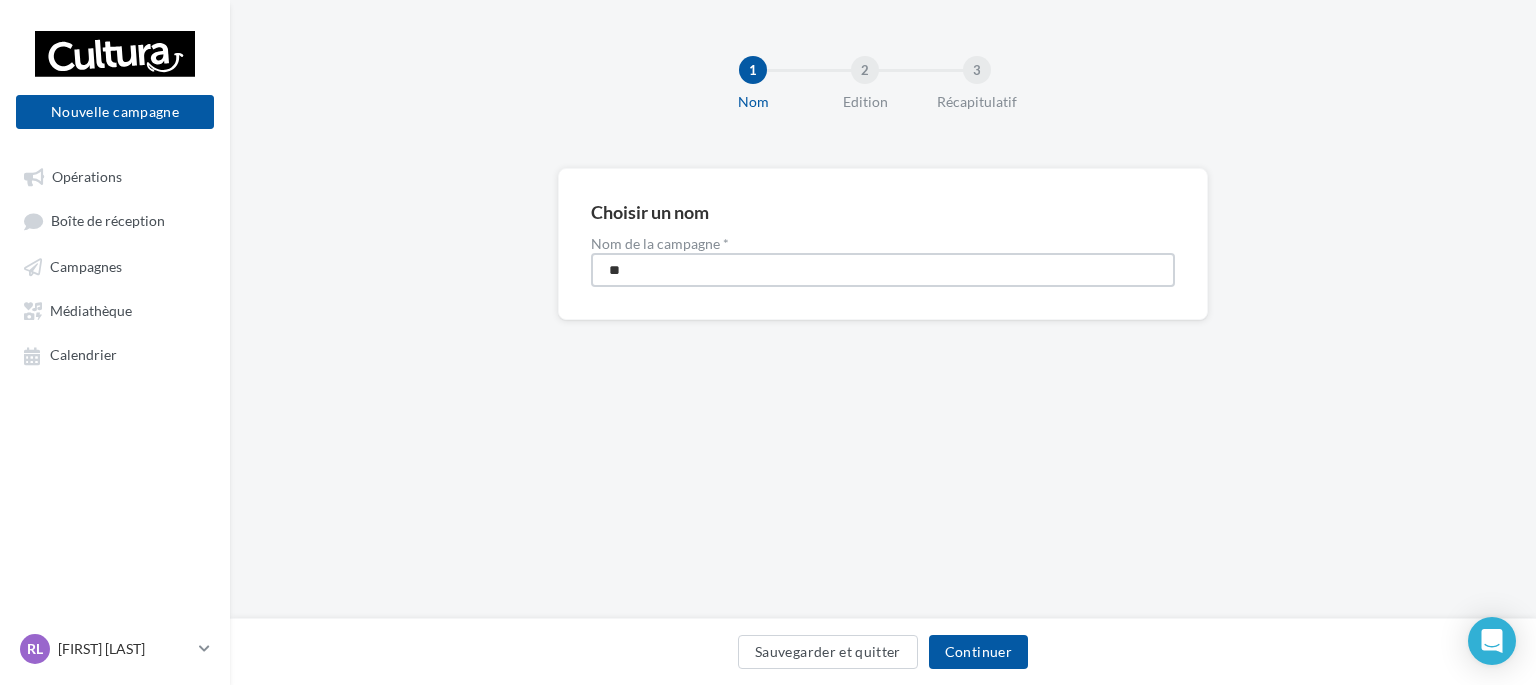 type on "*" 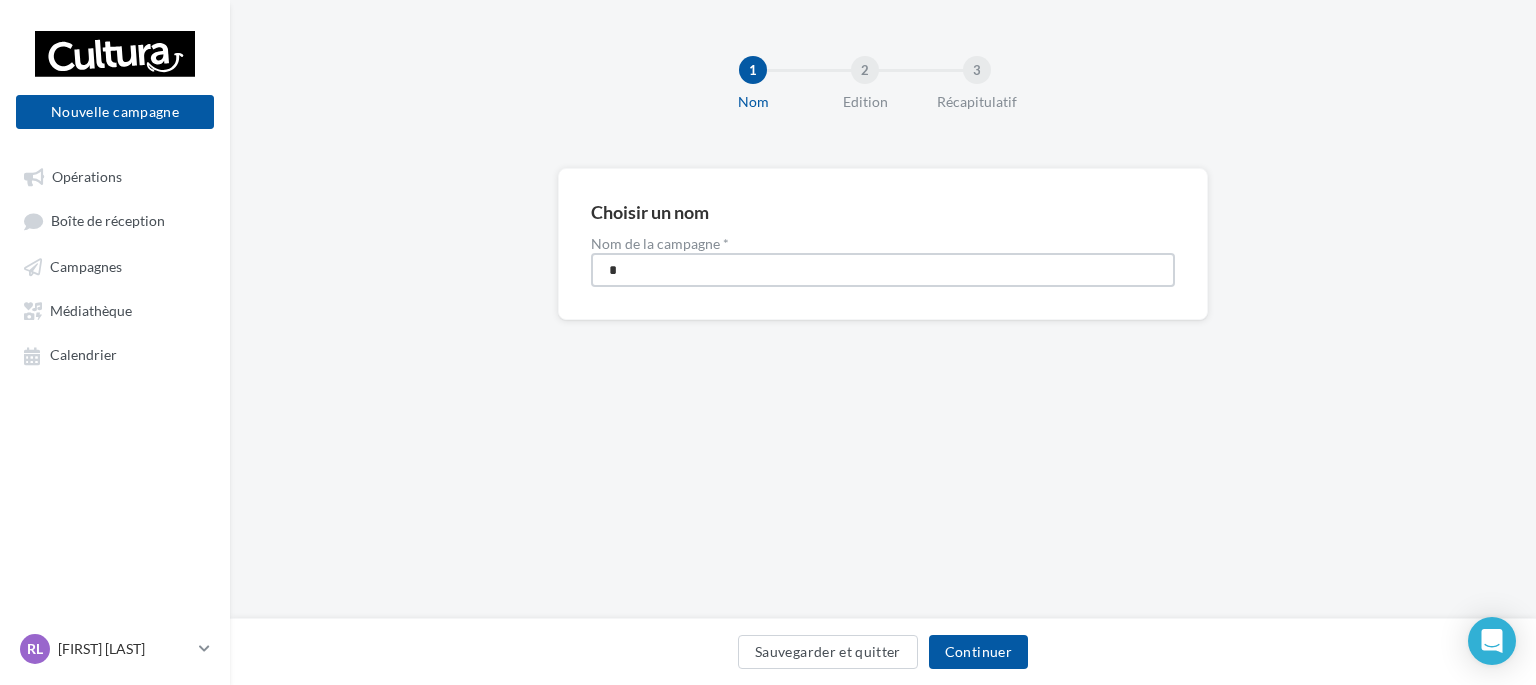 click on "*" at bounding box center [883, 270] 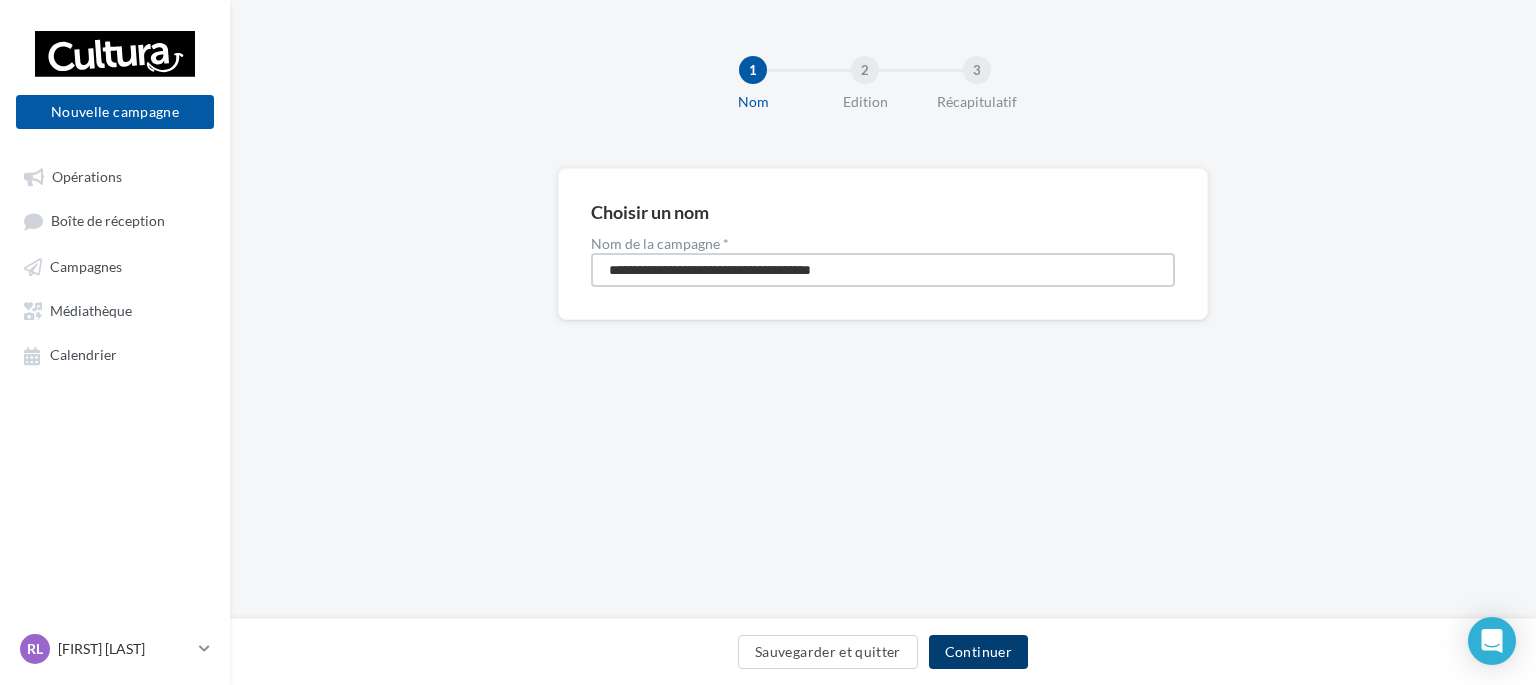 type on "**********" 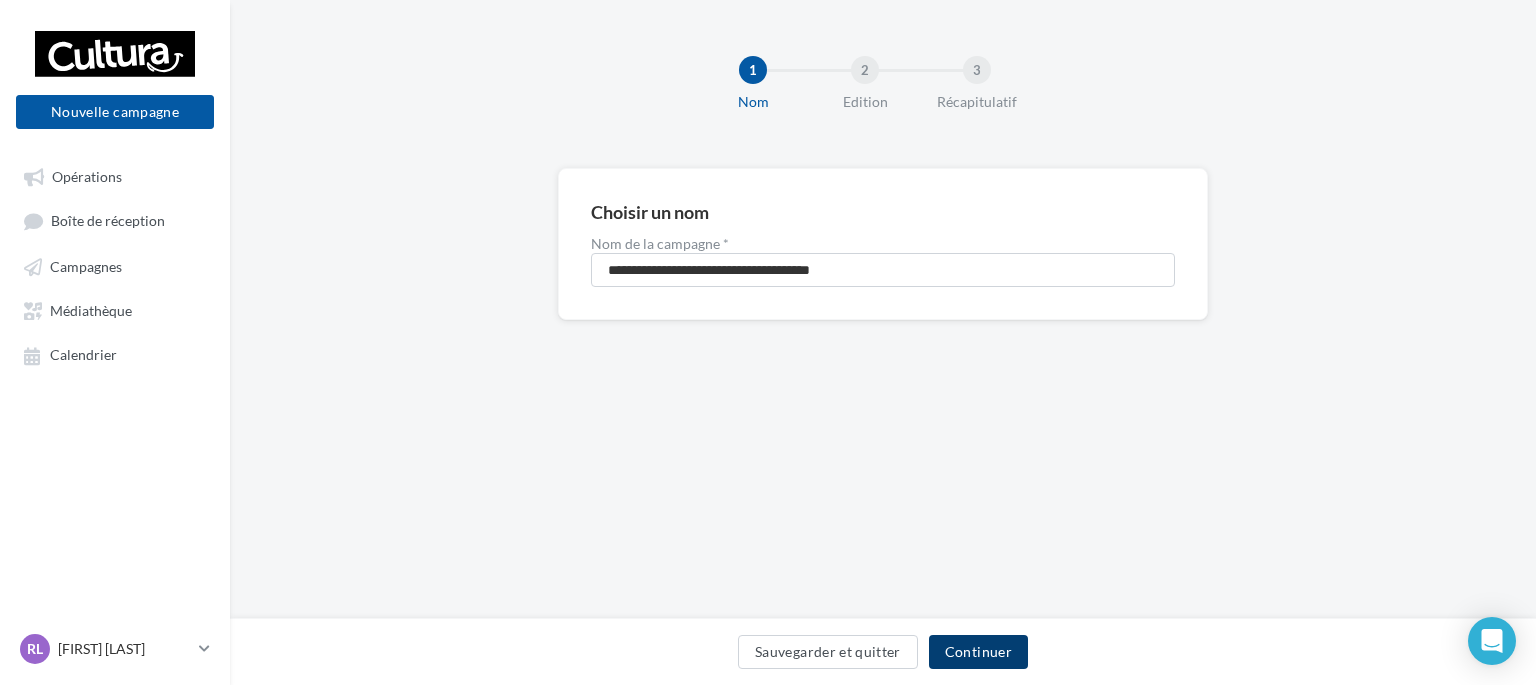 click on "Continuer" at bounding box center (978, 652) 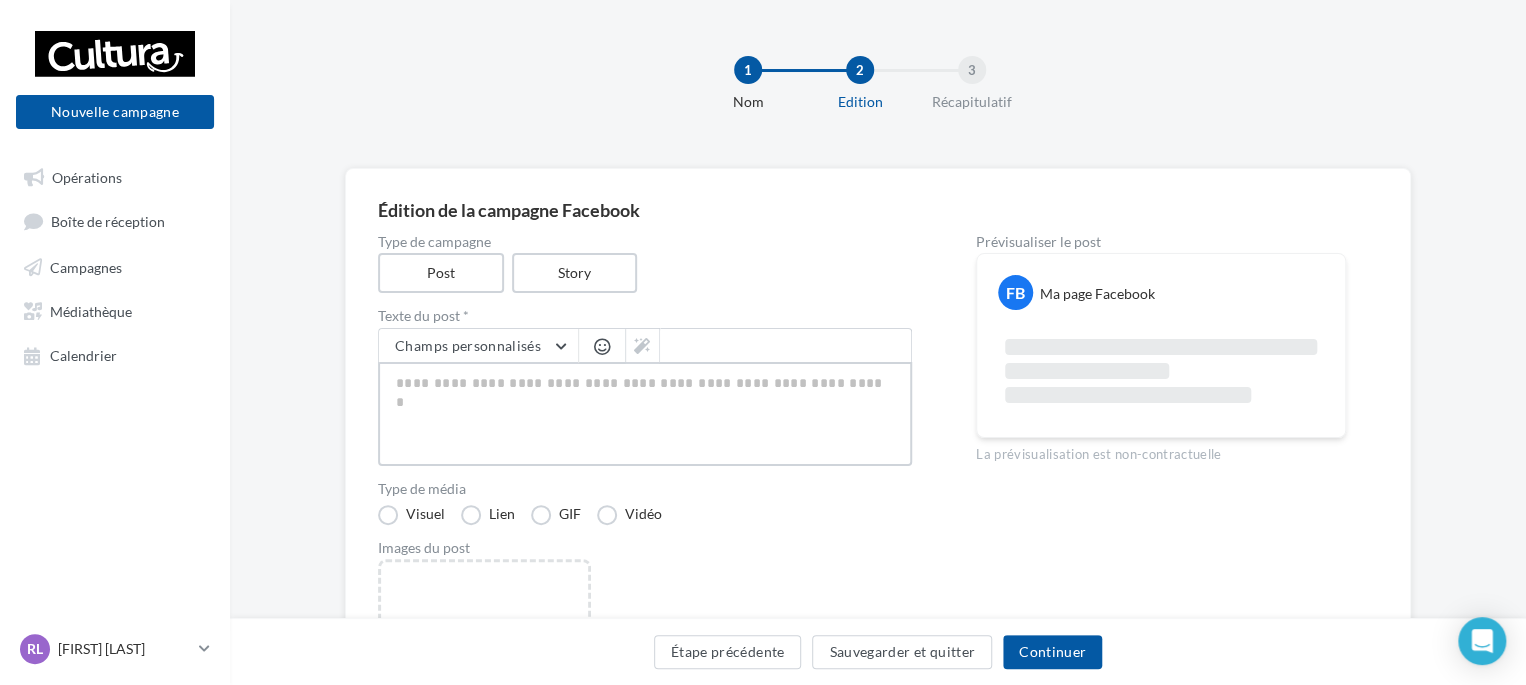 click at bounding box center (645, 414) 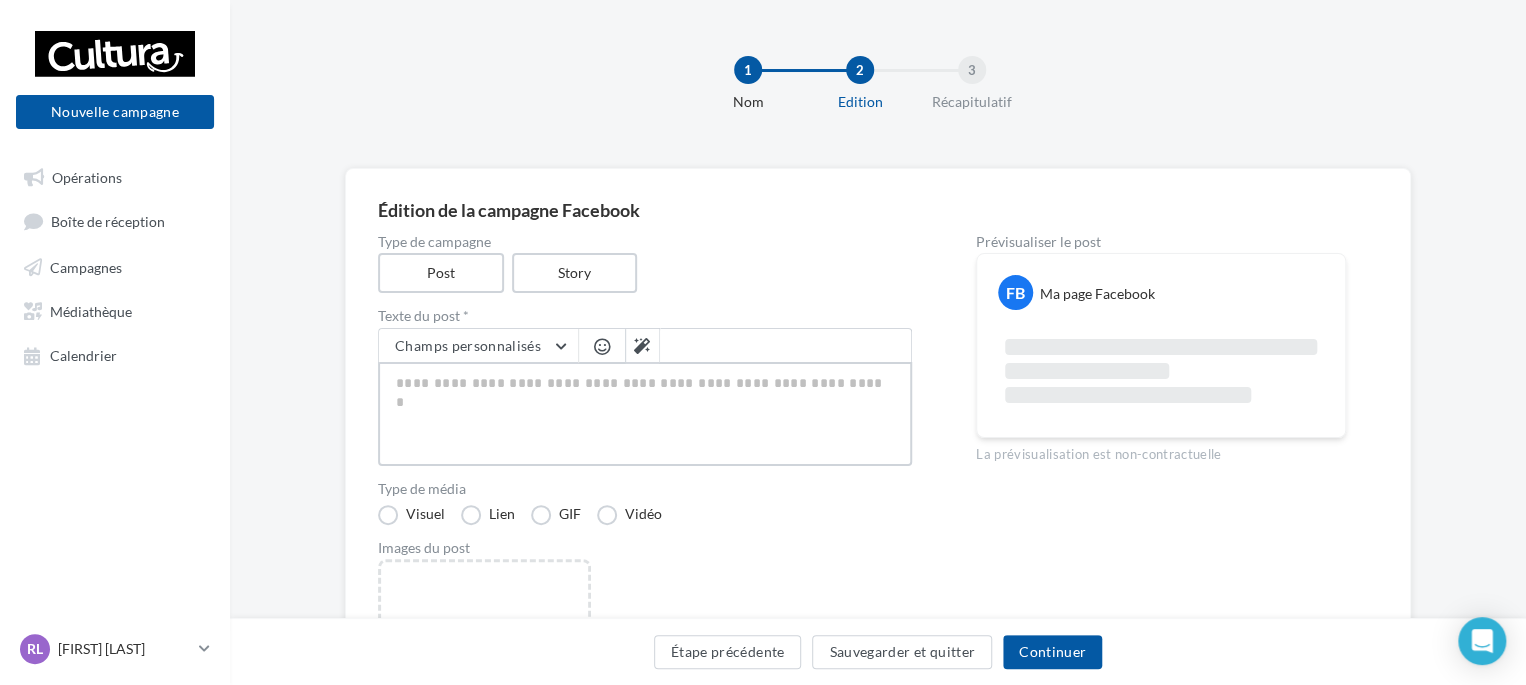 type on "*" 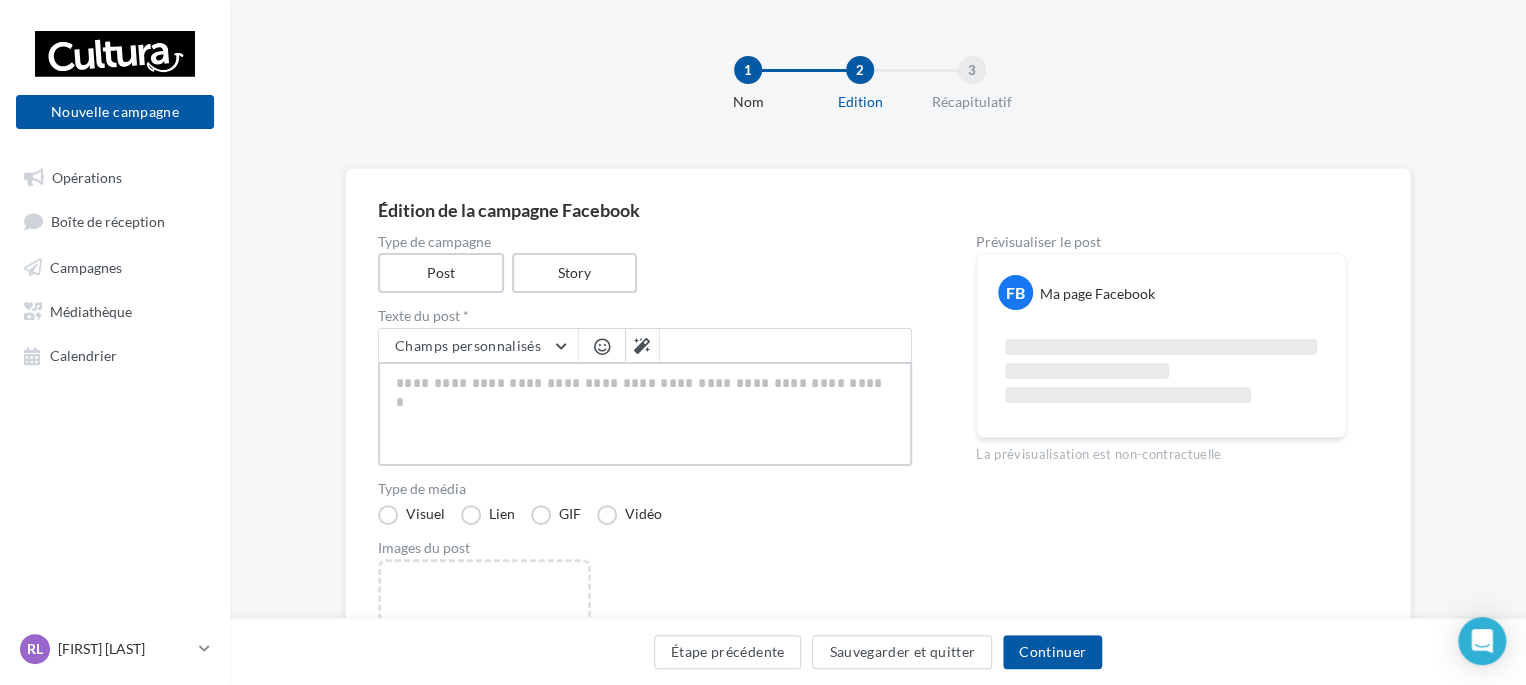 type on "*" 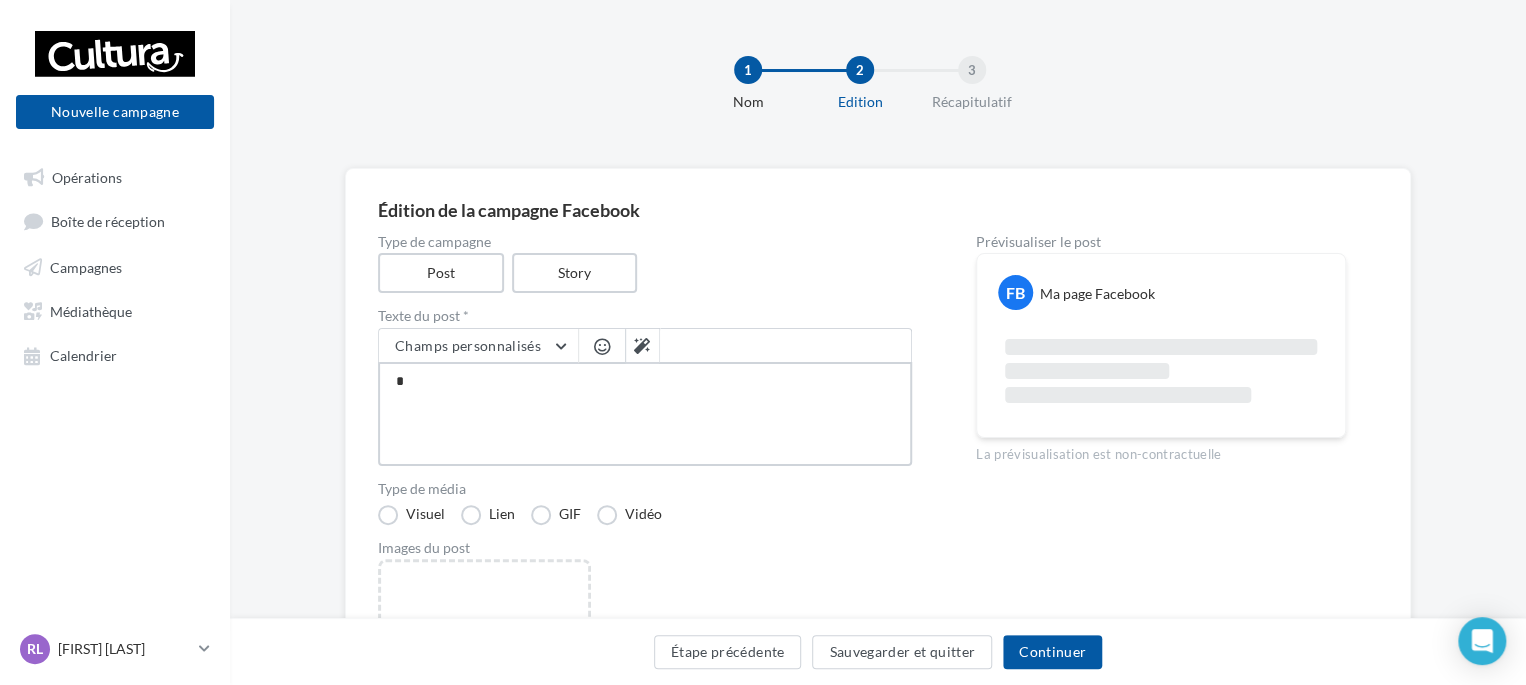 type on "**" 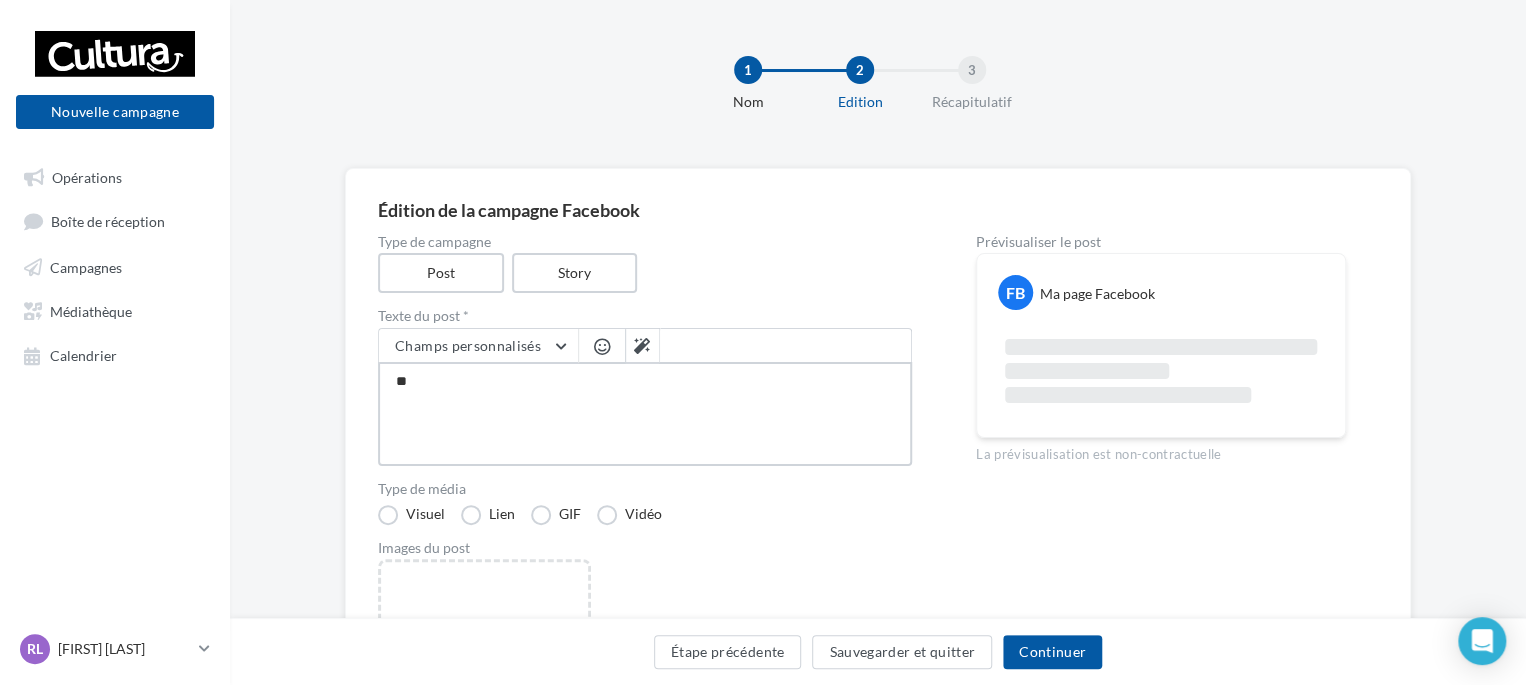 type on "***" 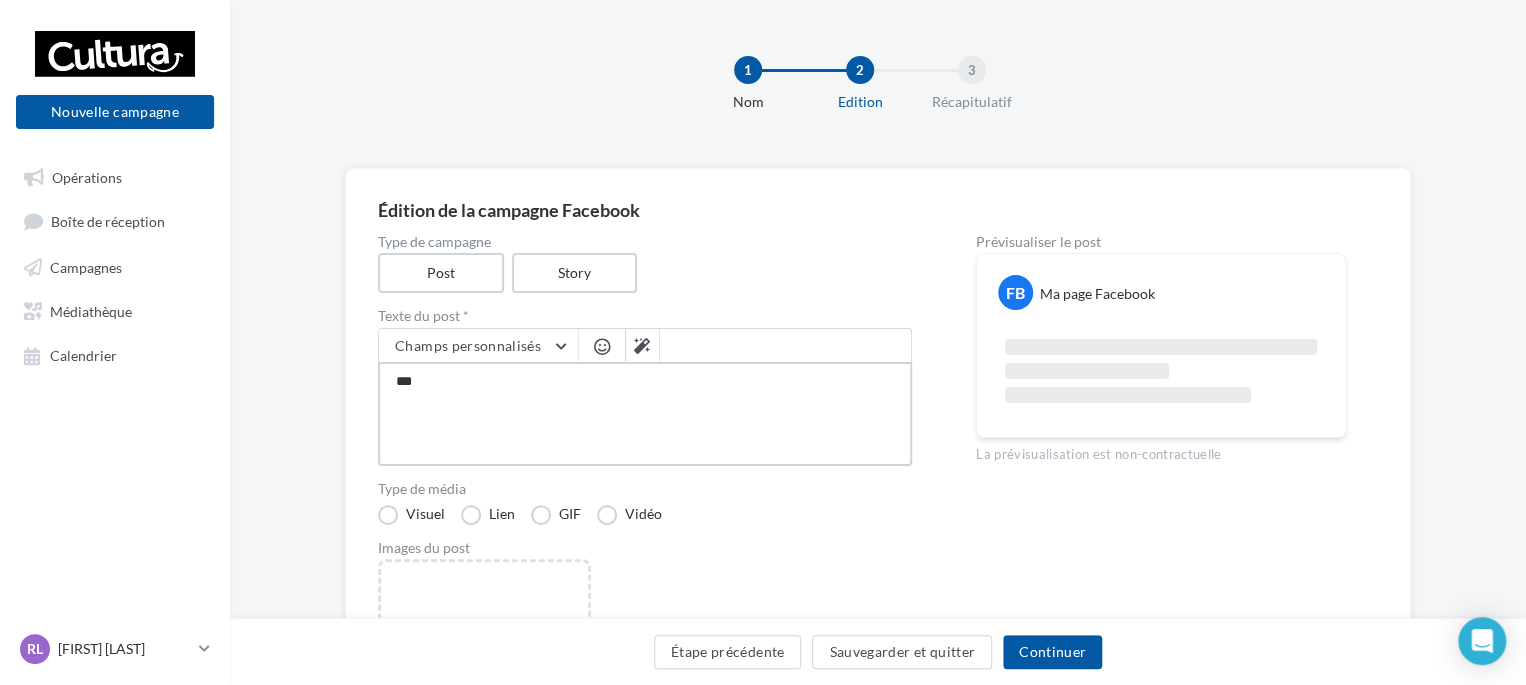 type on "****" 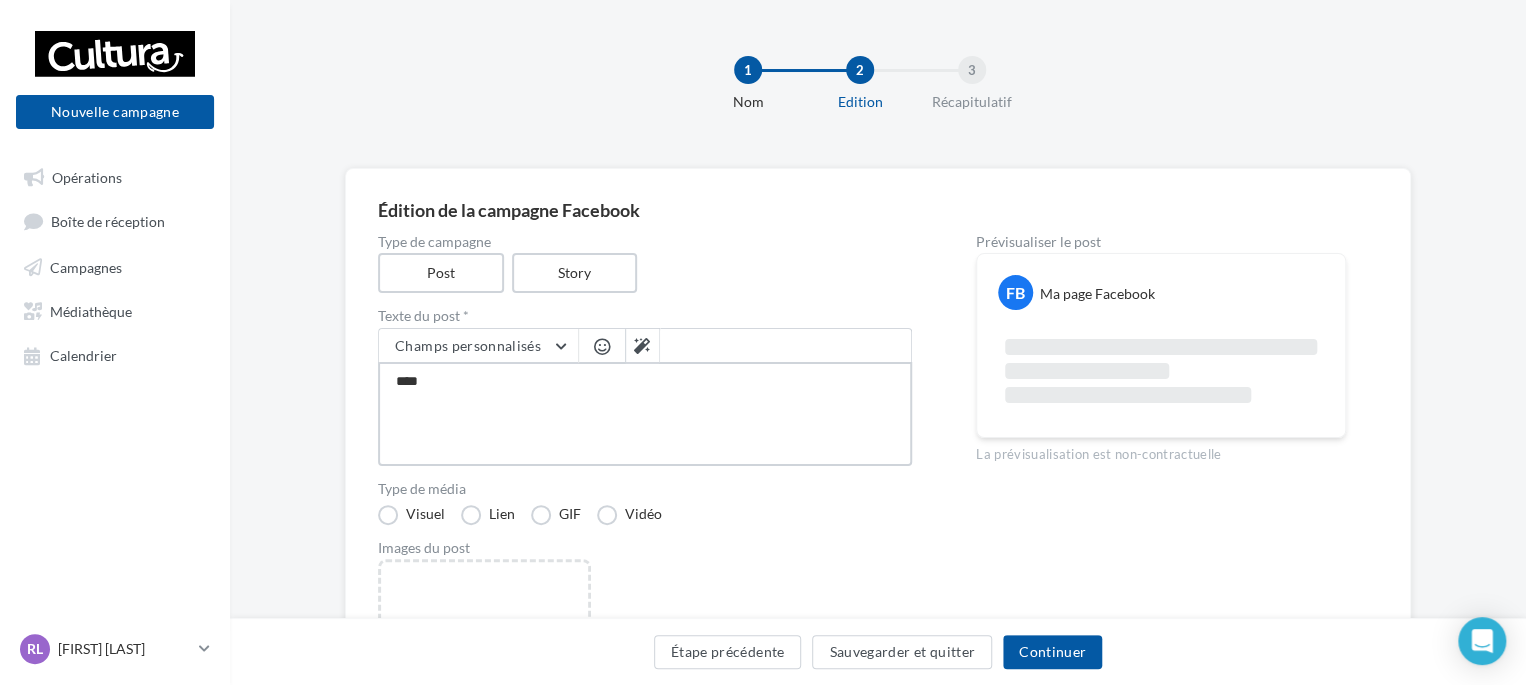 type on "*****" 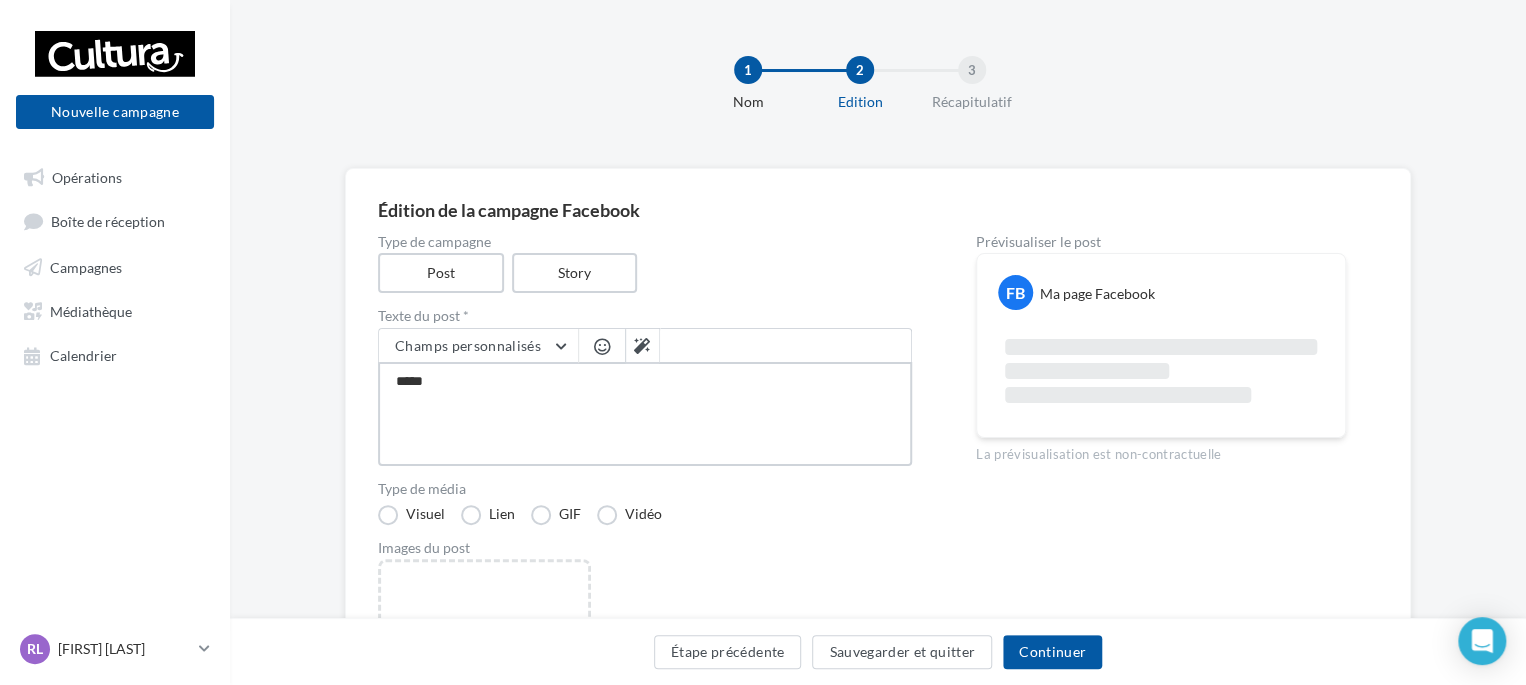 type on "*****" 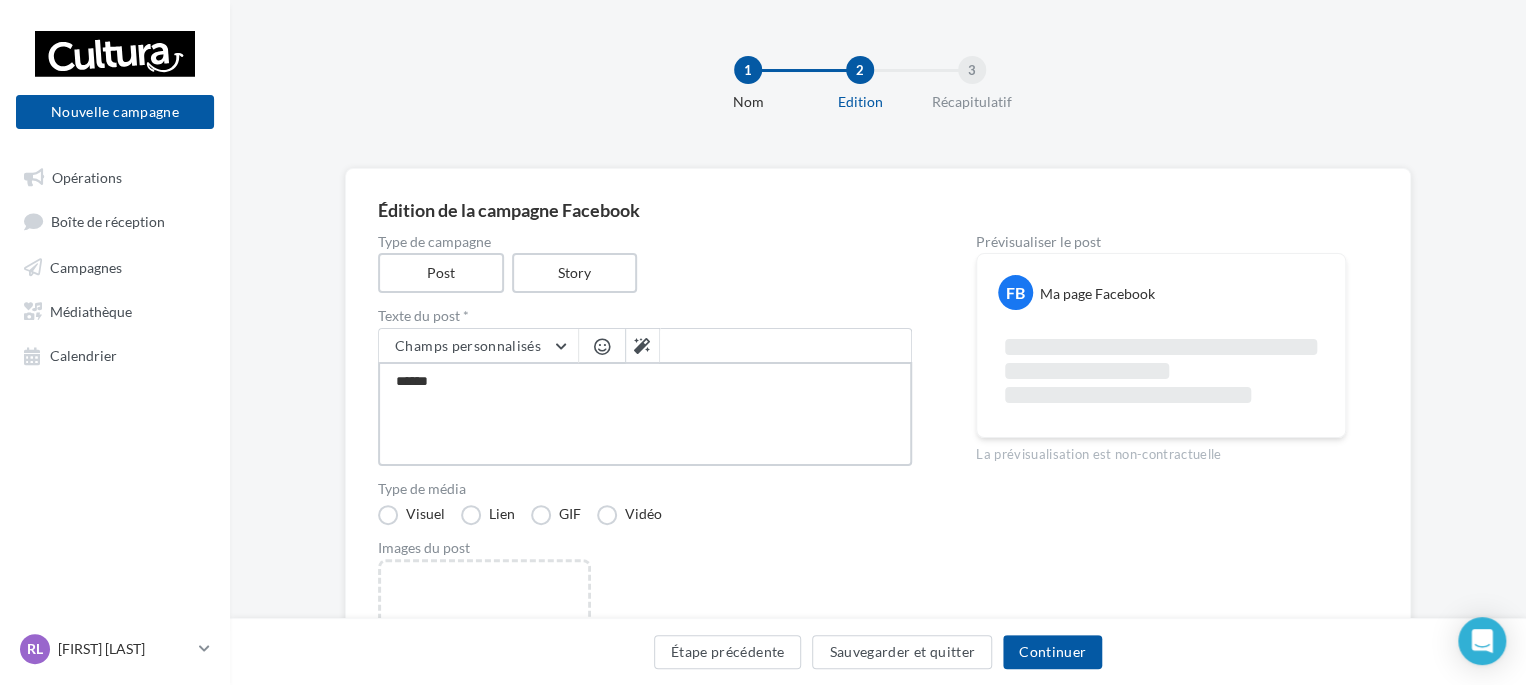 type on "*******" 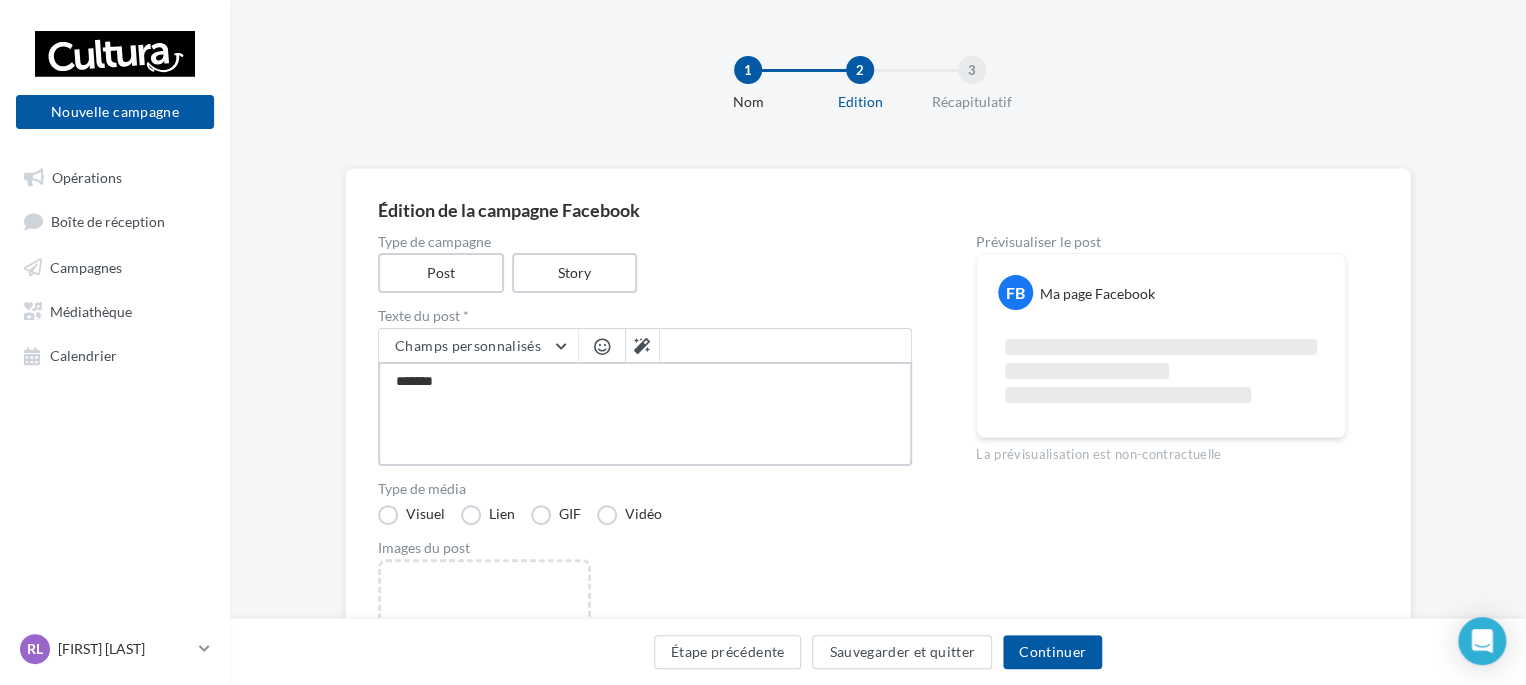 type on "********" 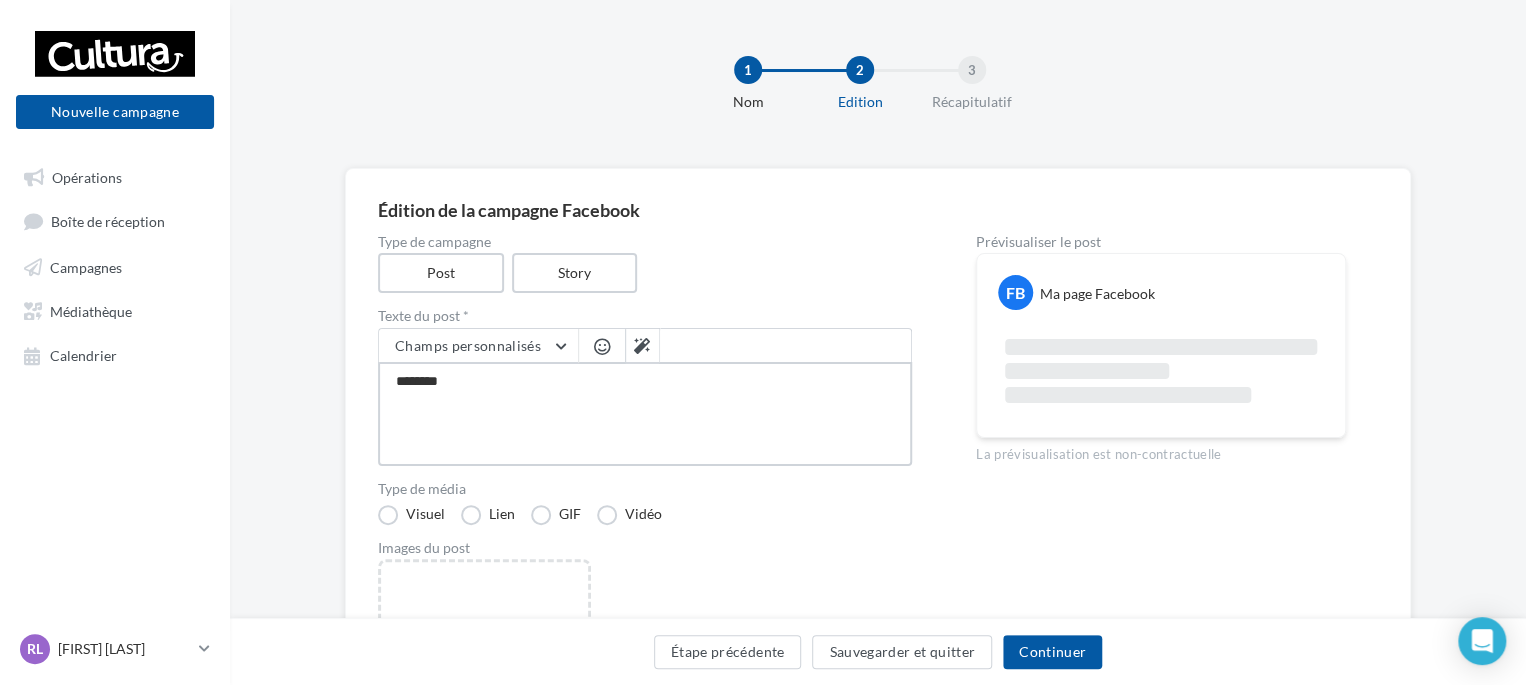 type on "*********" 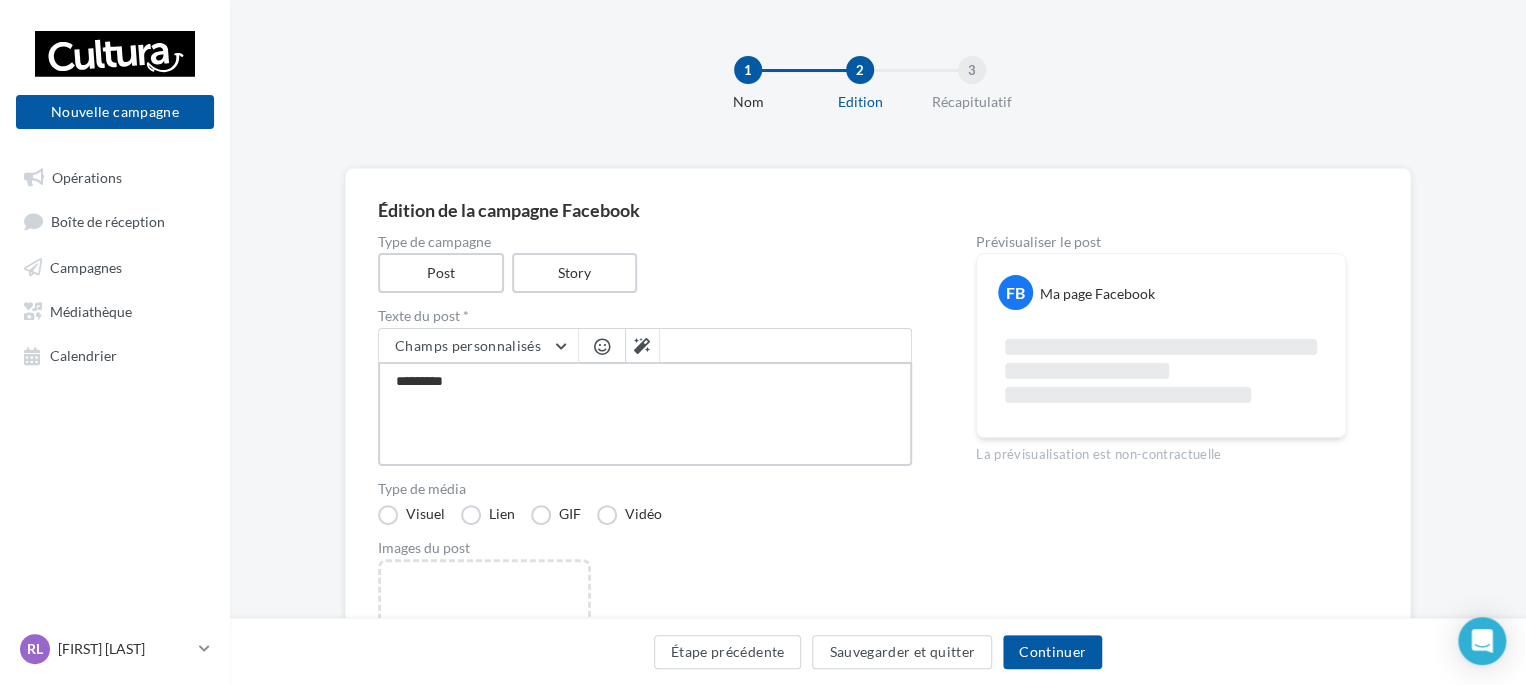 type on "**********" 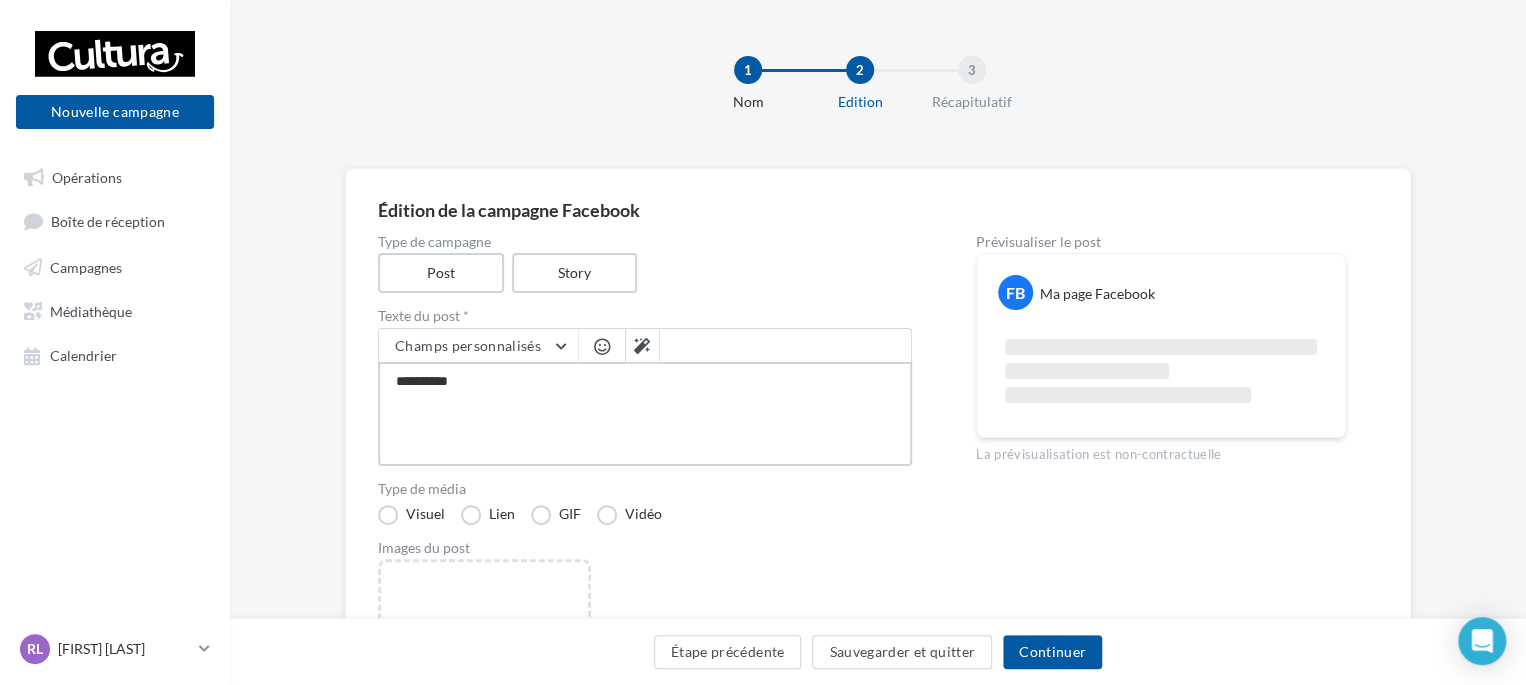 type on "**********" 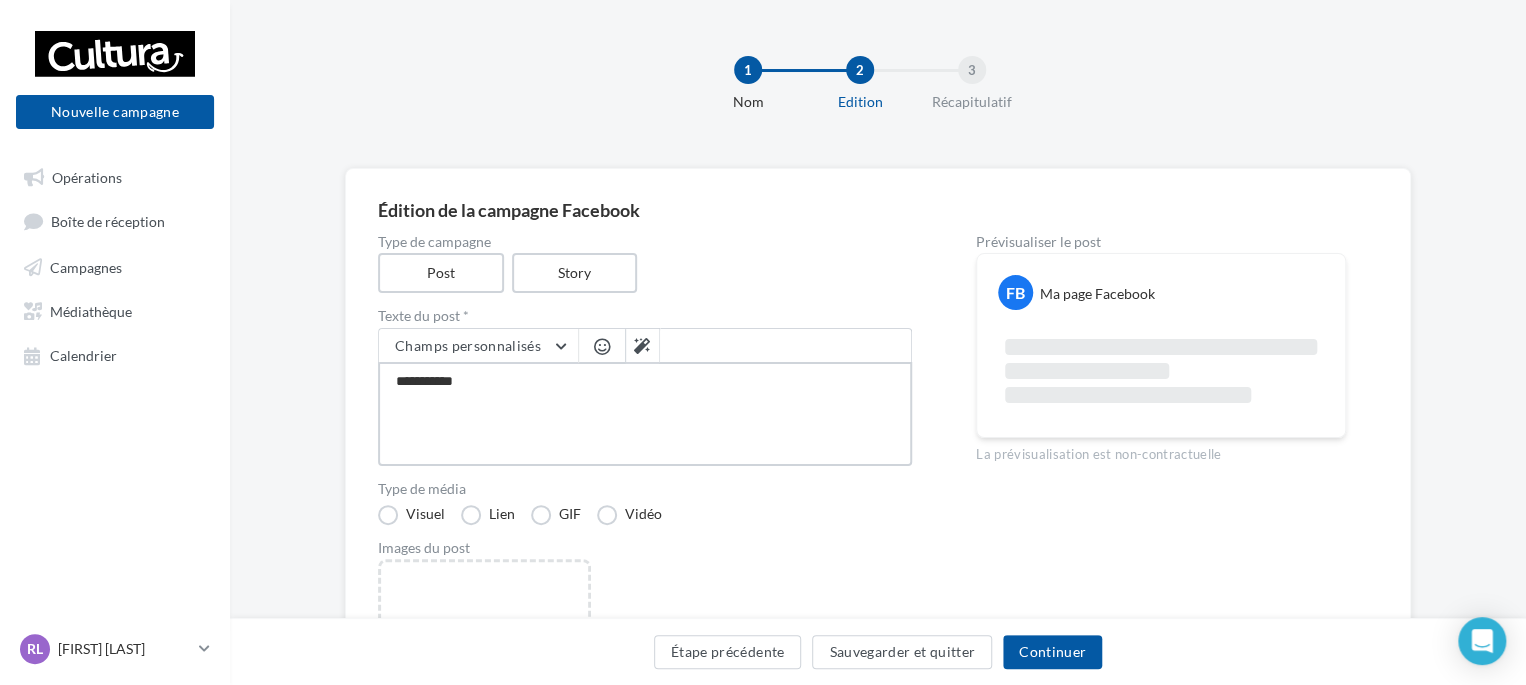 type on "**********" 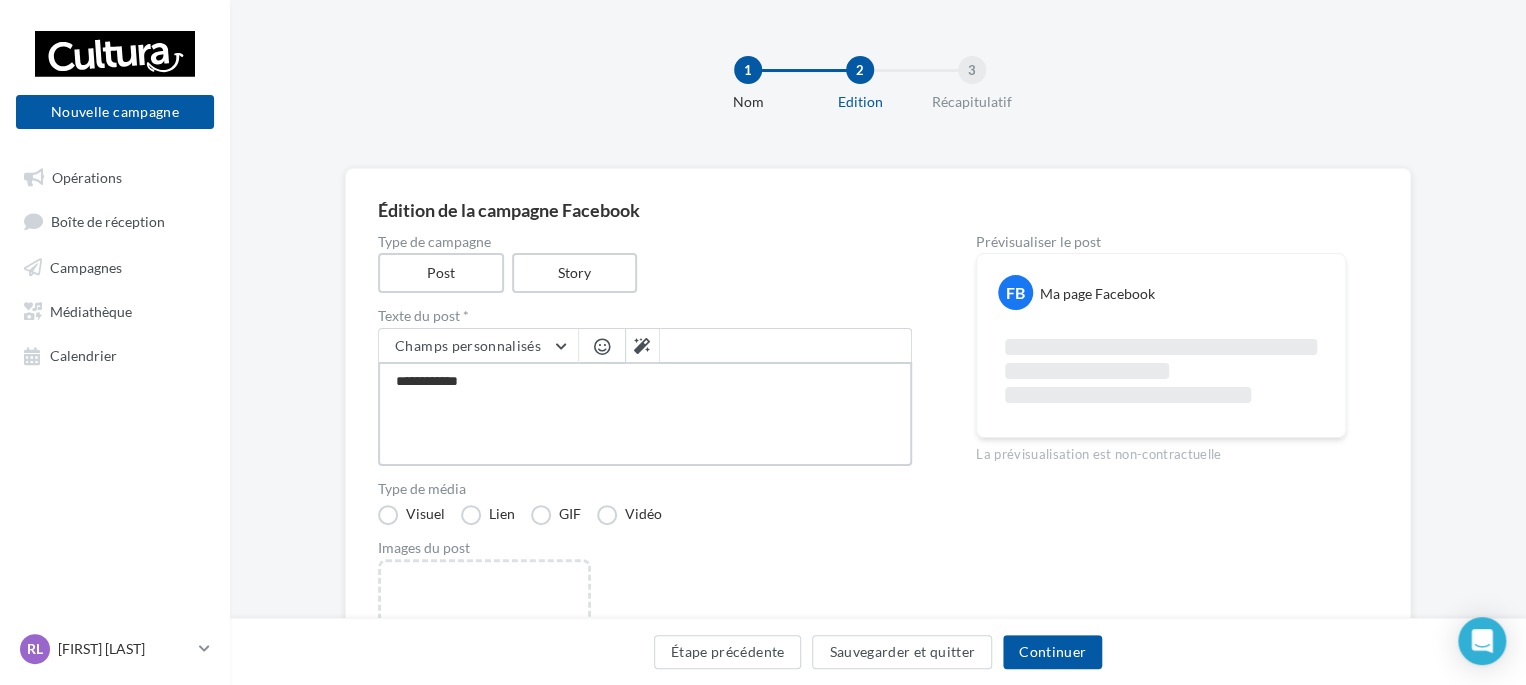 type on "**********" 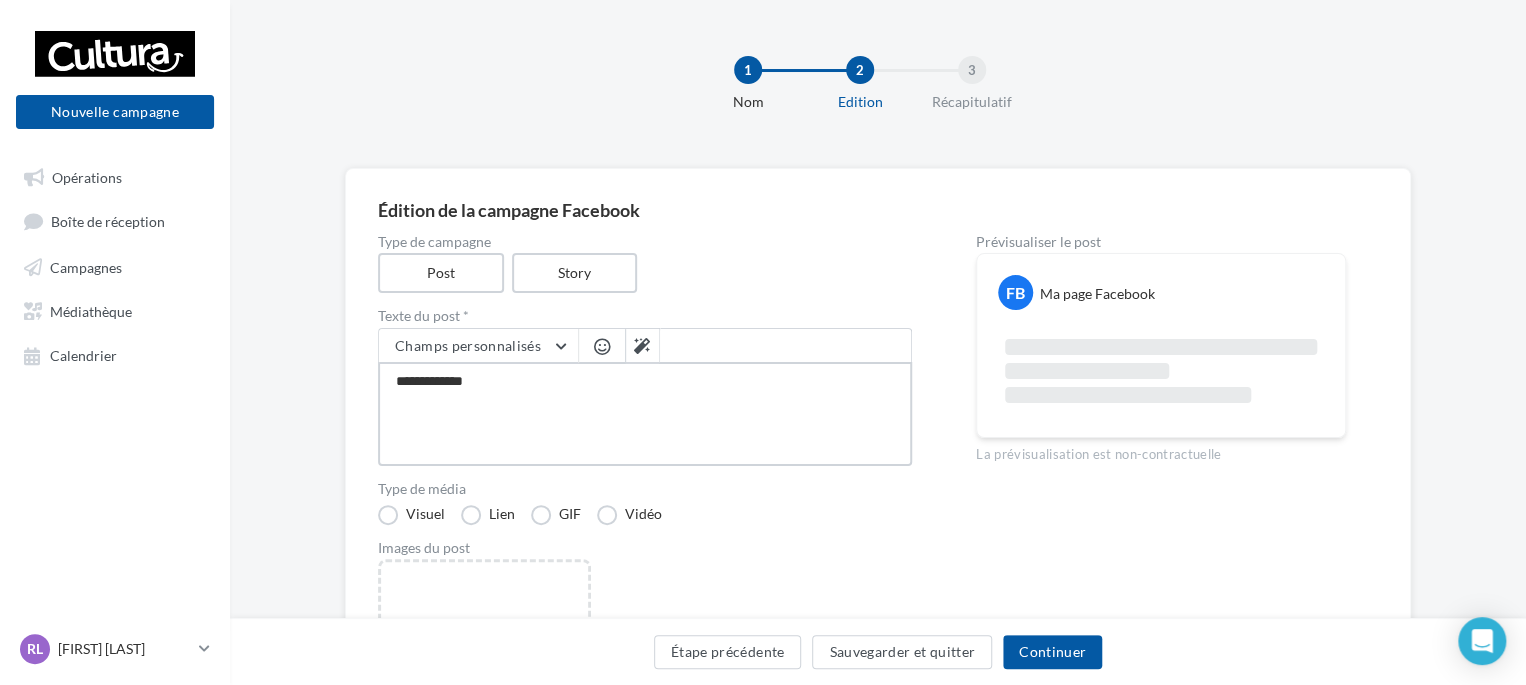 type on "**********" 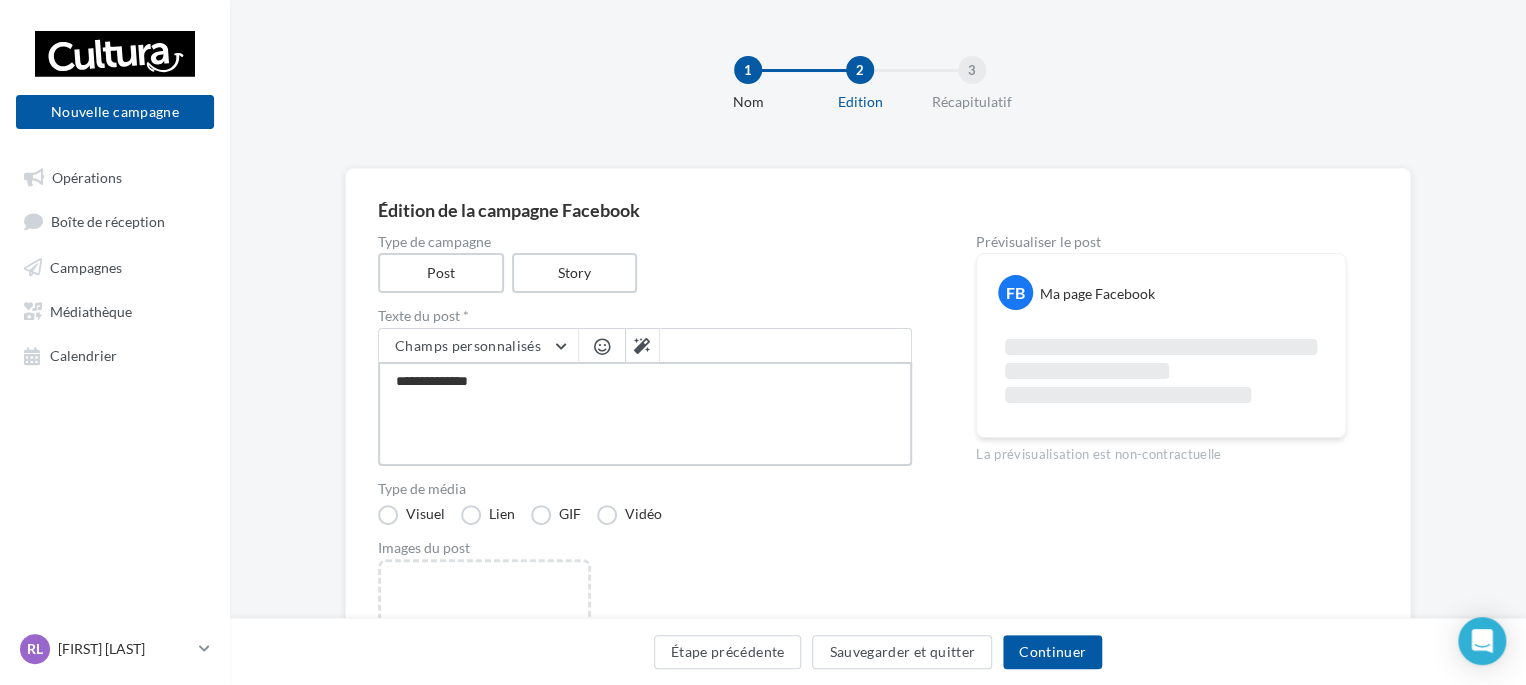 type on "**********" 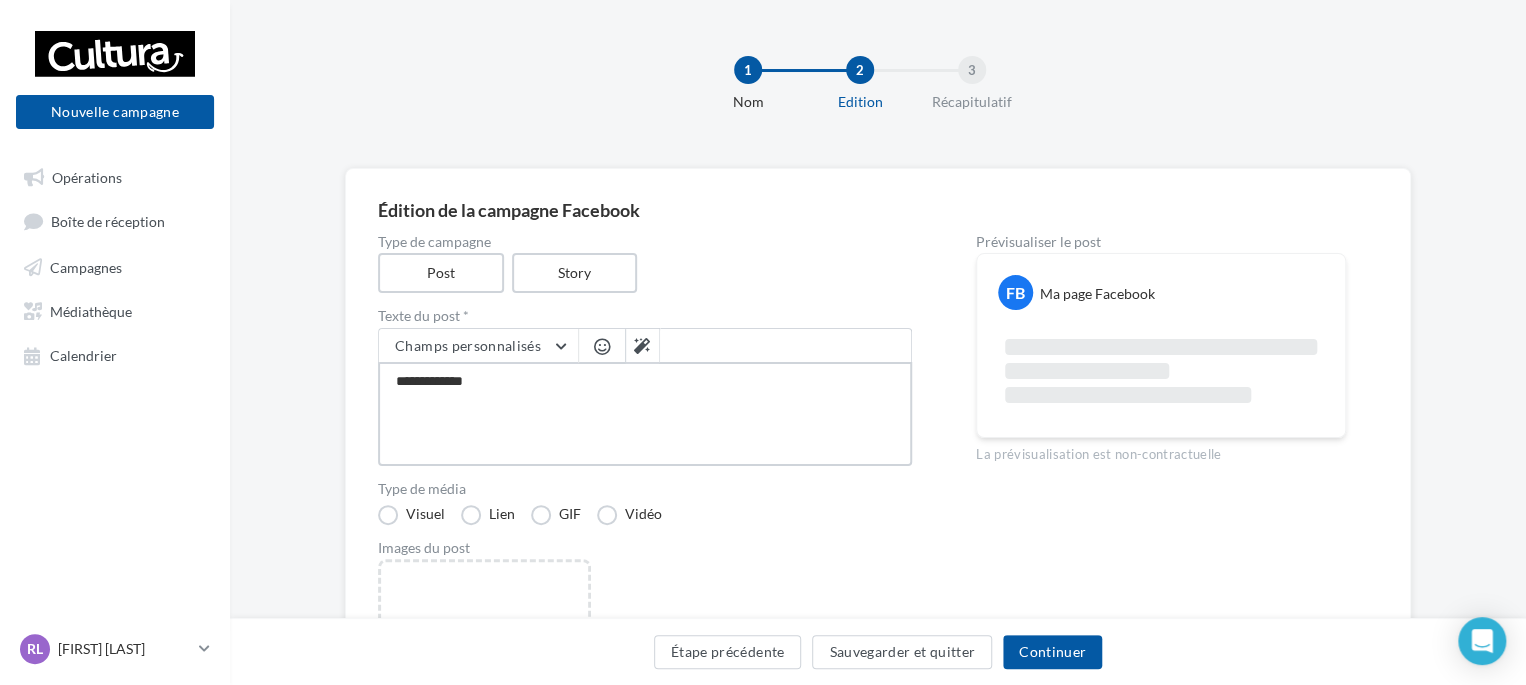 type on "**********" 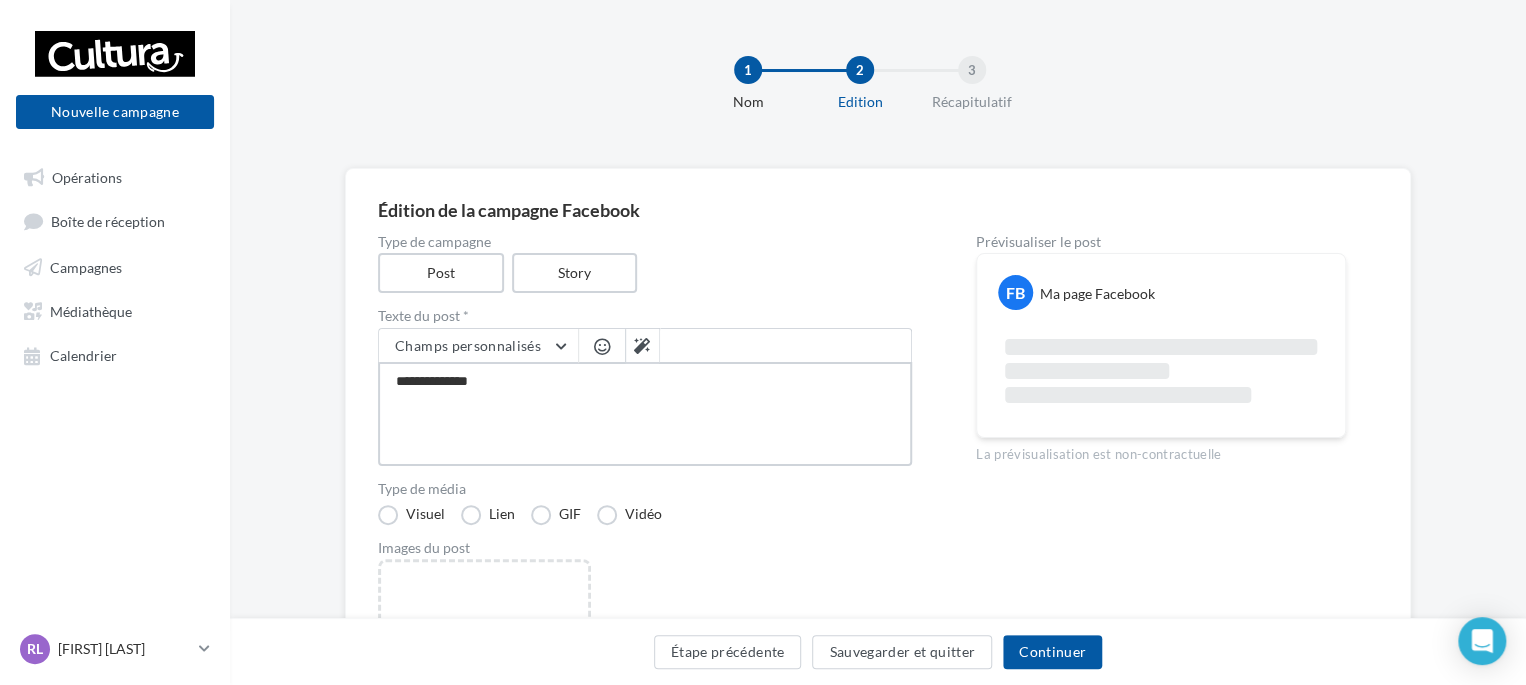 type on "**********" 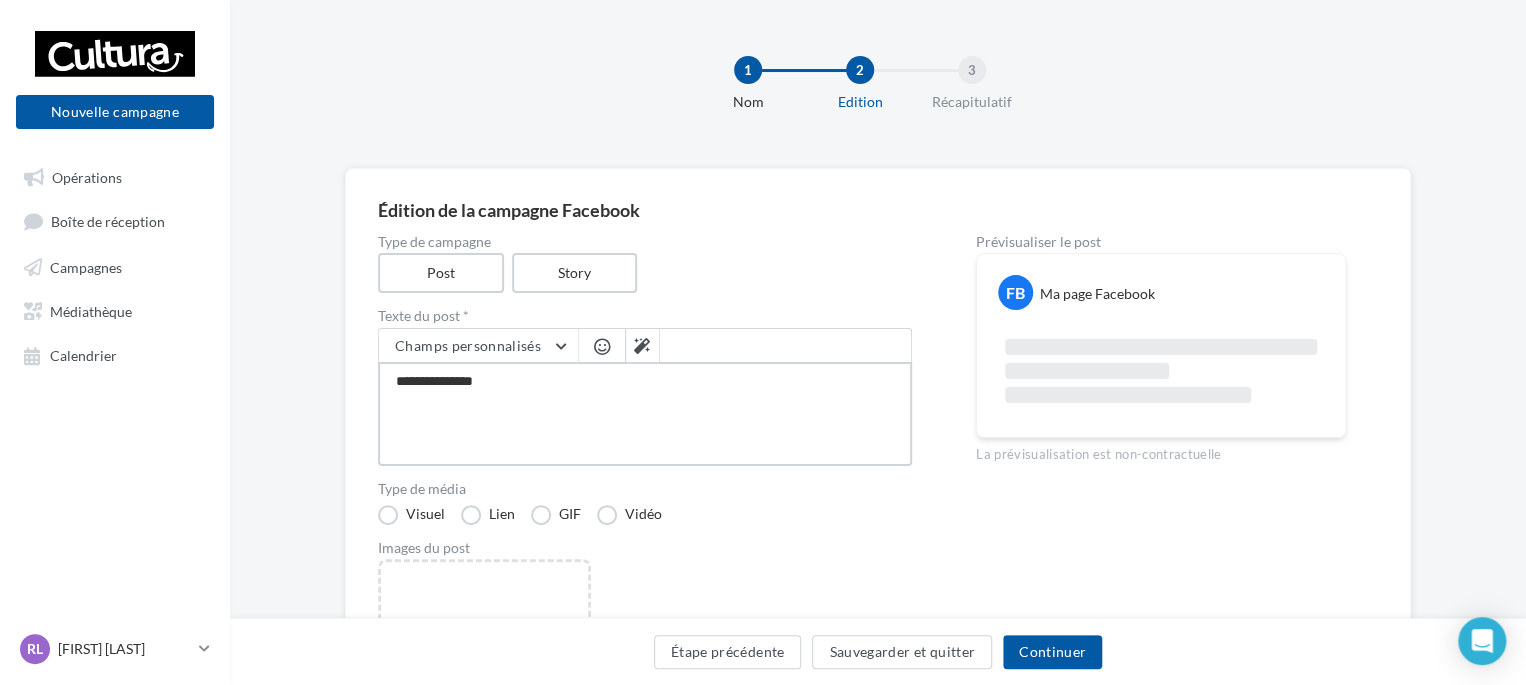 type on "**********" 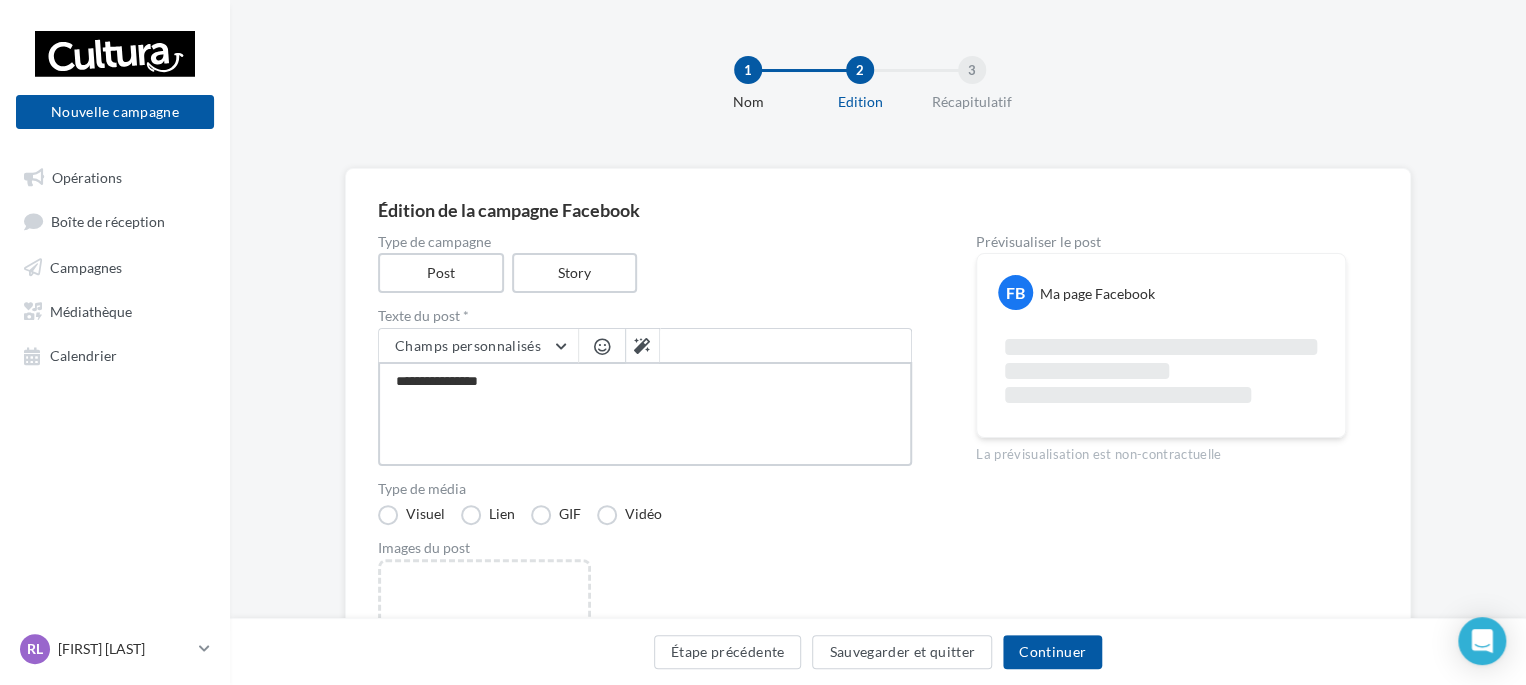 type on "**********" 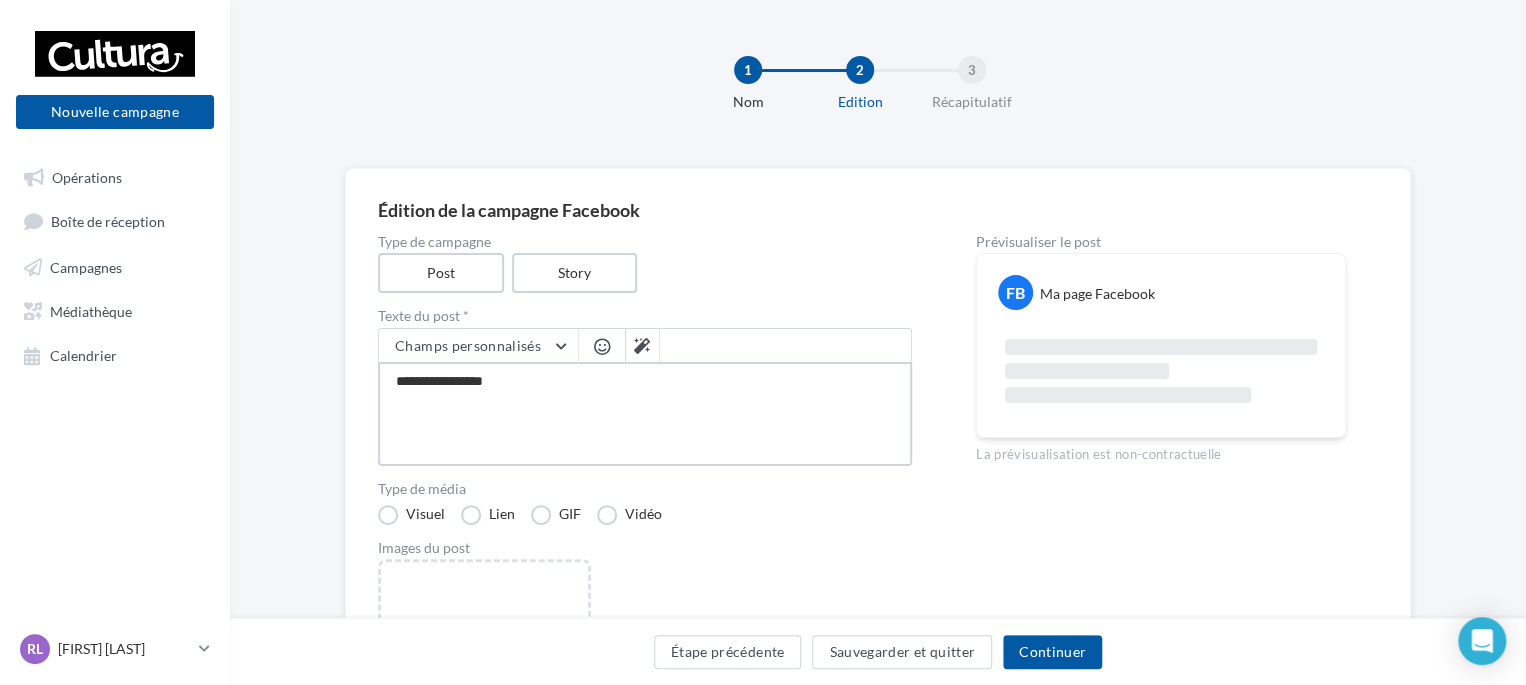 type on "**********" 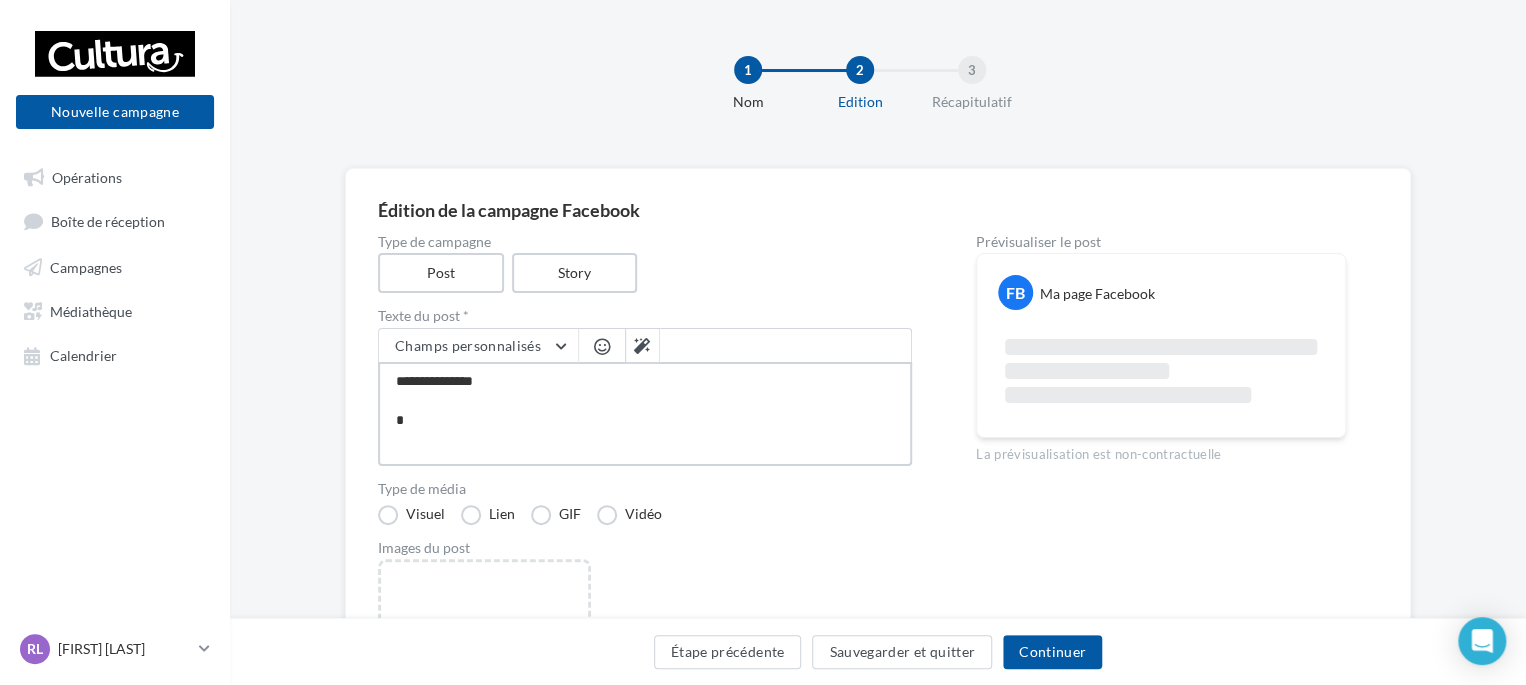 type on "**********" 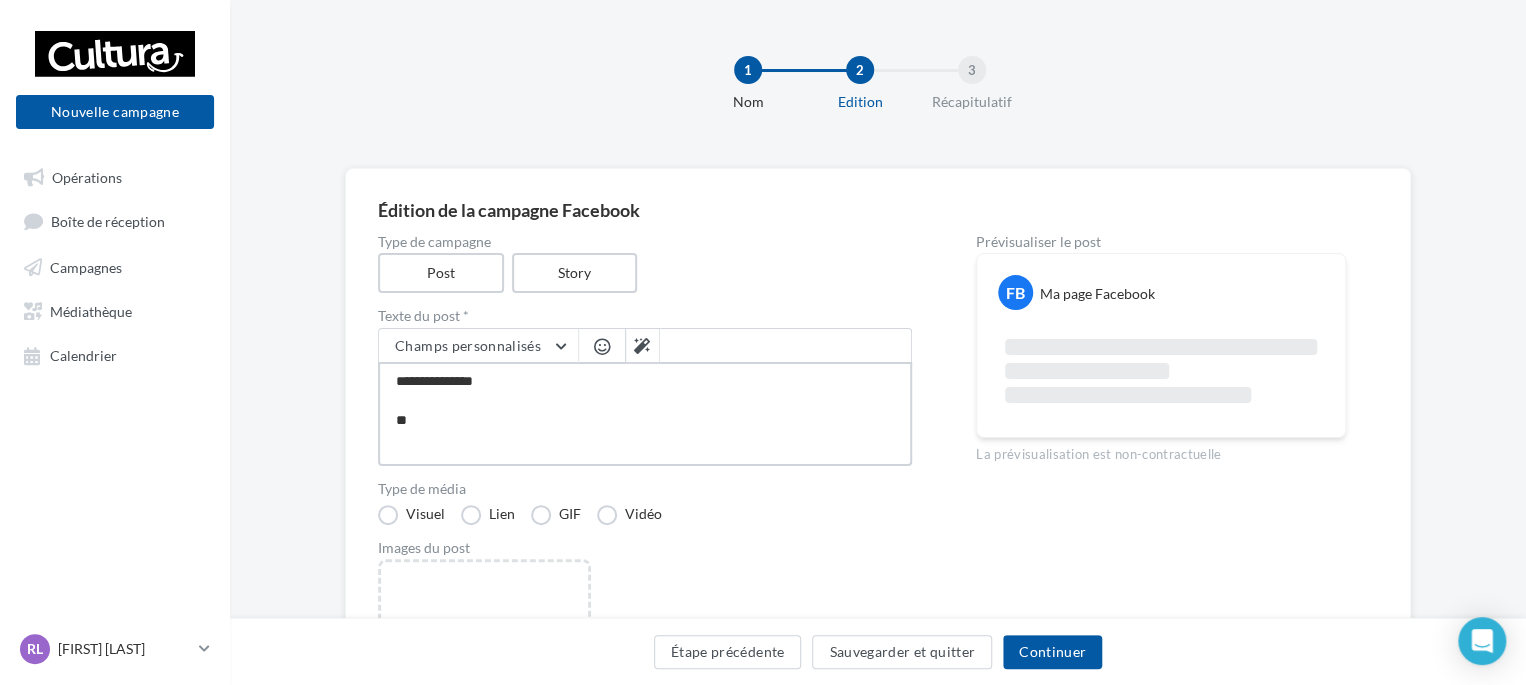type on "**********" 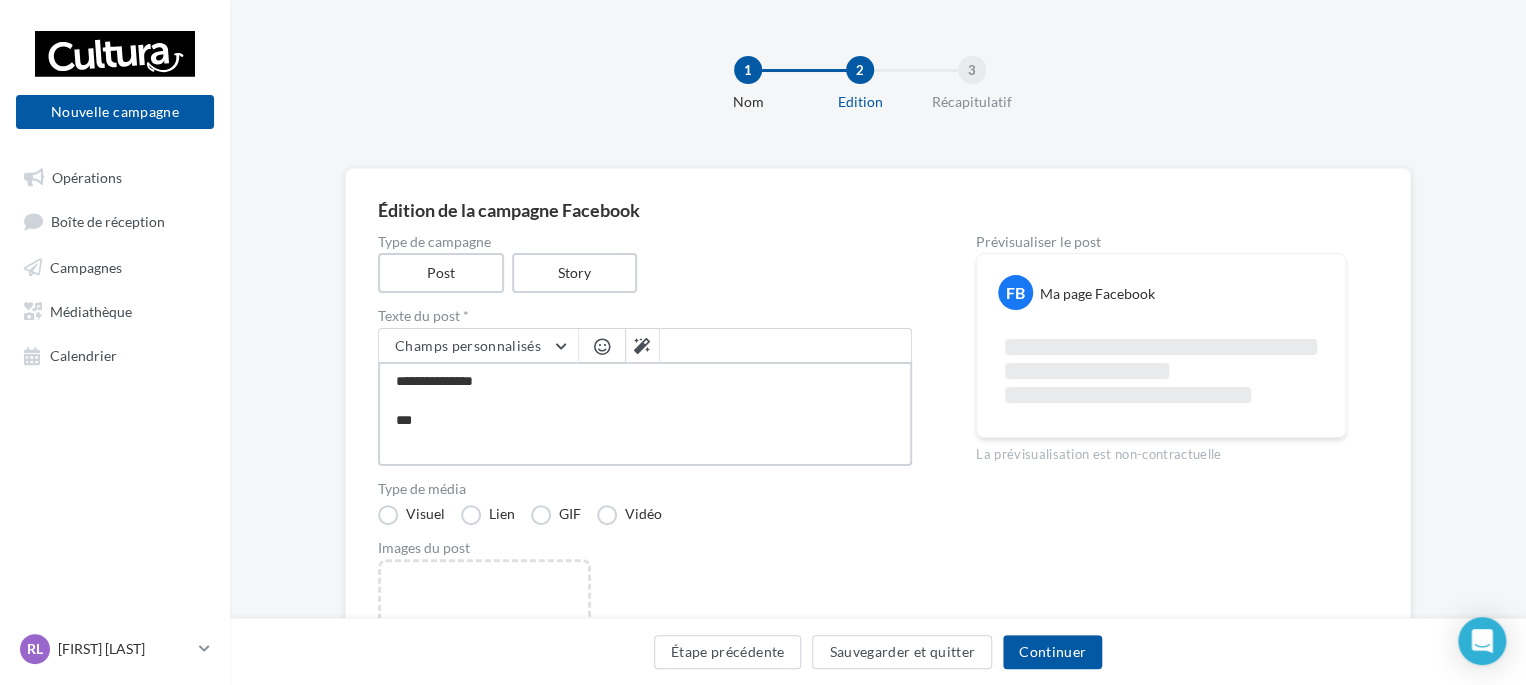 type on "**********" 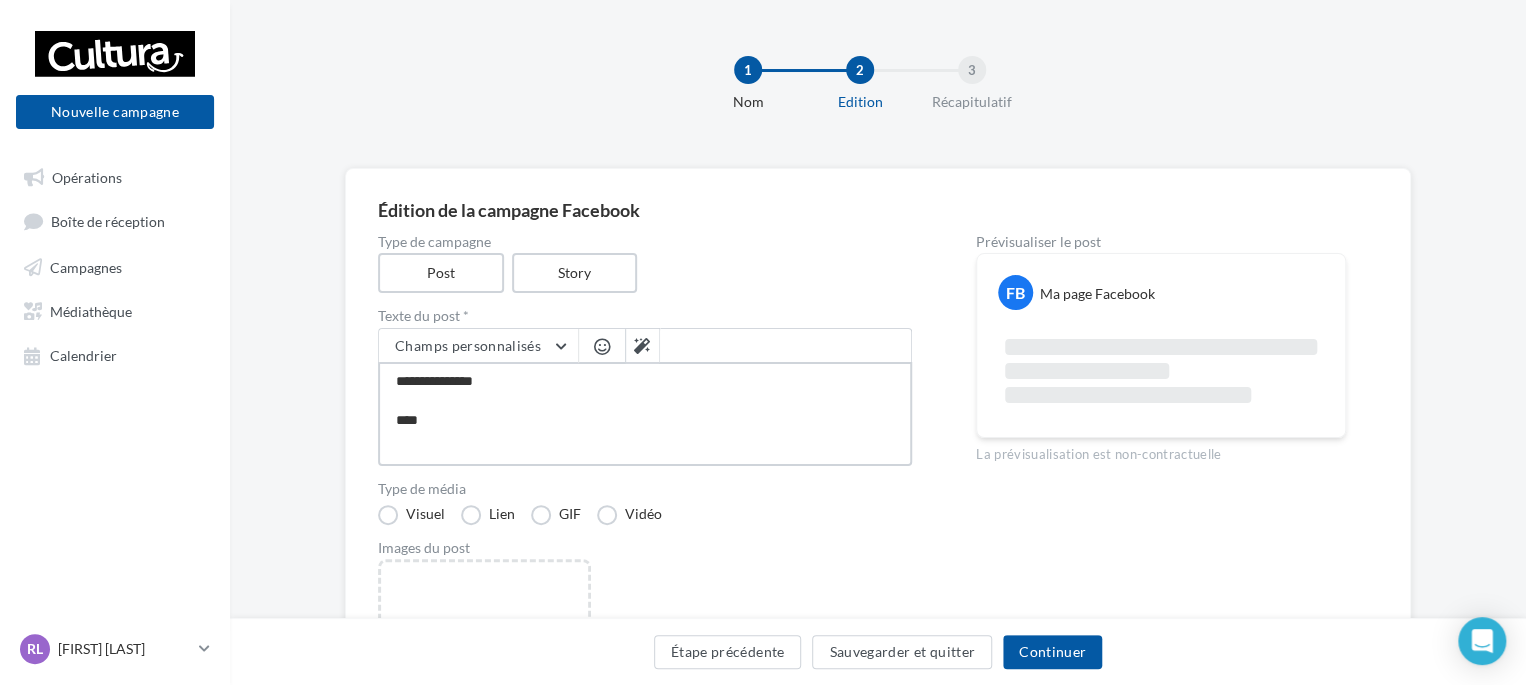 type on "**********" 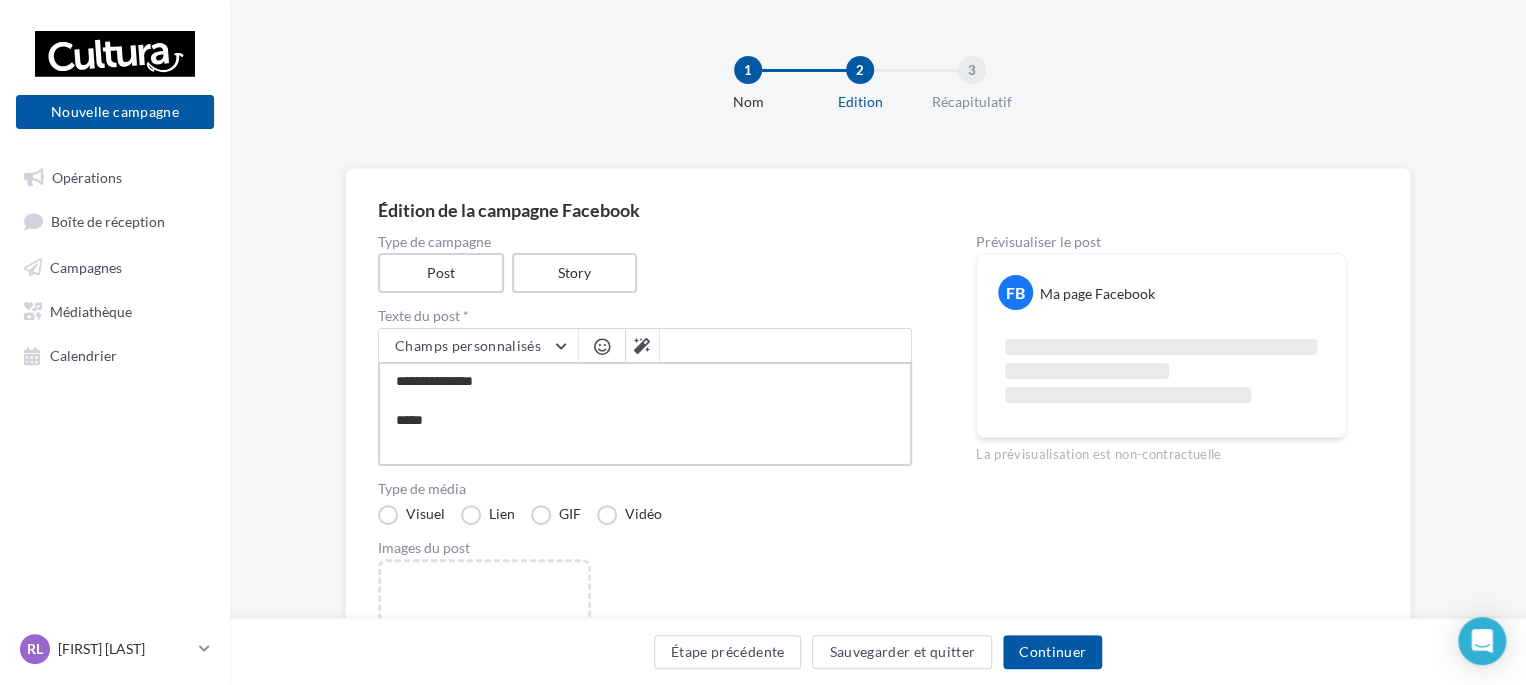 type on "**********" 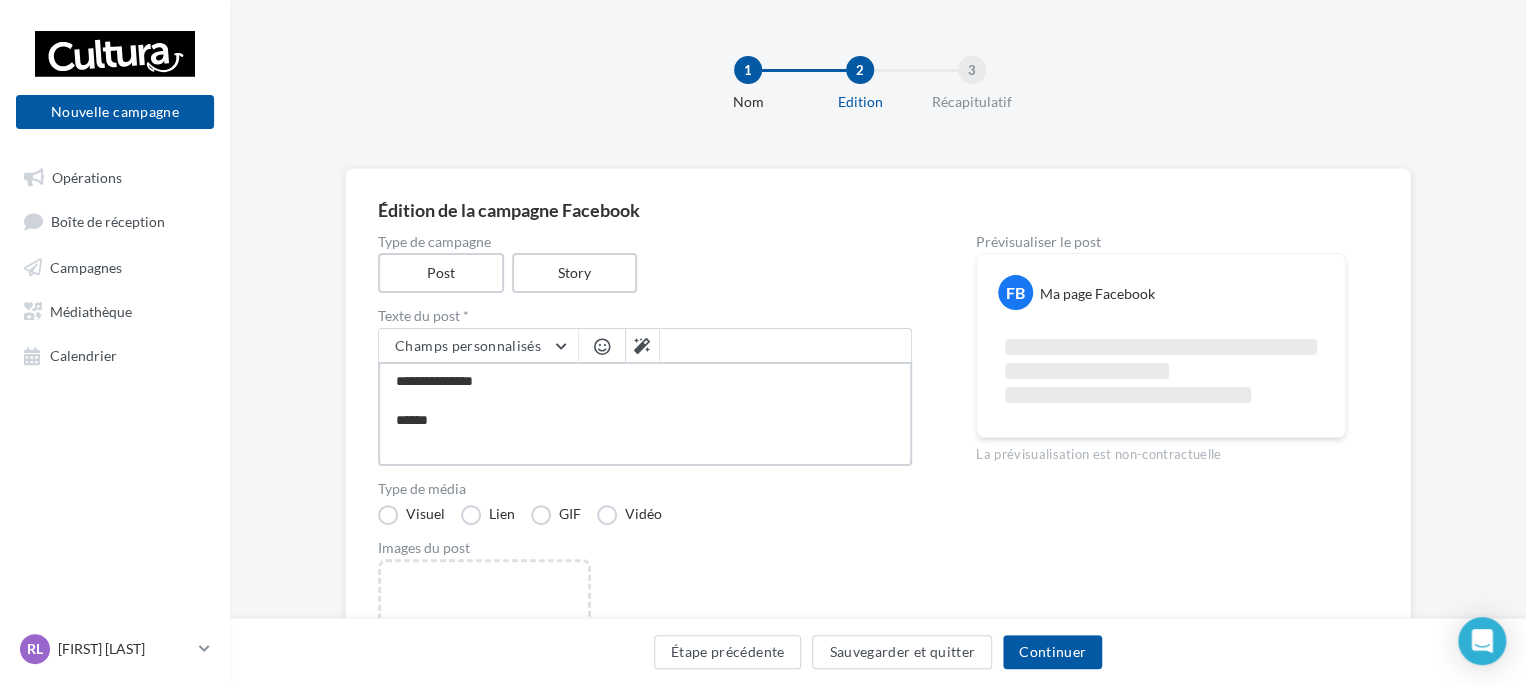 type on "**********" 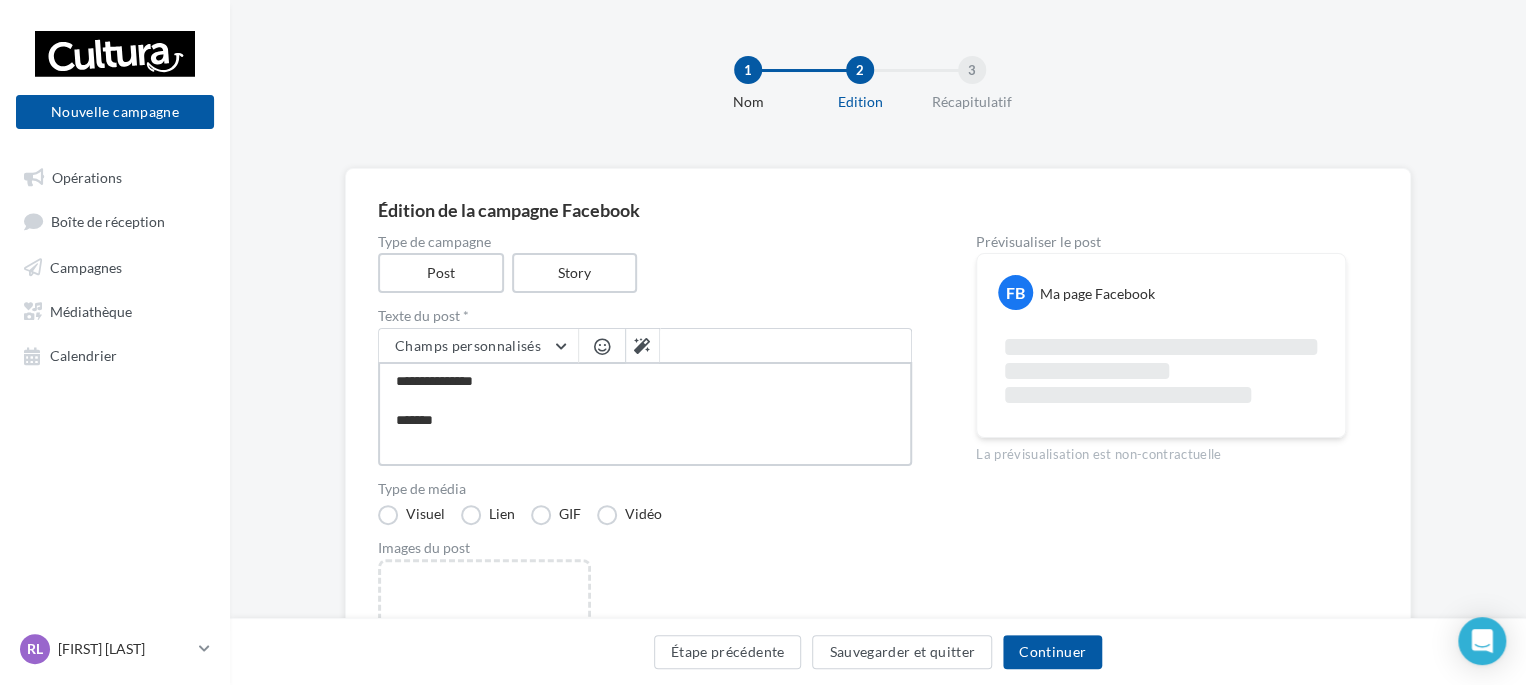 type on "**********" 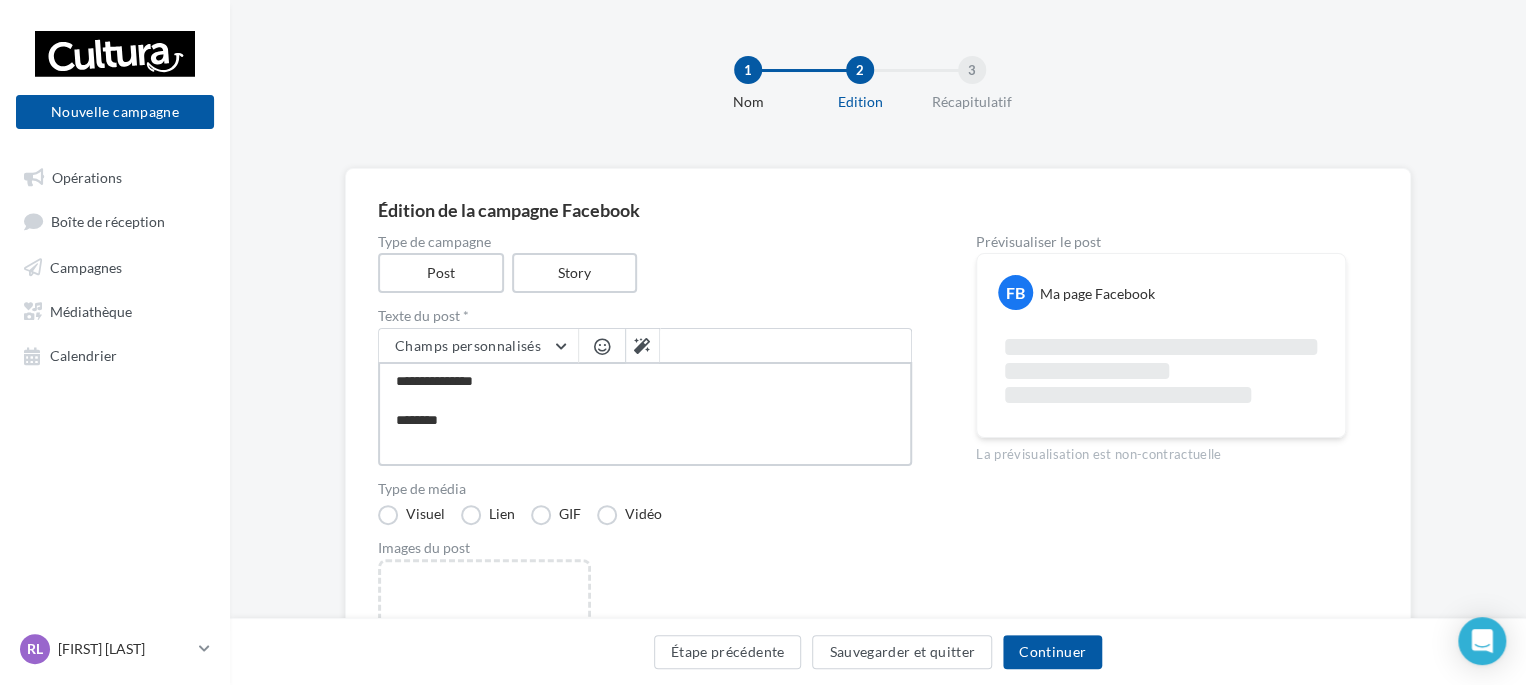type on "**********" 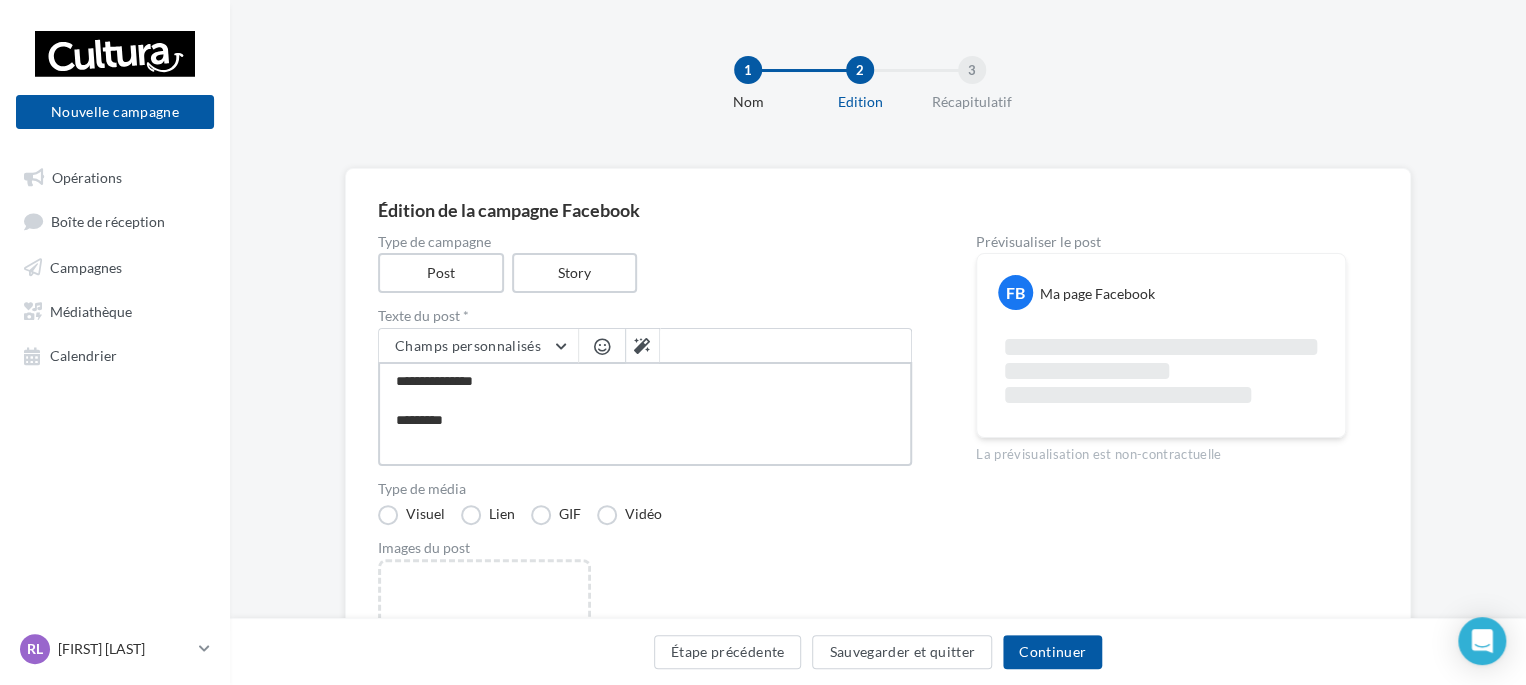 type on "**********" 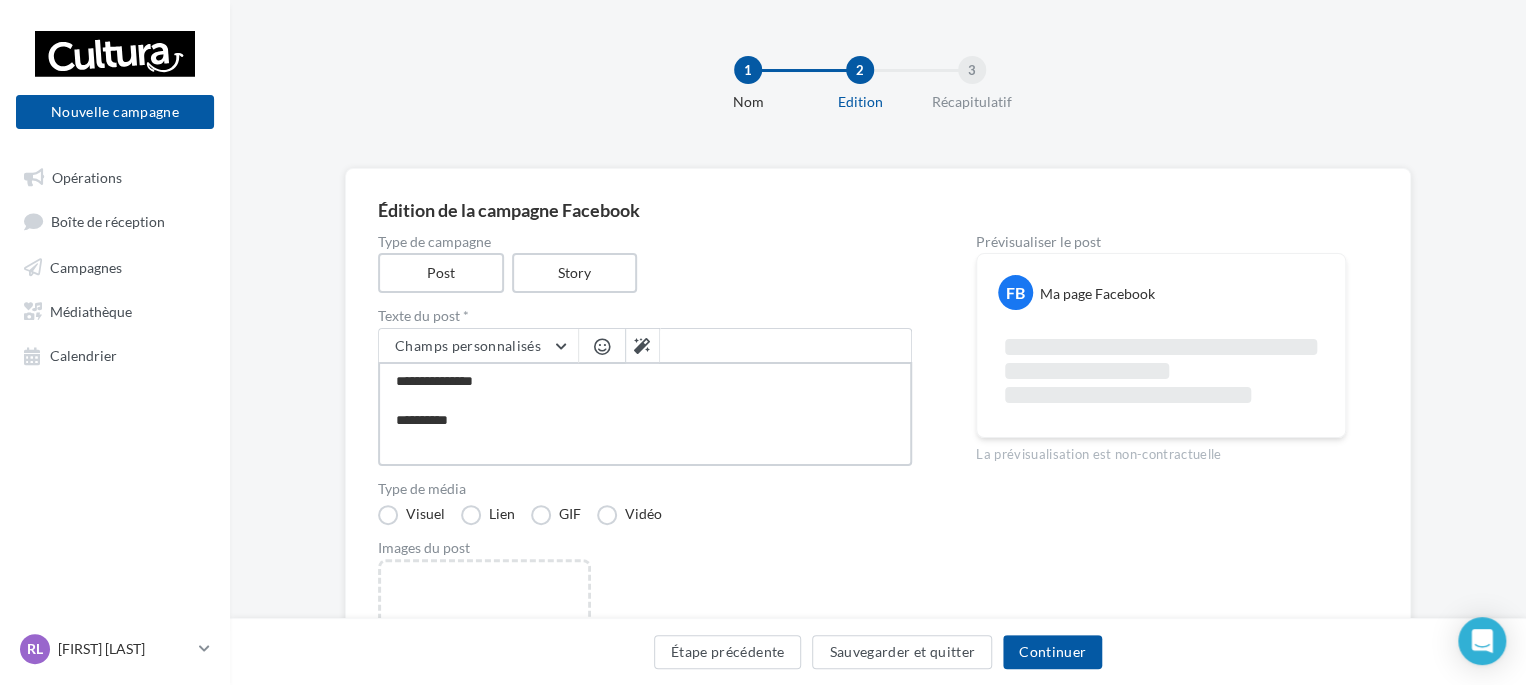 type on "**********" 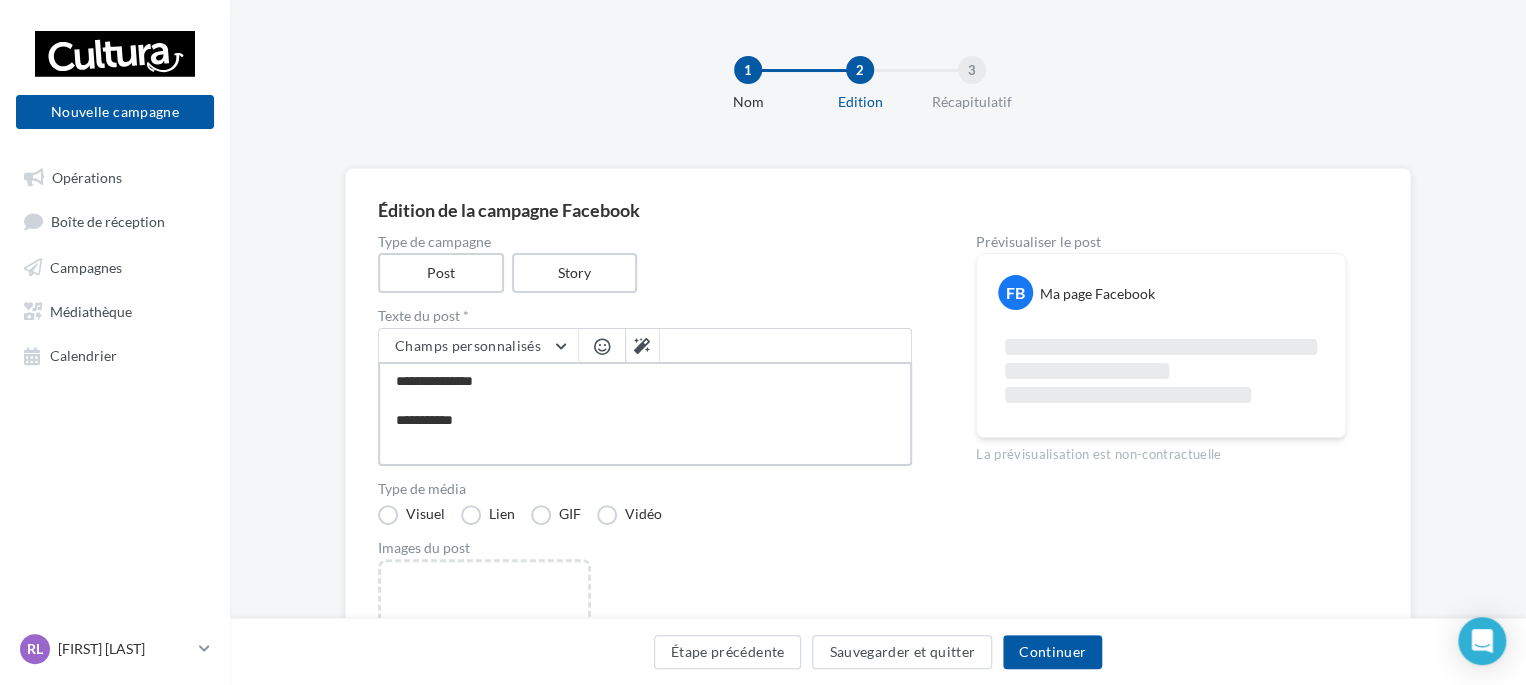 type on "**********" 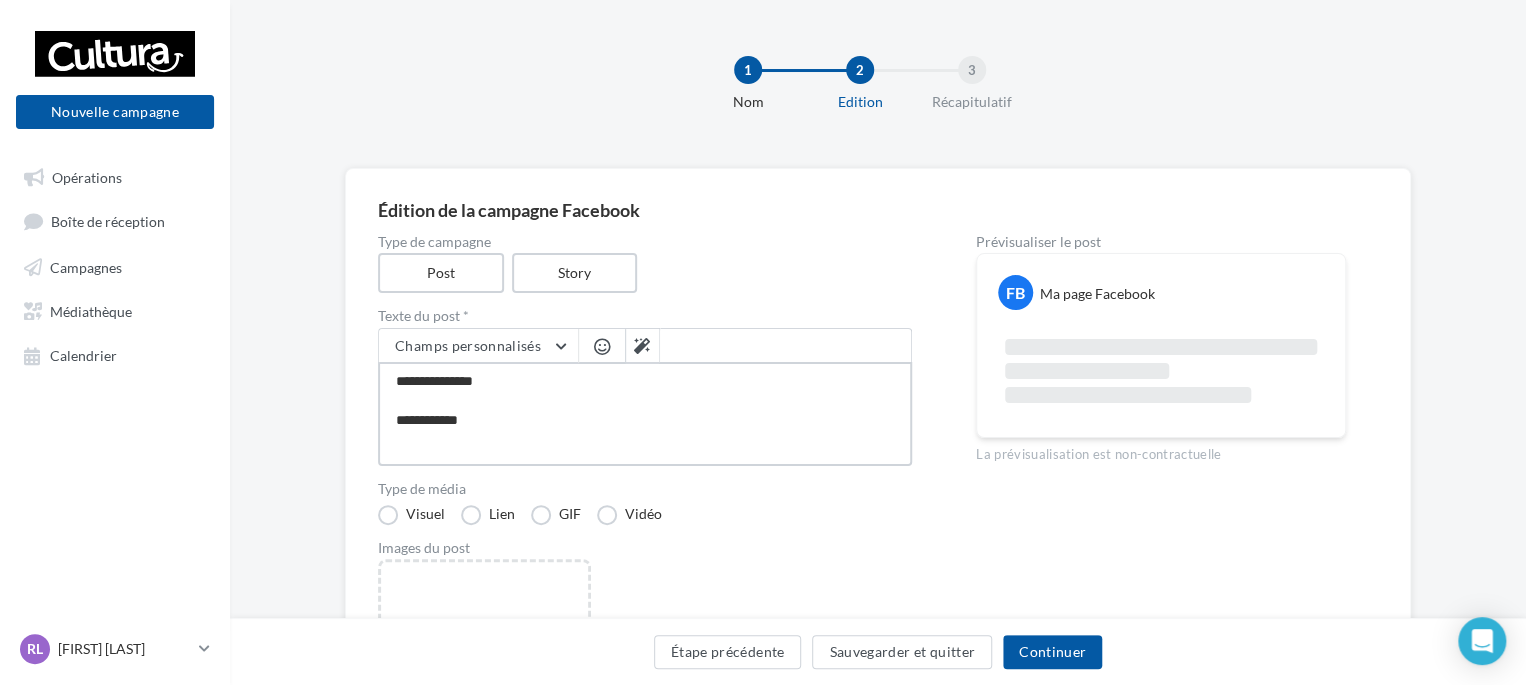 type on "**********" 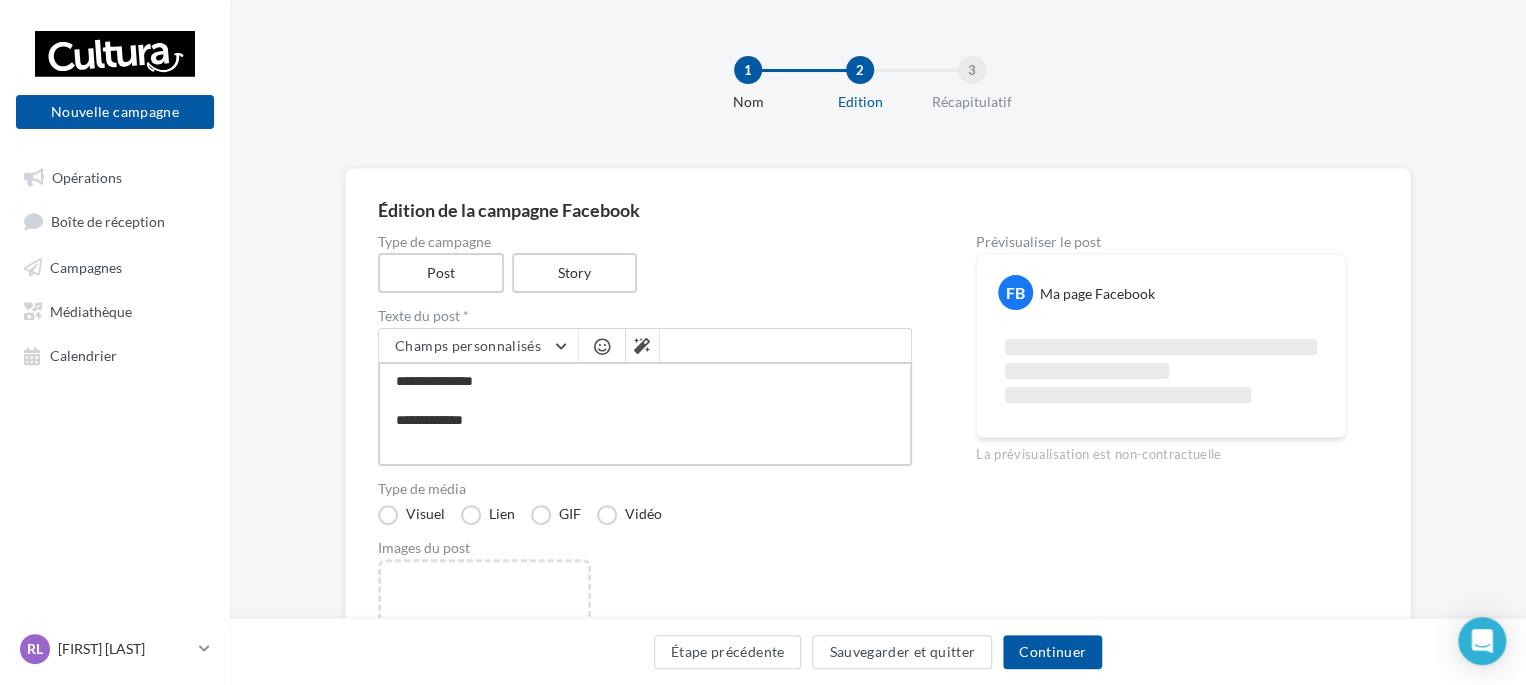 type on "**********" 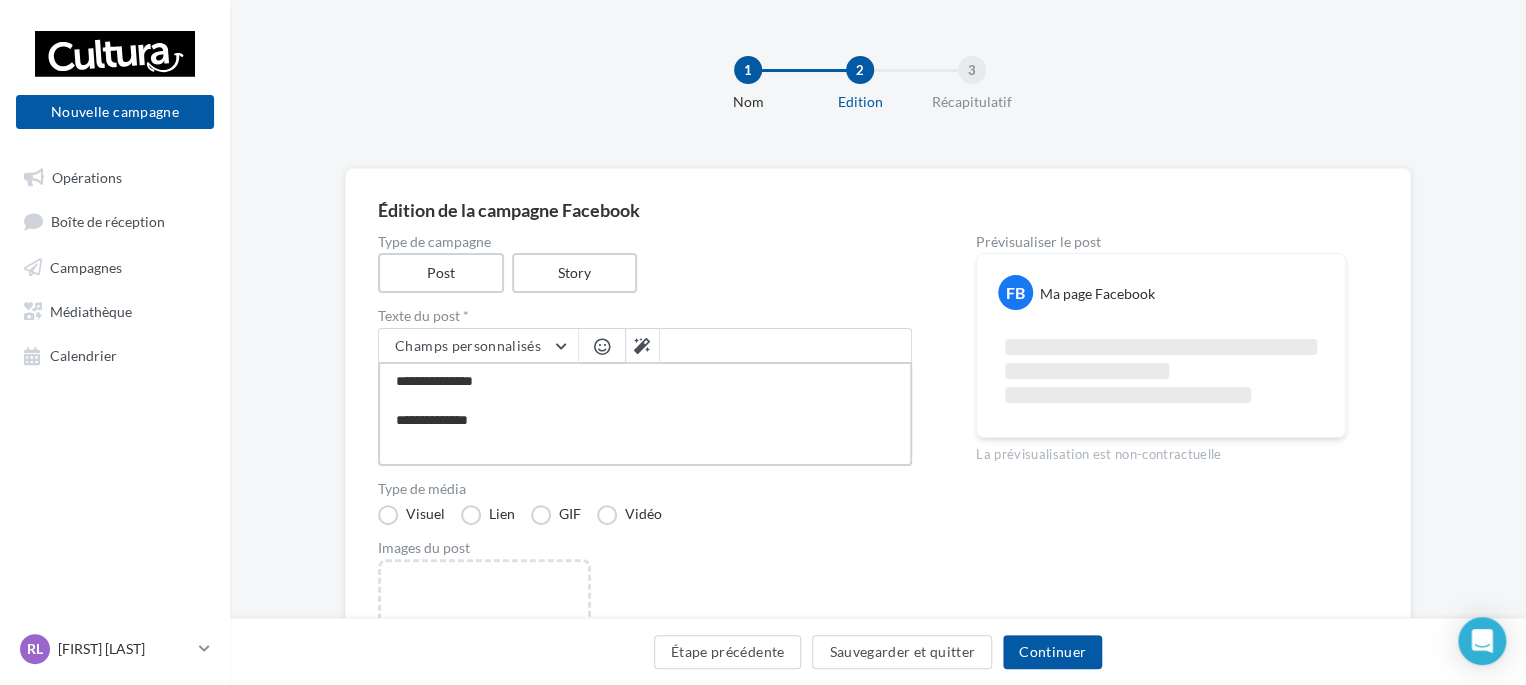 type on "**********" 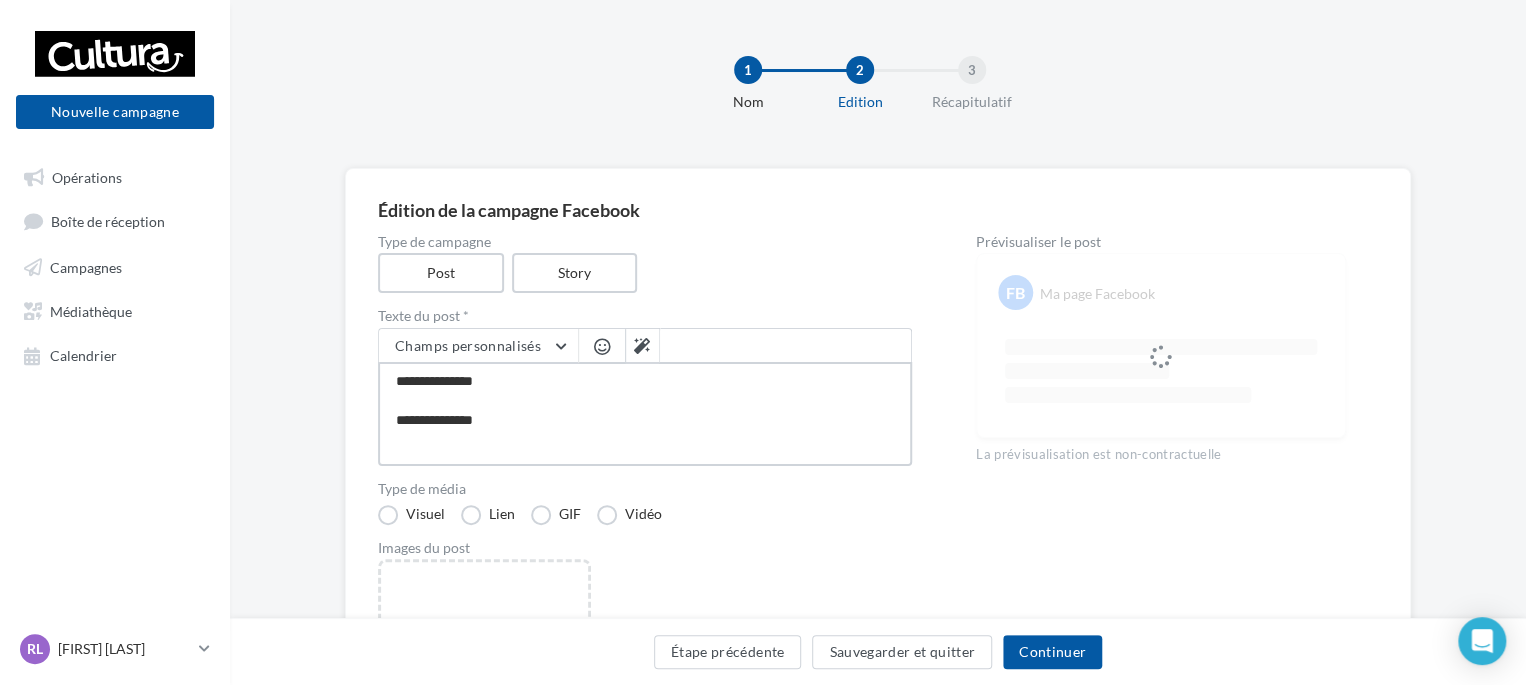 type on "**********" 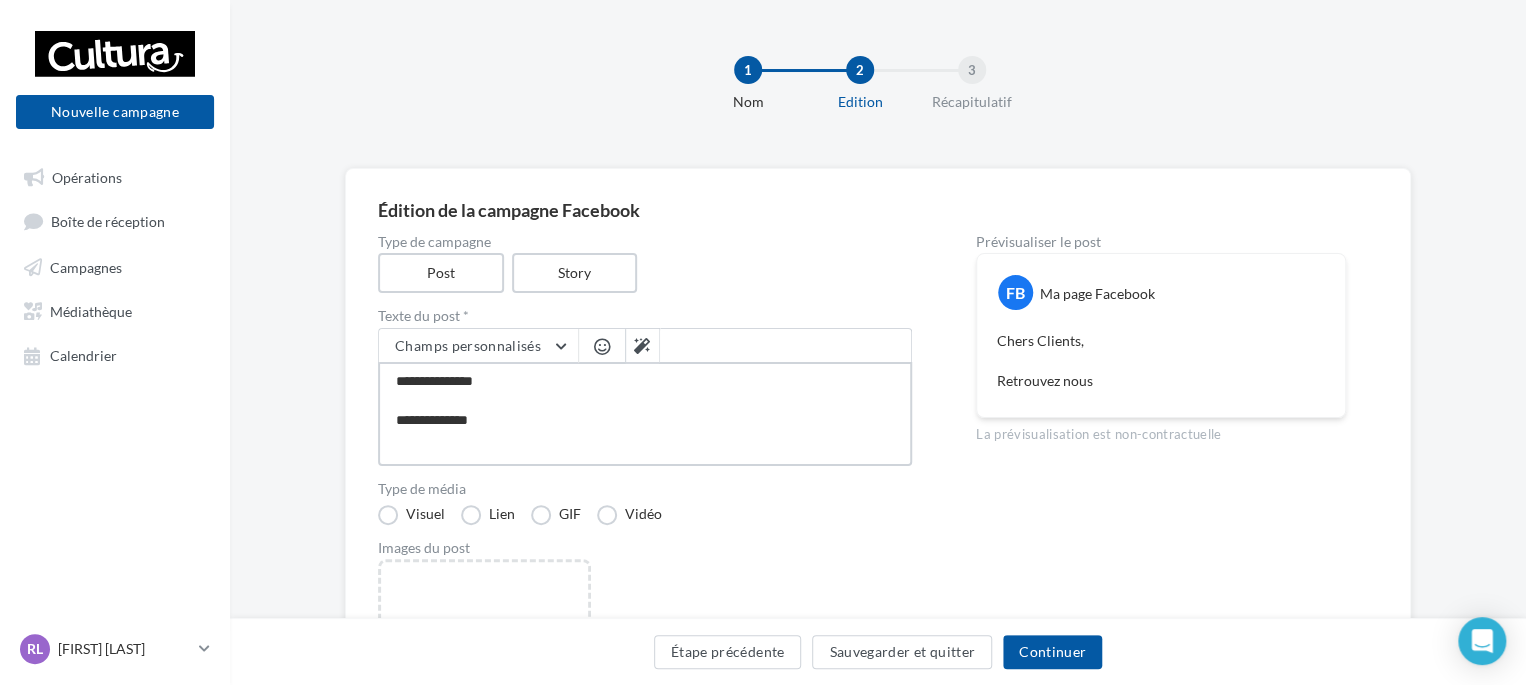 type on "**********" 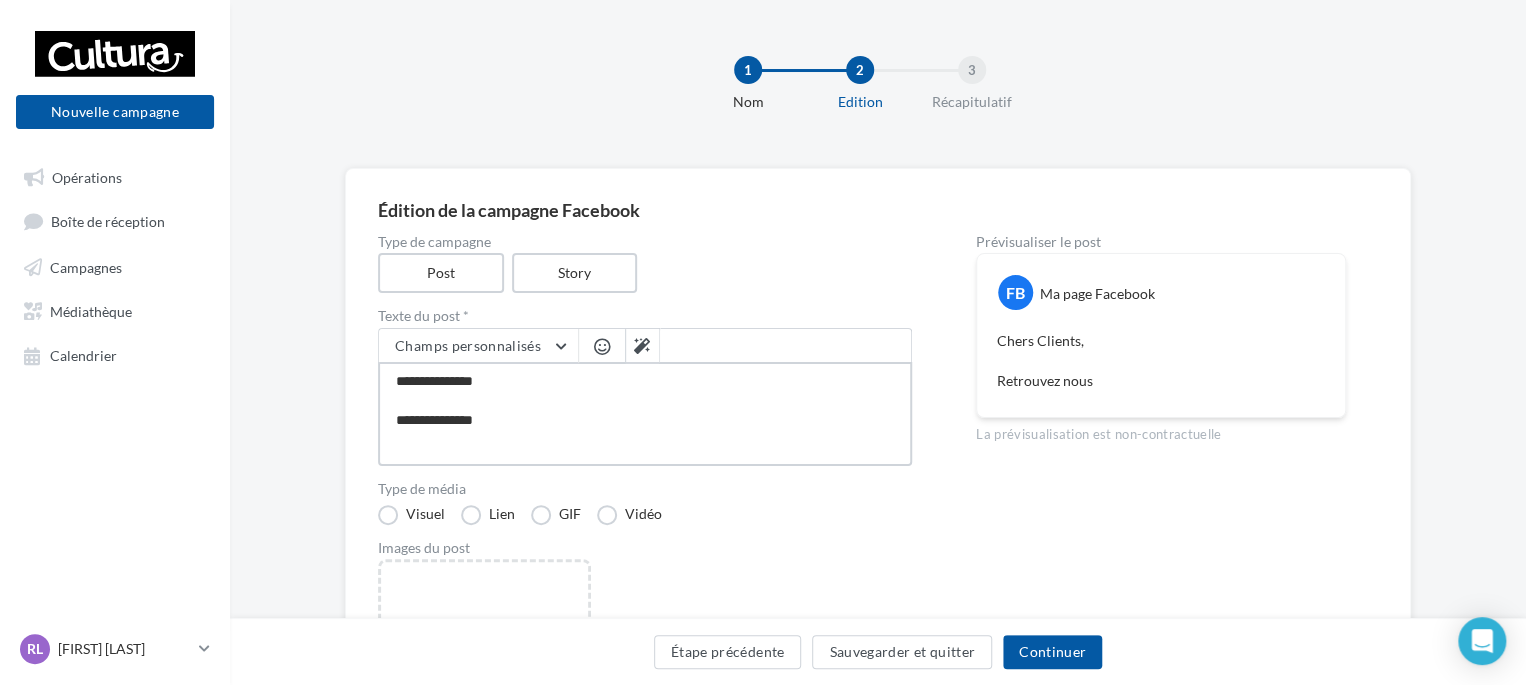 type on "**********" 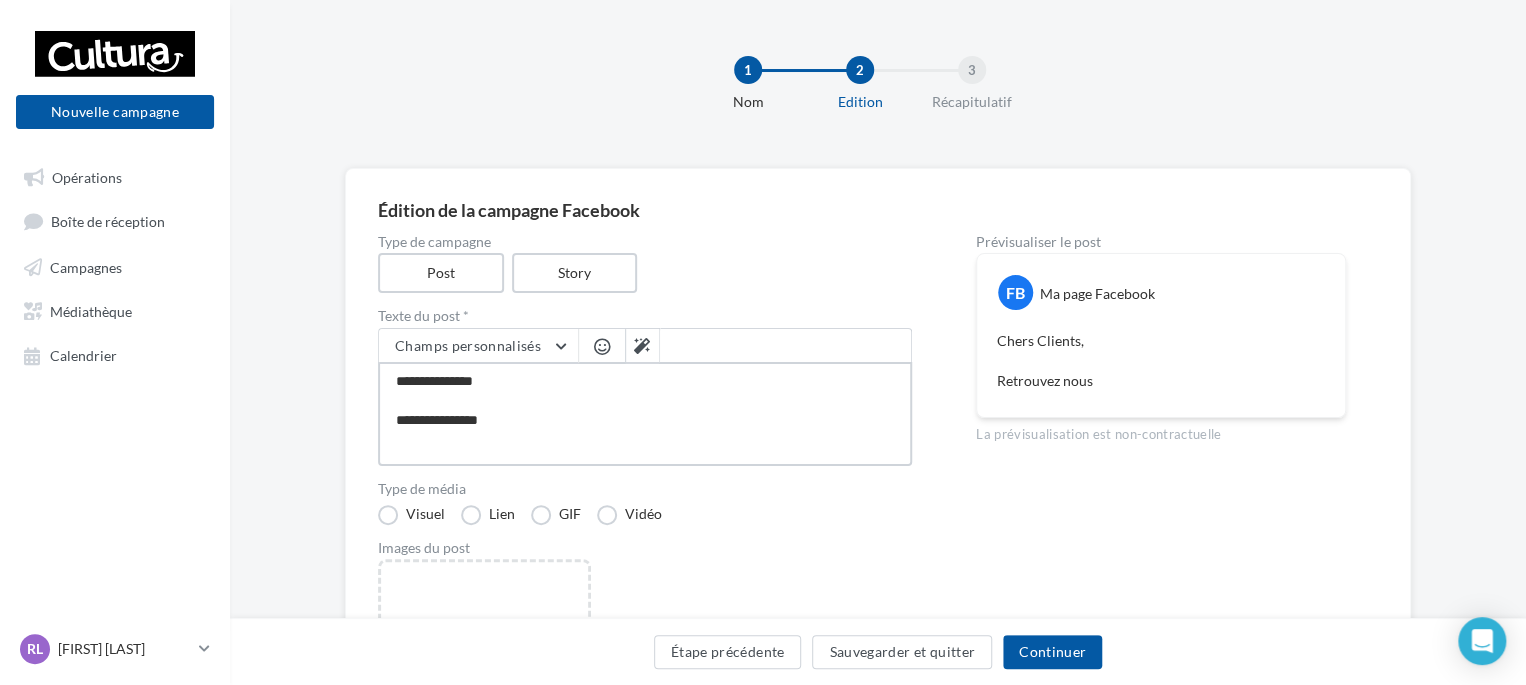 type on "**********" 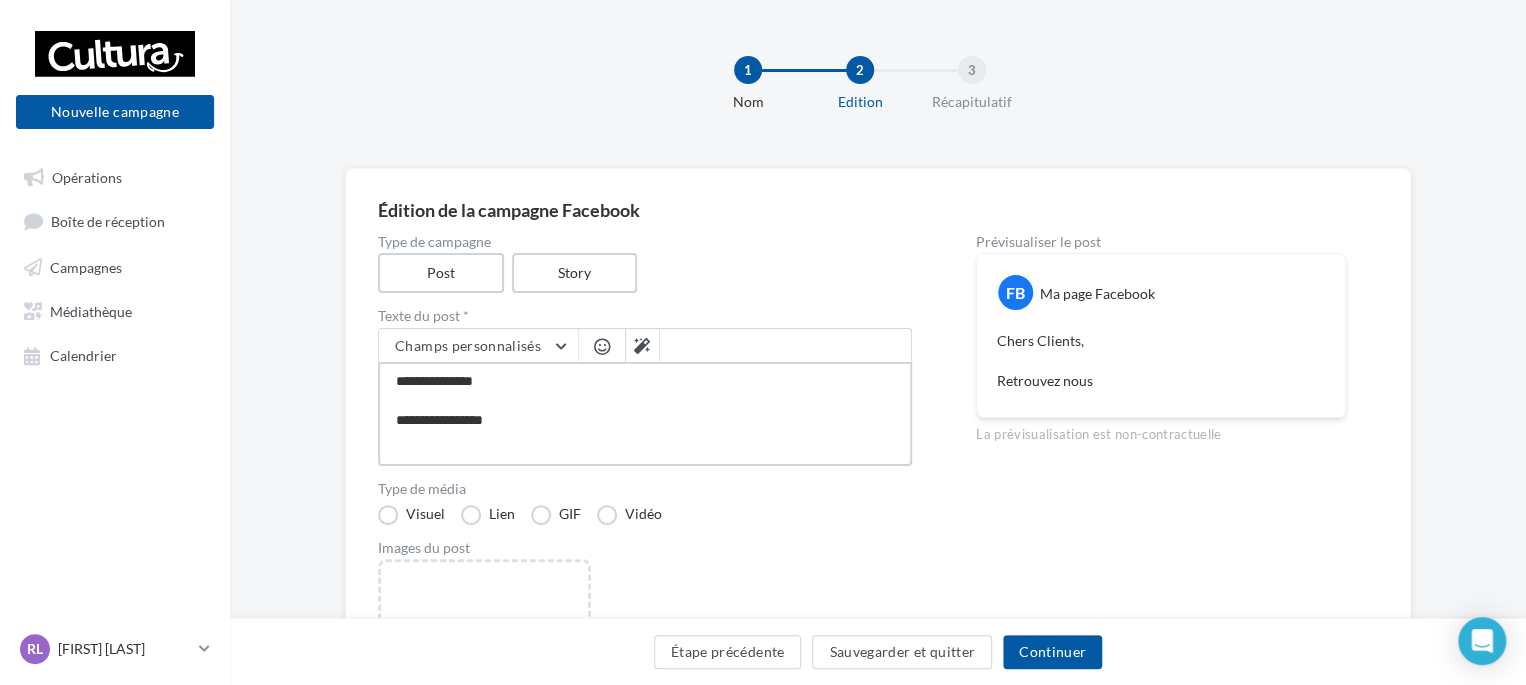 type on "**********" 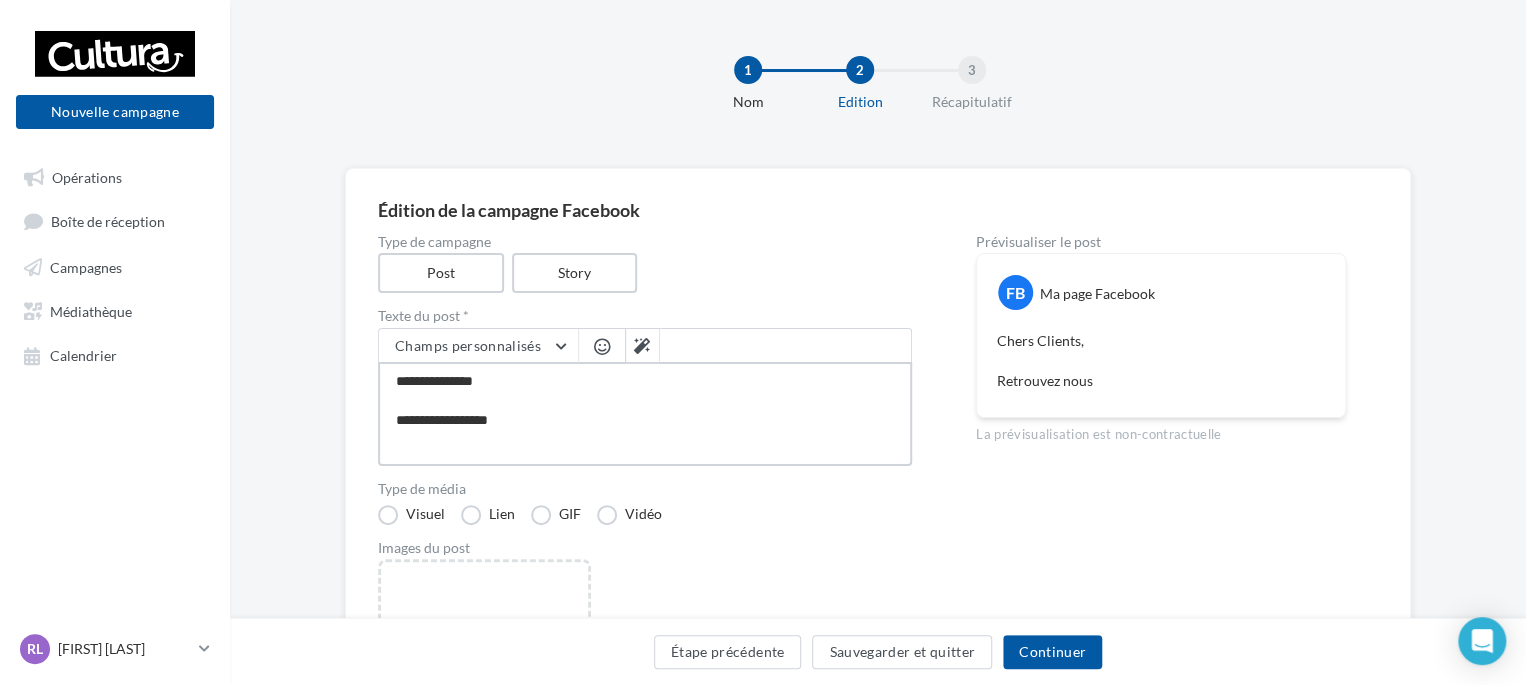 type on "**********" 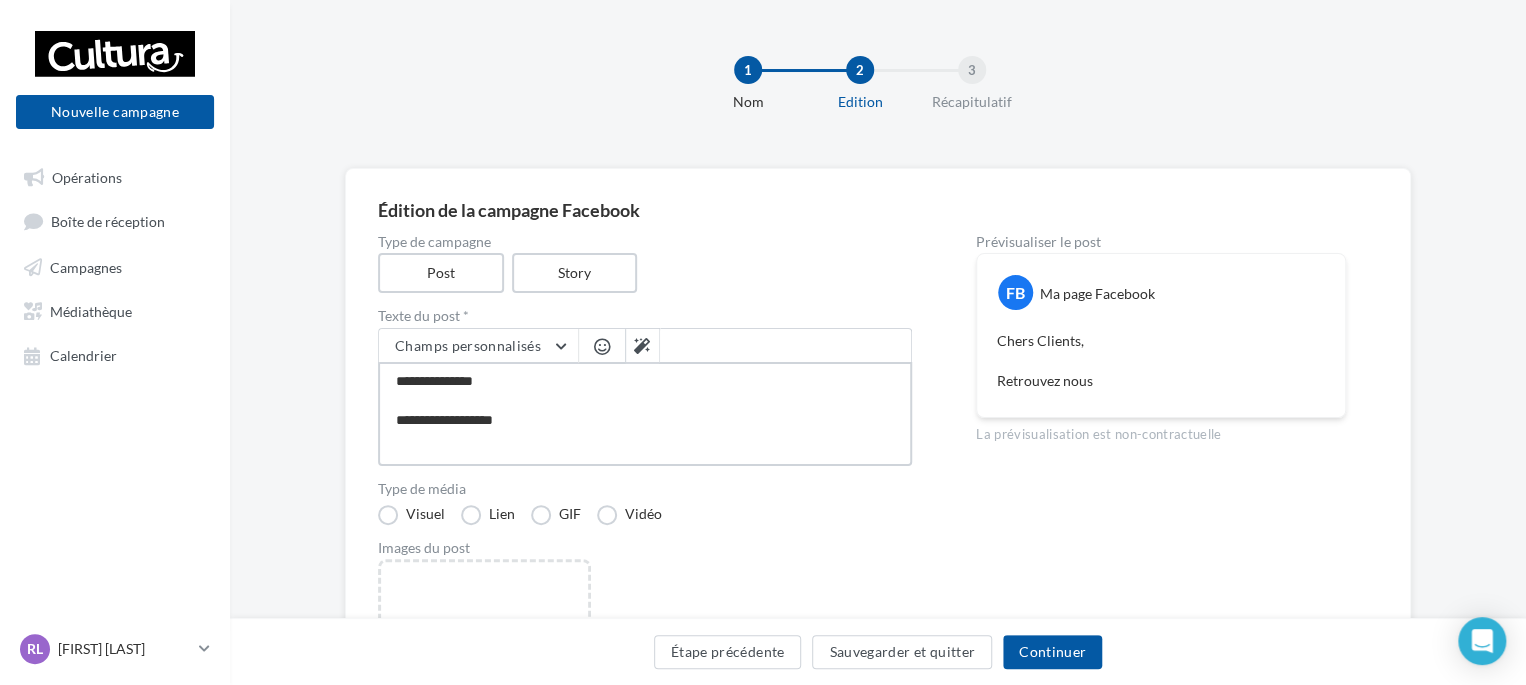 type on "**********" 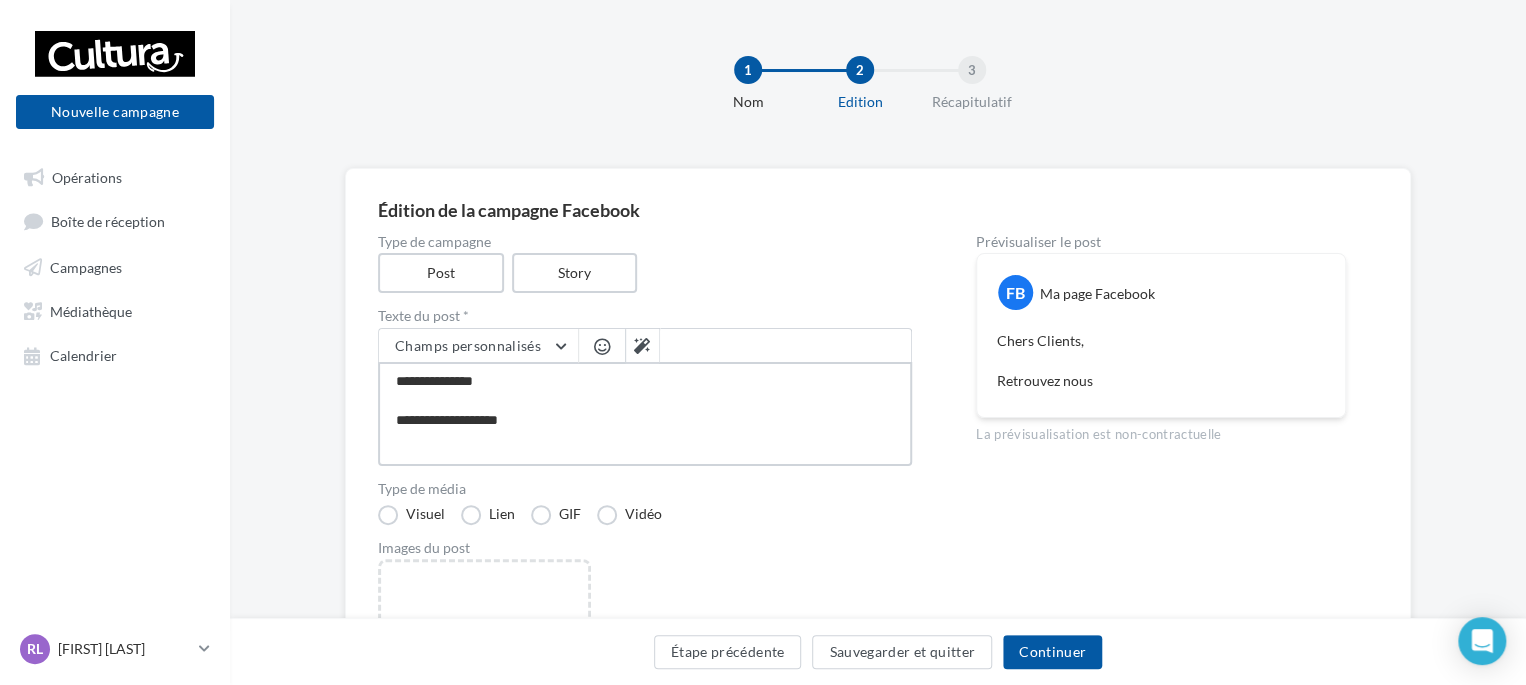 type on "**********" 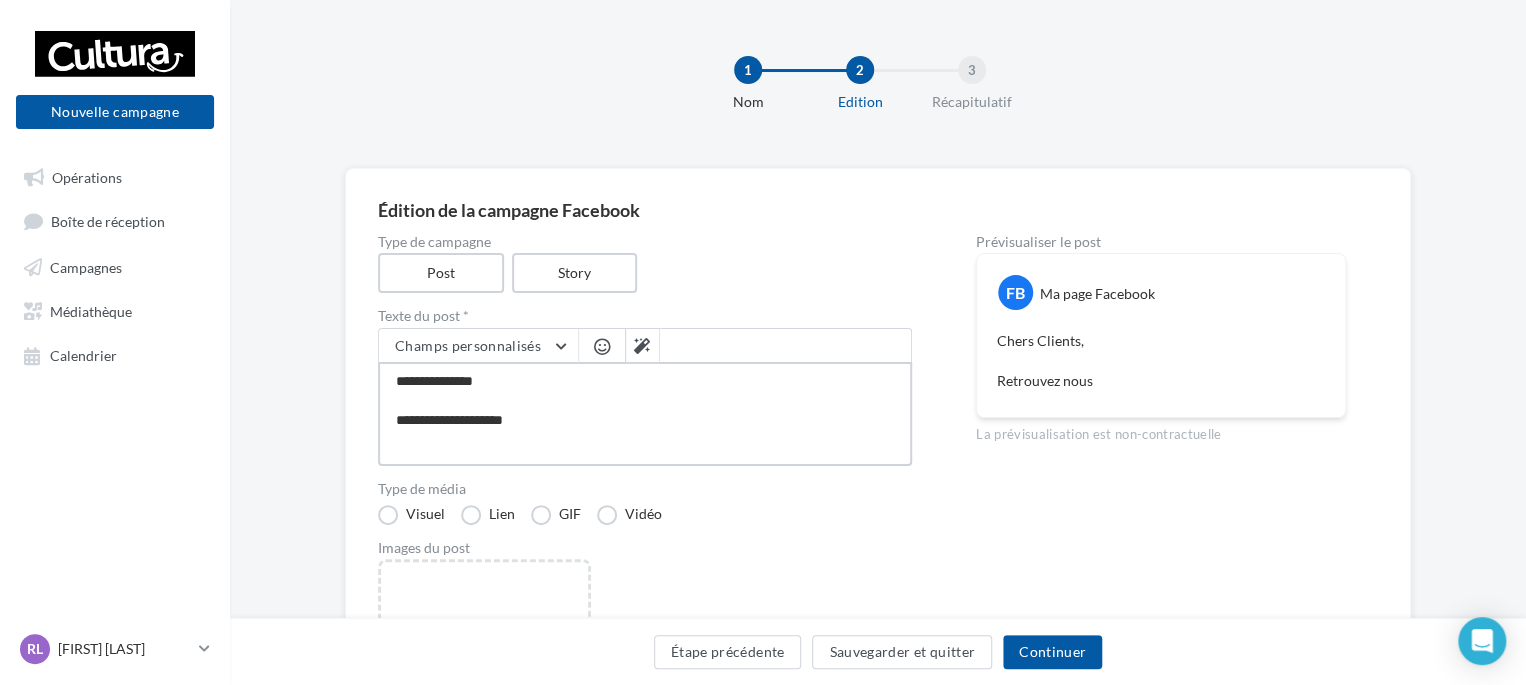 type on "**********" 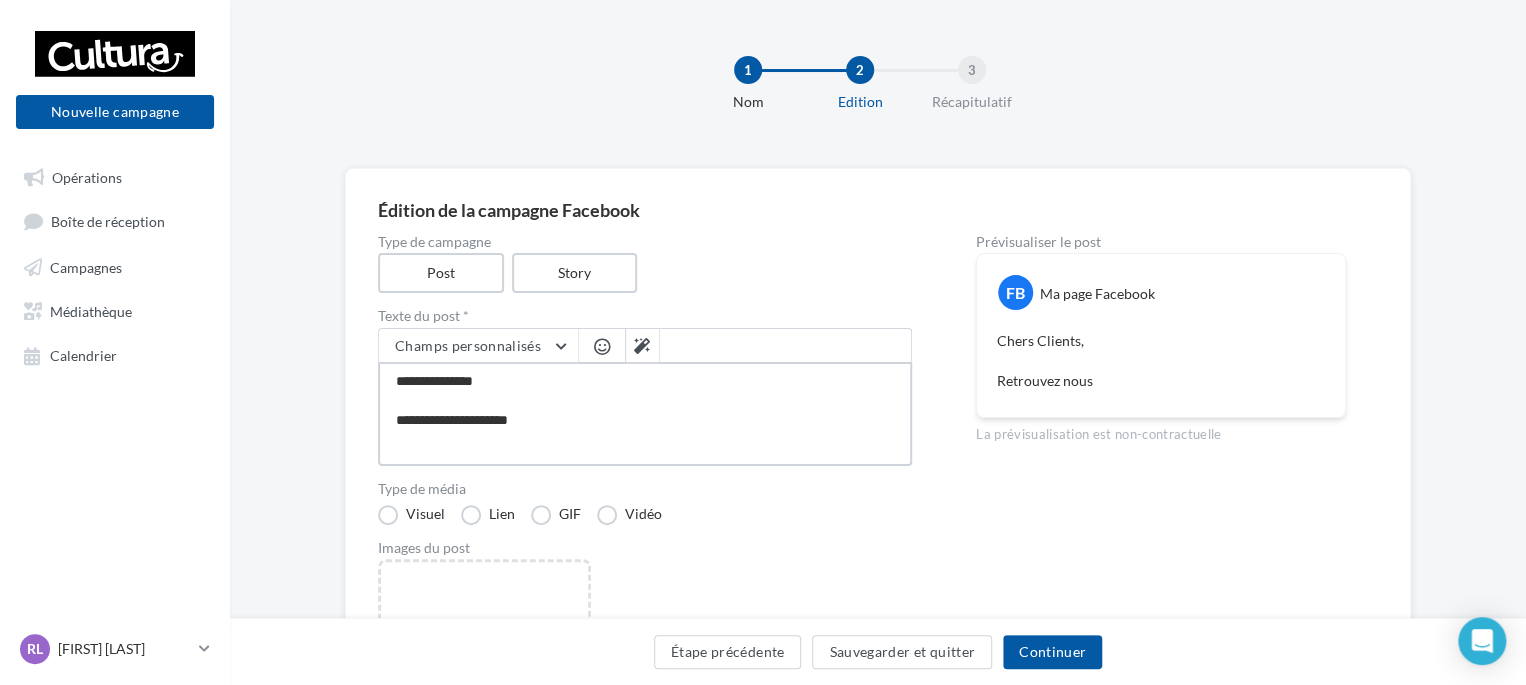 type on "**********" 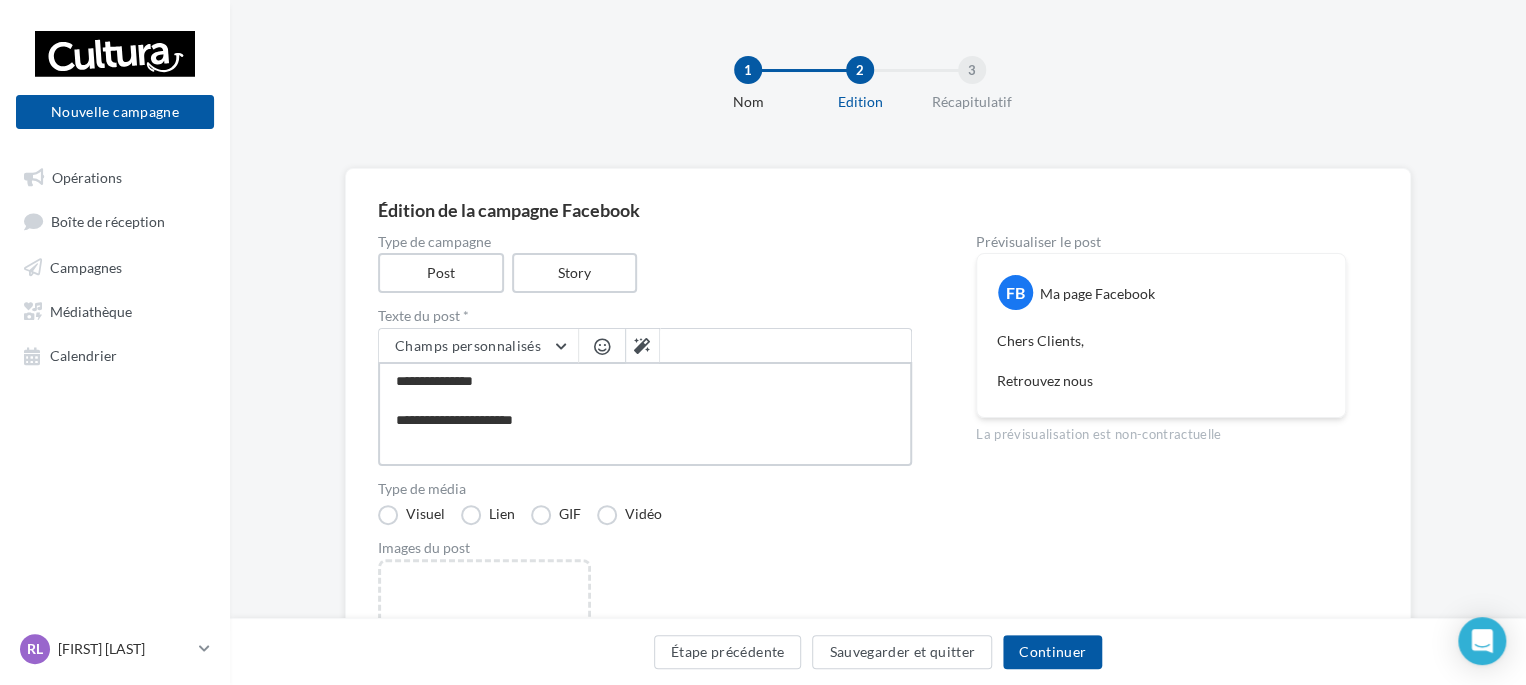 type on "**********" 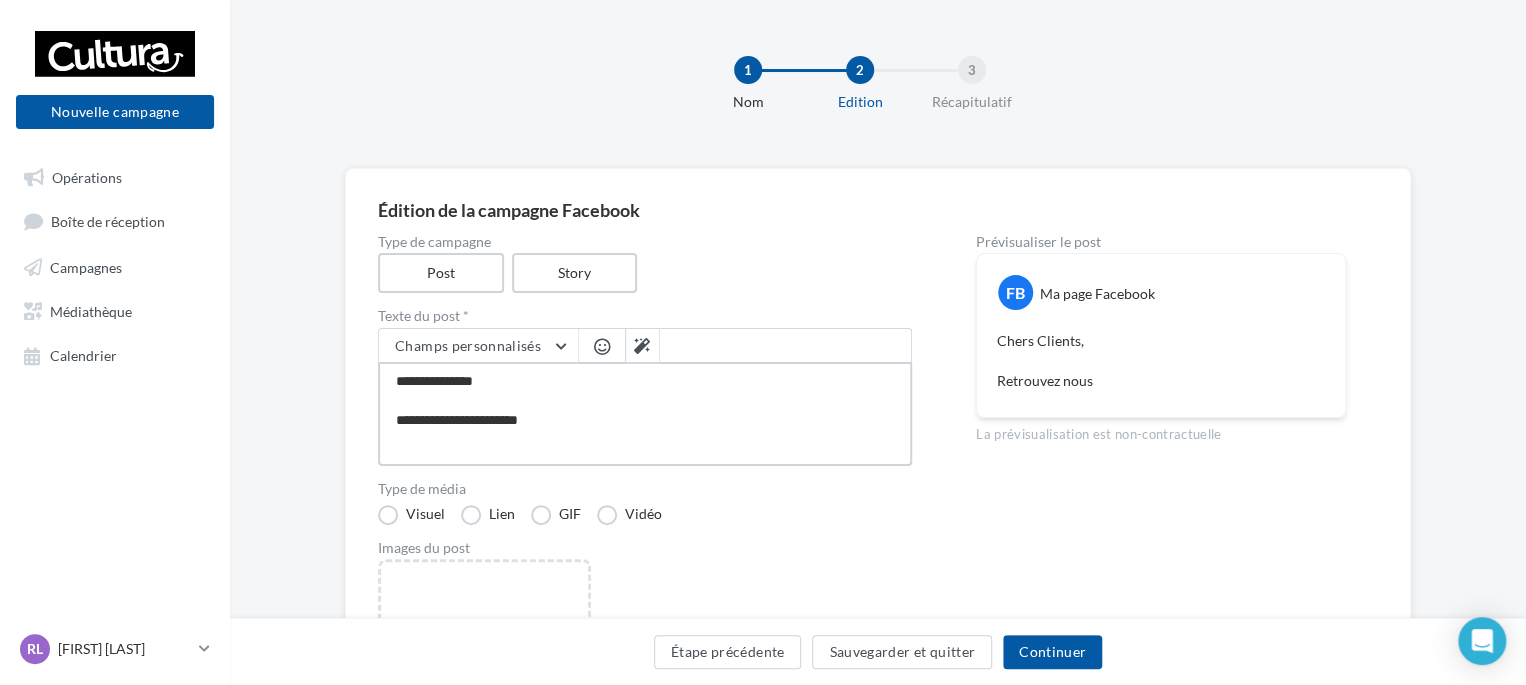 type on "**********" 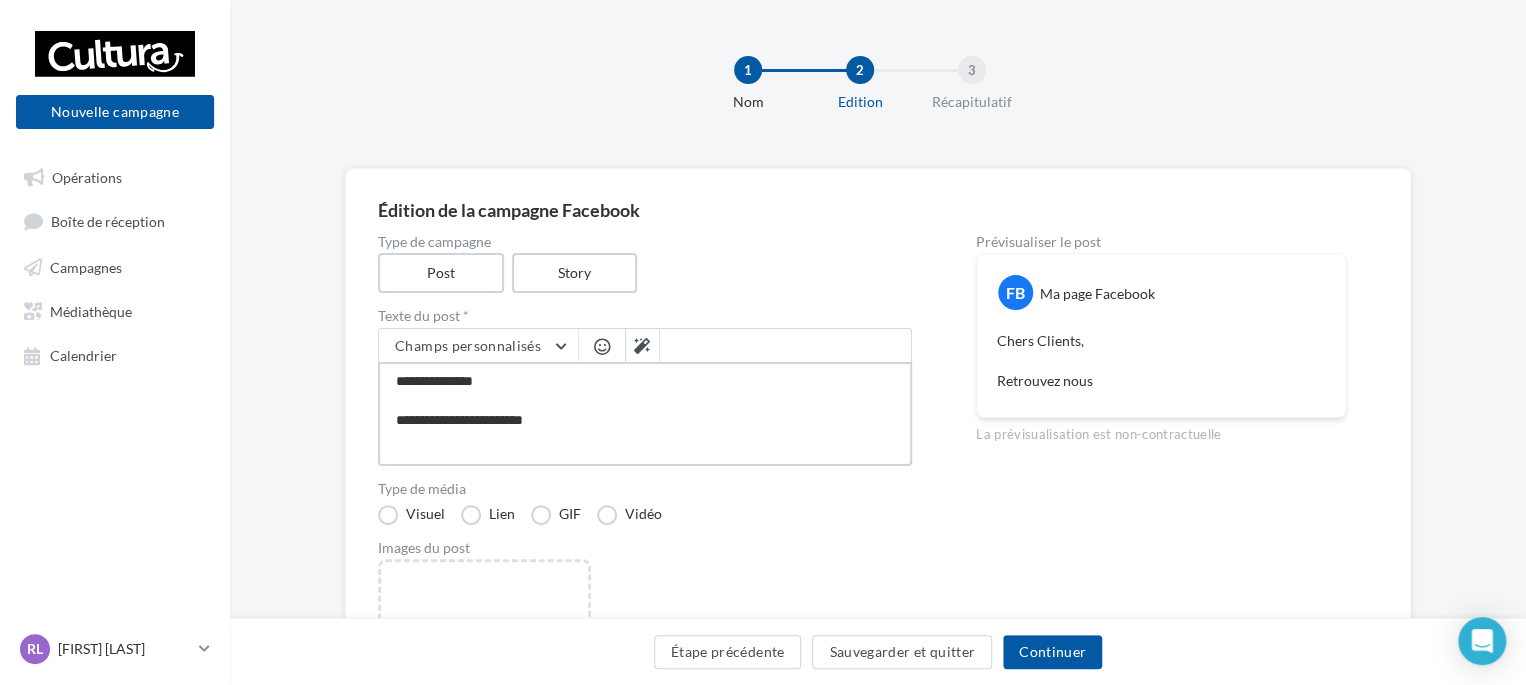 type on "**********" 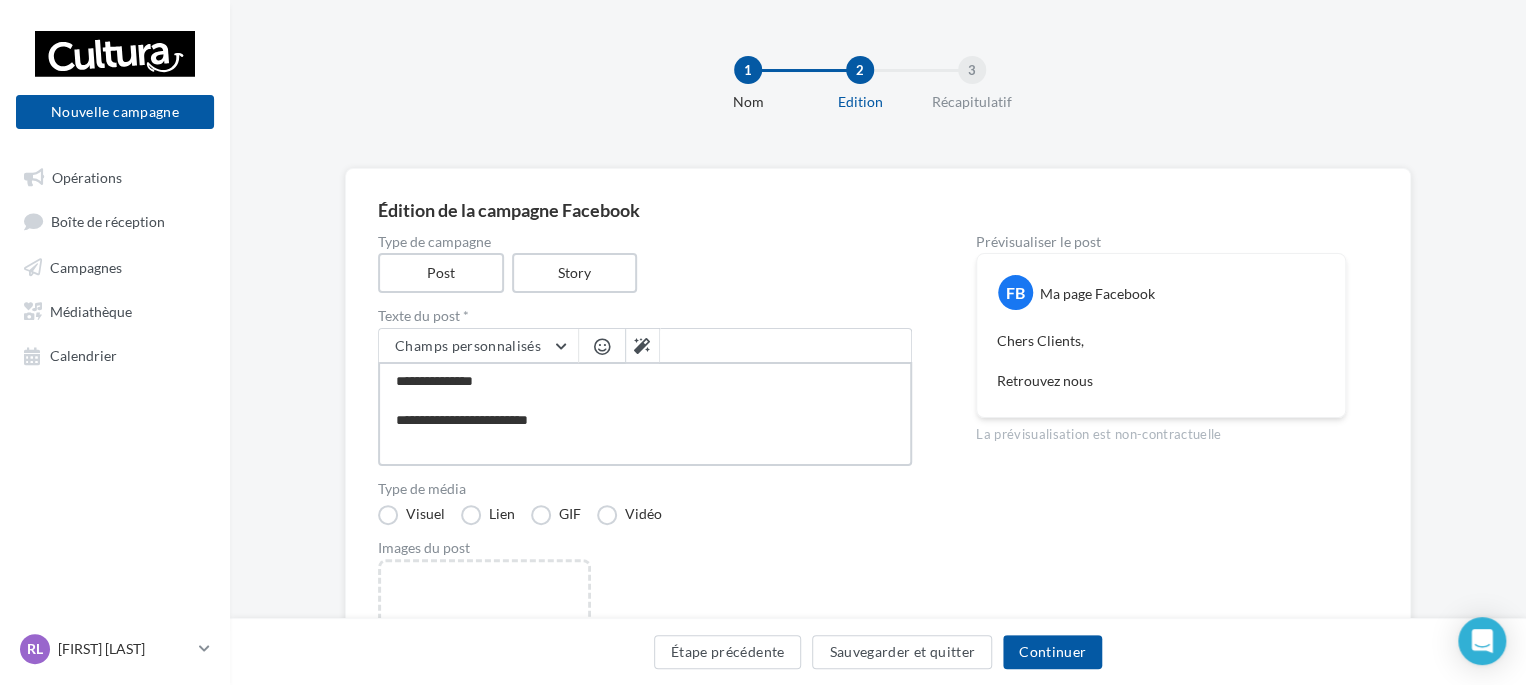 type on "**********" 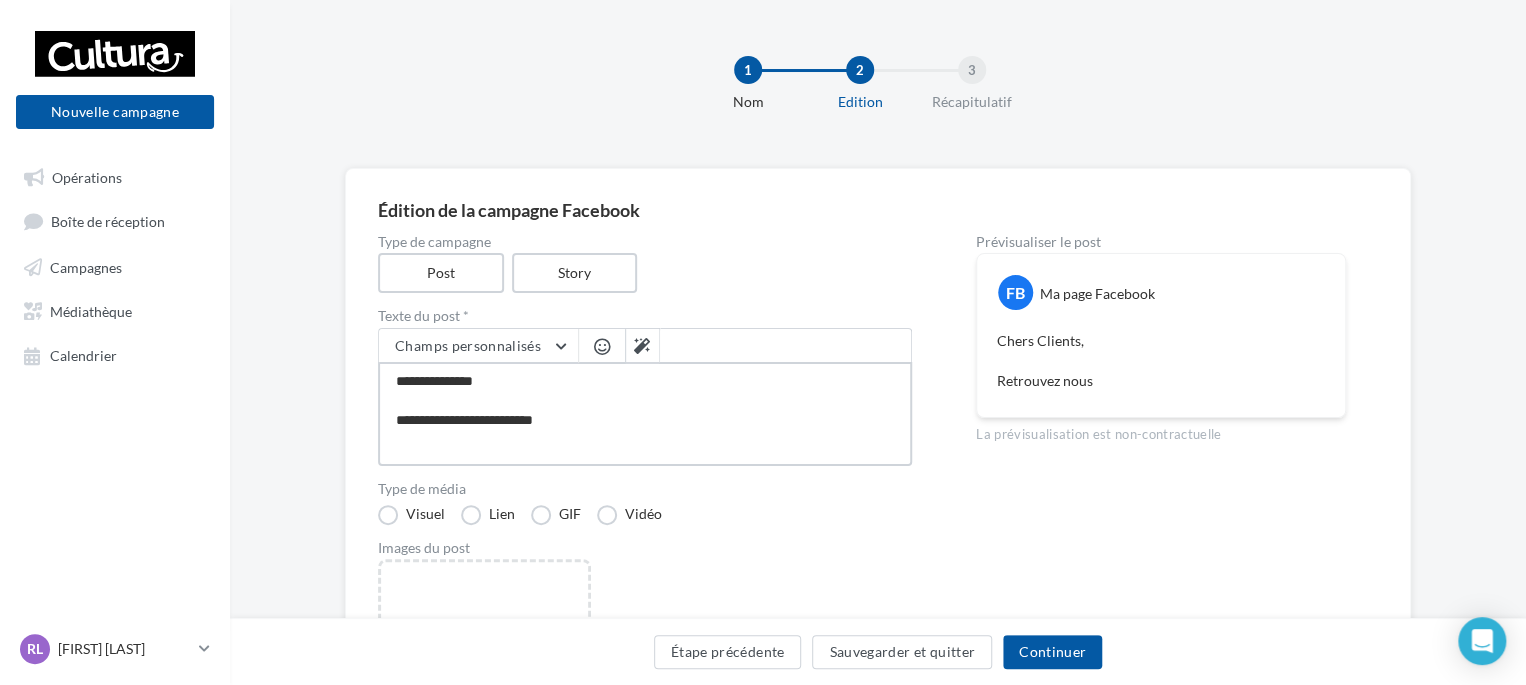 type on "**********" 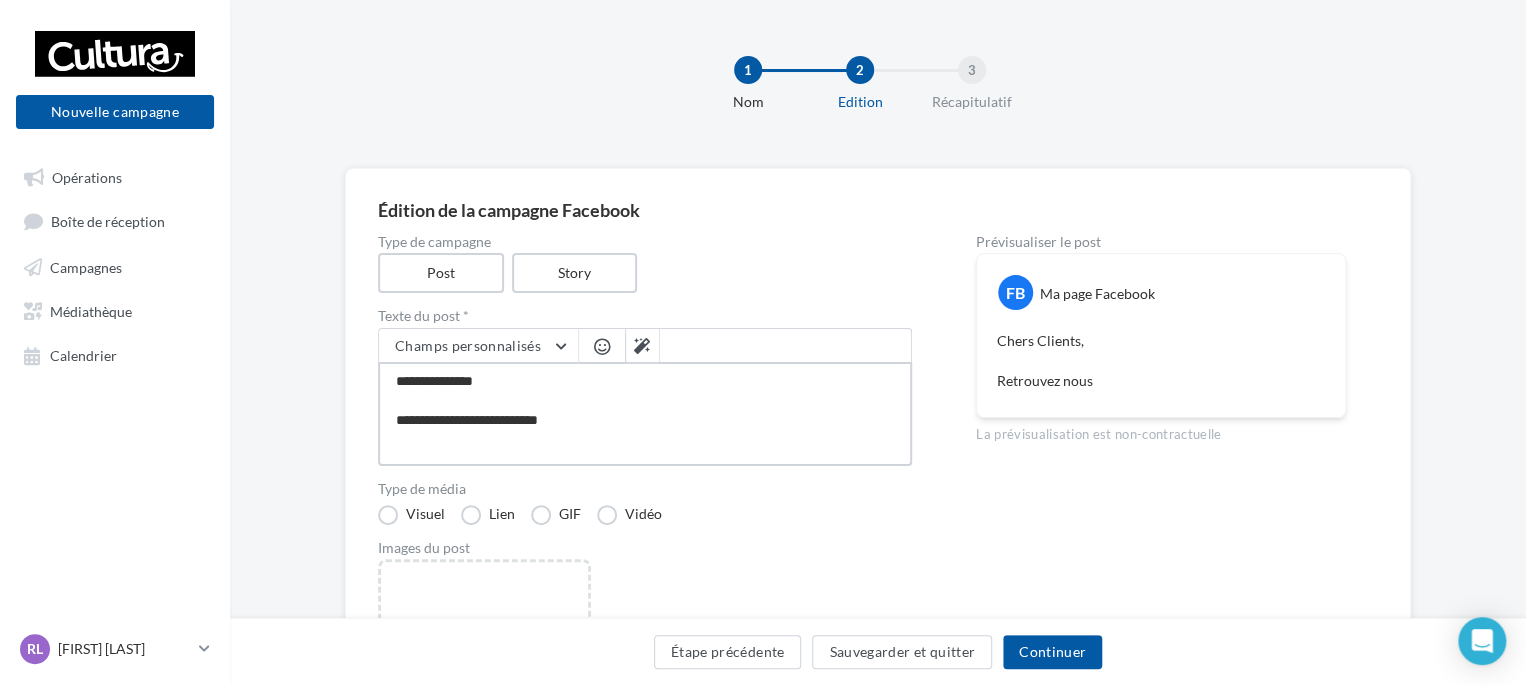 type on "**********" 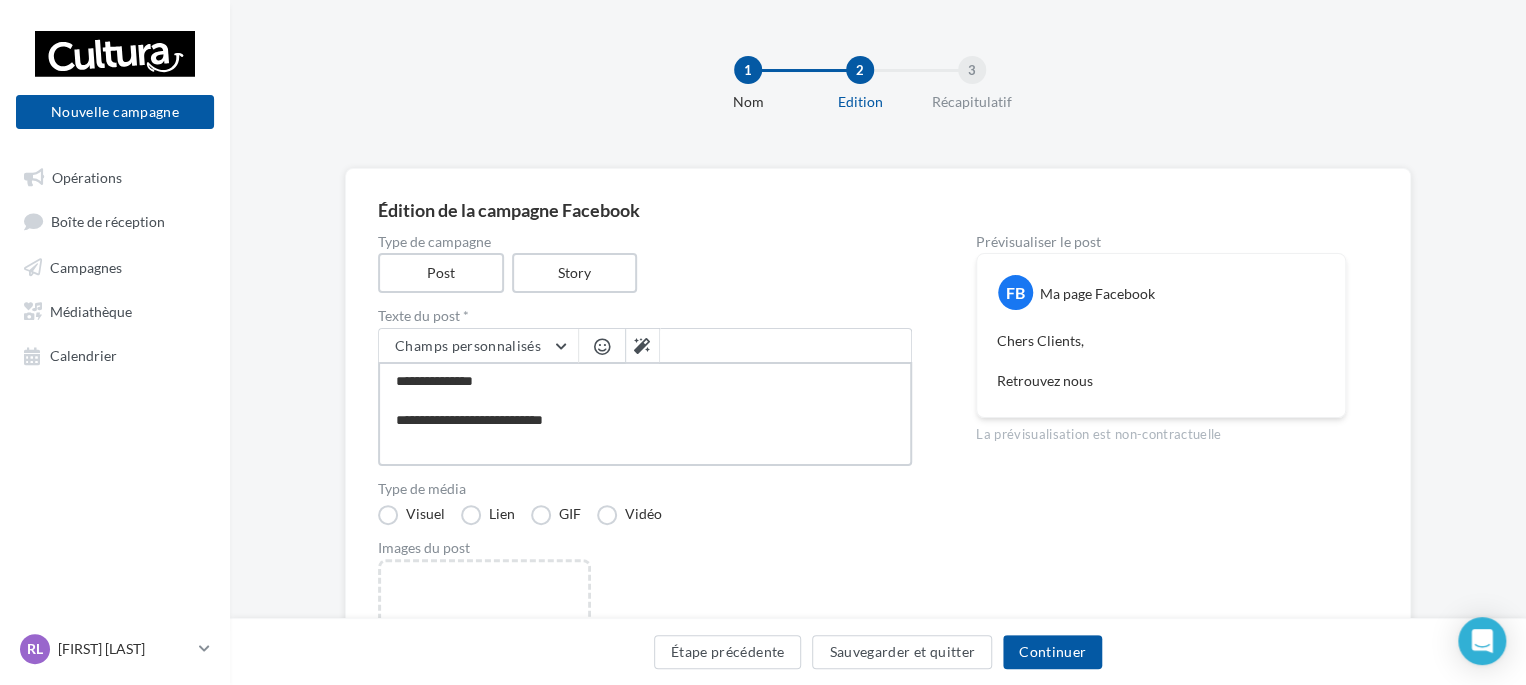type on "**********" 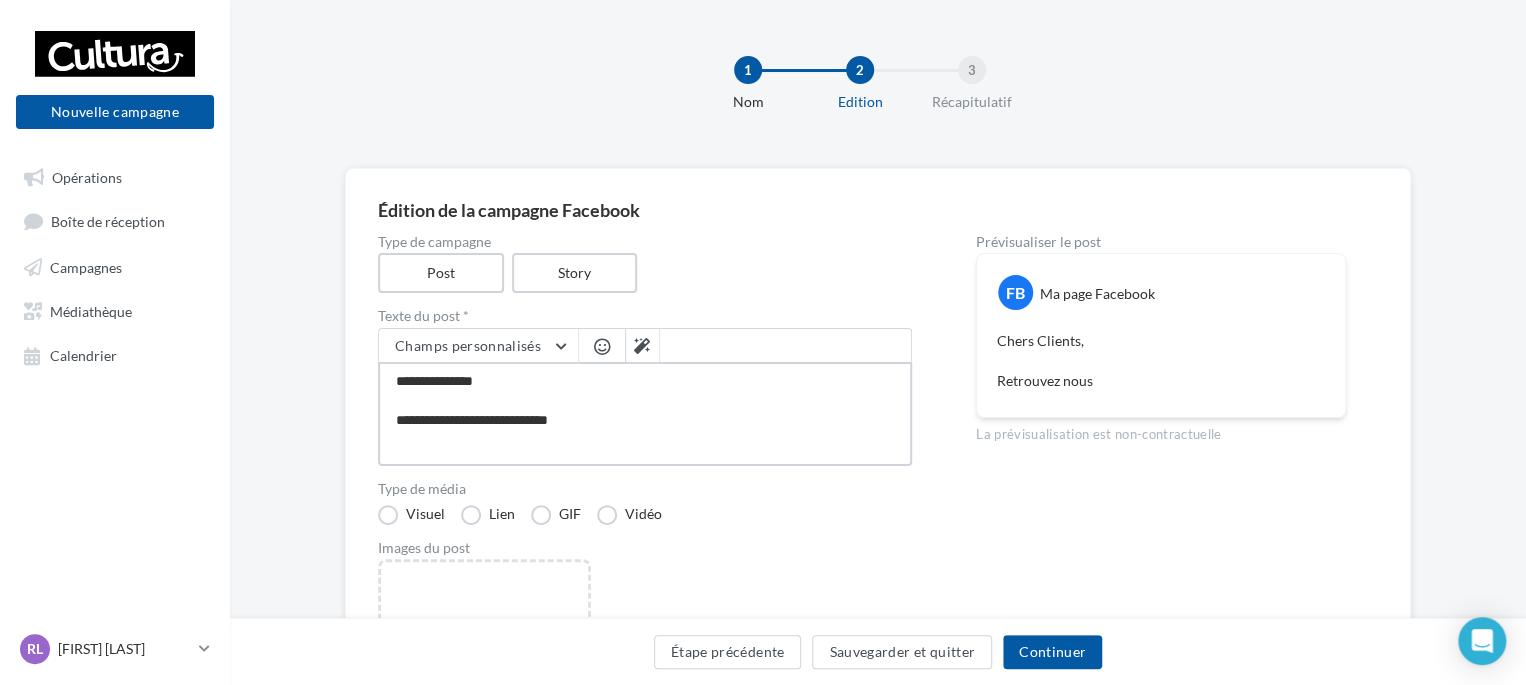 type on "**********" 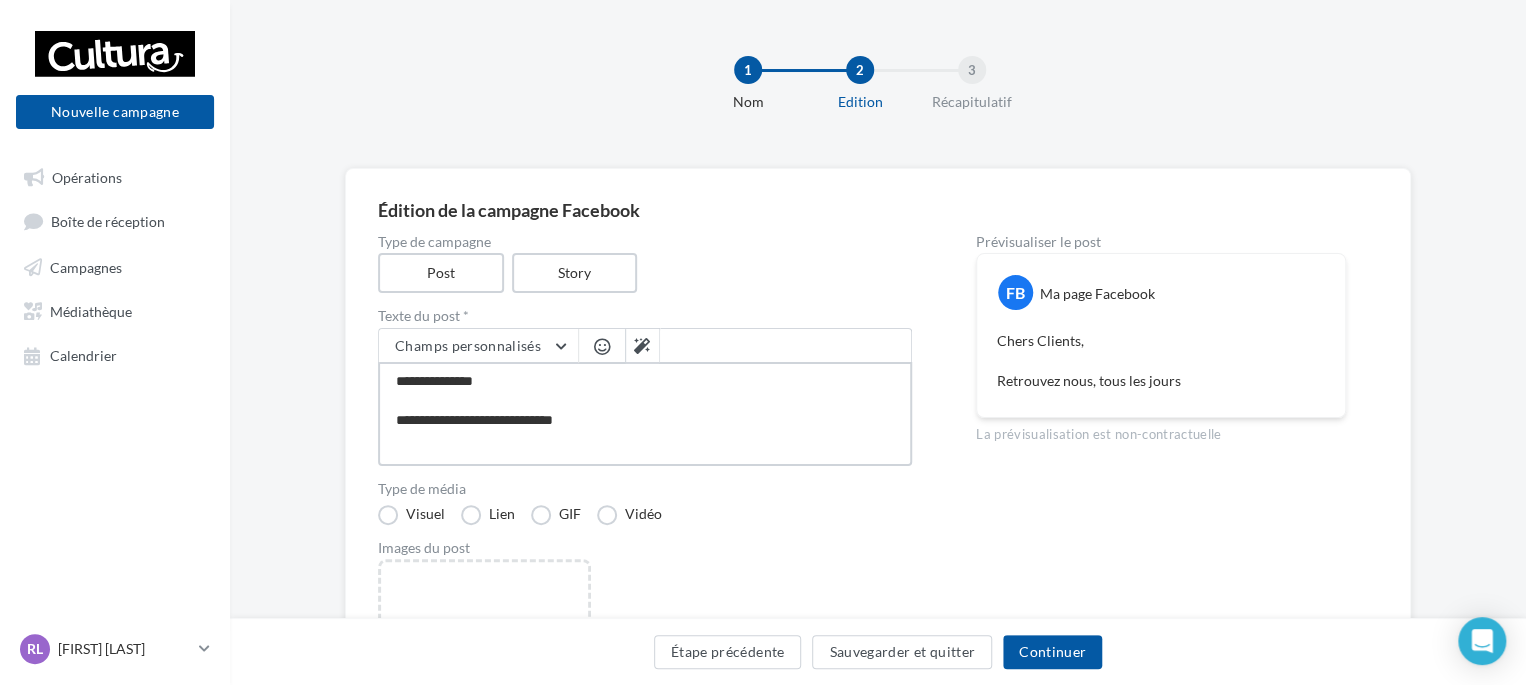 type on "**********" 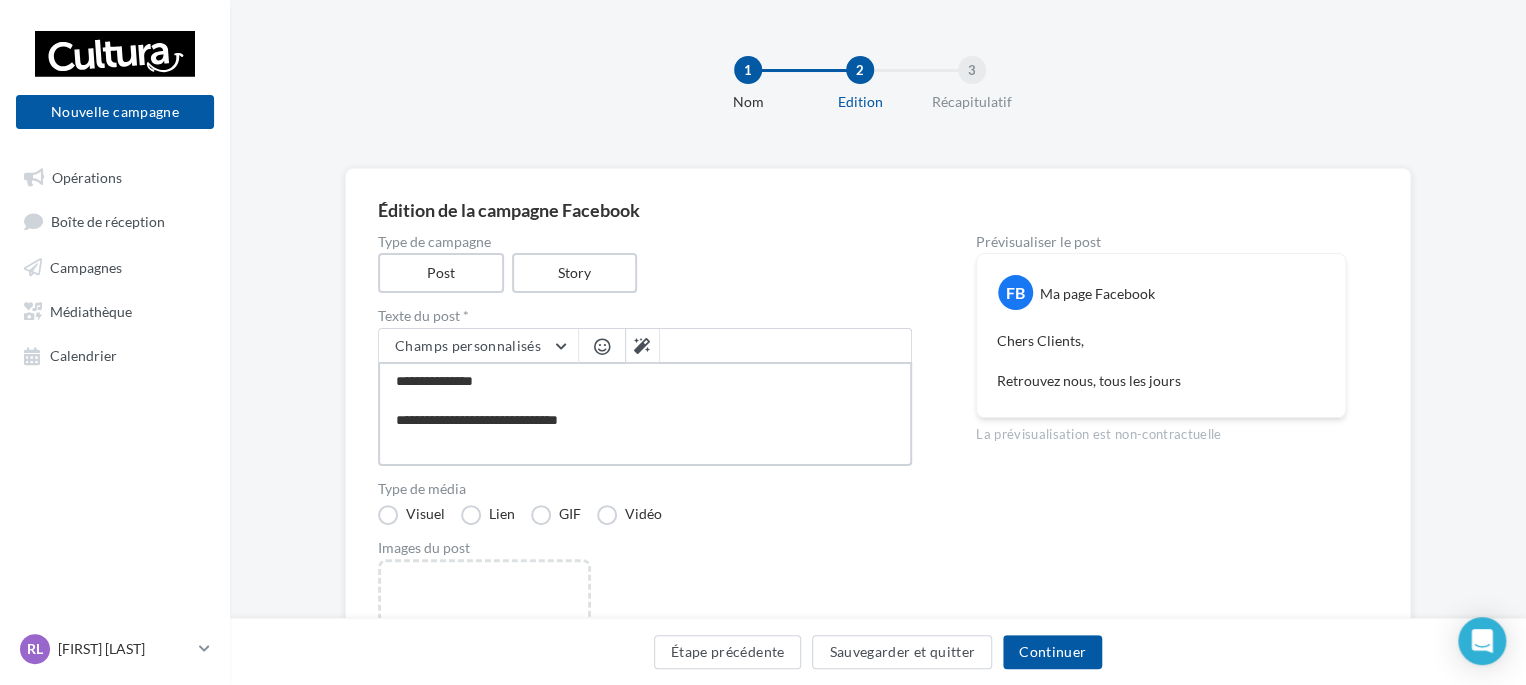 type on "**********" 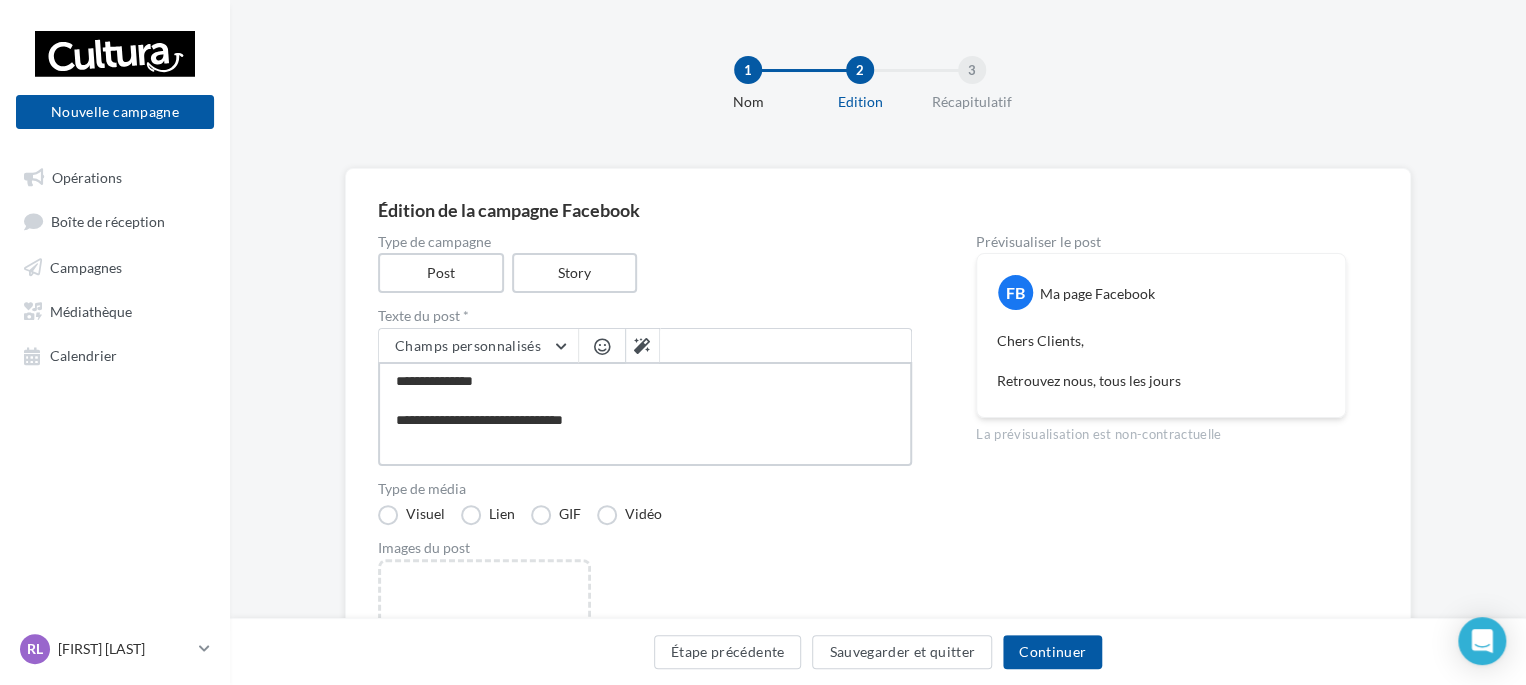 type on "**********" 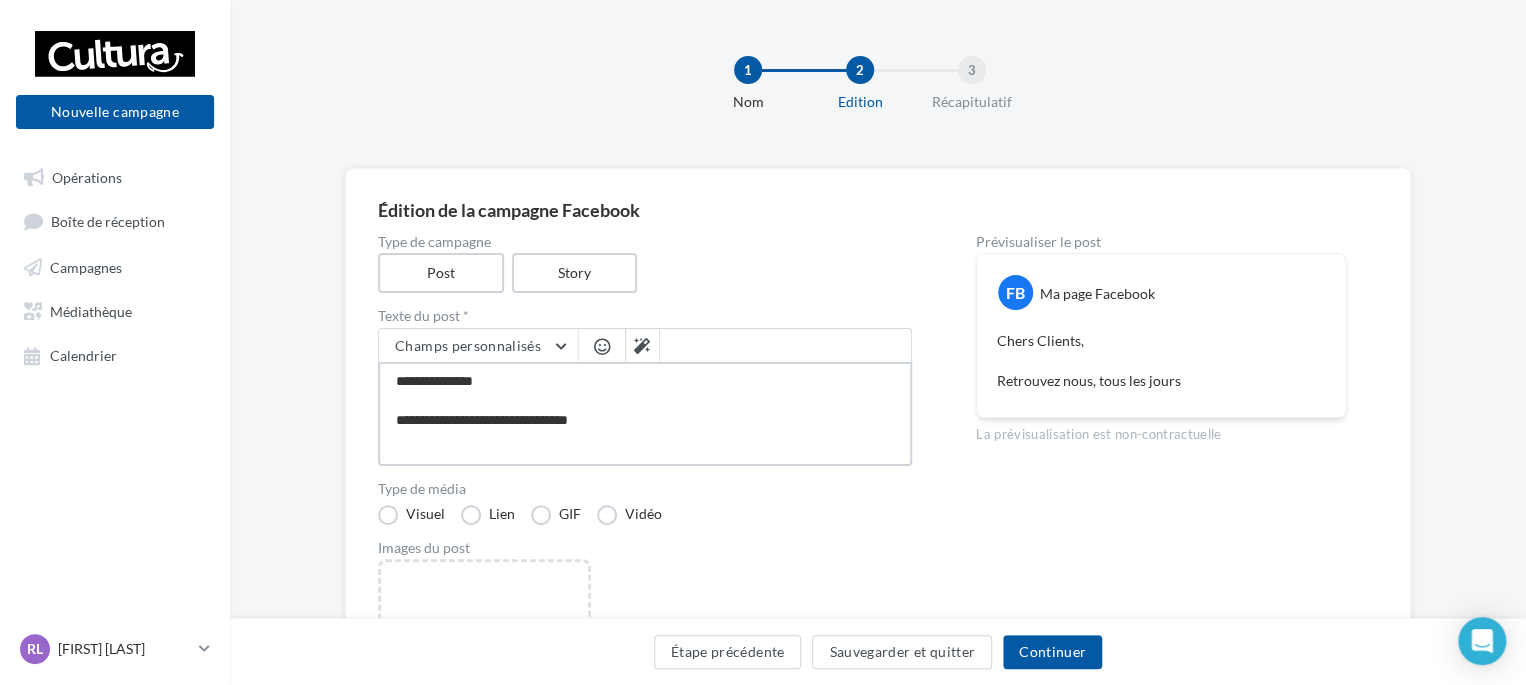 type on "**********" 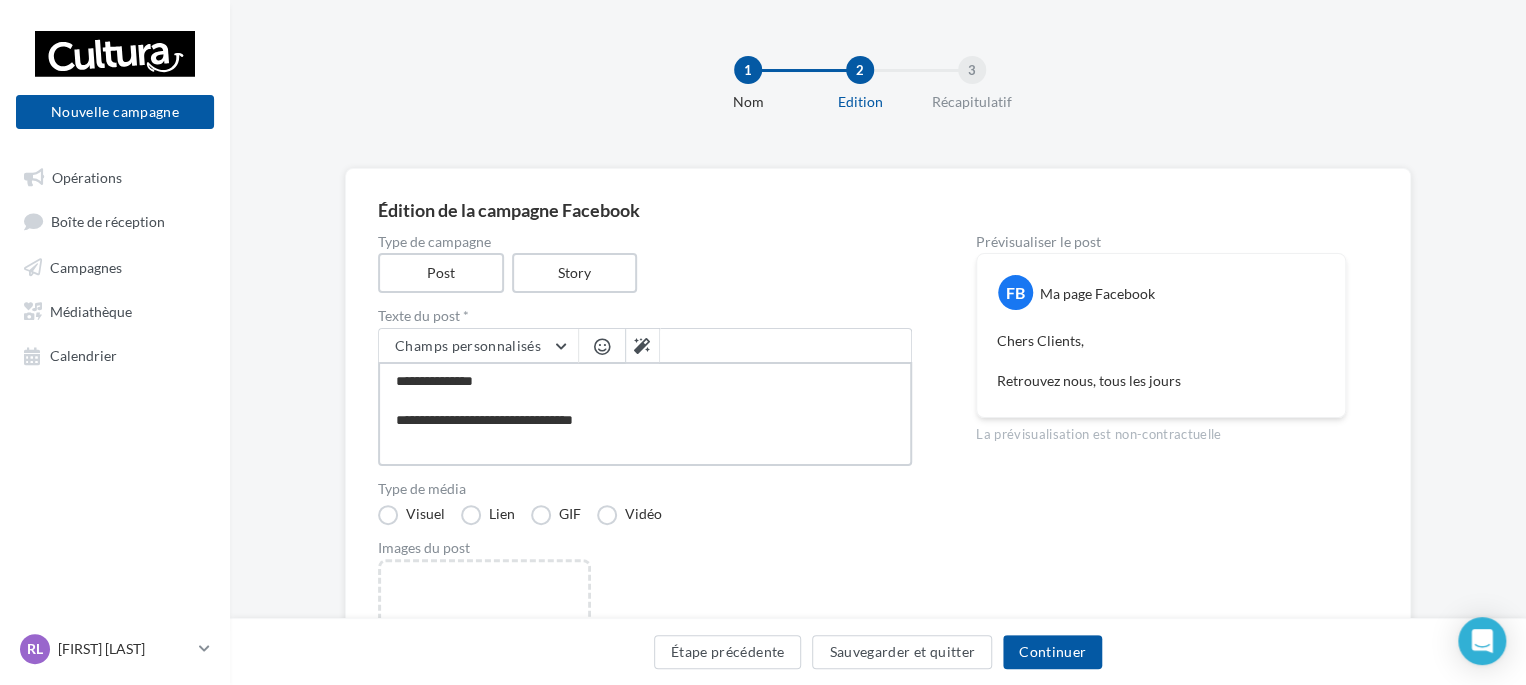 type on "**********" 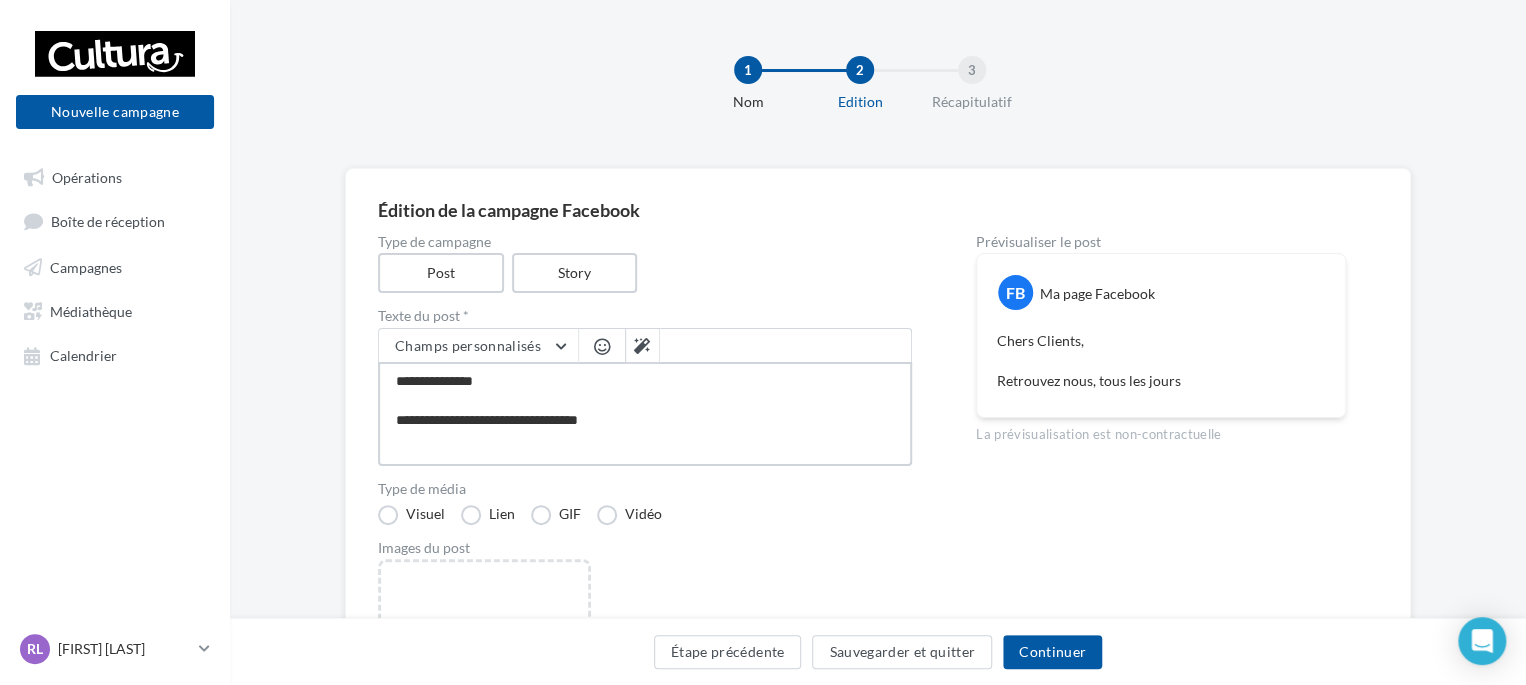 type on "**********" 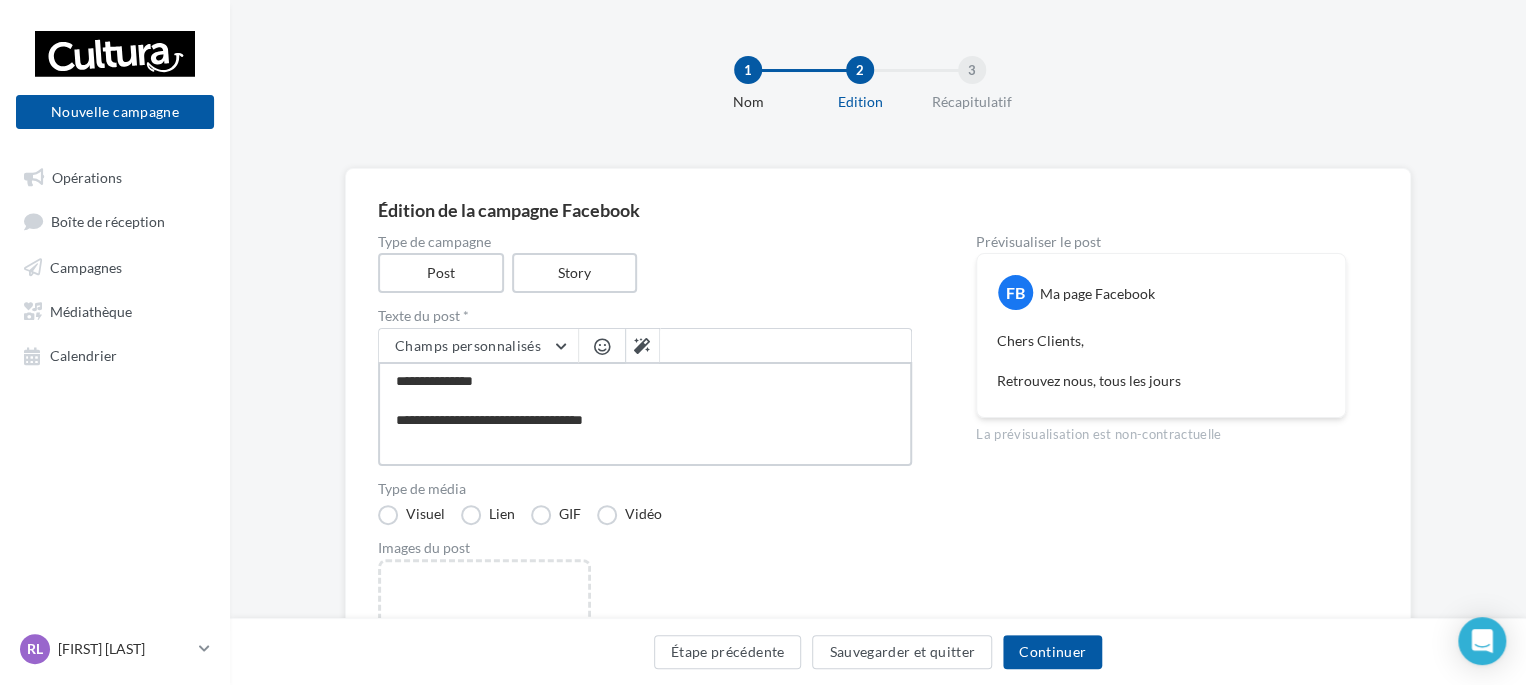 type on "**********" 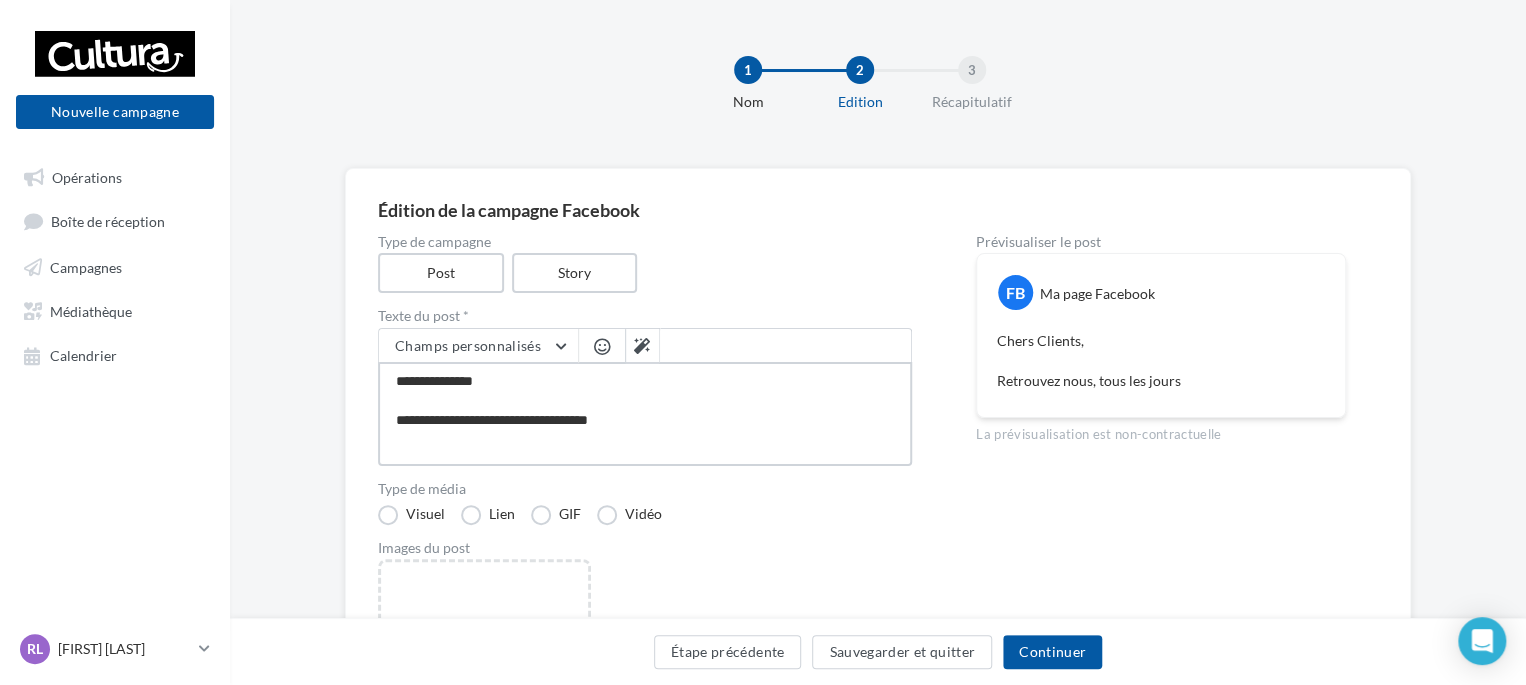 type on "**********" 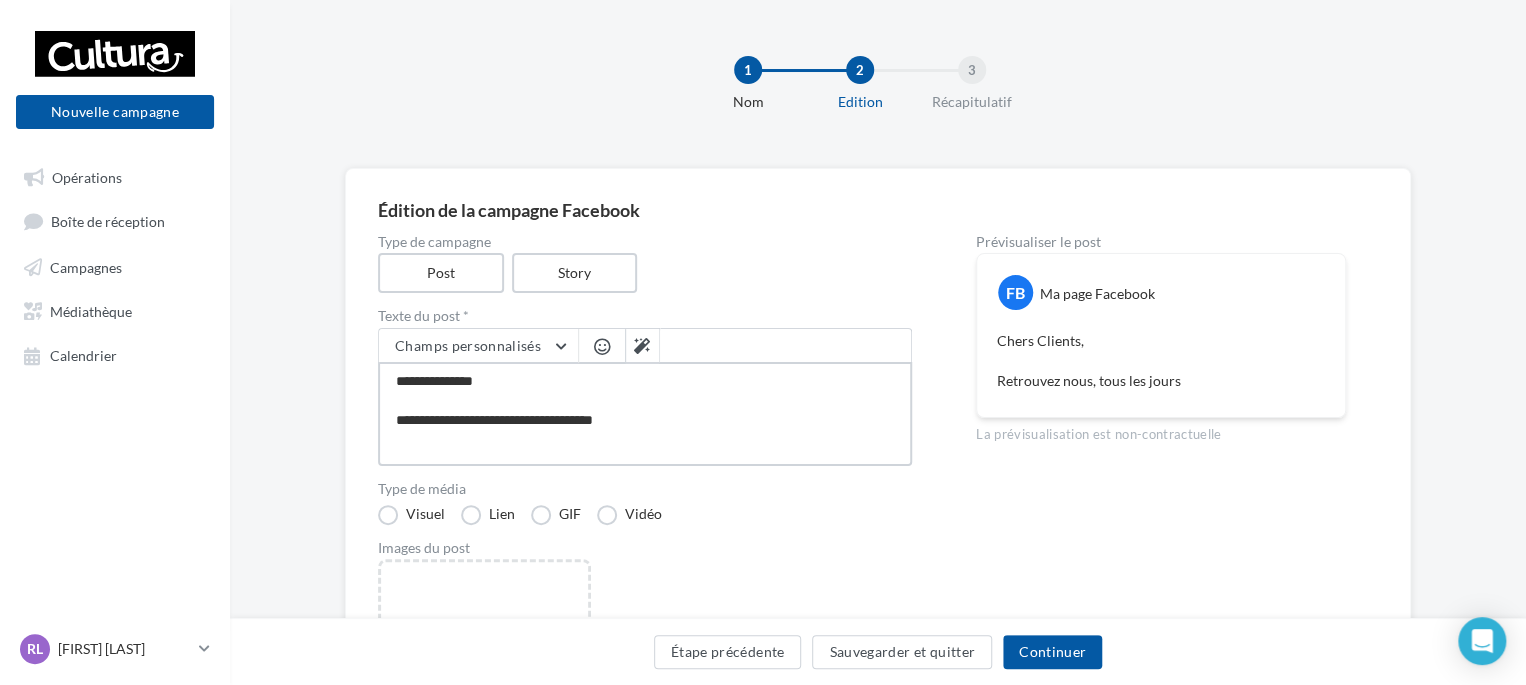type on "**********" 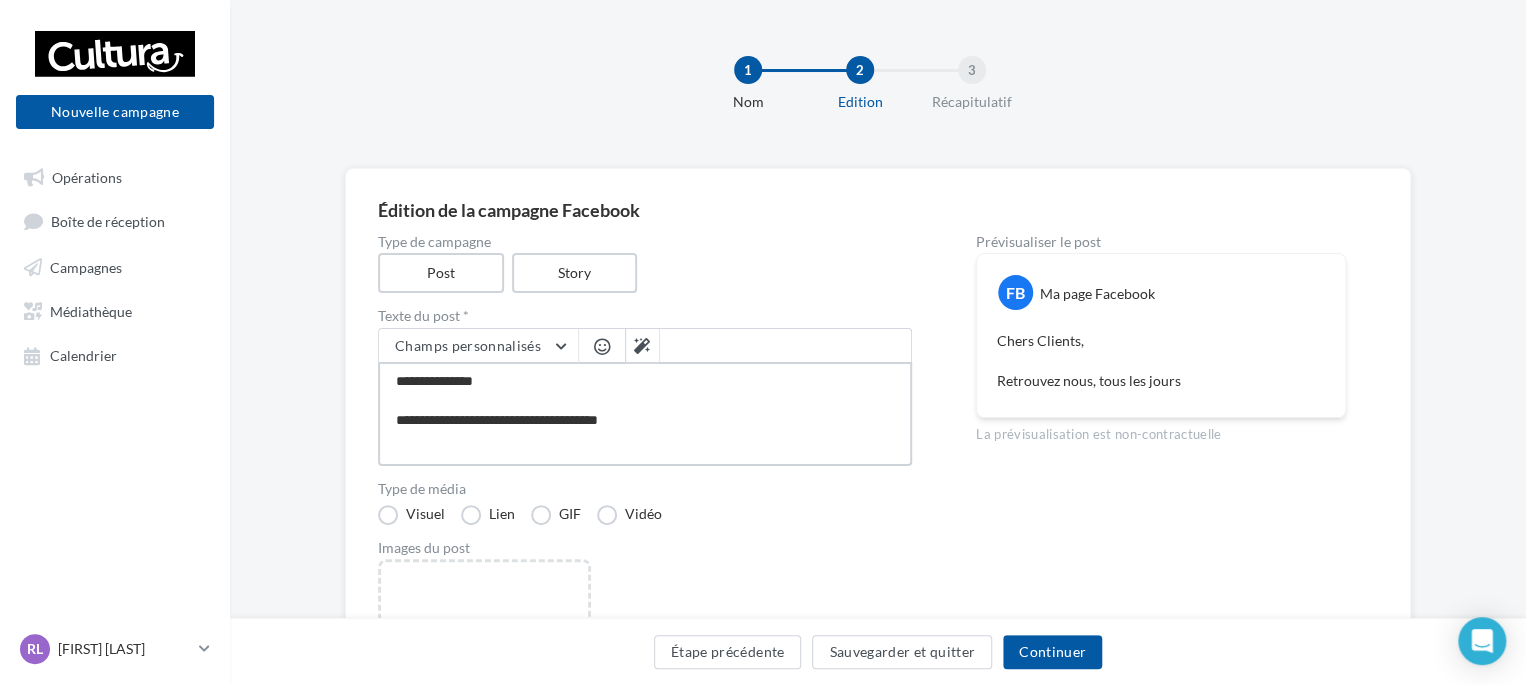 type on "**********" 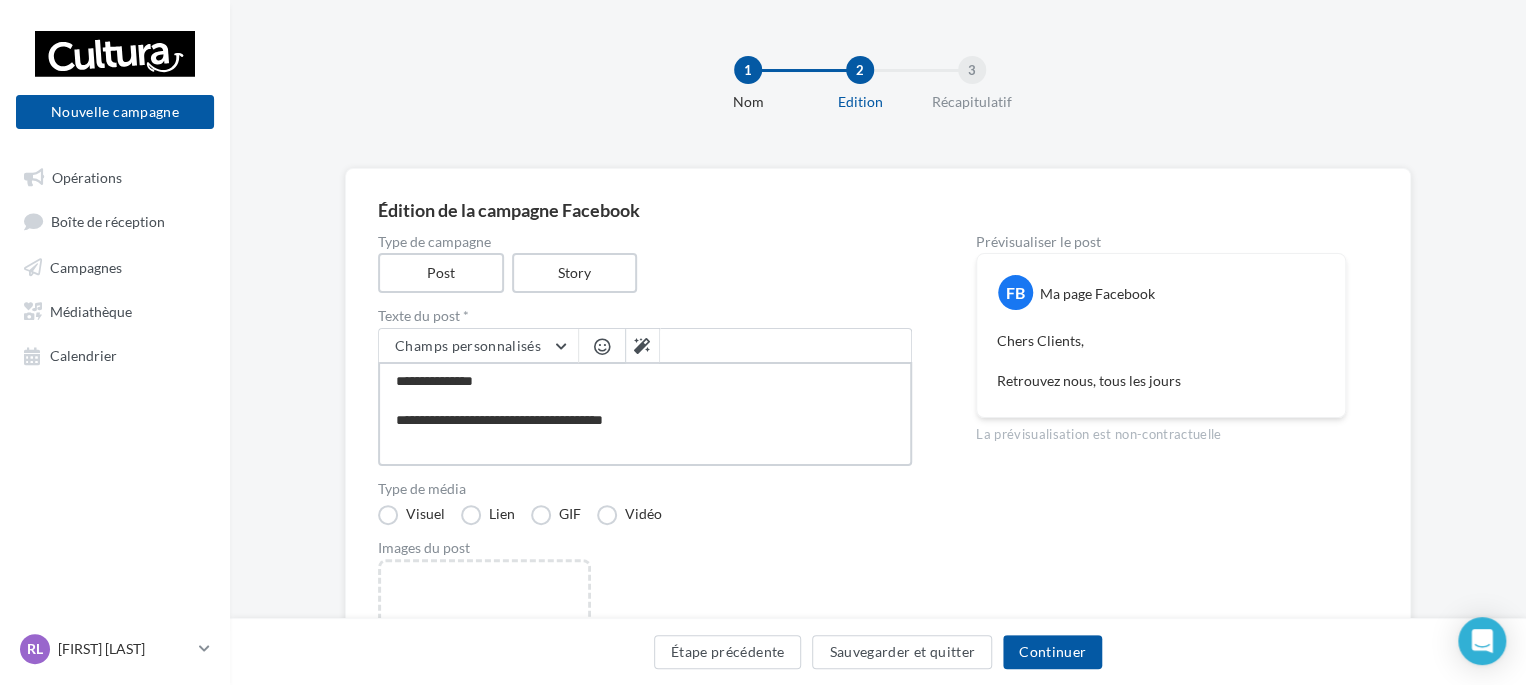 type on "**********" 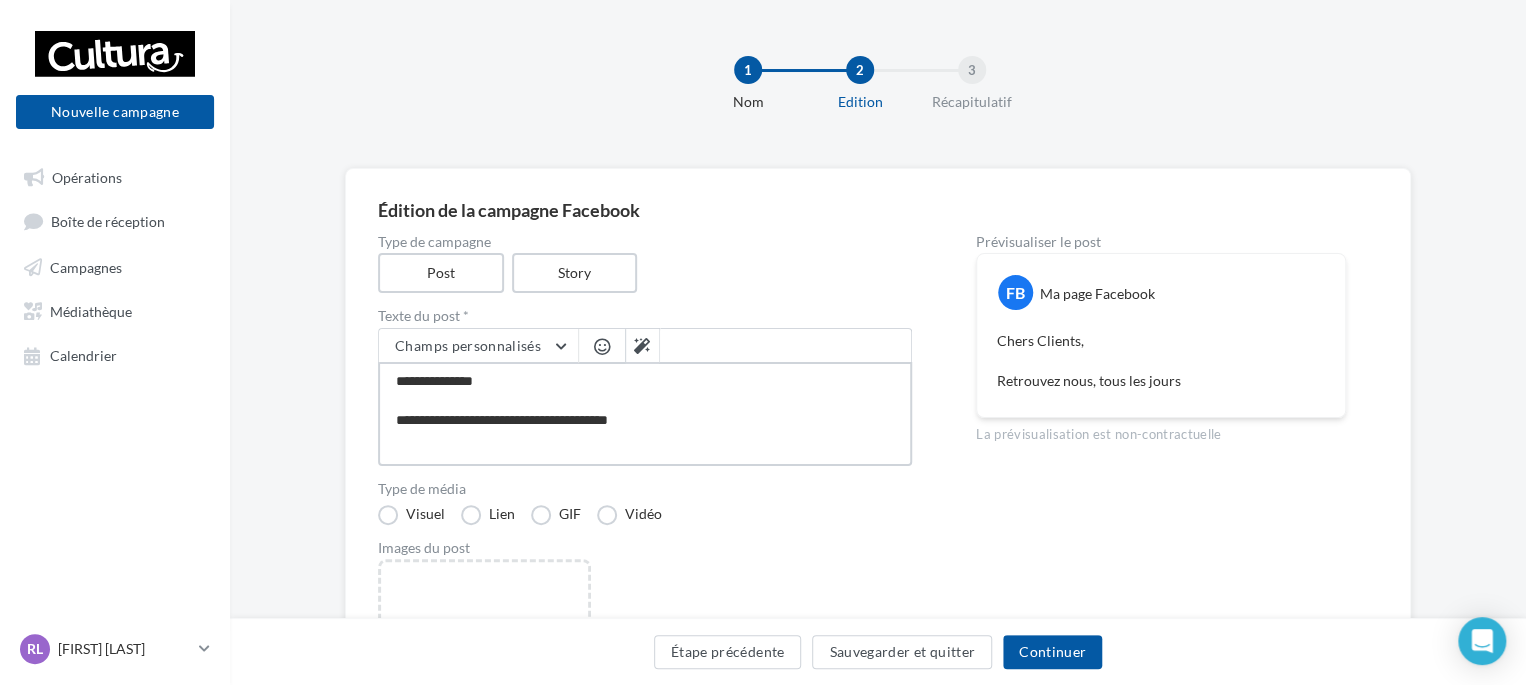 type on "**********" 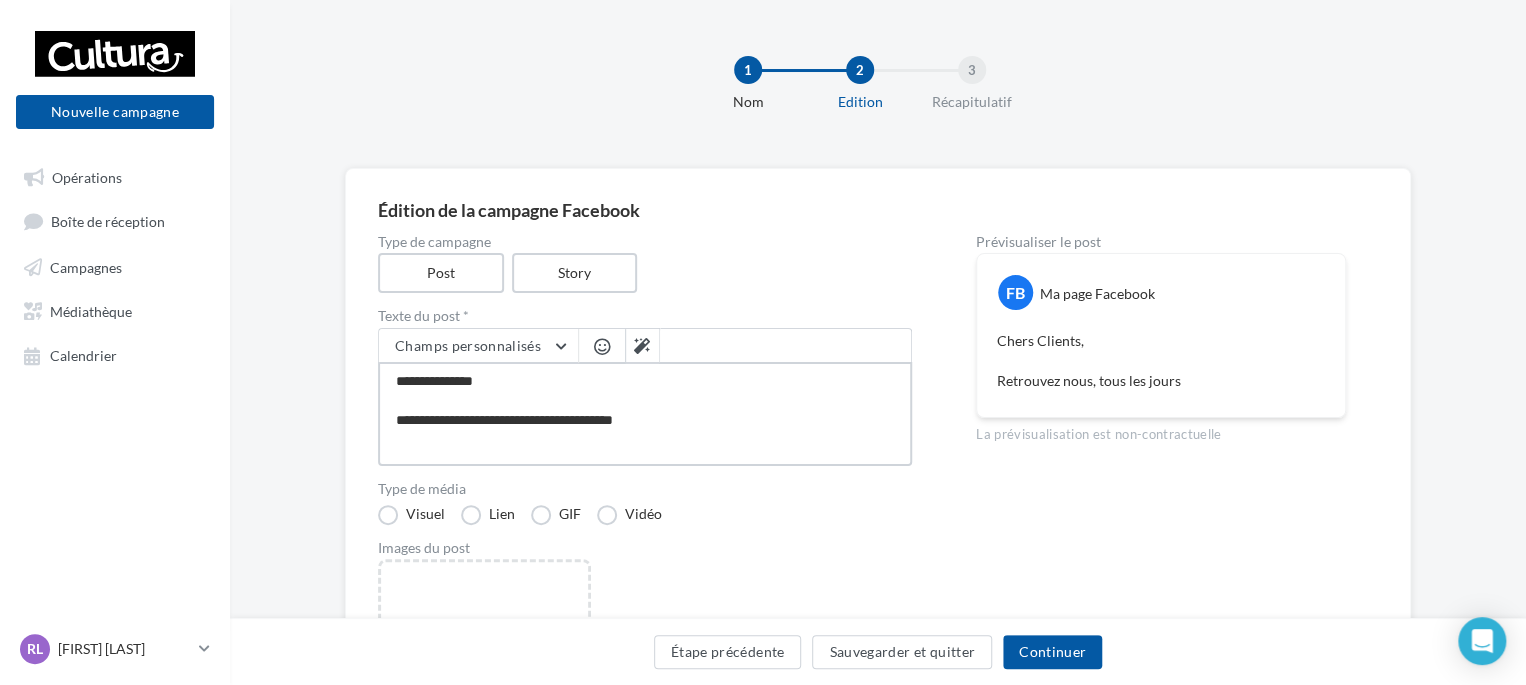 type on "**********" 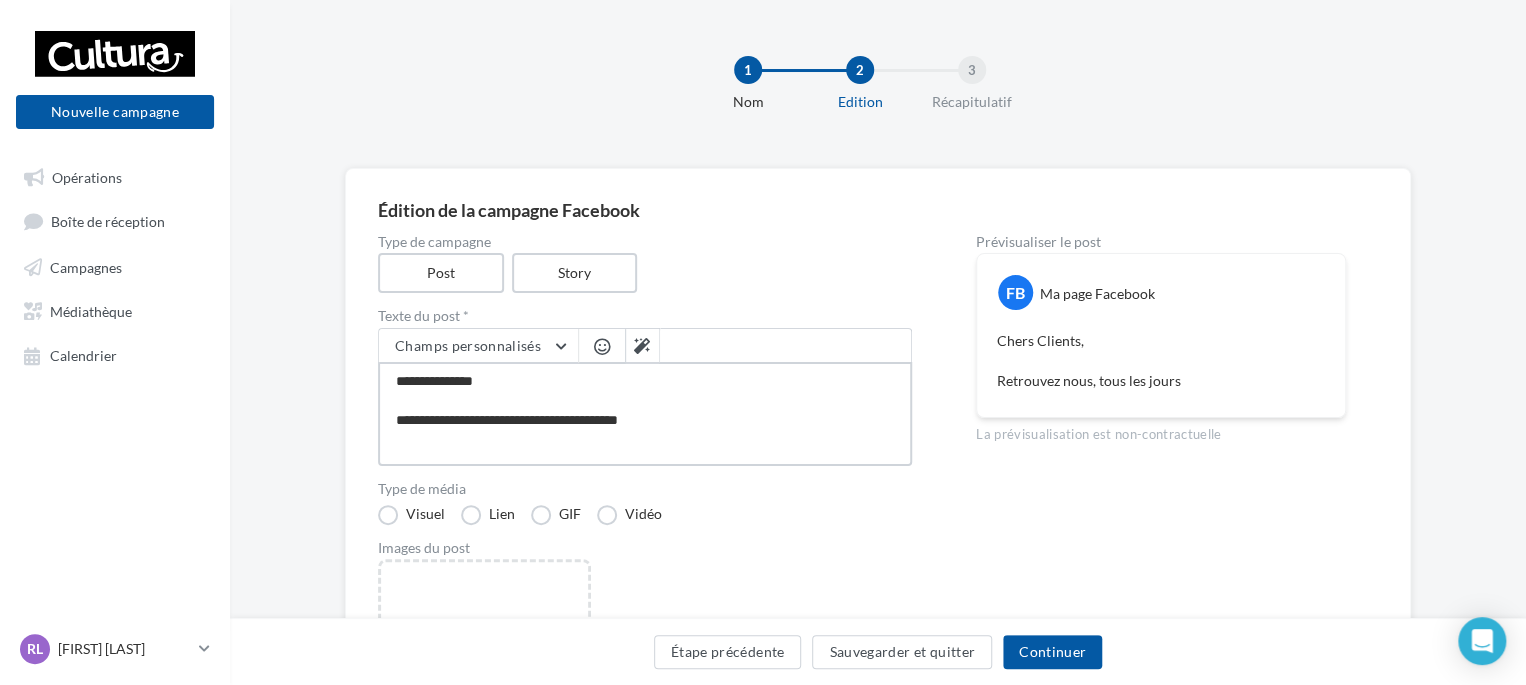 type on "**********" 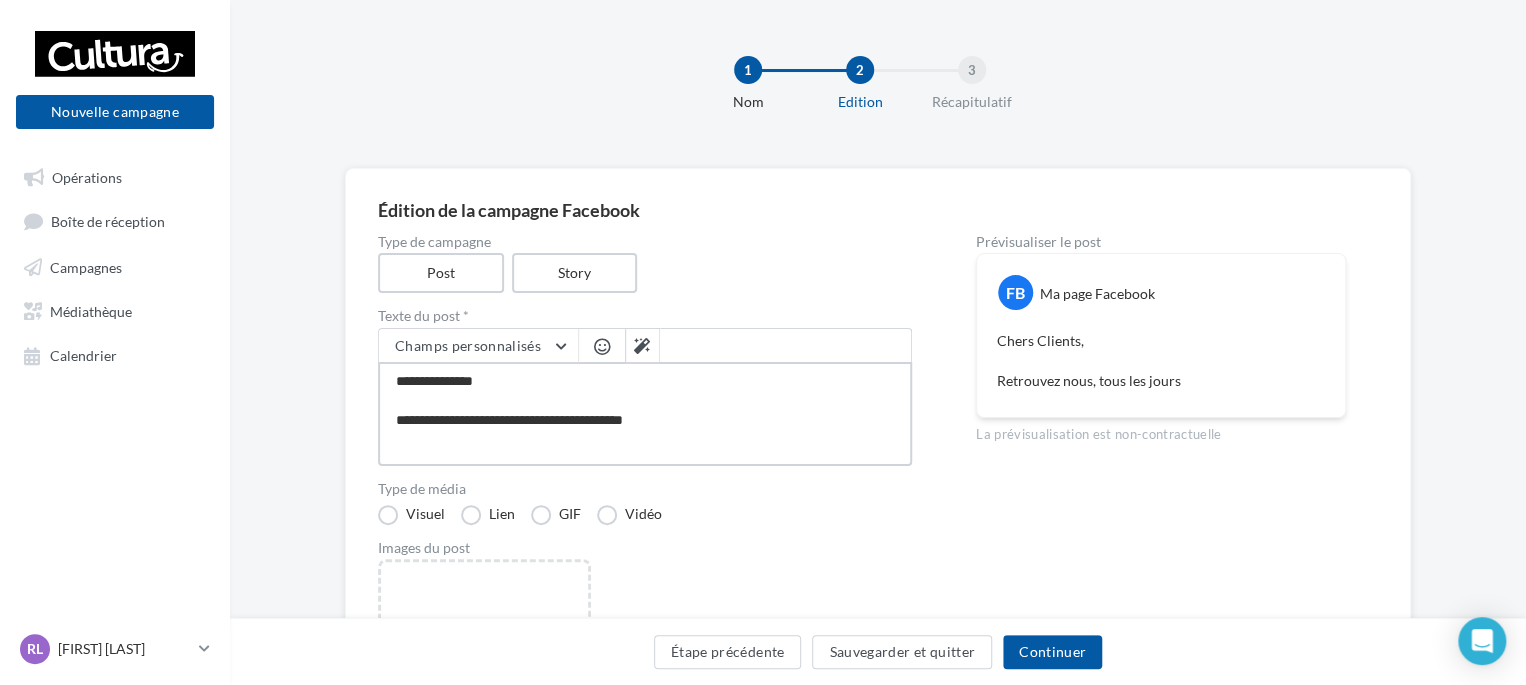 type on "**********" 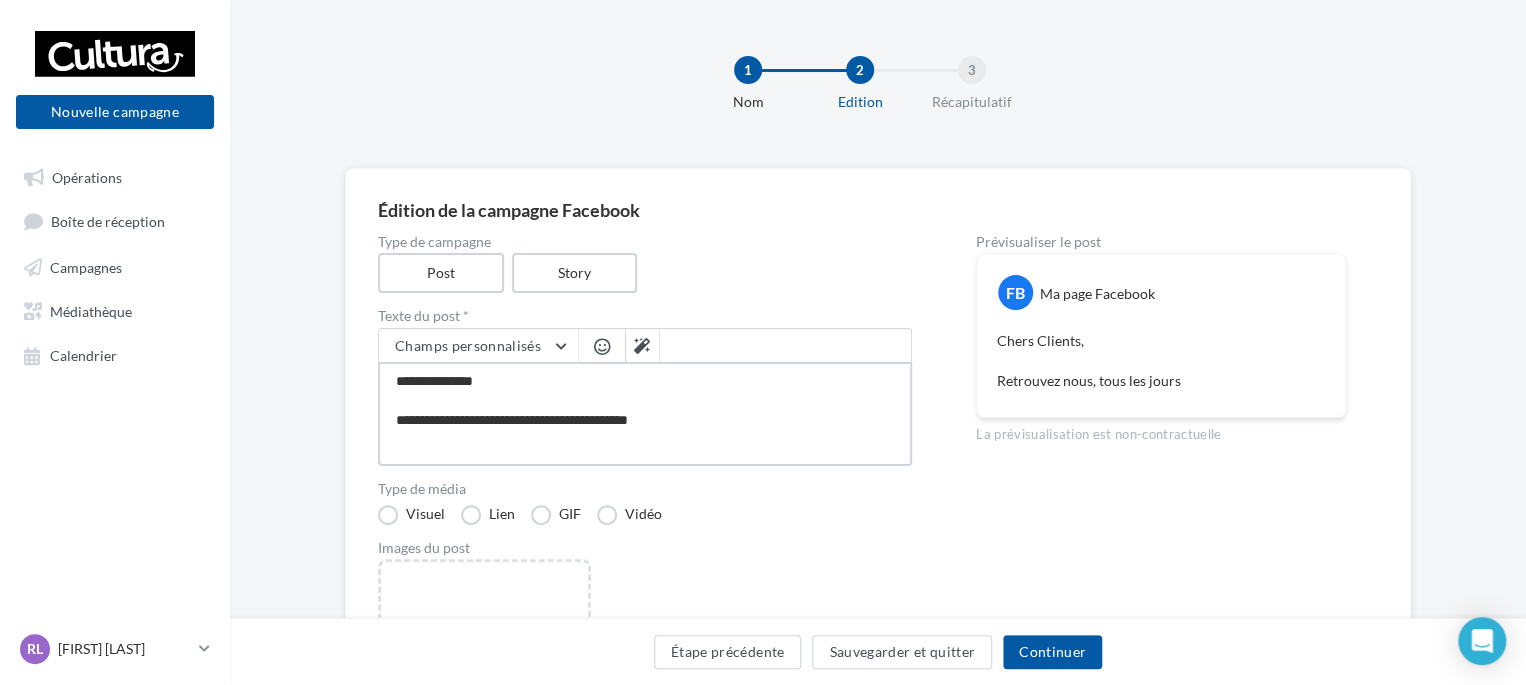 type on "**********" 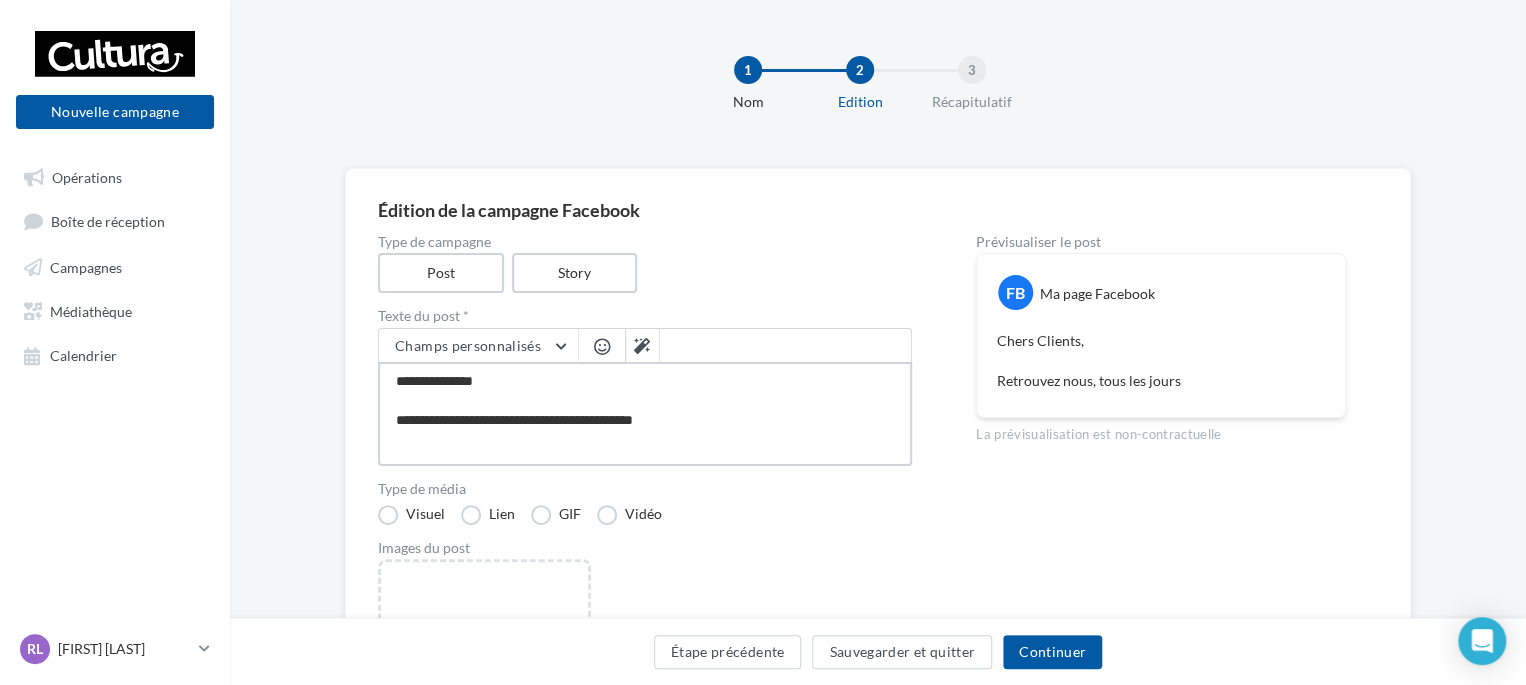 type on "**********" 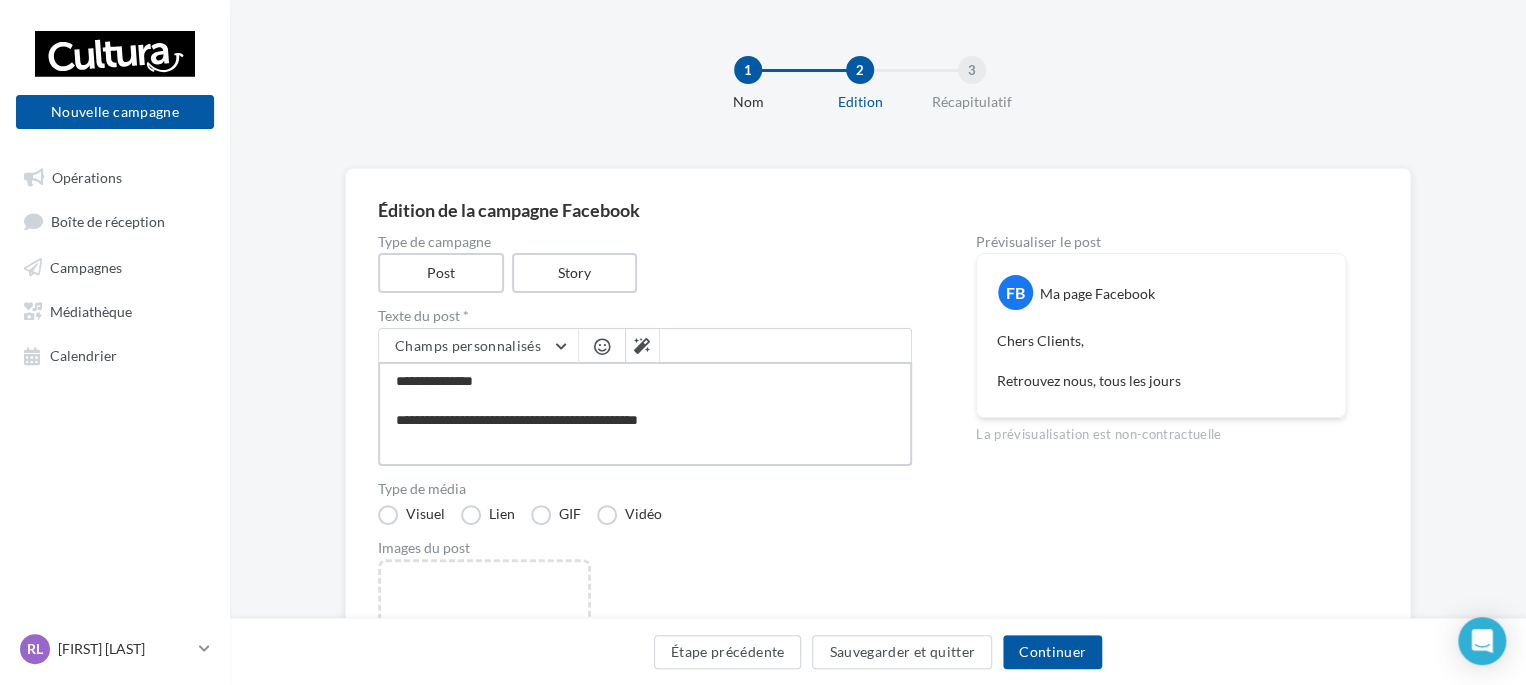 type on "**********" 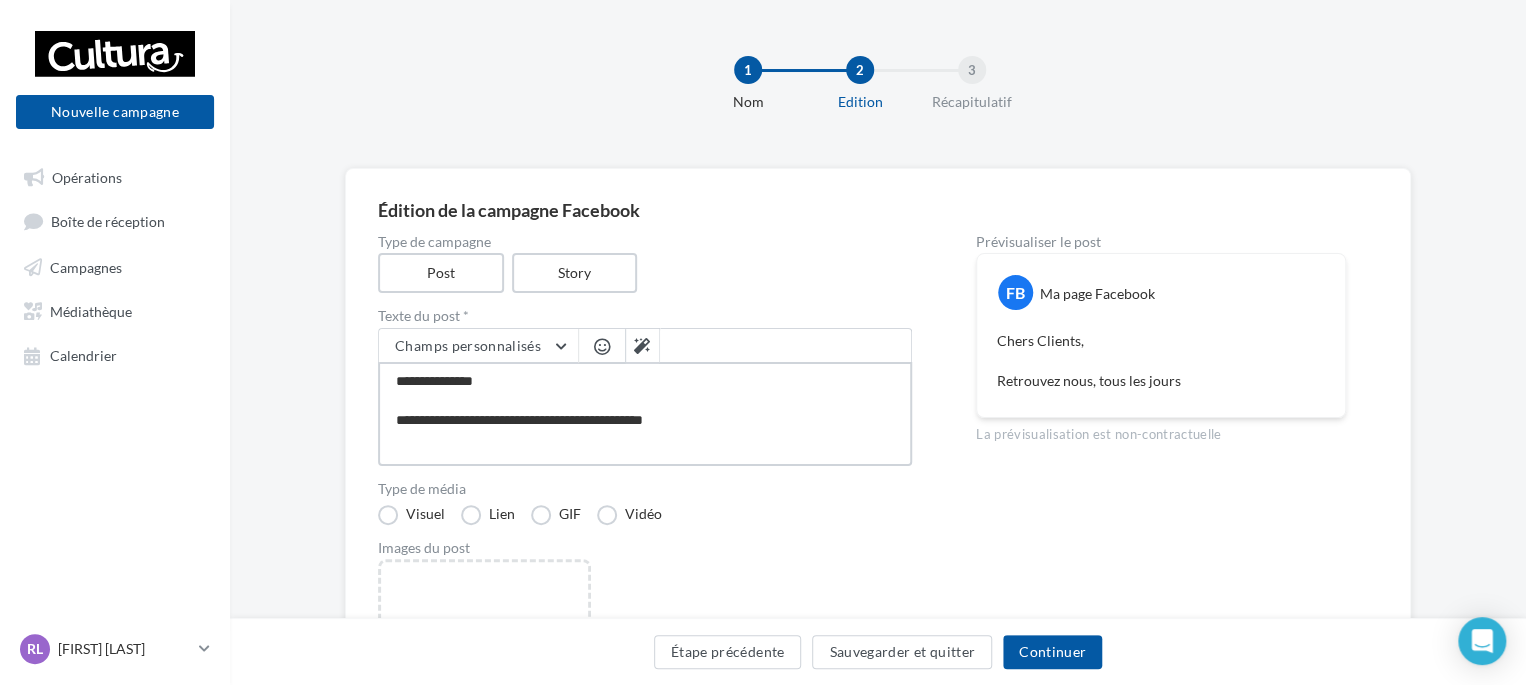 type on "**********" 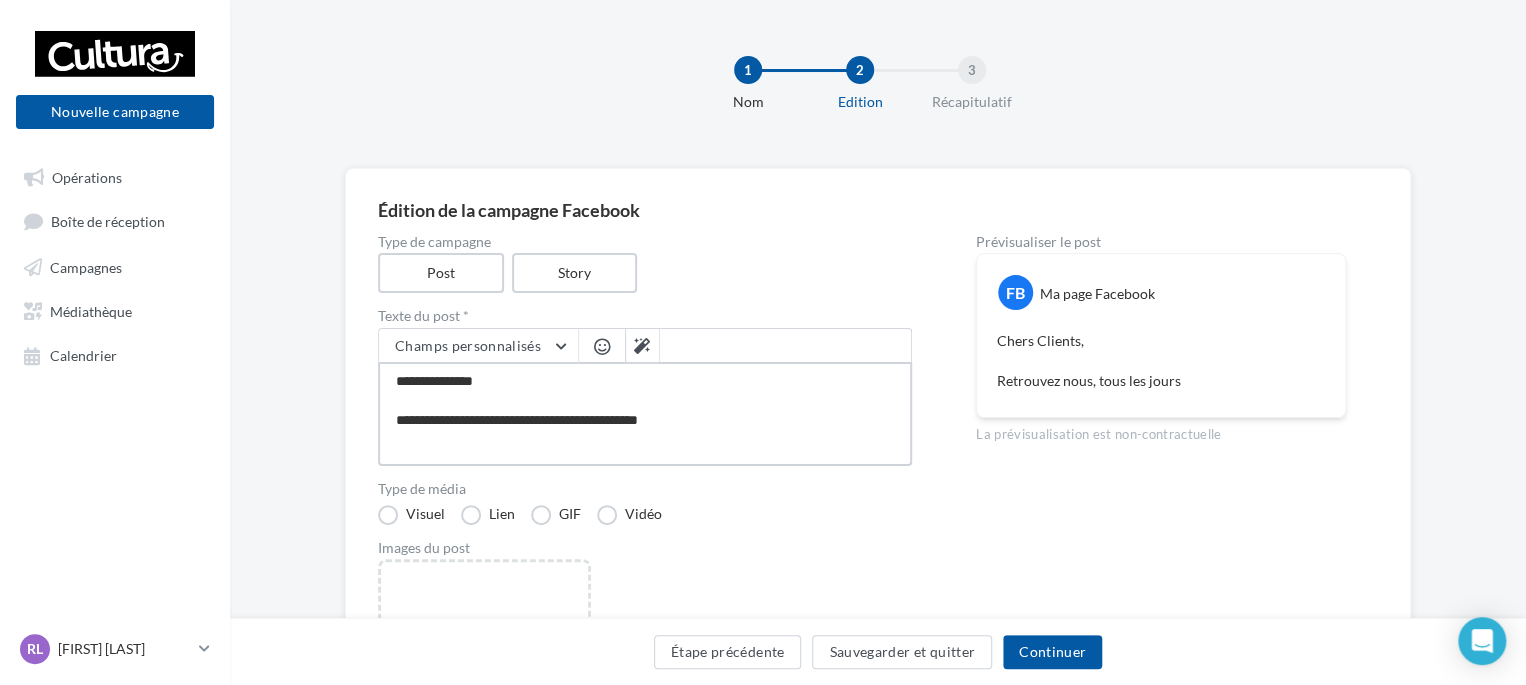 type on "**********" 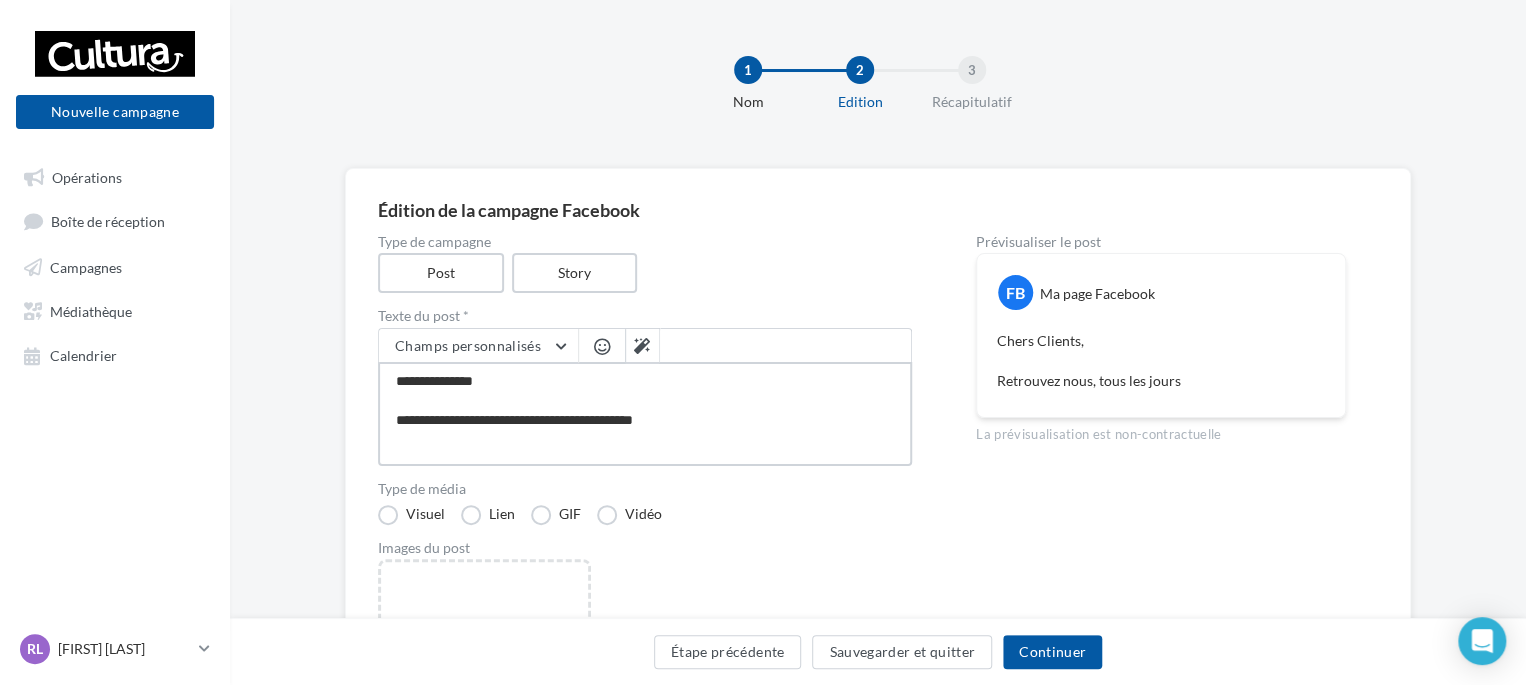 type on "**********" 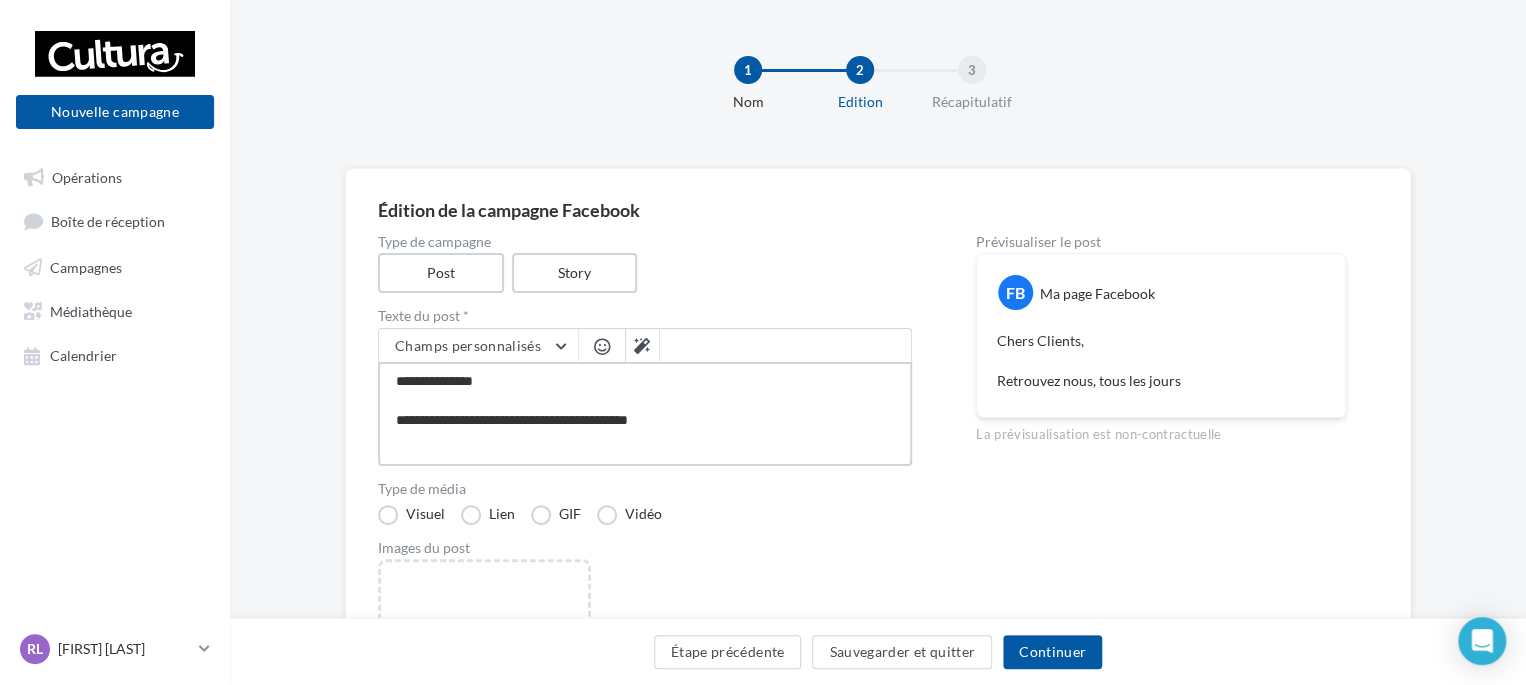 type on "**********" 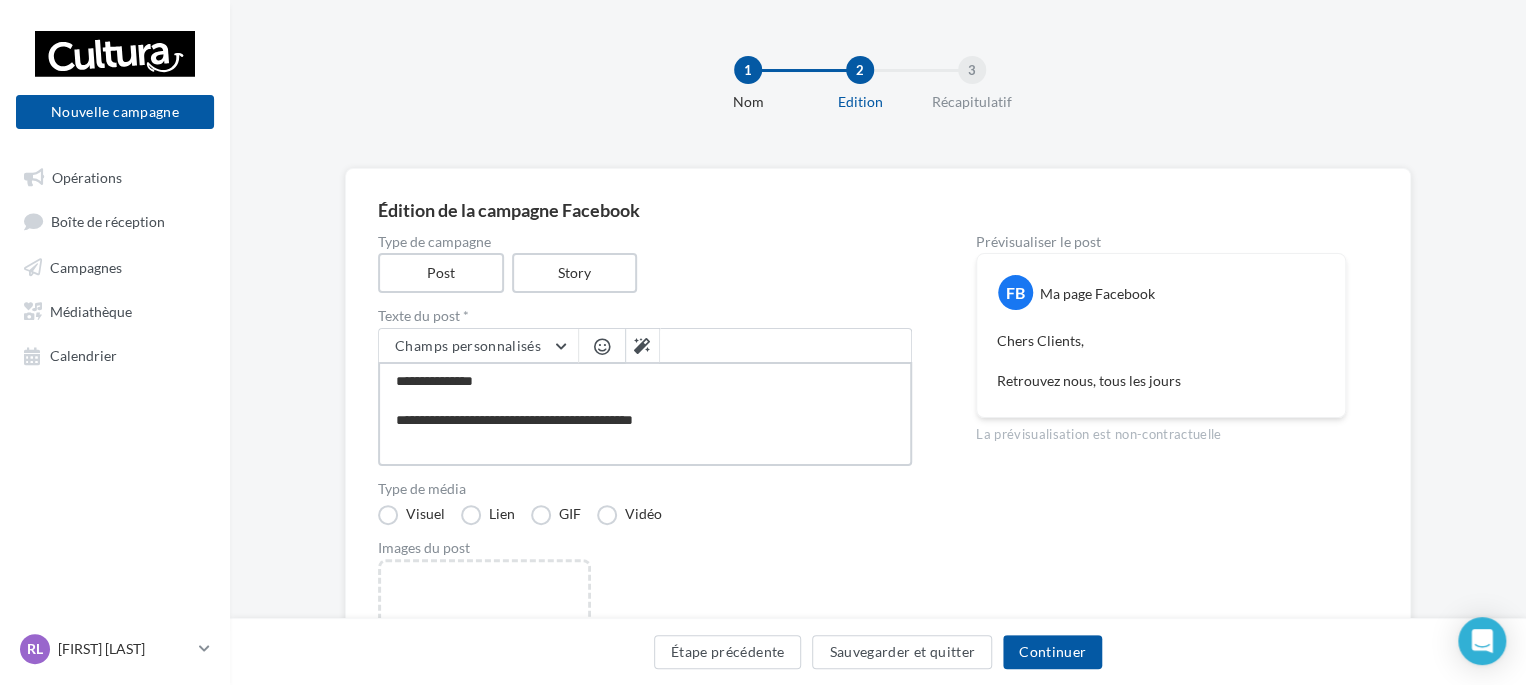 type on "**********" 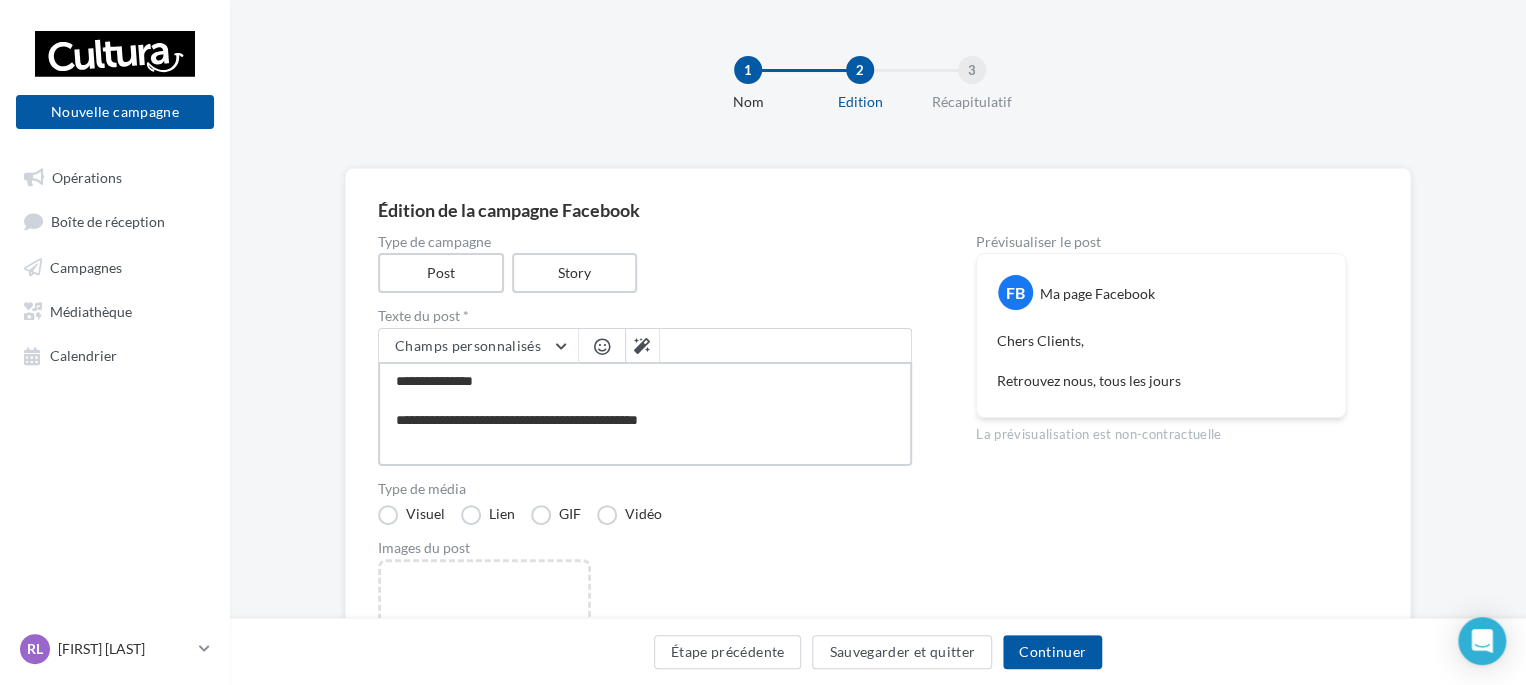 type on "**********" 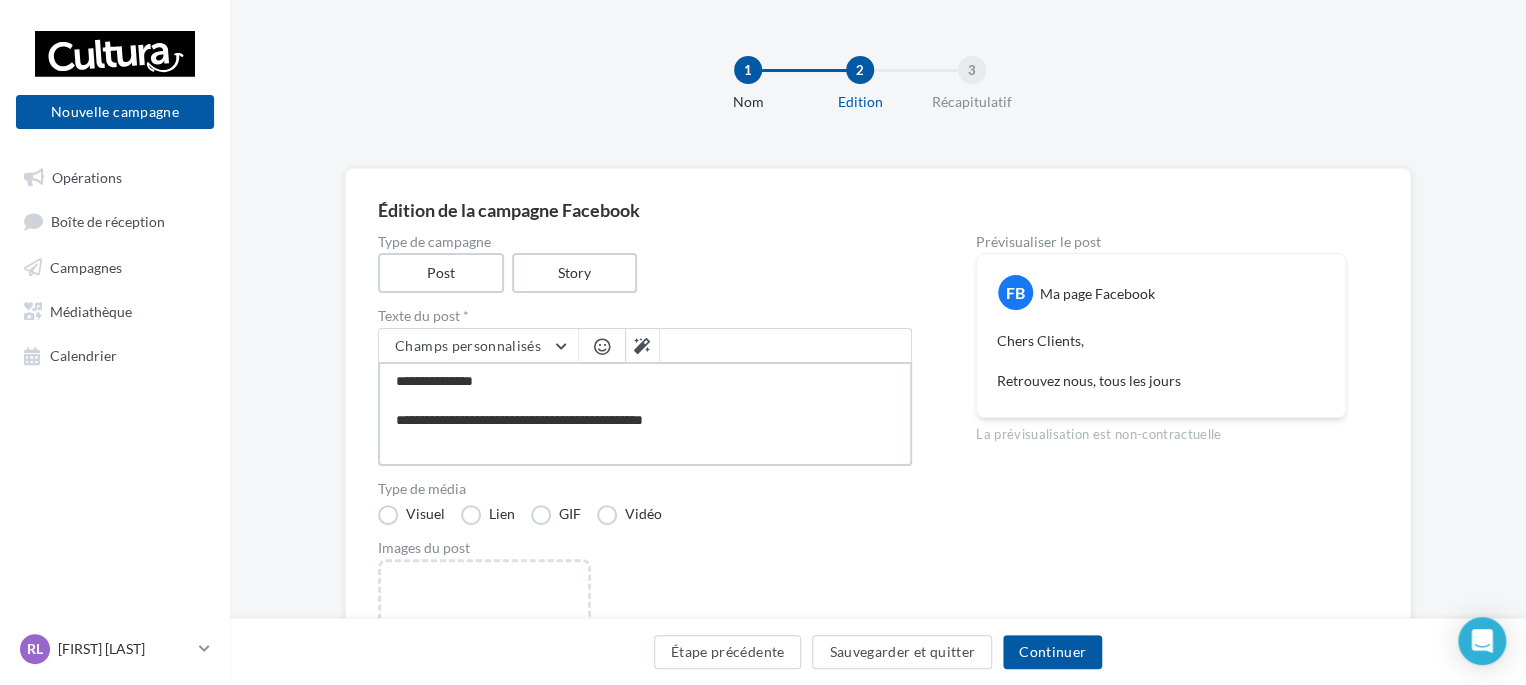 type on "**********" 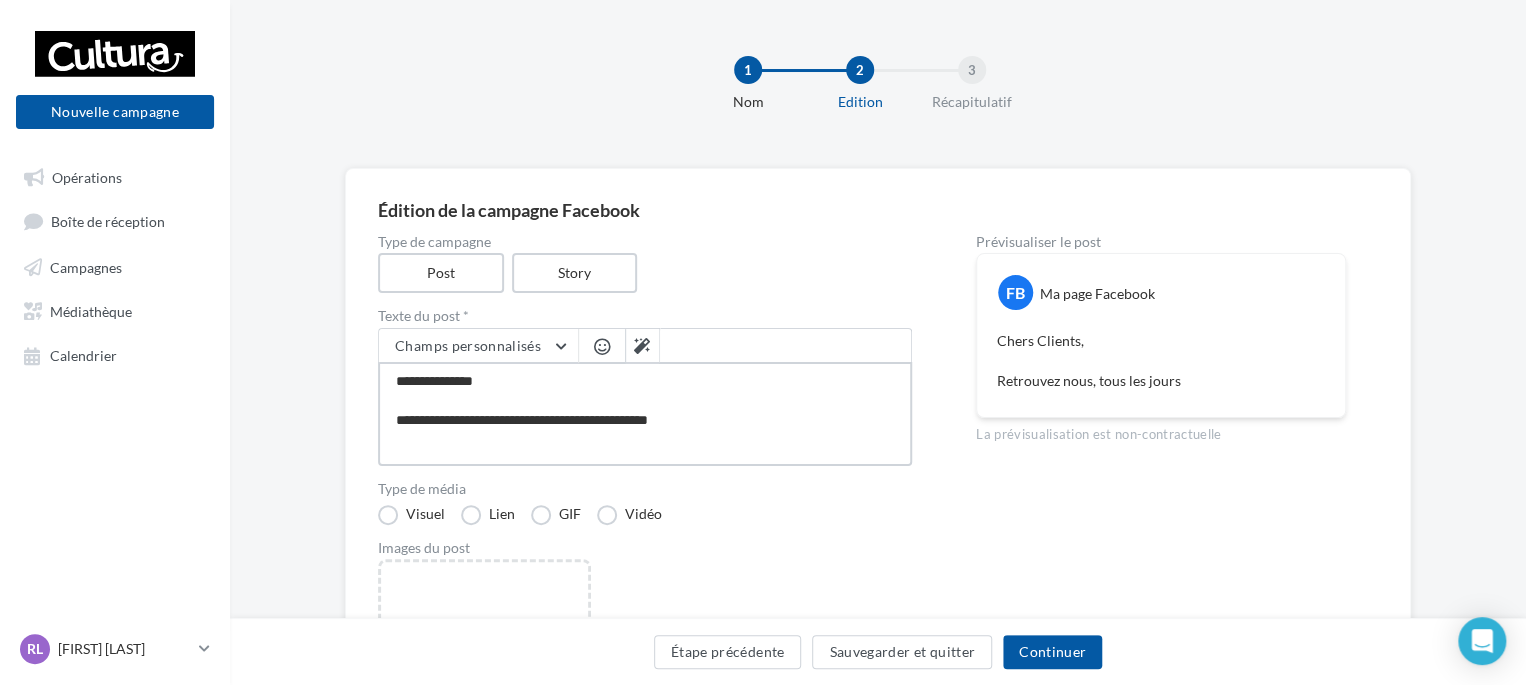 type on "**********" 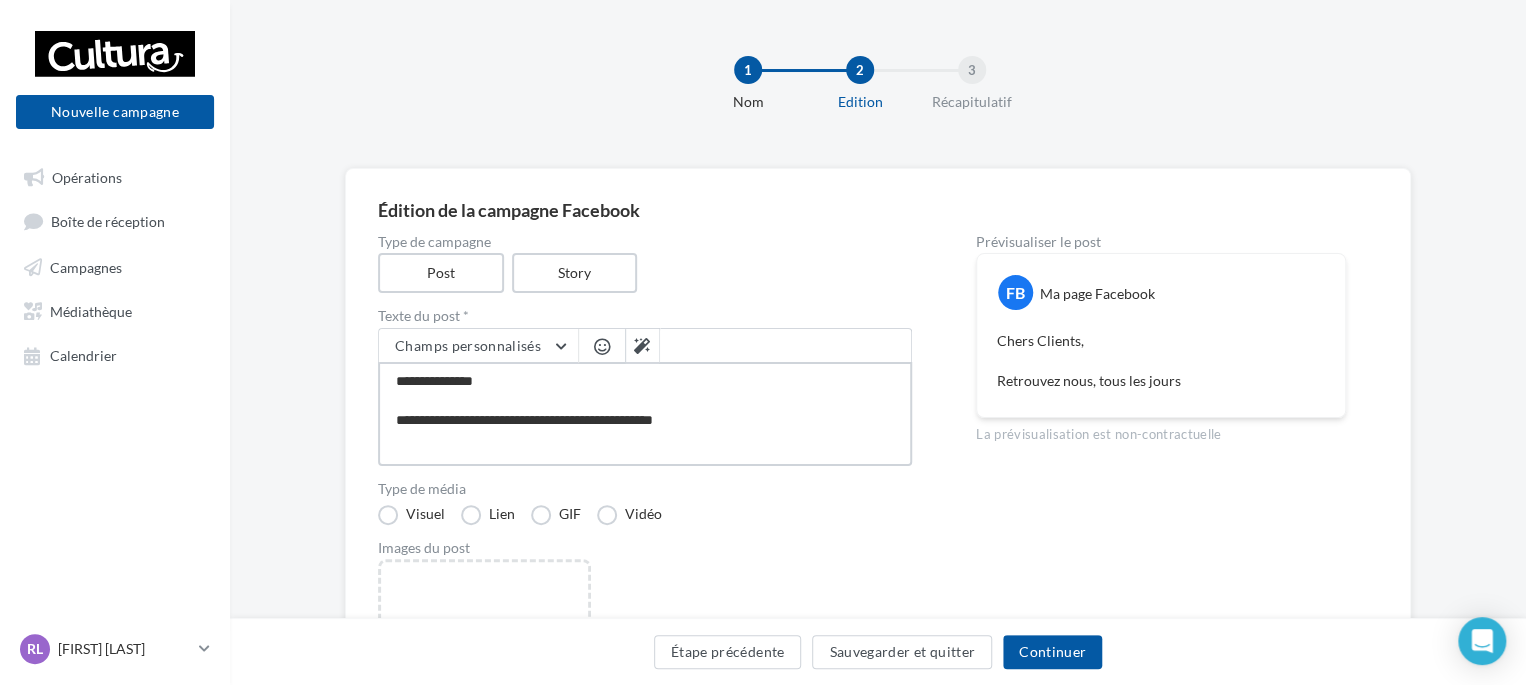 type on "**********" 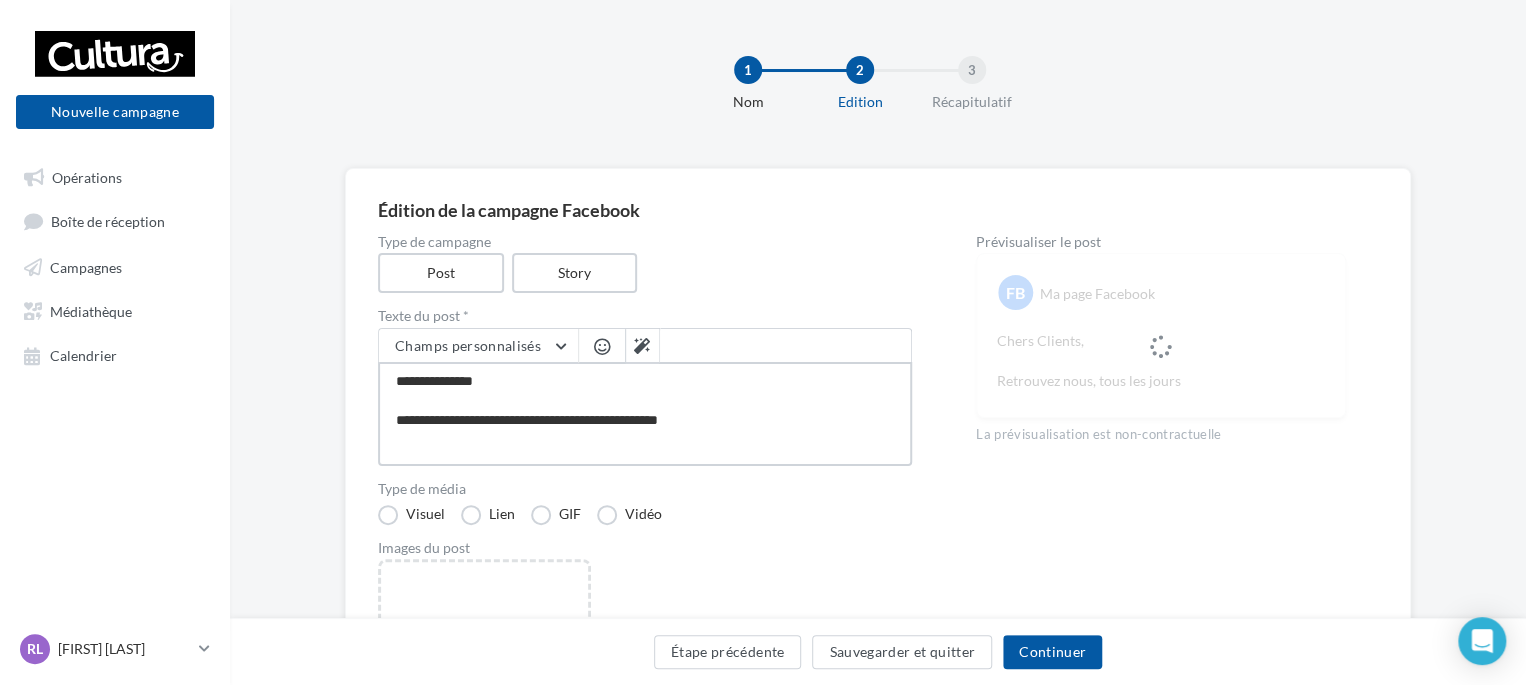 type on "**********" 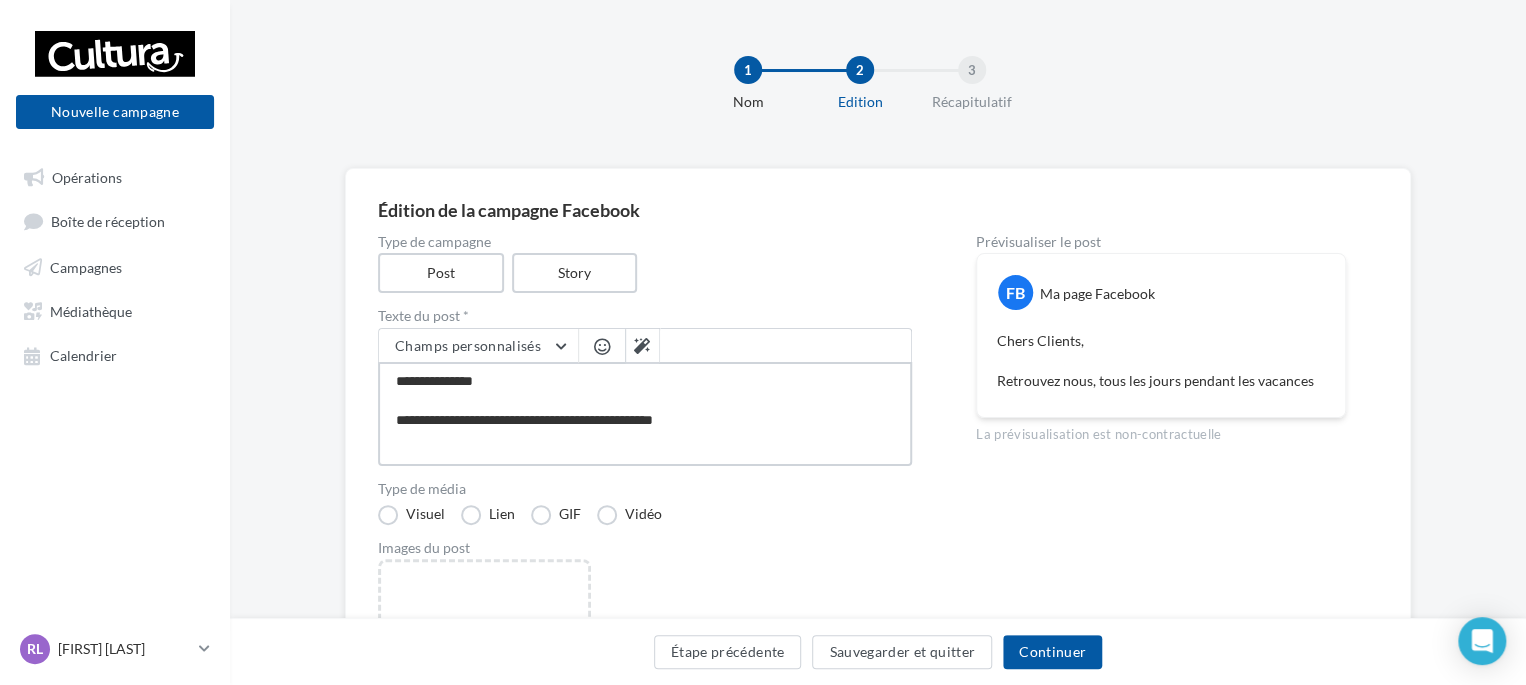 type on "**********" 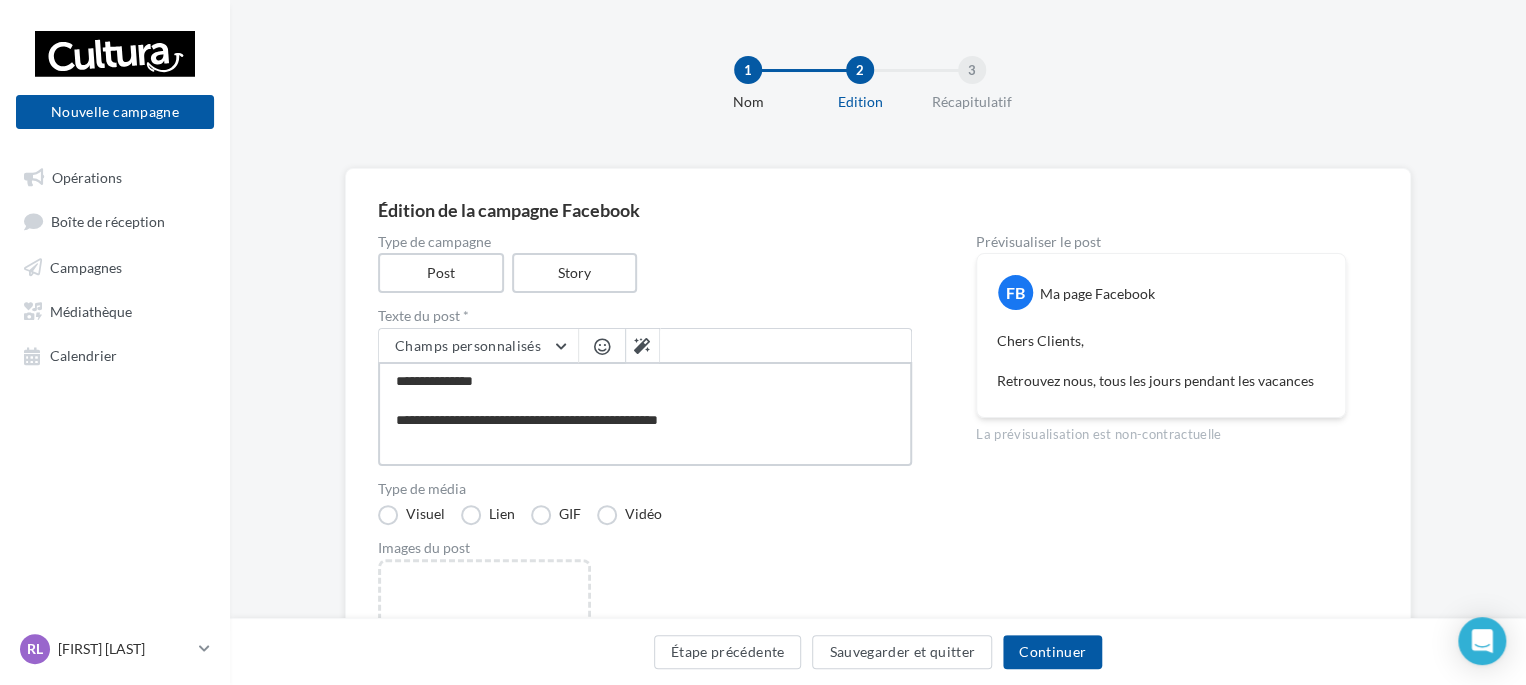 type on "**********" 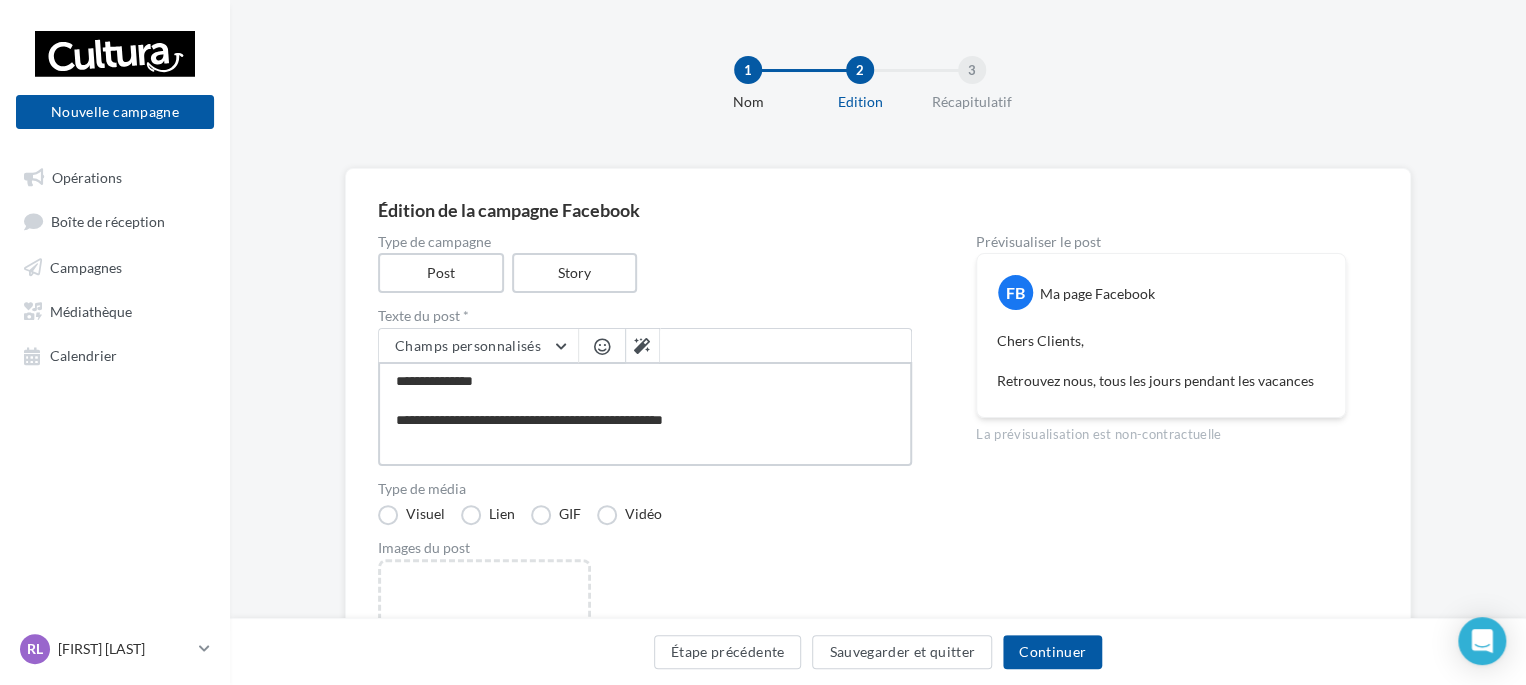 type on "**********" 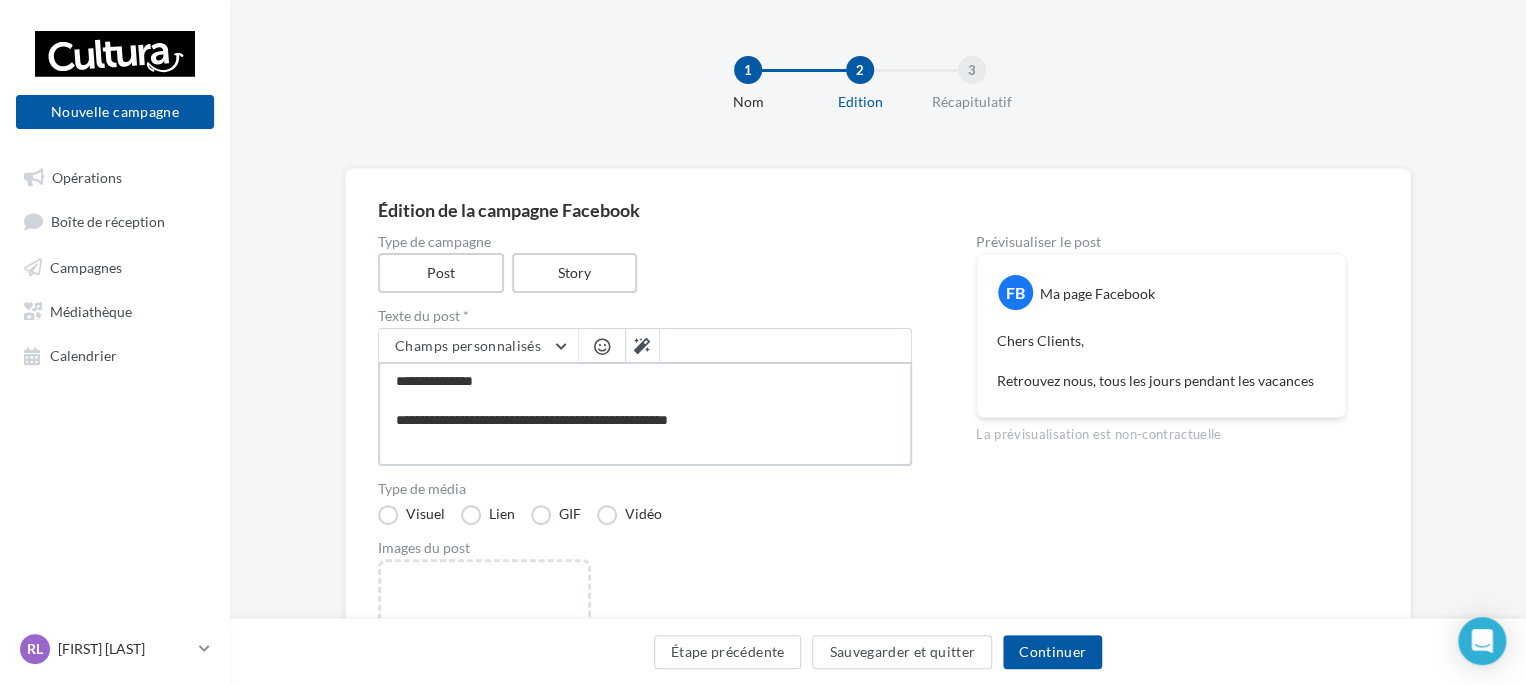 type on "**********" 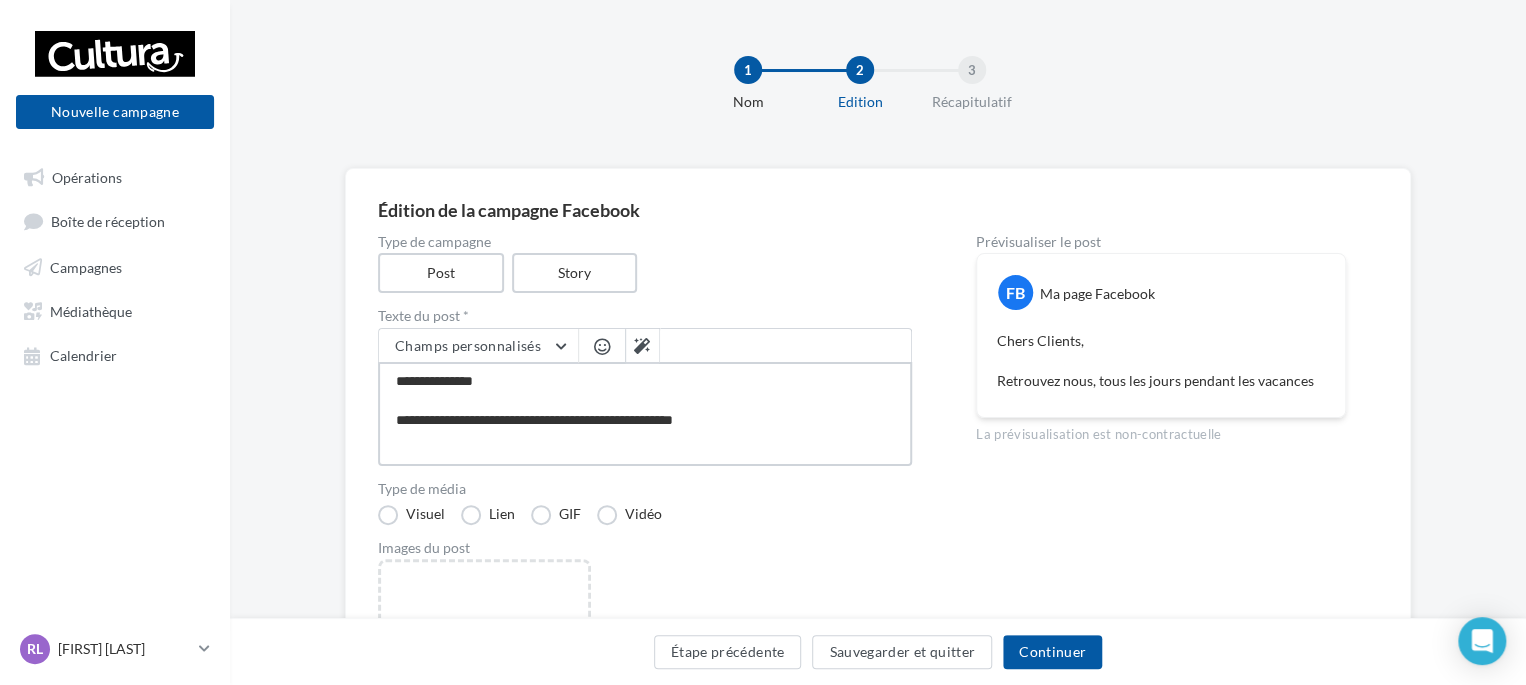 type on "**********" 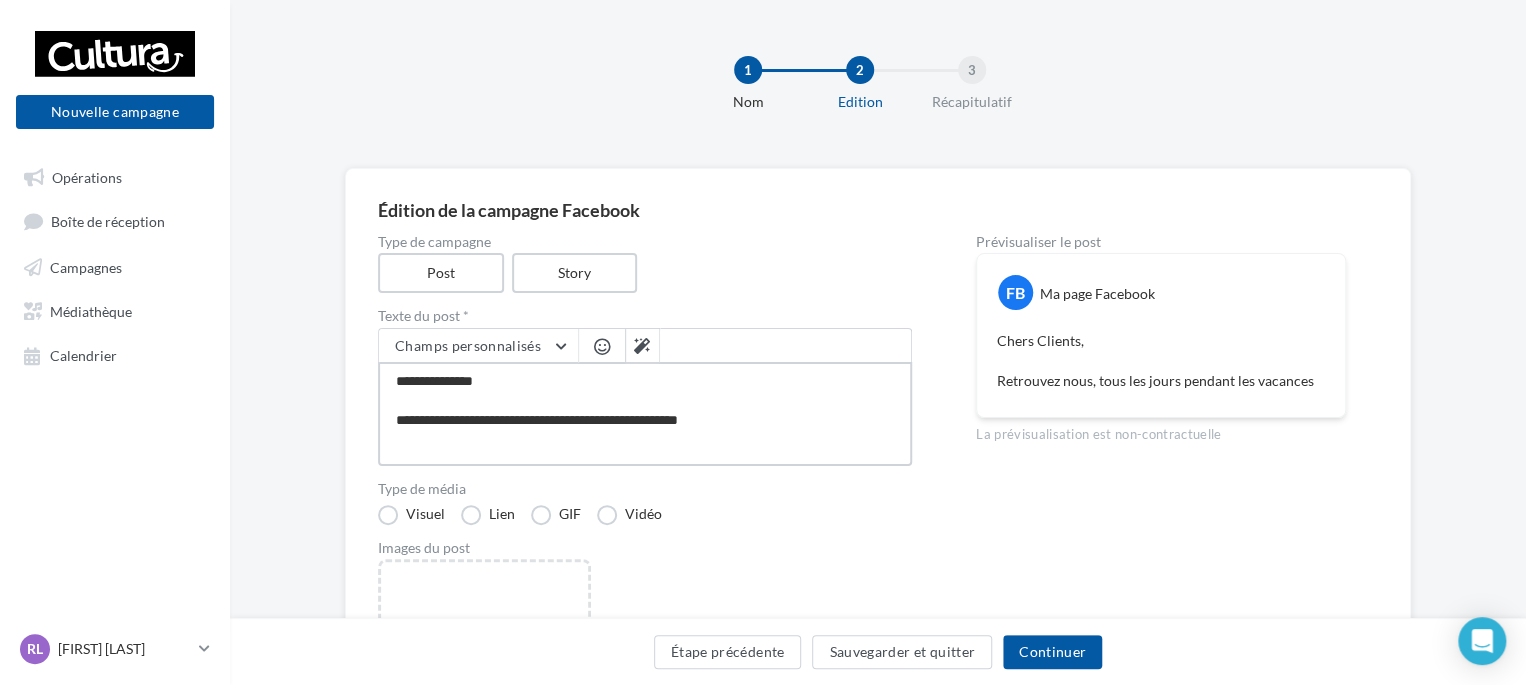 type on "**********" 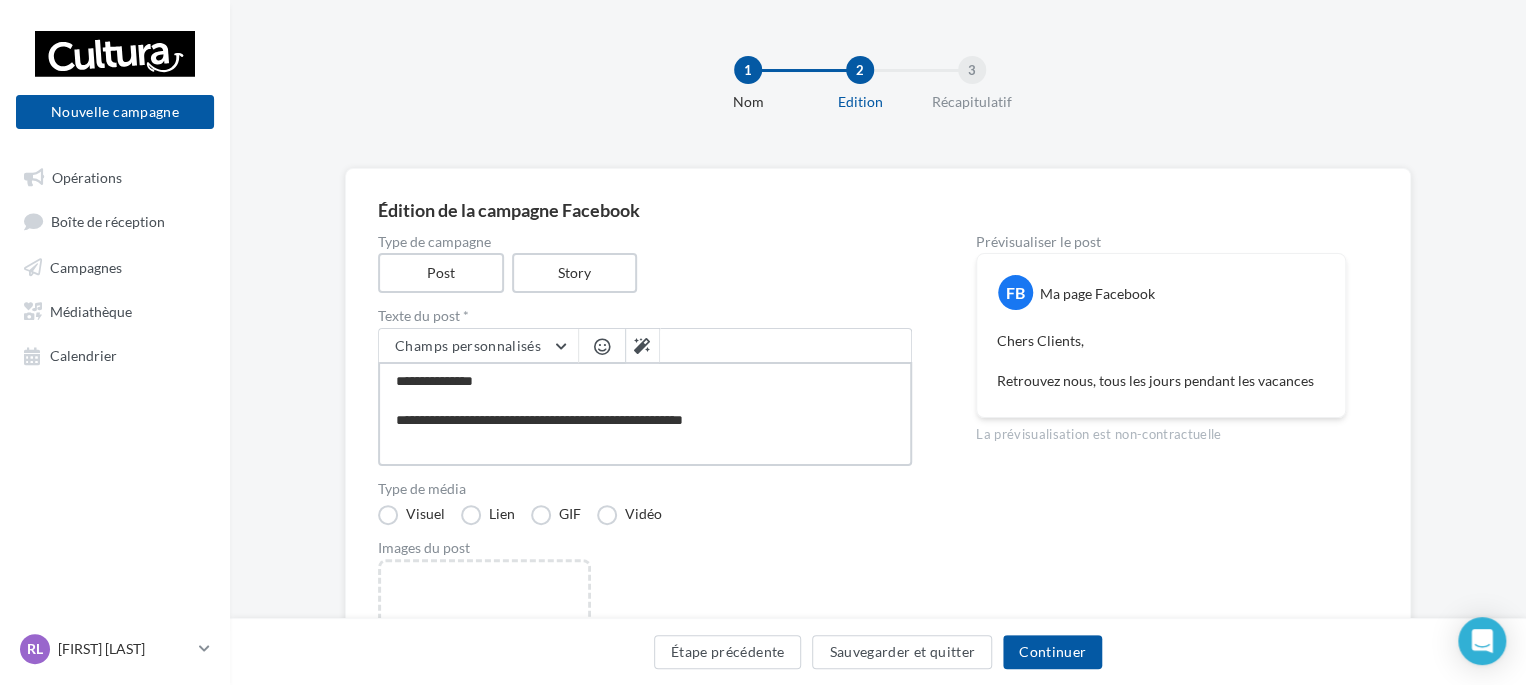 type on "**********" 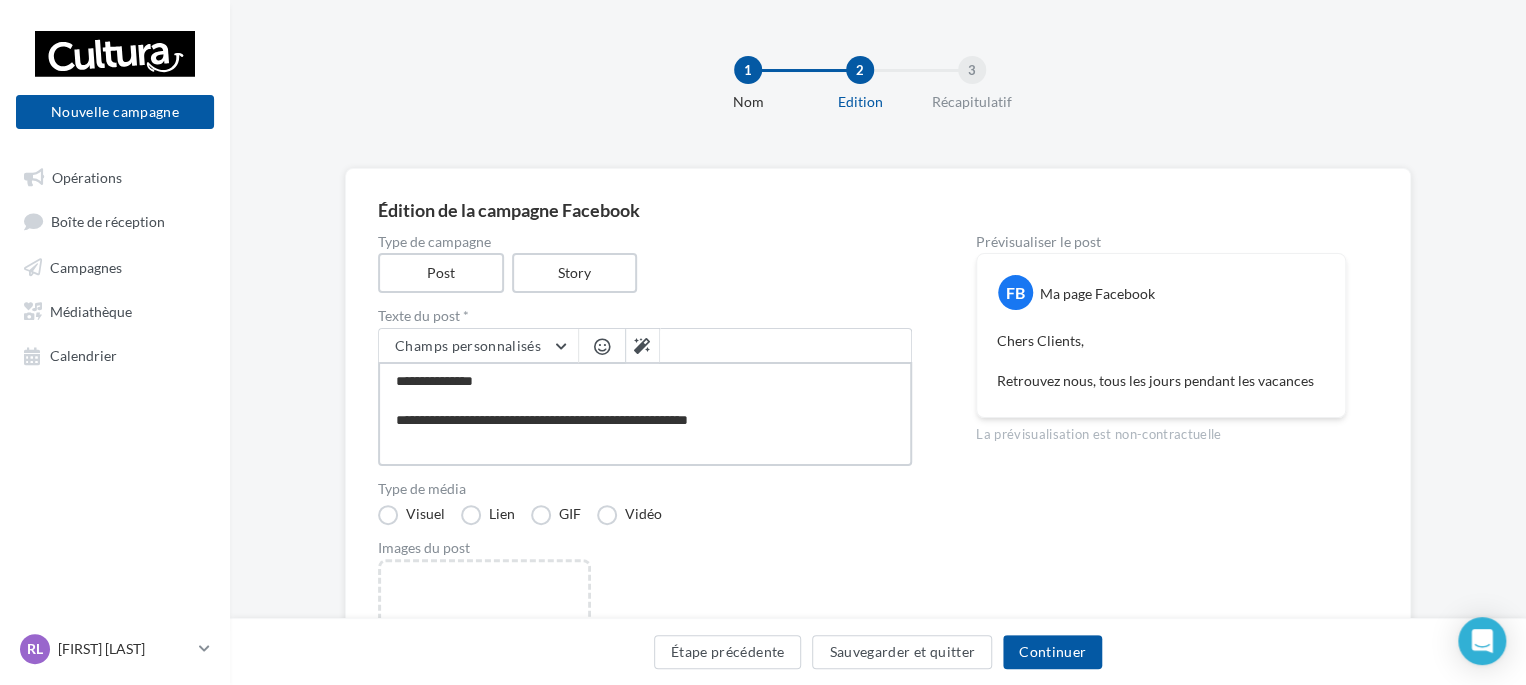 type on "**********" 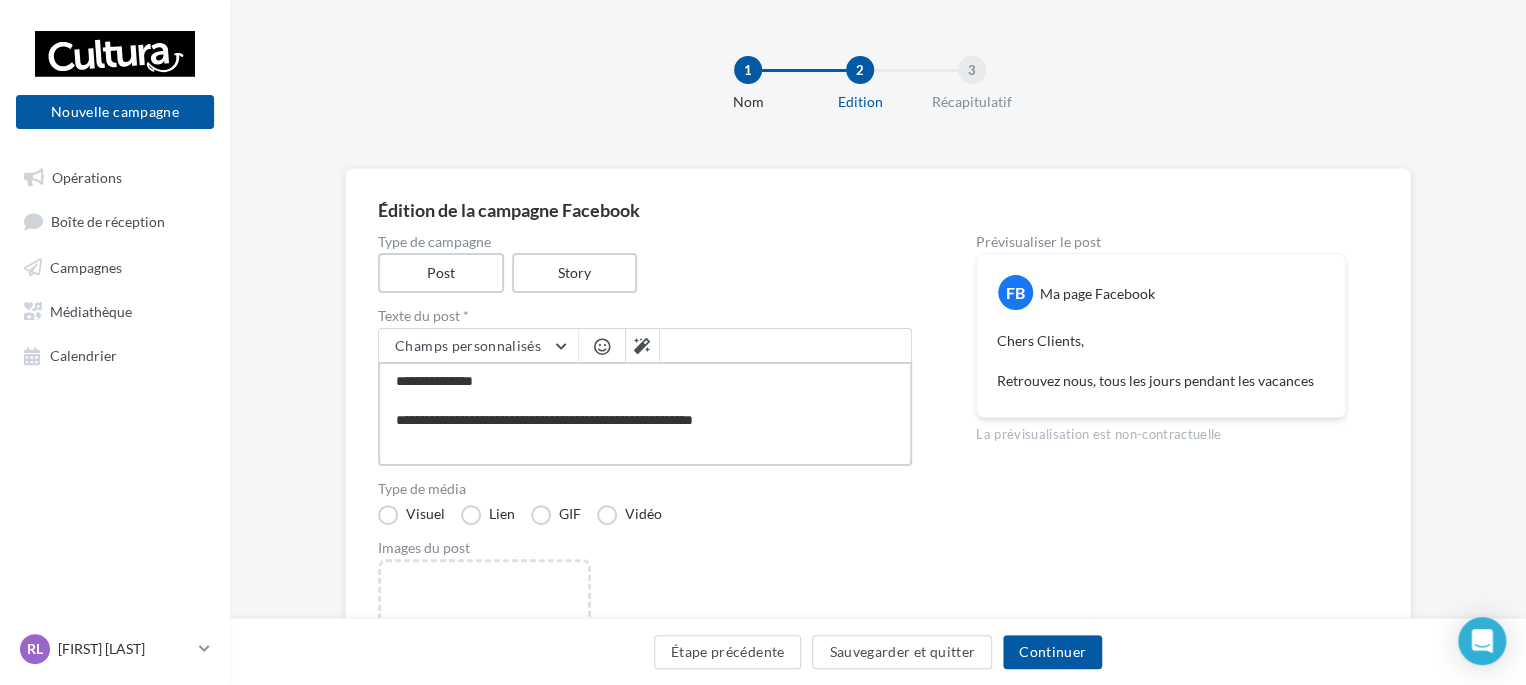 type on "**********" 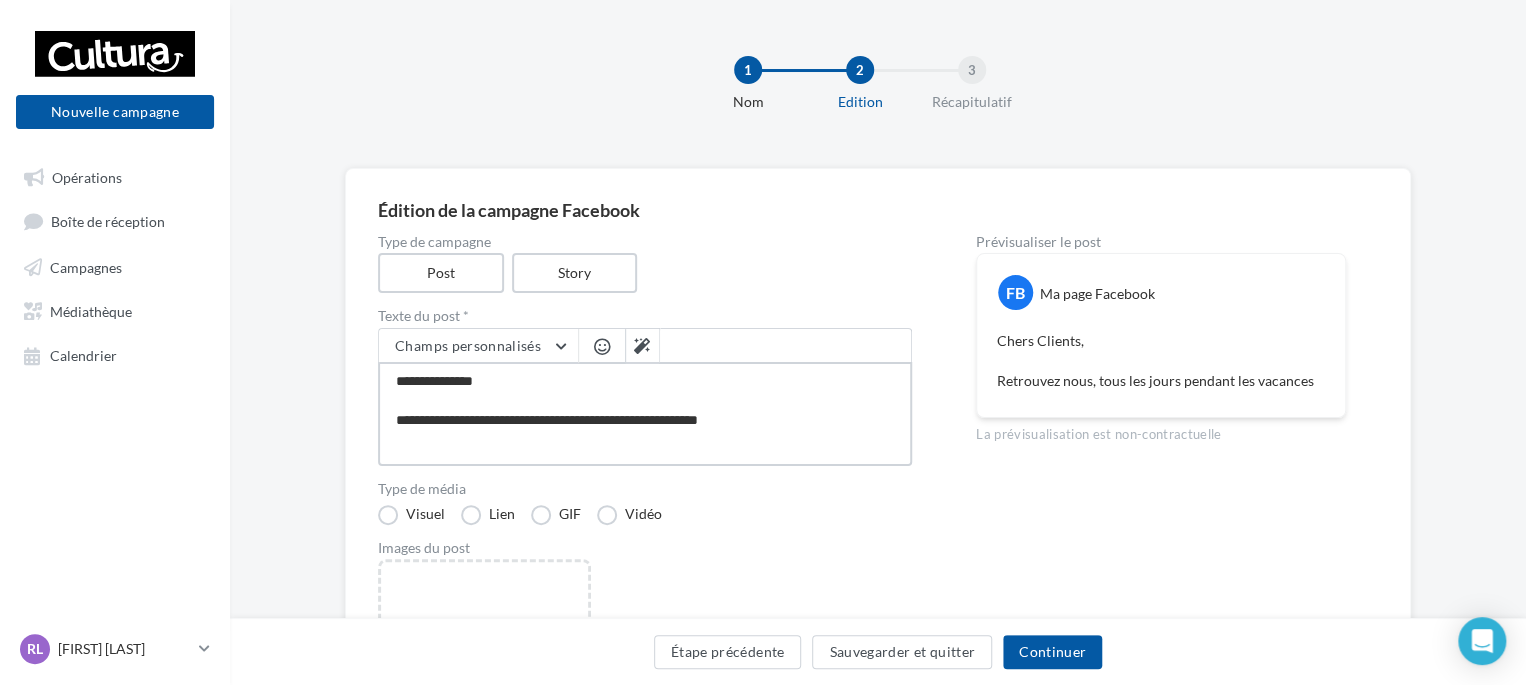 type on "**********" 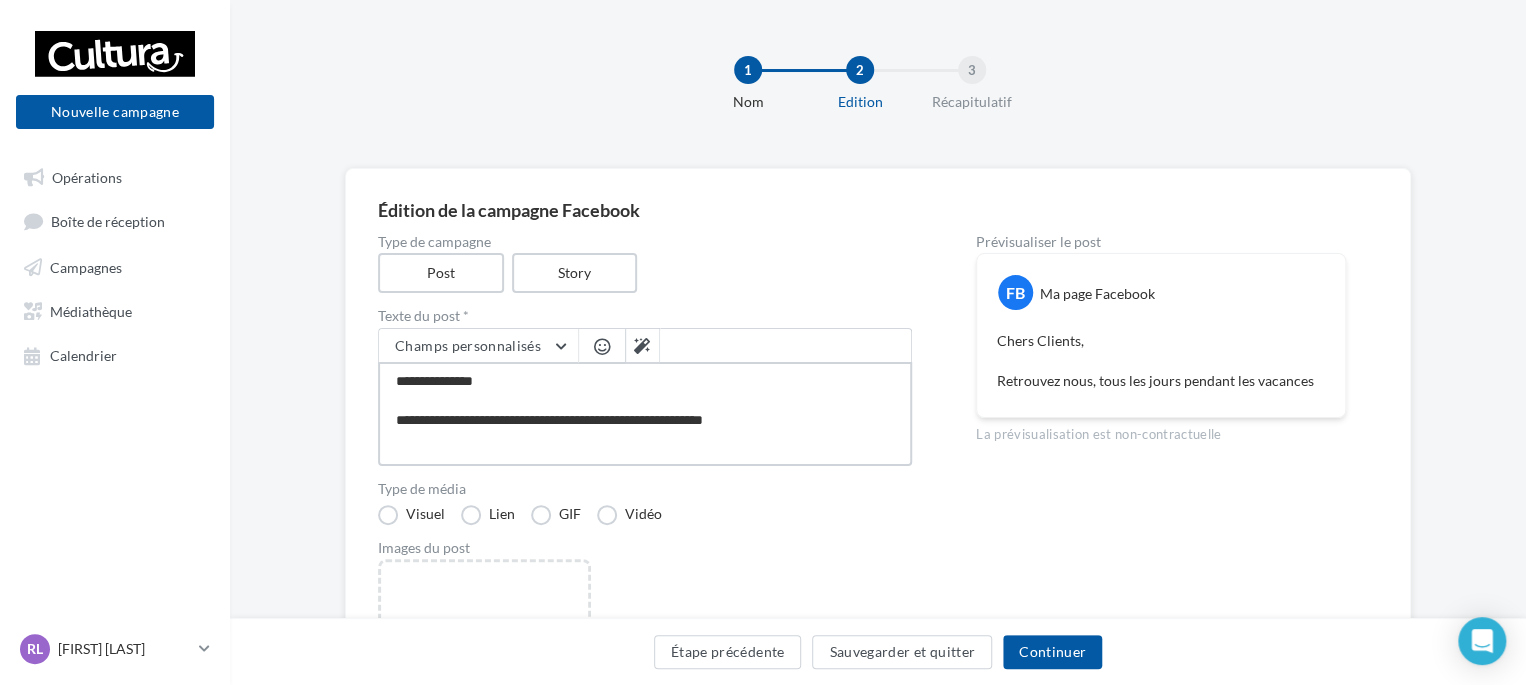 type on "**********" 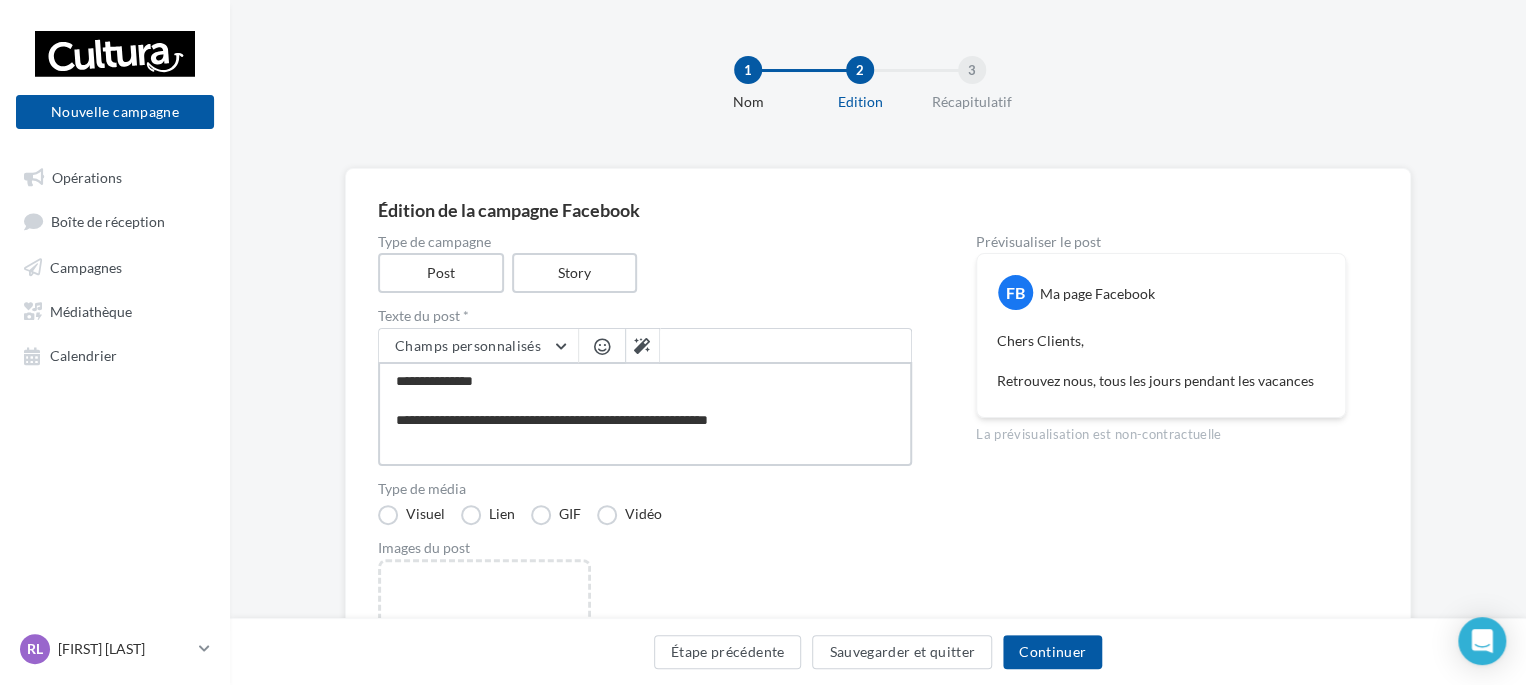 type on "**********" 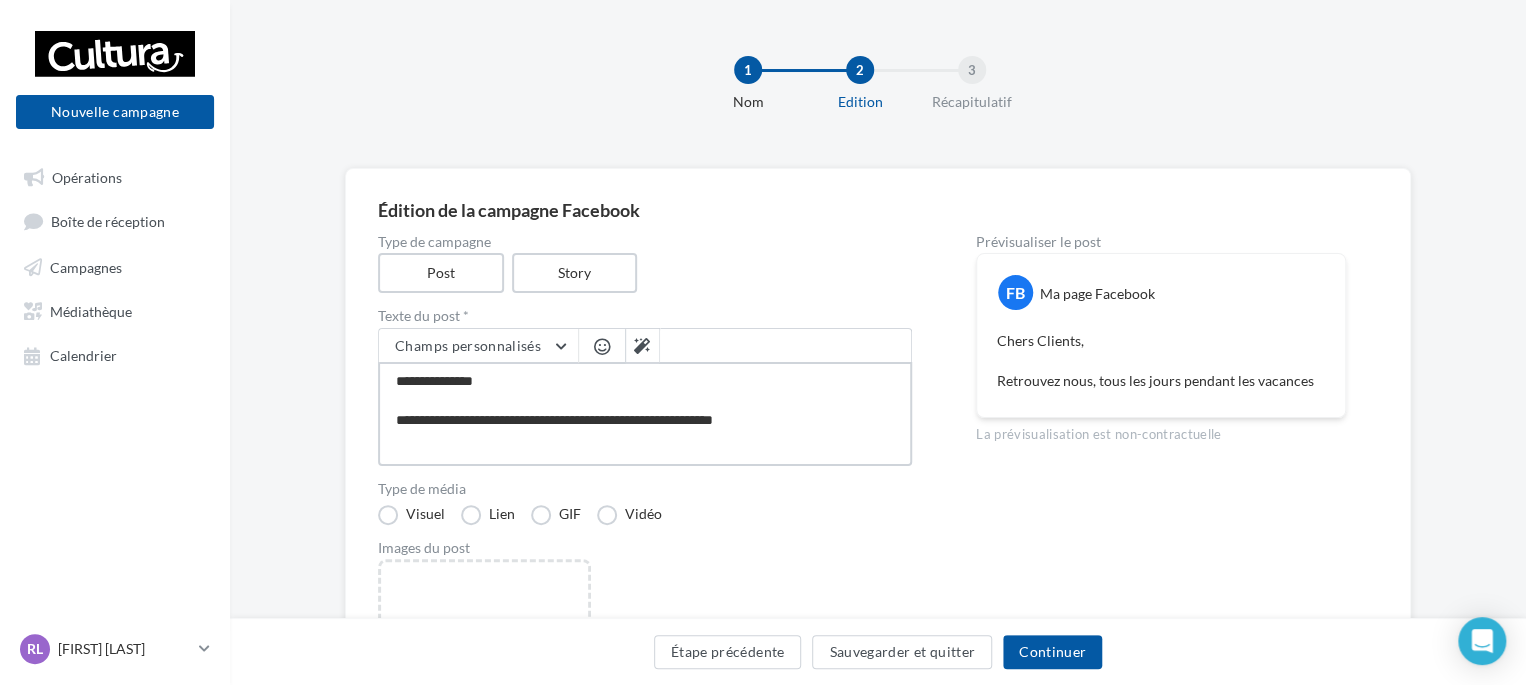 type on "**********" 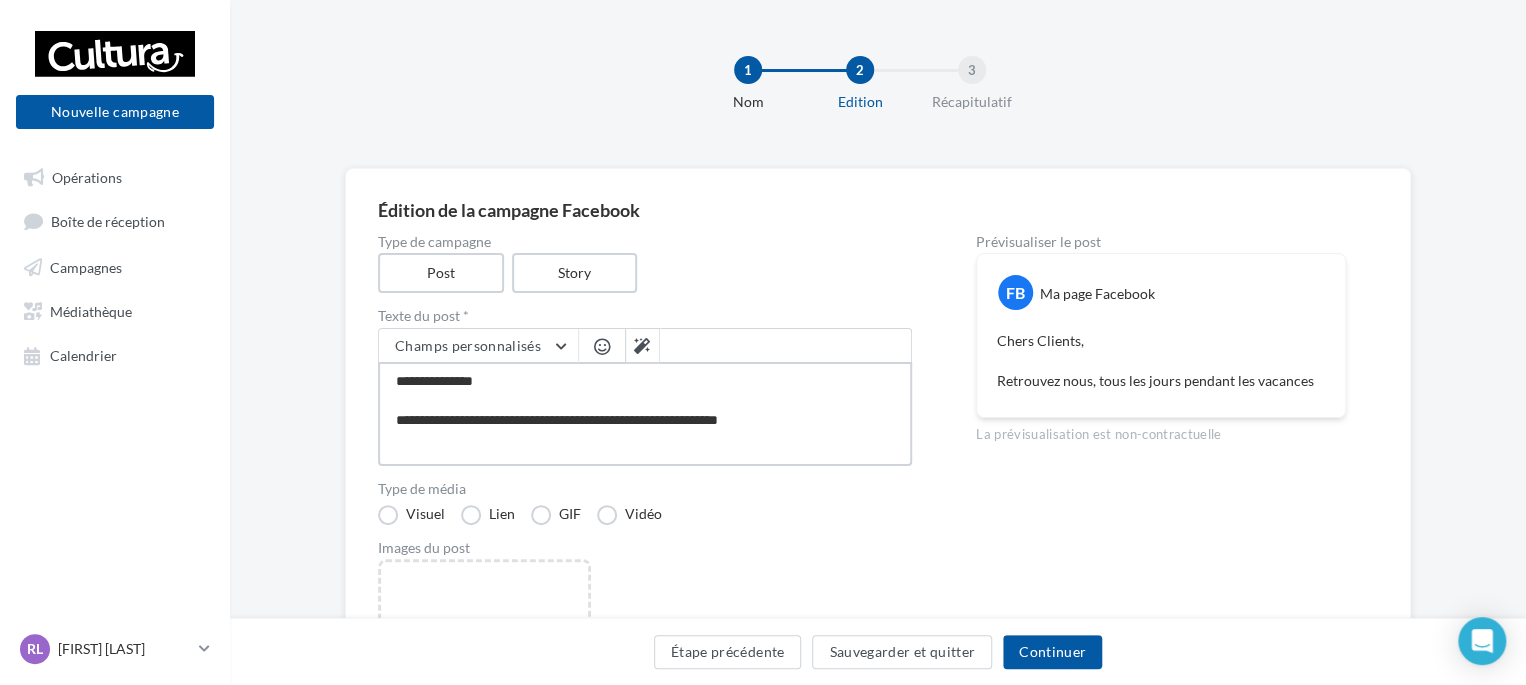type on "**********" 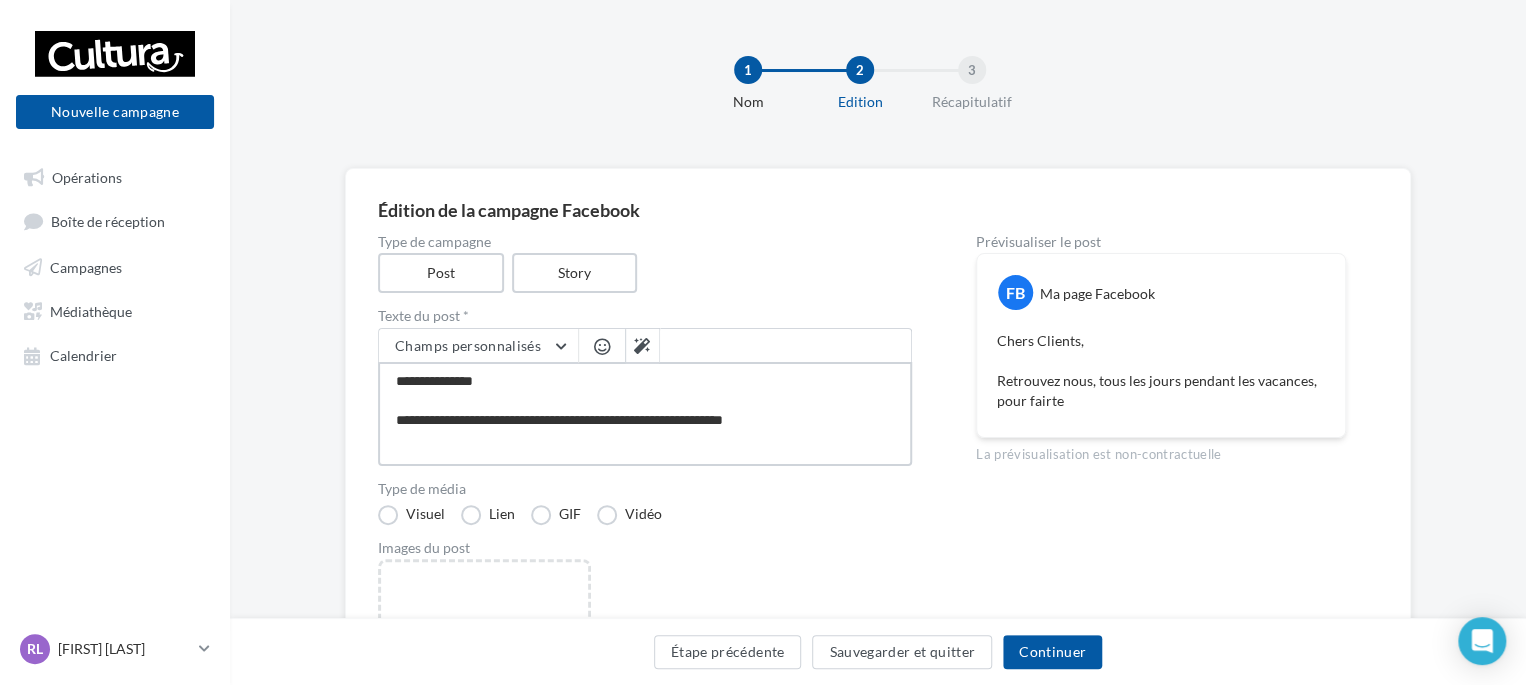 type on "**********" 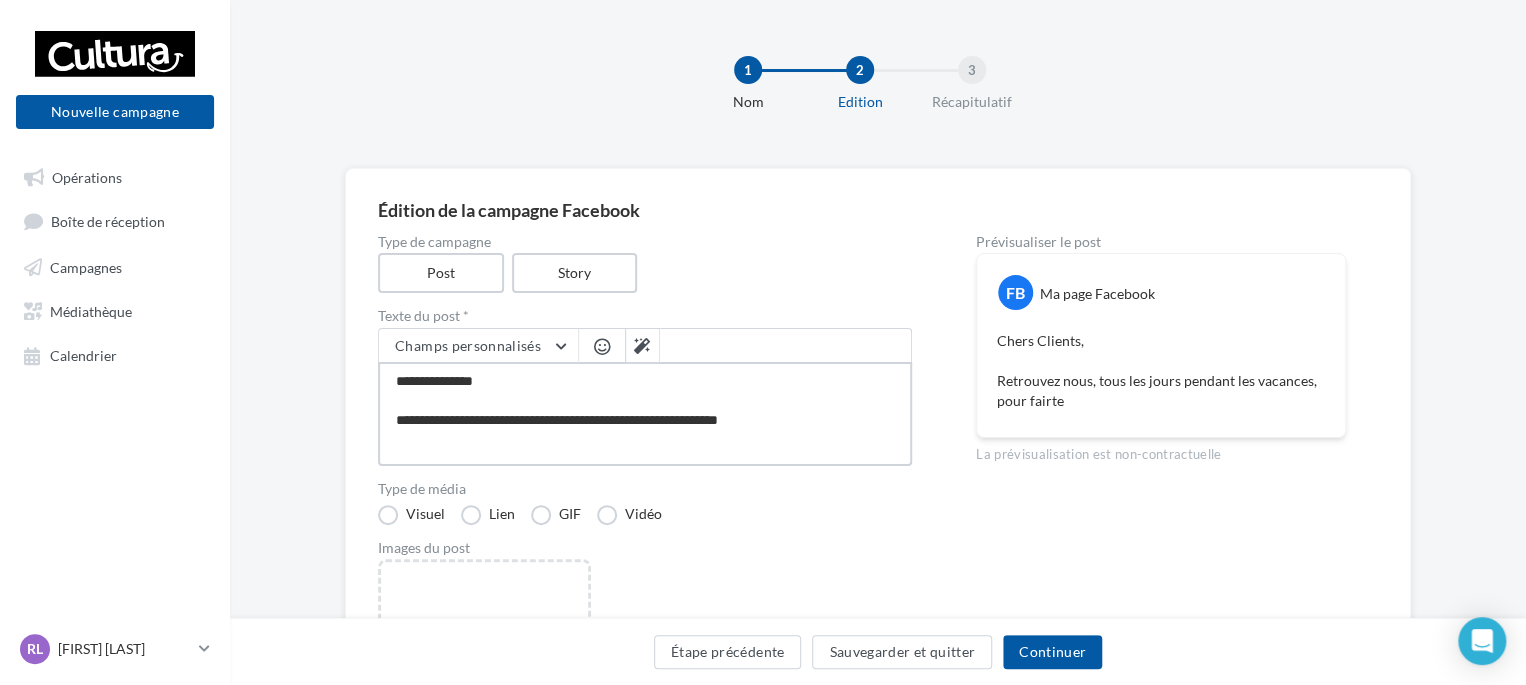 type on "**********" 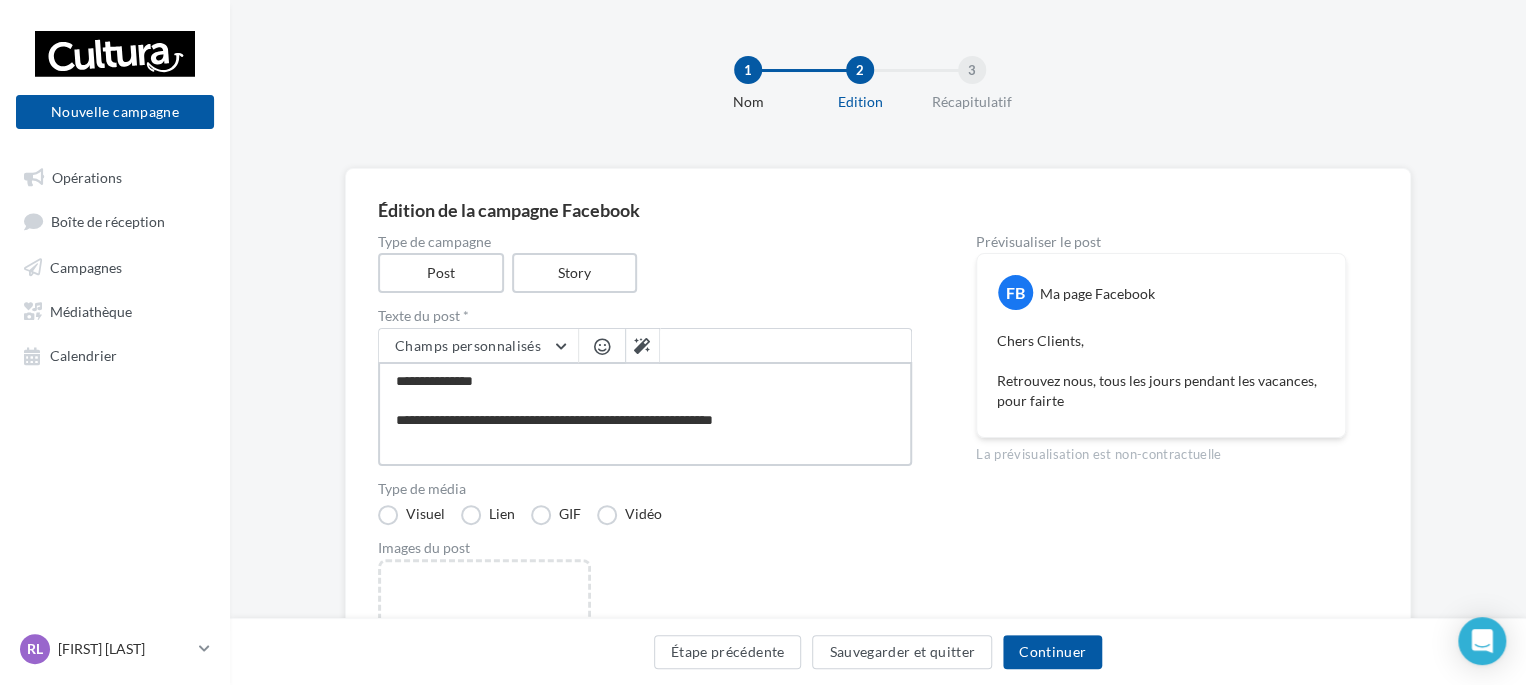 type on "**********" 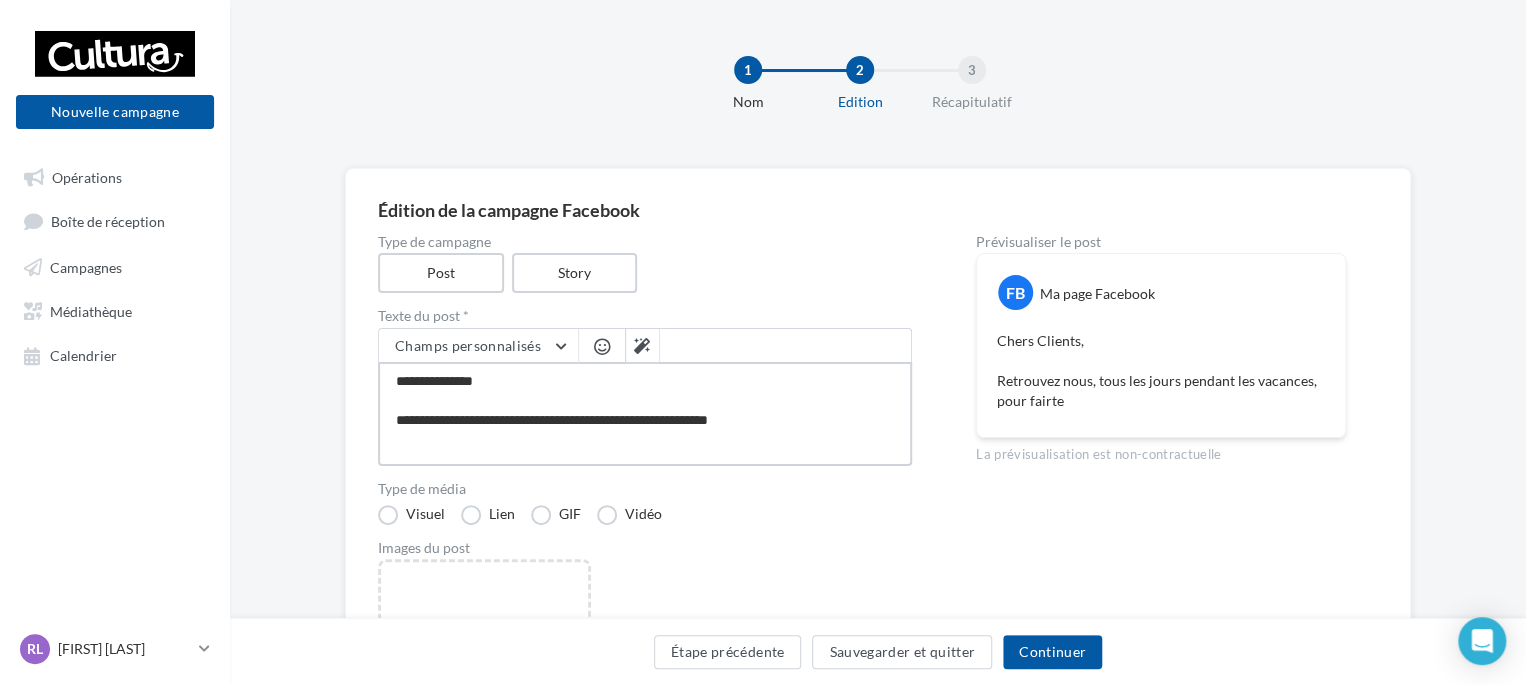 type on "**********" 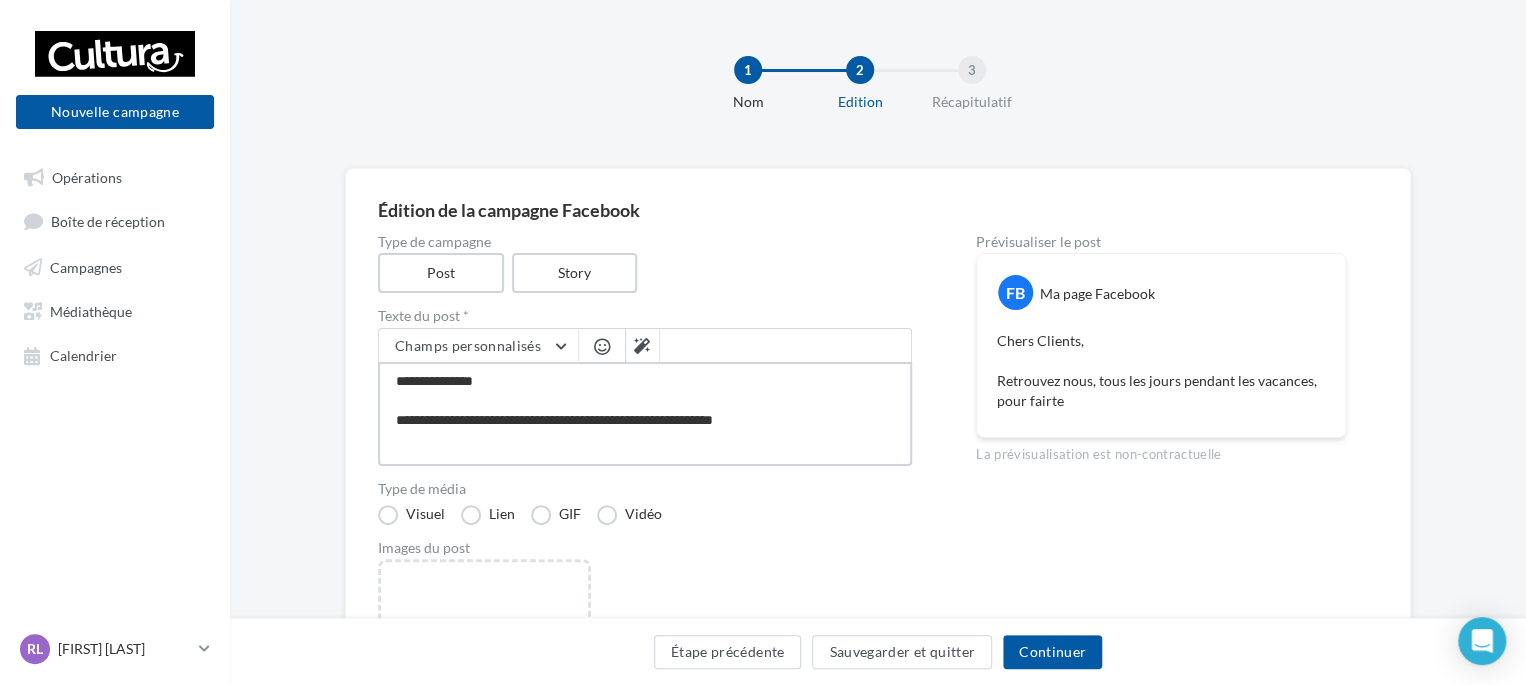 type on "**********" 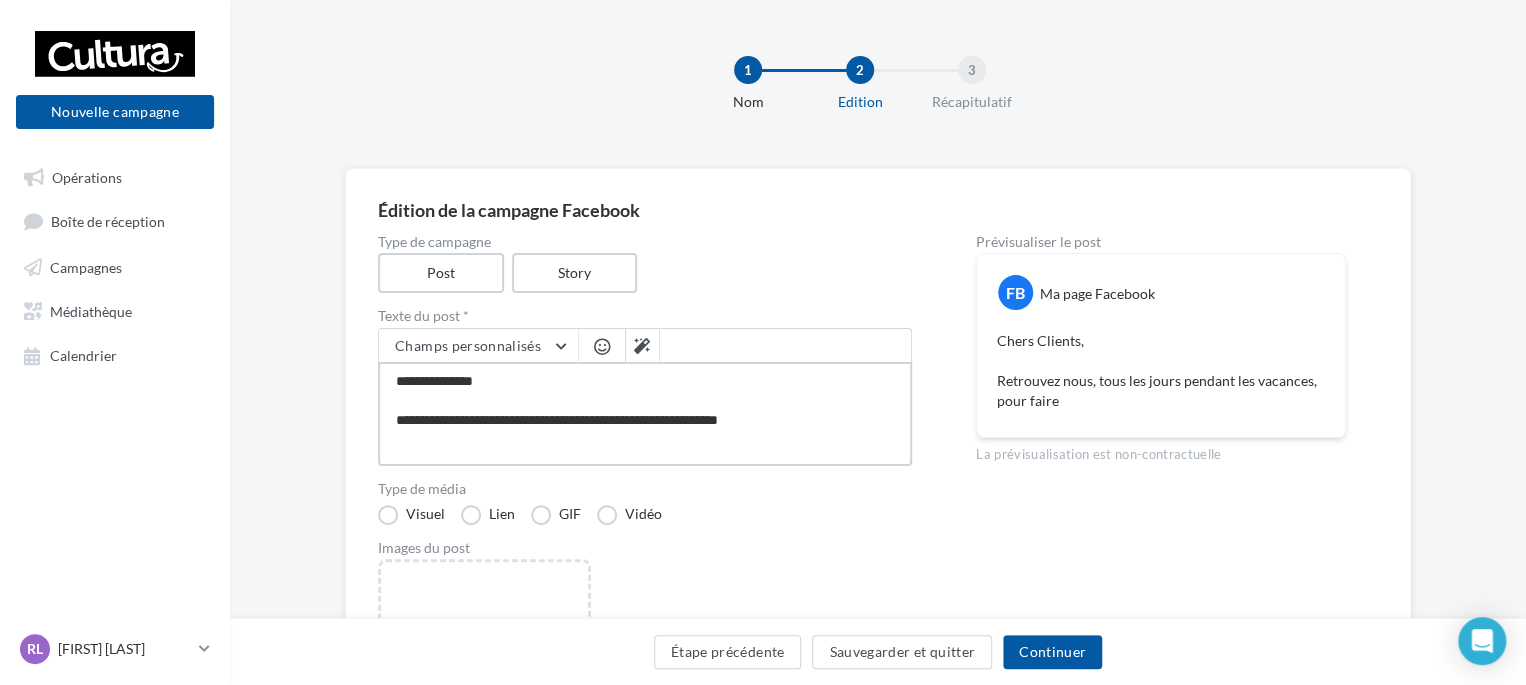type on "**********" 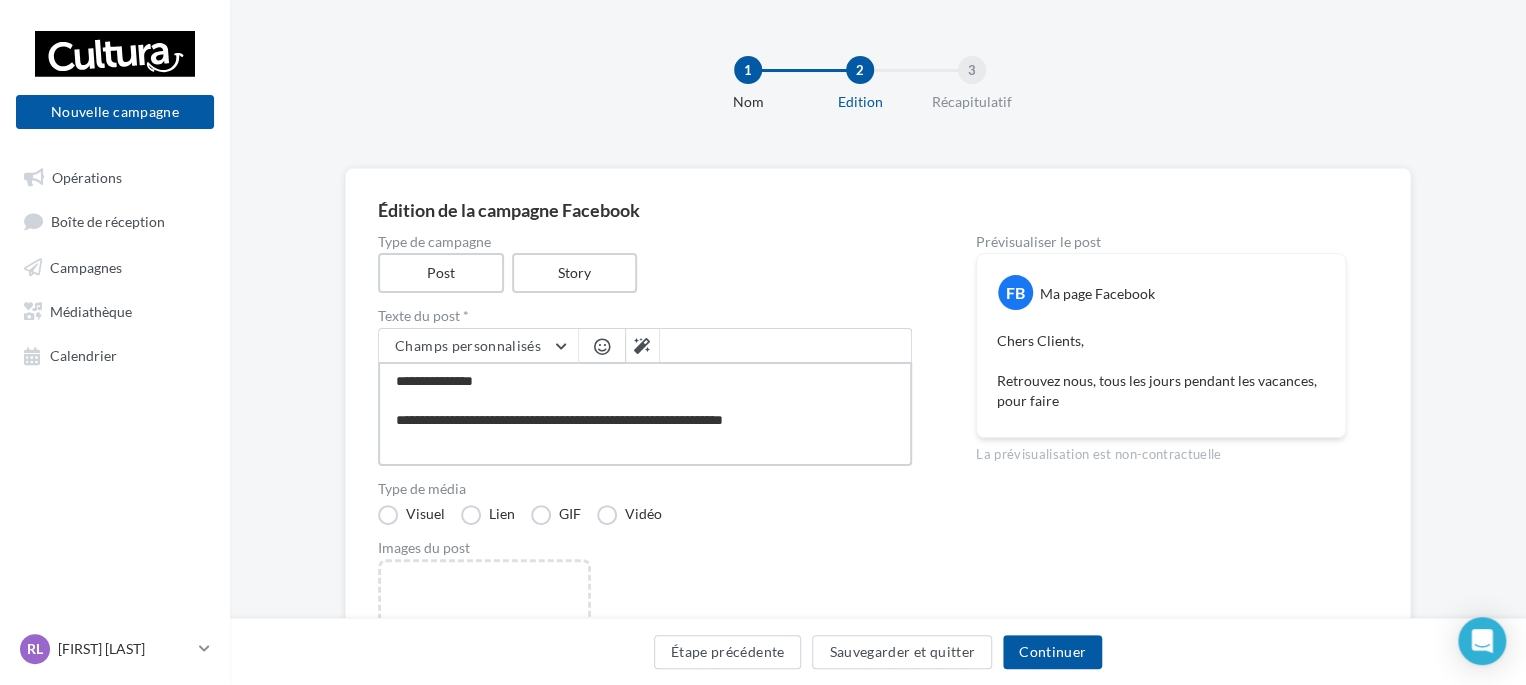 type on "**********" 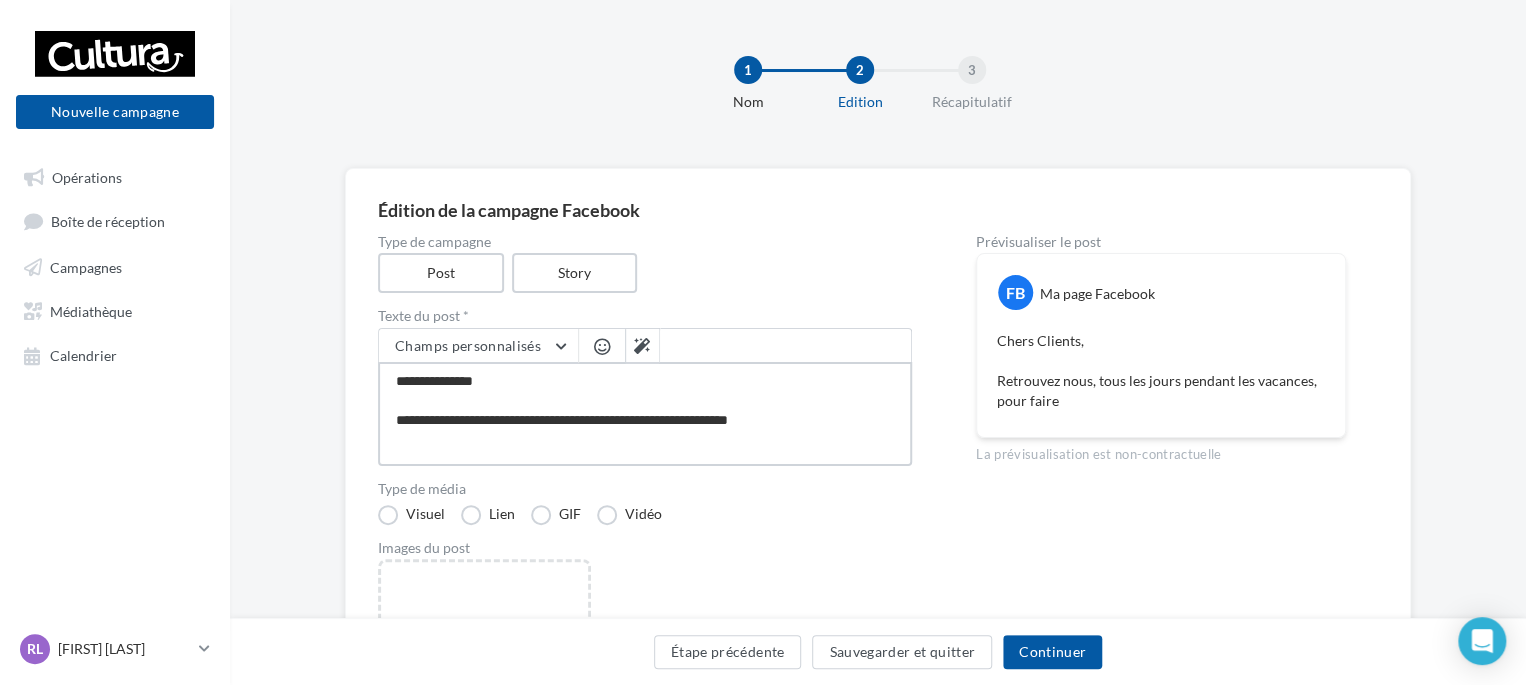 type on "**********" 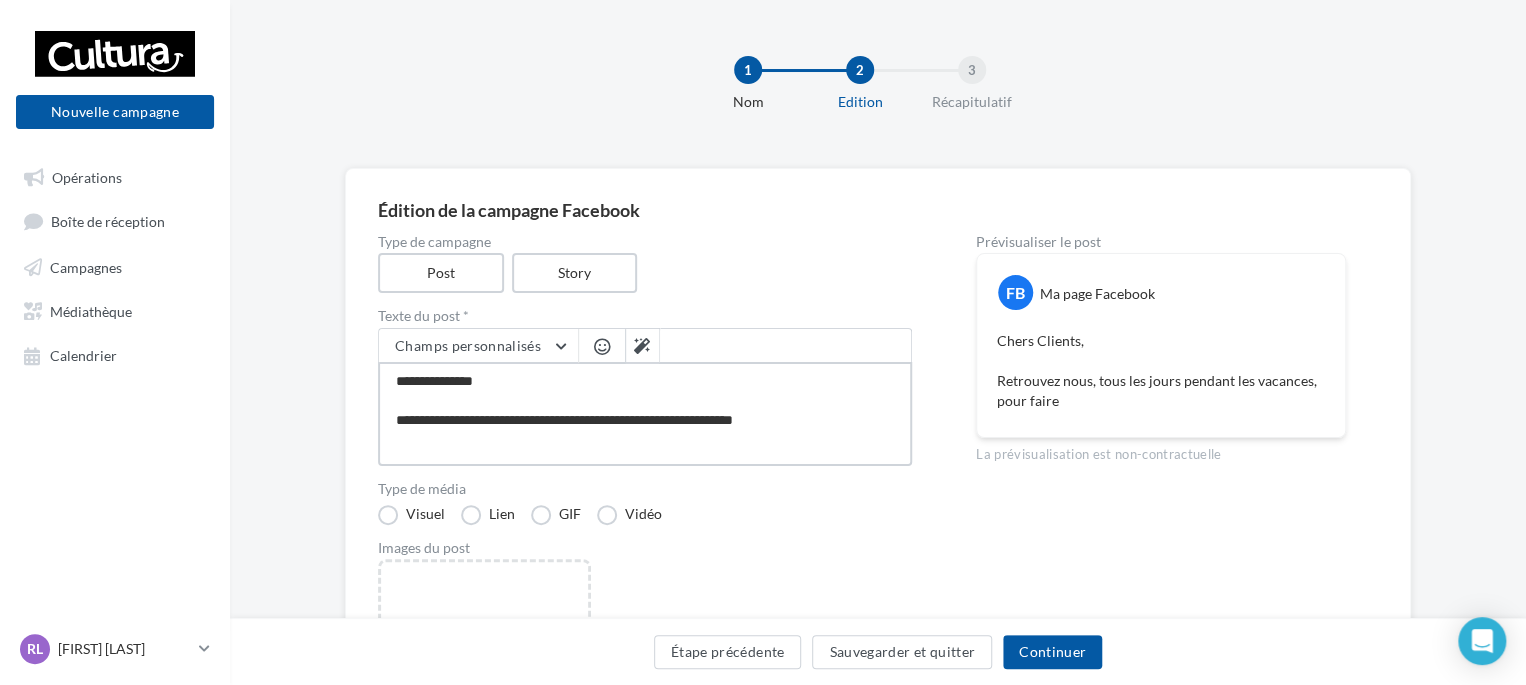 type 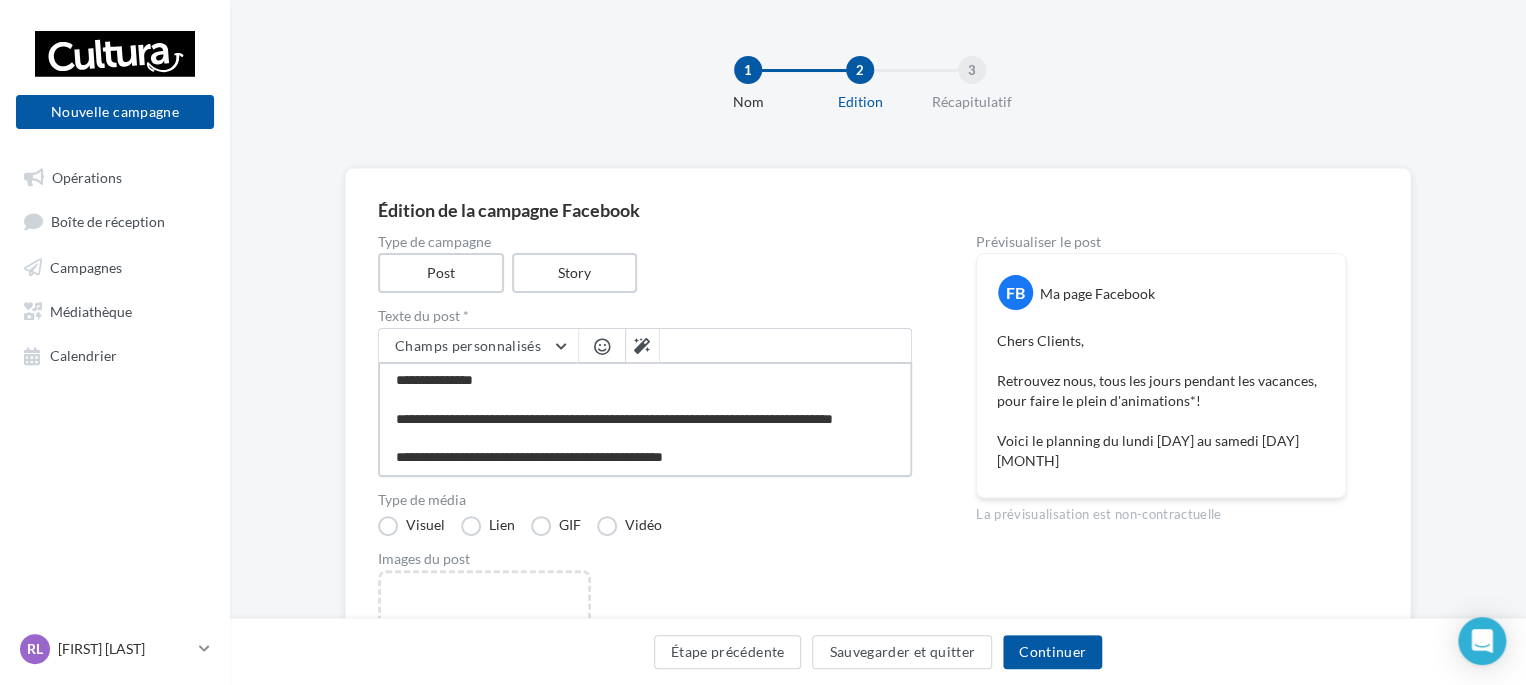 scroll, scrollTop: 48, scrollLeft: 0, axis: vertical 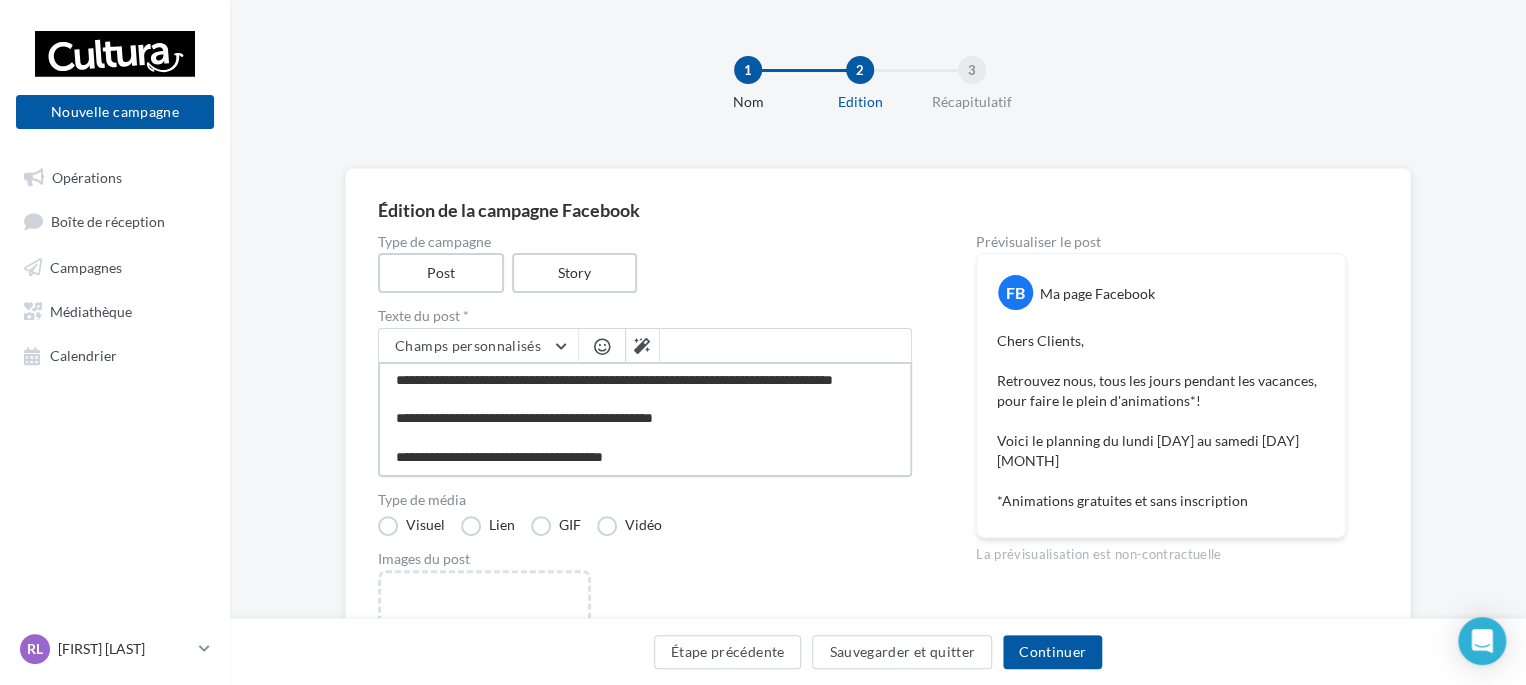 click on "**********" at bounding box center (645, 419) 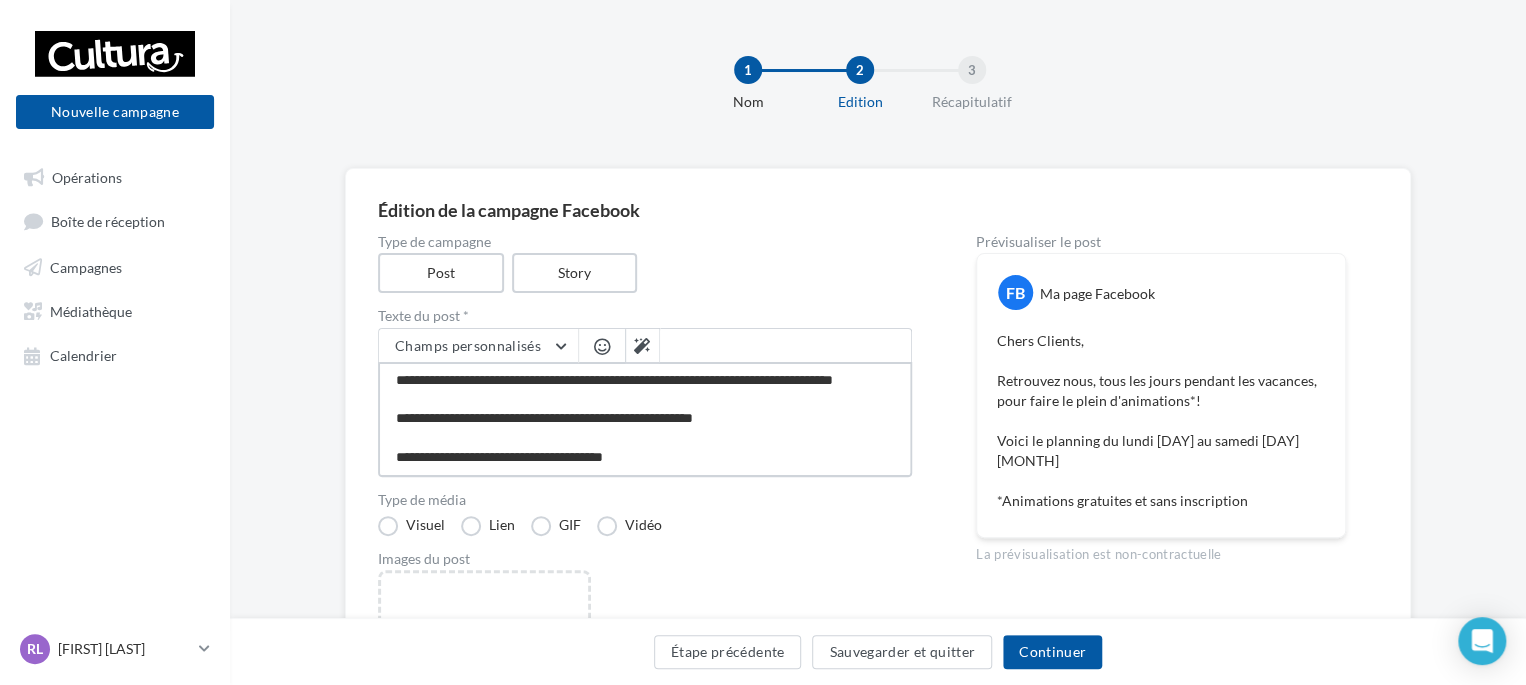 click on "**********" at bounding box center (645, 419) 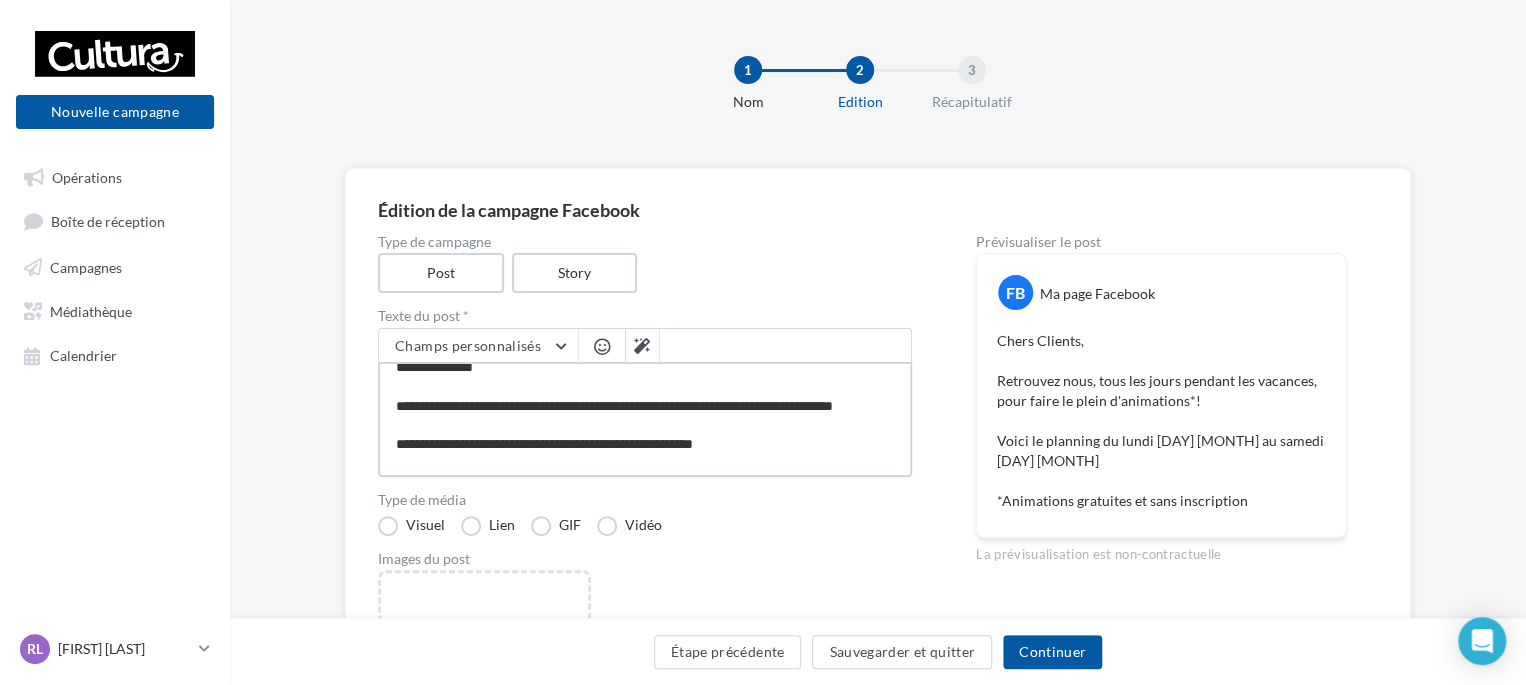 scroll, scrollTop: 0, scrollLeft: 0, axis: both 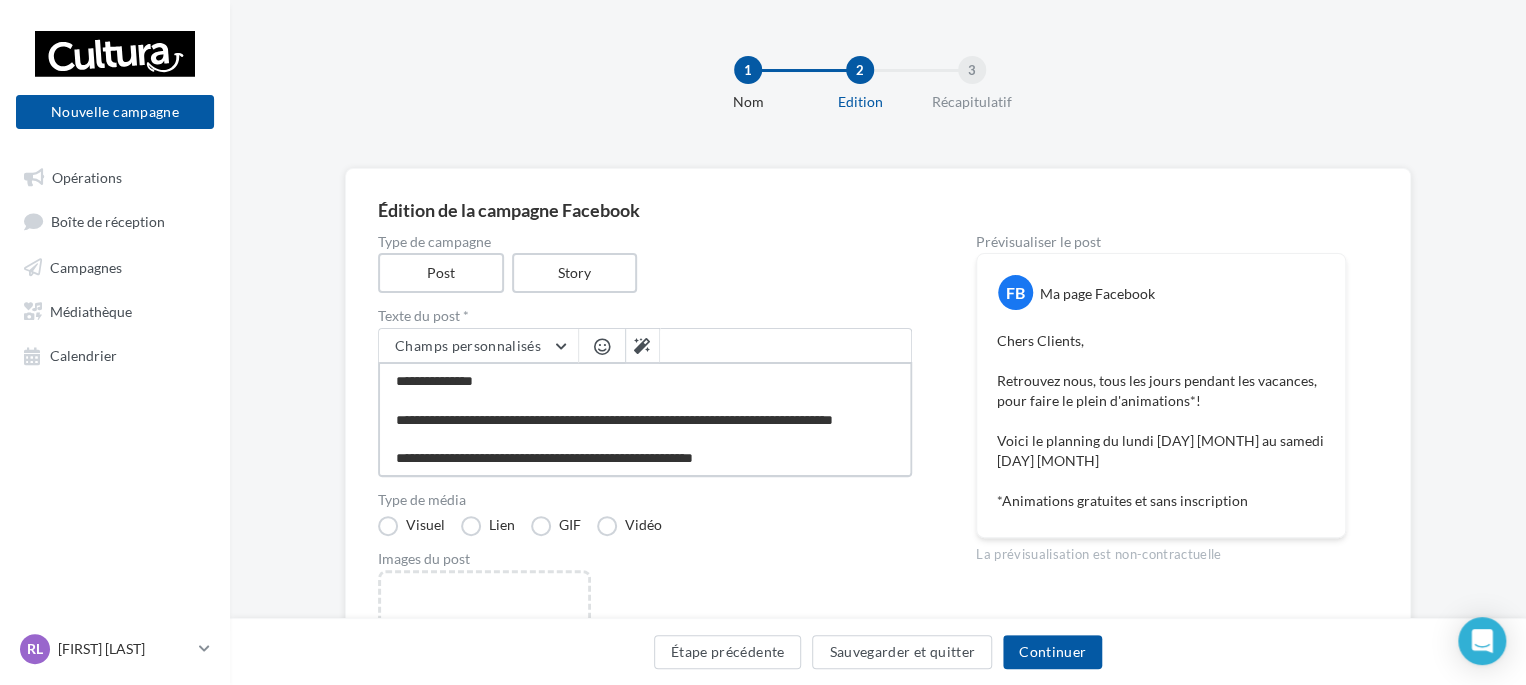 click on "**********" at bounding box center [645, 419] 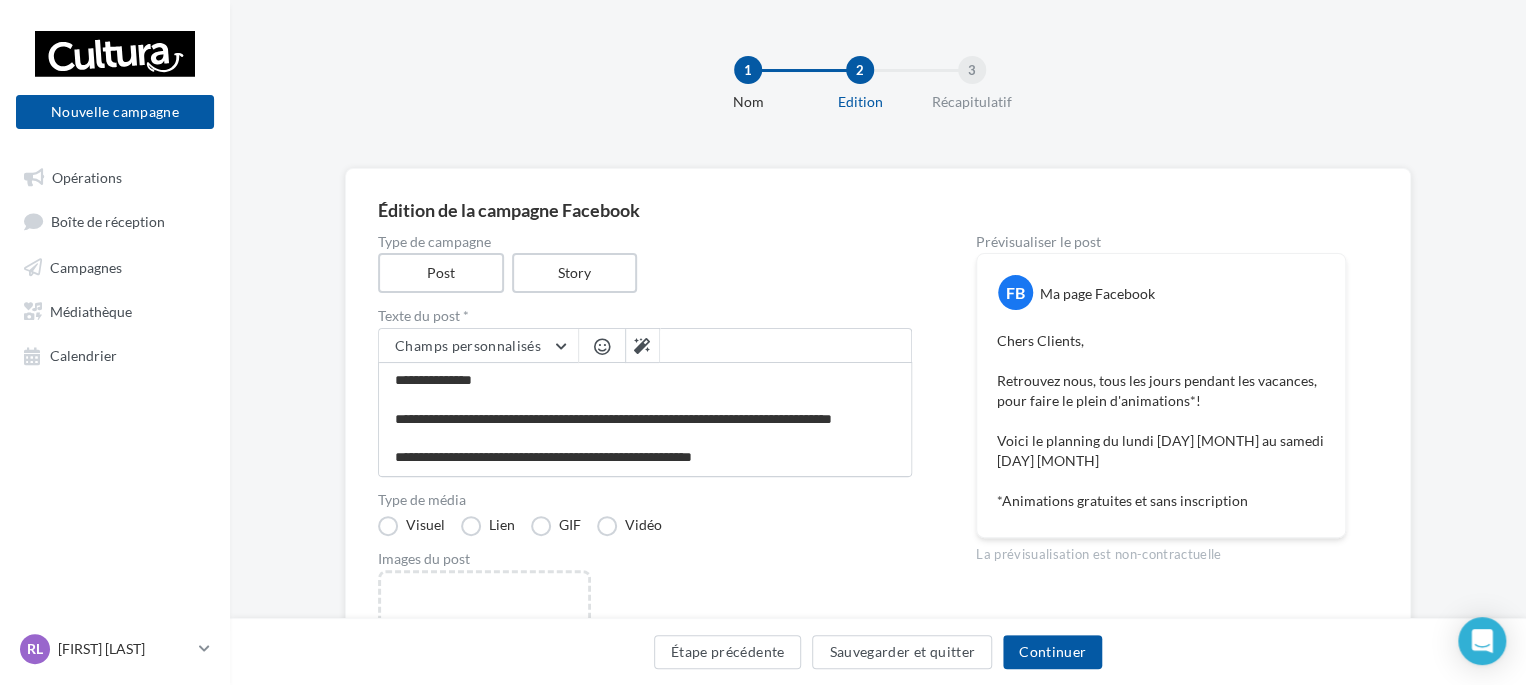 click at bounding box center [602, 346] 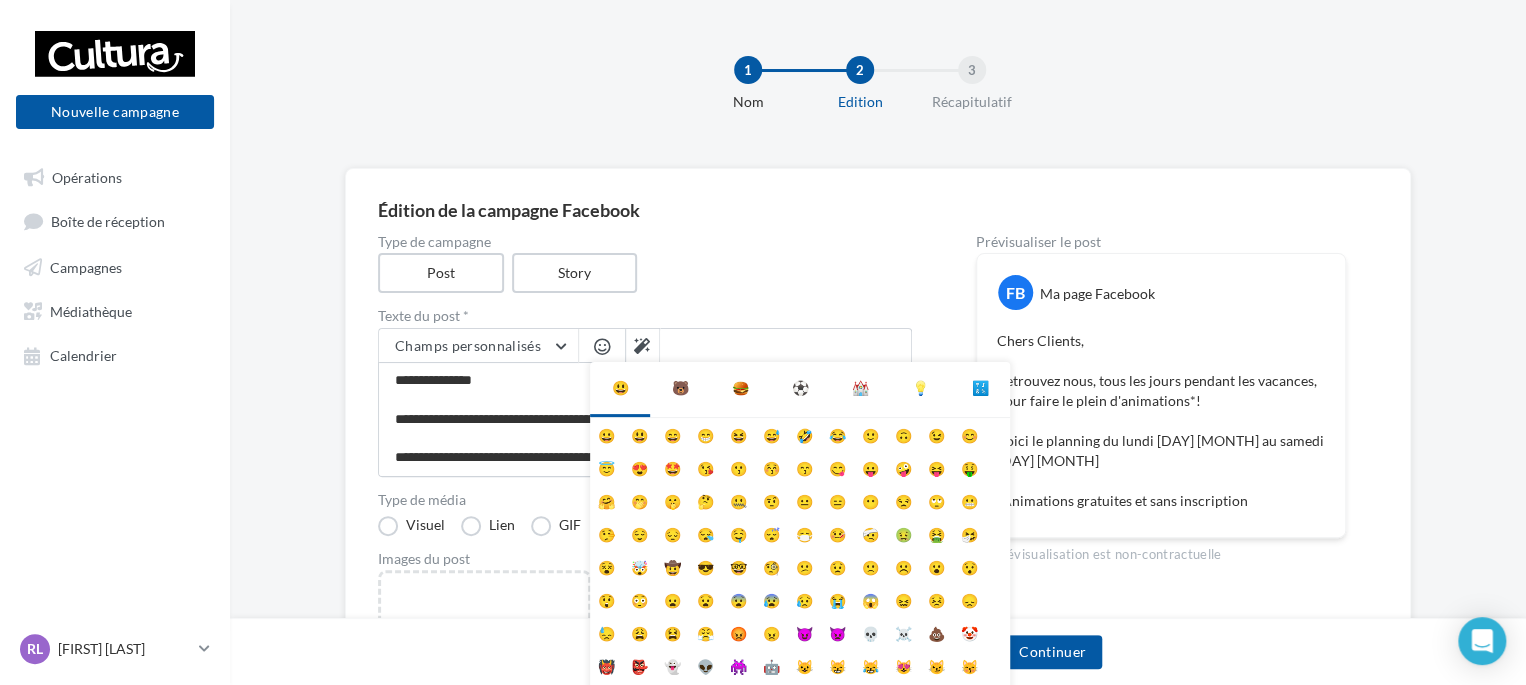 scroll, scrollTop: 78, scrollLeft: 0, axis: vertical 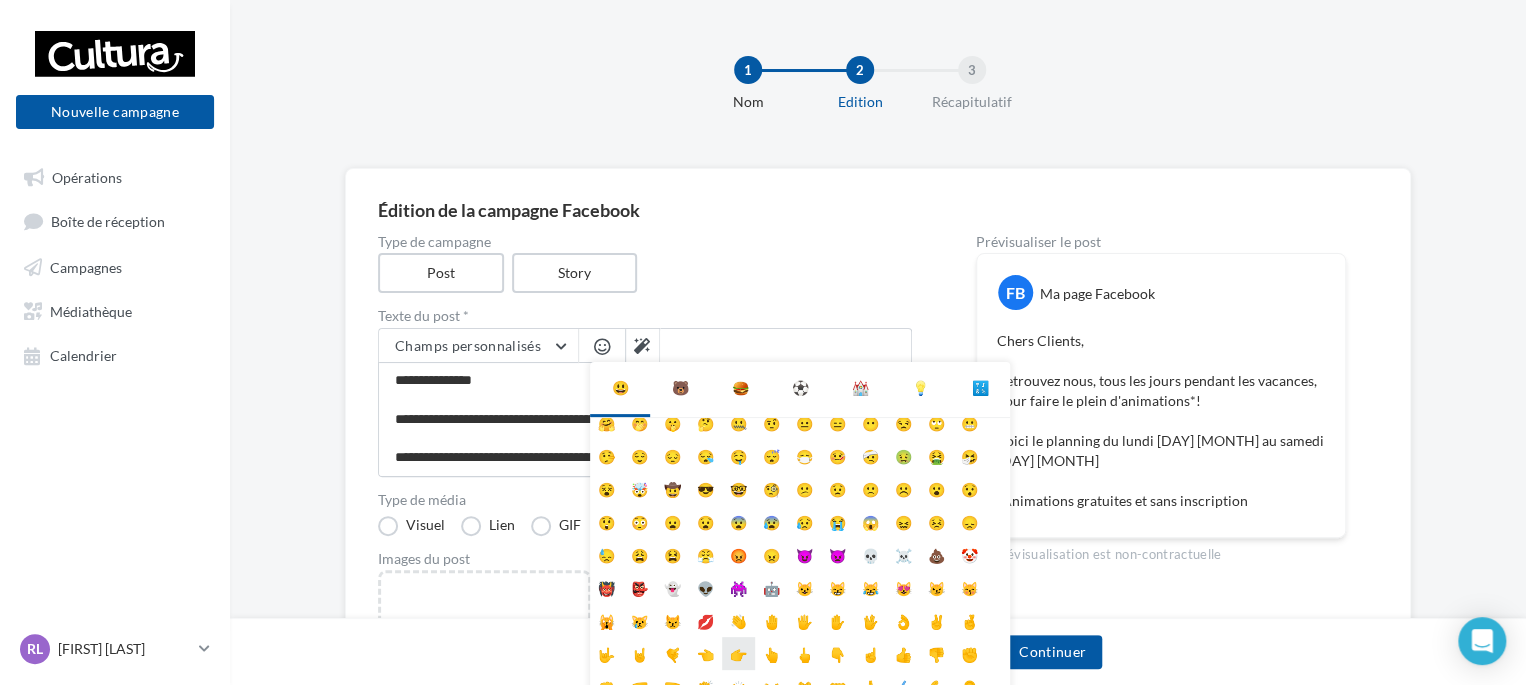 click on "👉" at bounding box center (738, 653) 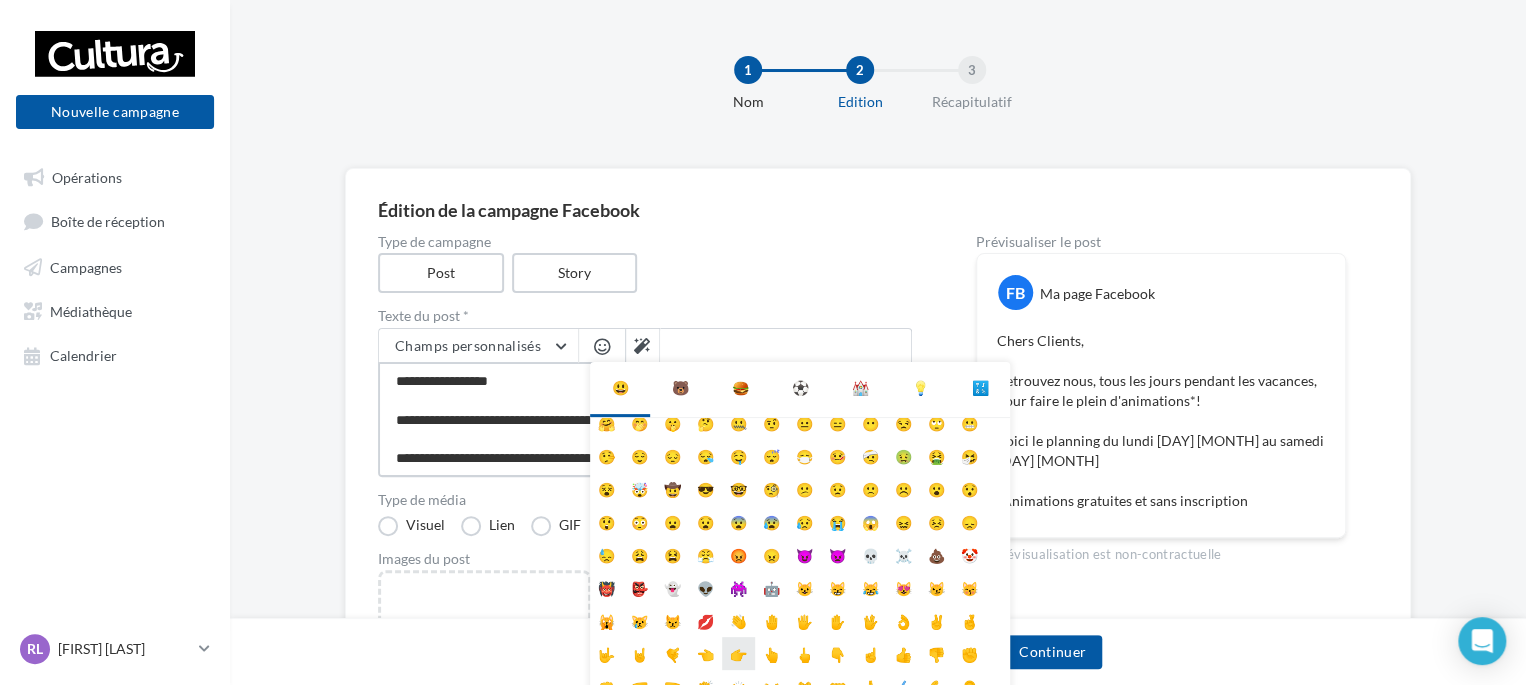 scroll, scrollTop: 58, scrollLeft: 0, axis: vertical 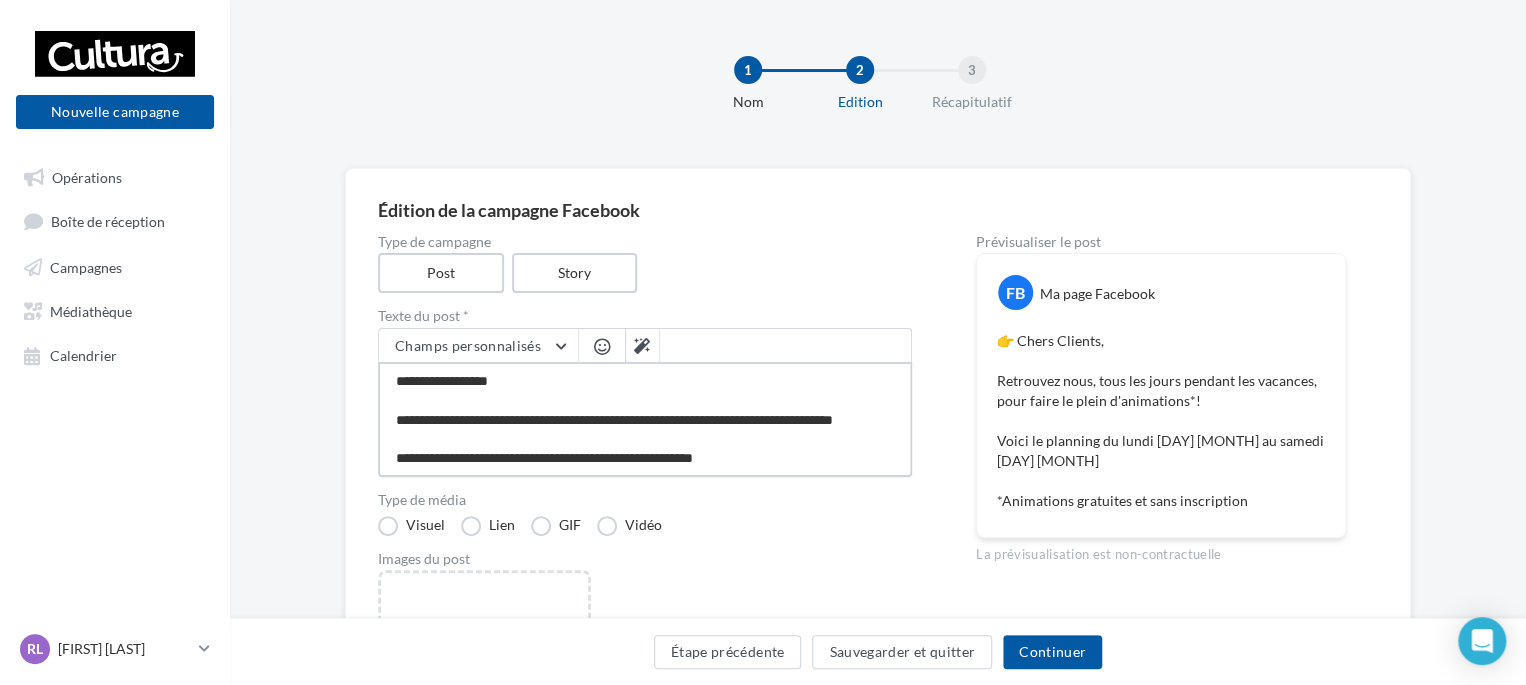 click on "**********" at bounding box center [645, 419] 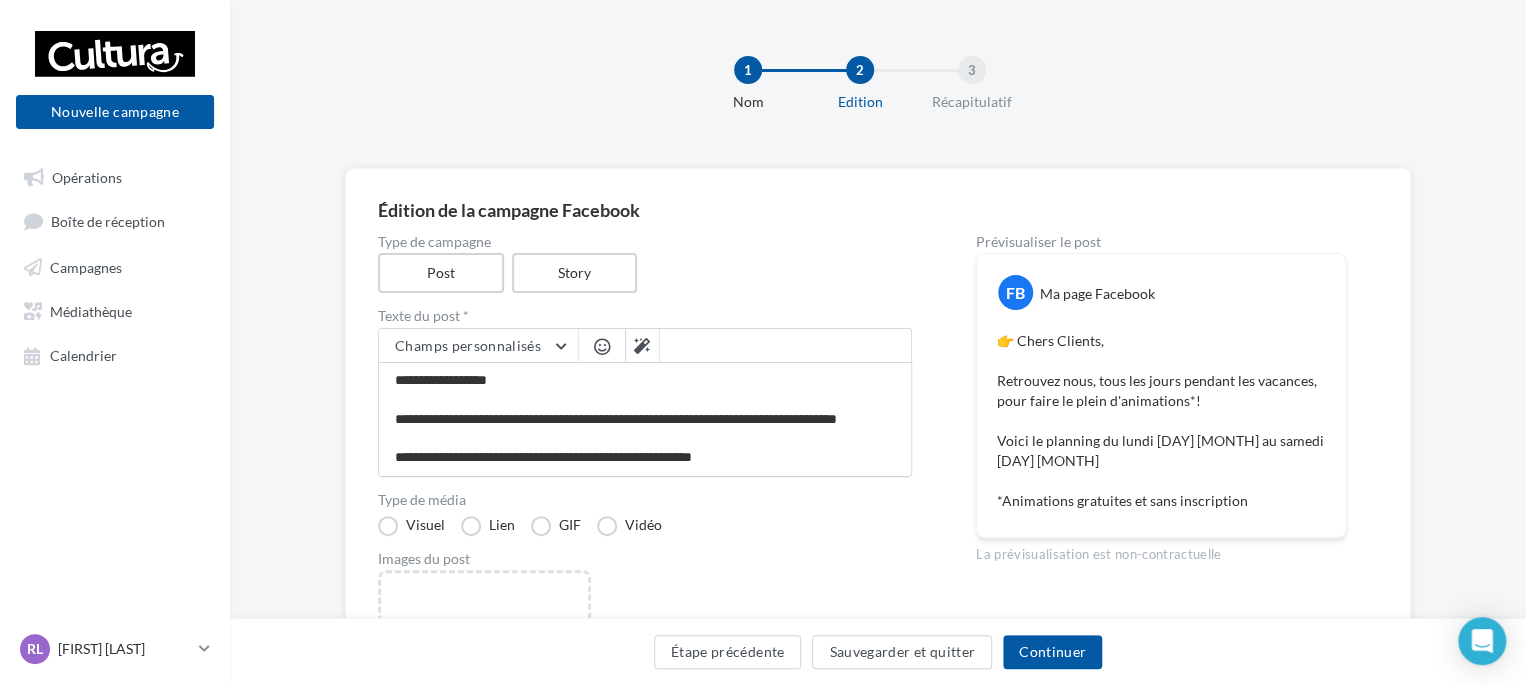 click at bounding box center [602, 346] 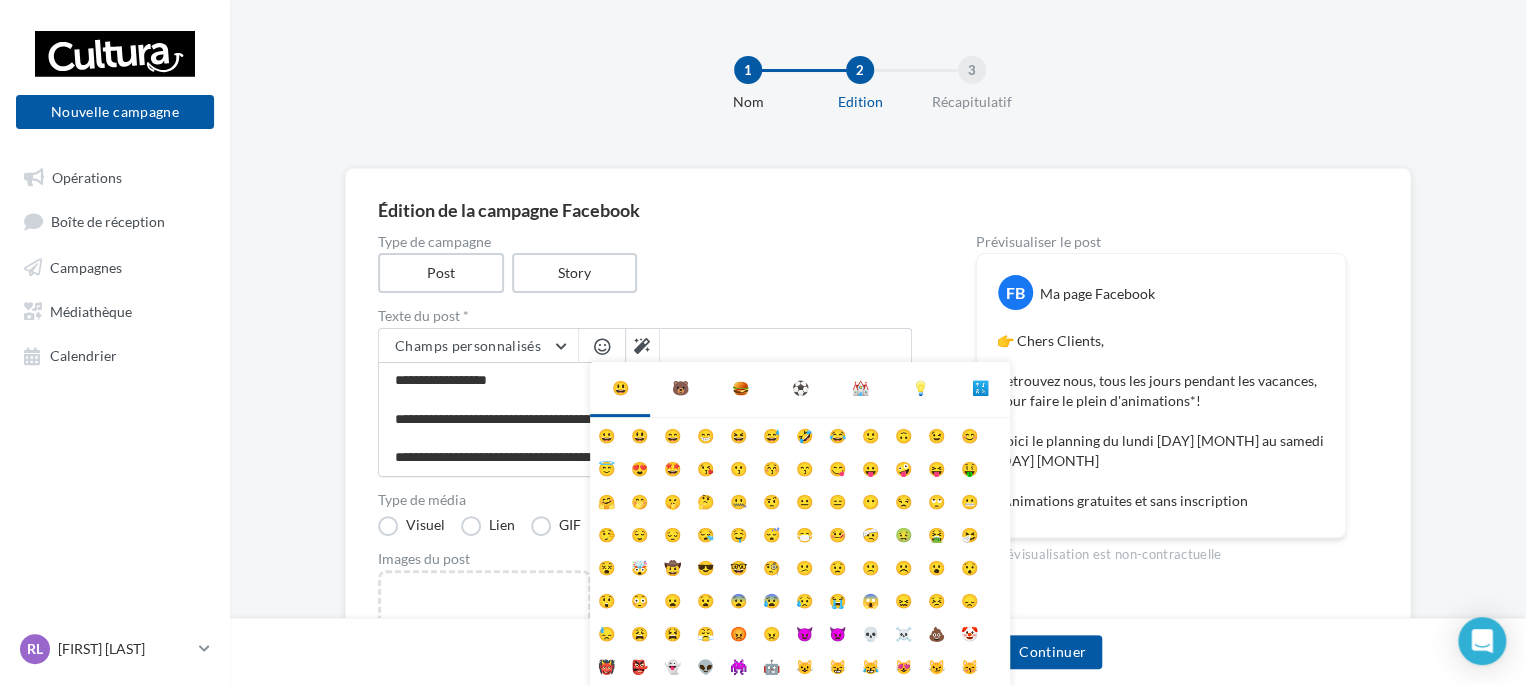 click on "⛪" at bounding box center (860, 388) 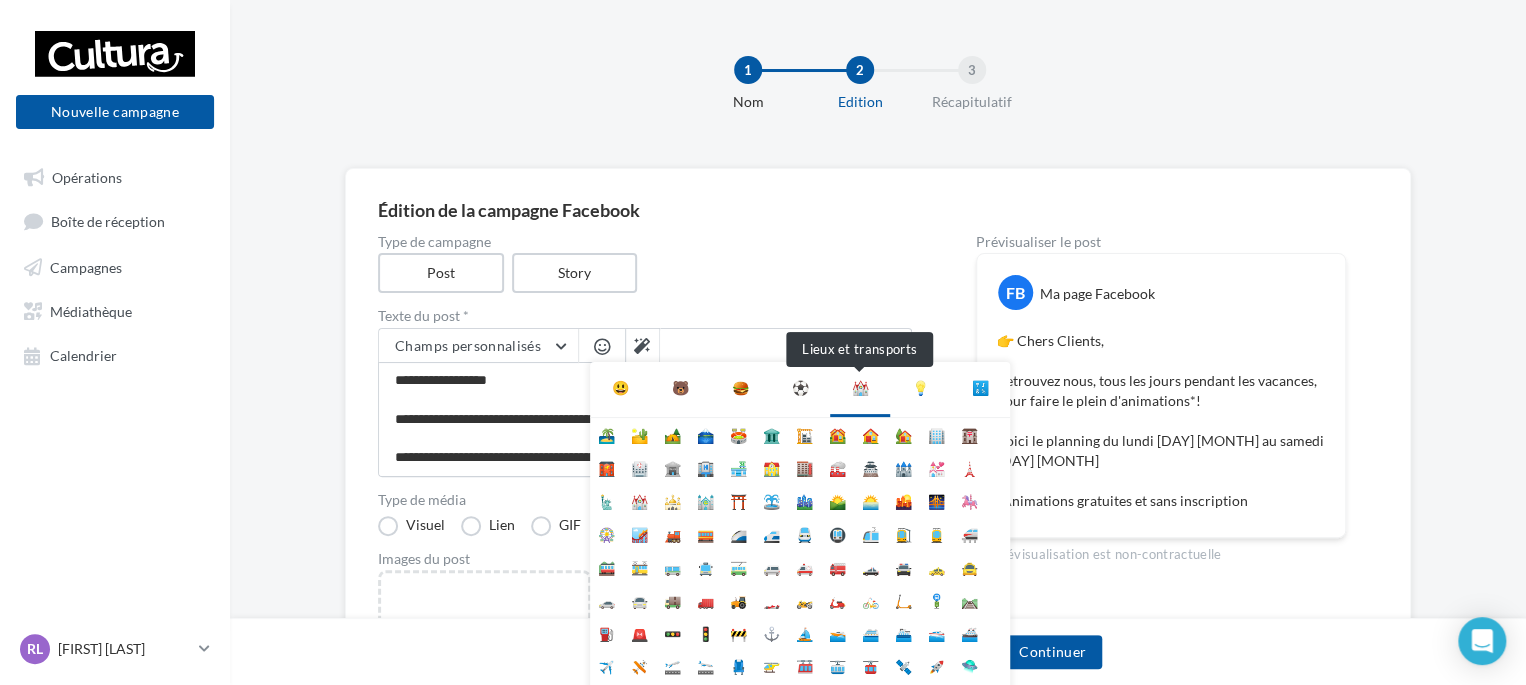 click on "⛪" at bounding box center (860, 388) 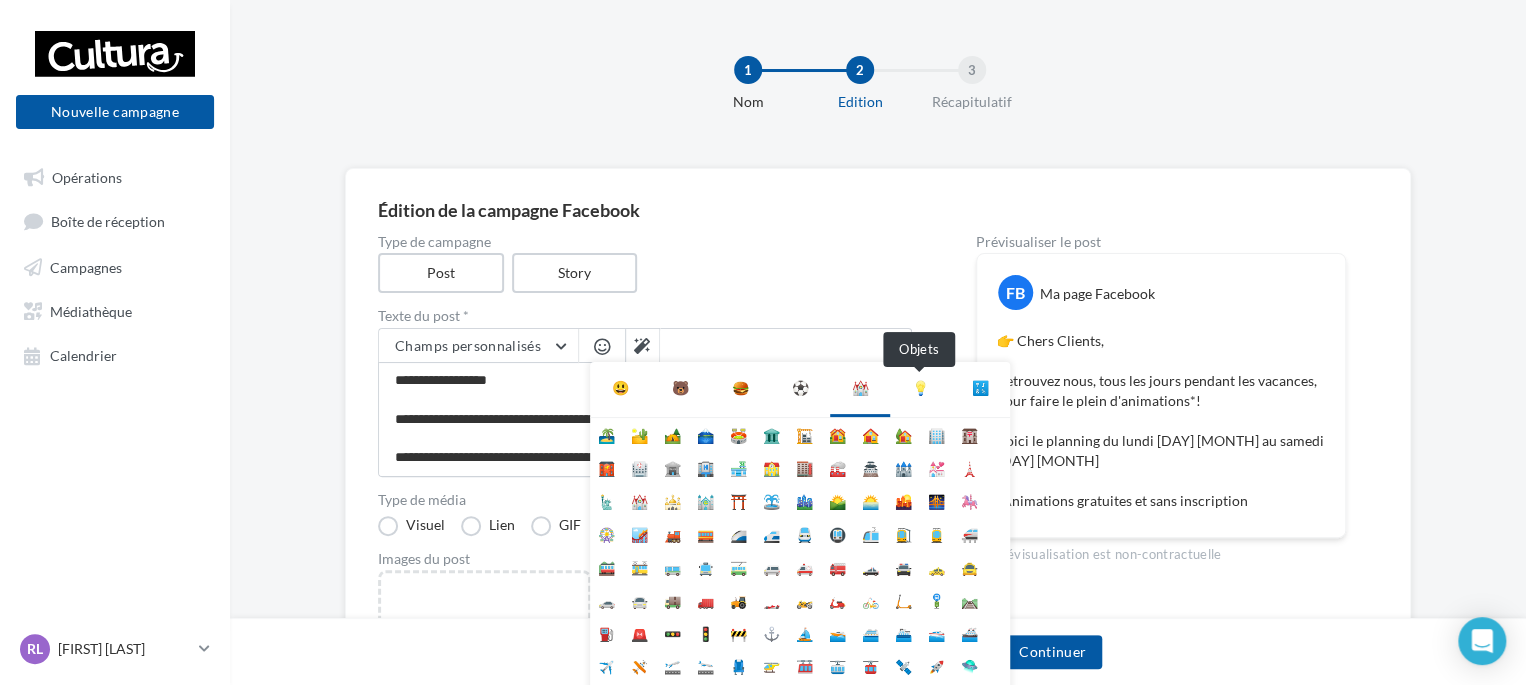 click on "💡" at bounding box center (920, 388) 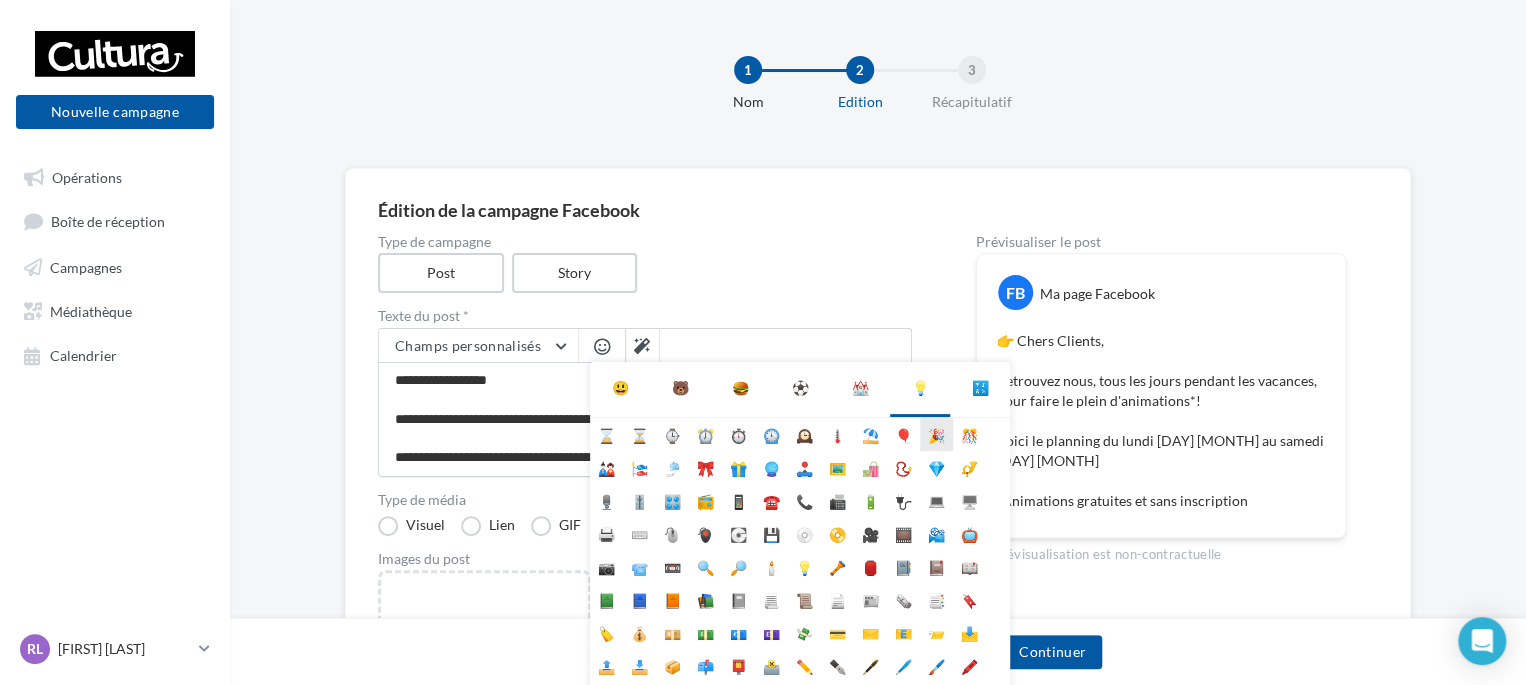 click on "🎉" at bounding box center [936, 434] 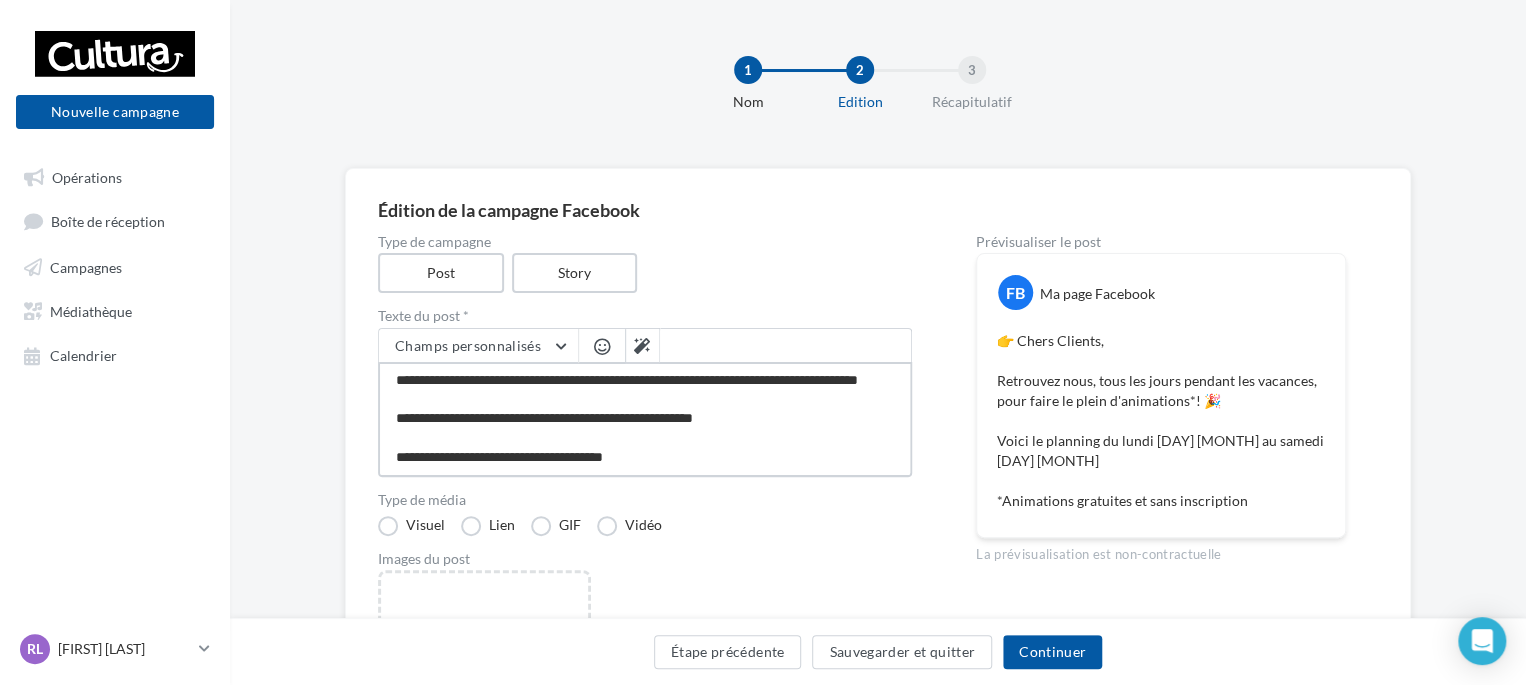 scroll, scrollTop: 0, scrollLeft: 0, axis: both 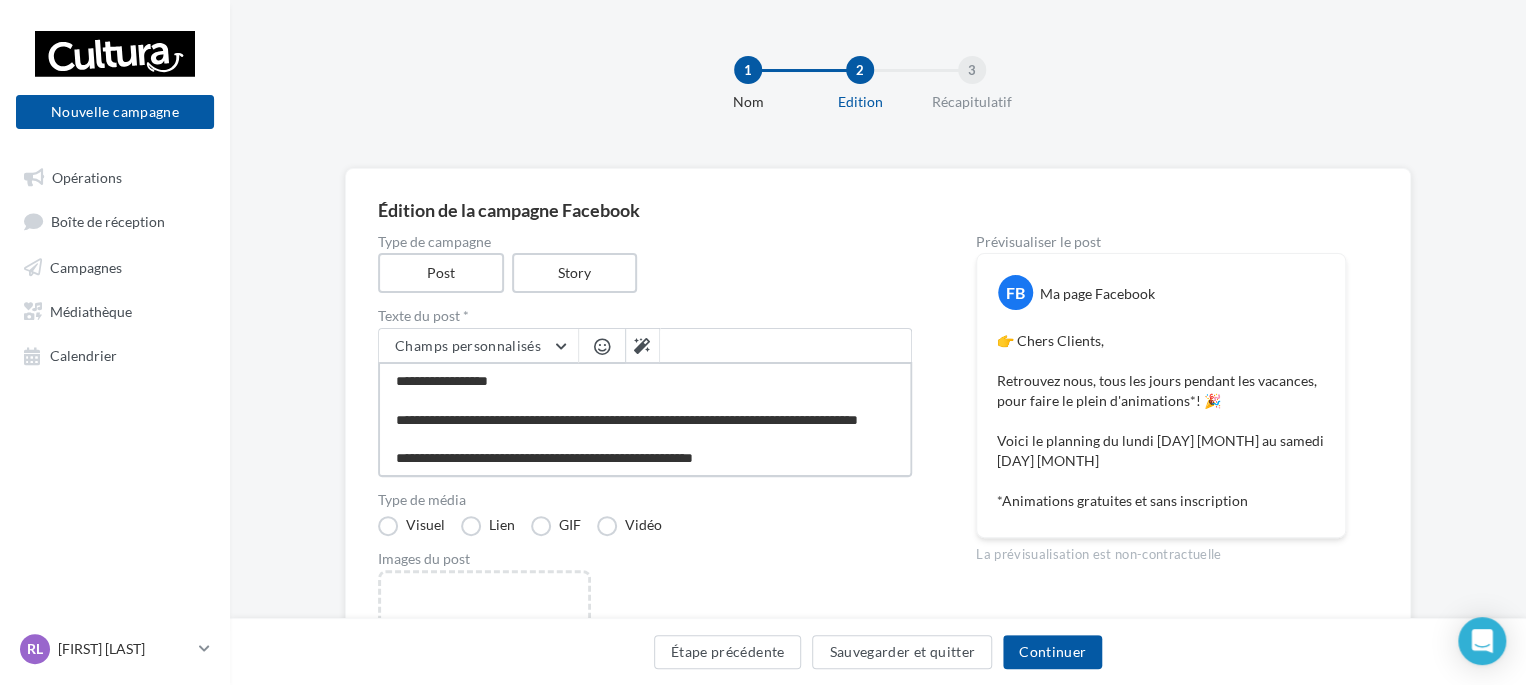 drag, startPoint x: 646, startPoint y: 464, endPoint x: 358, endPoint y: 344, distance: 312 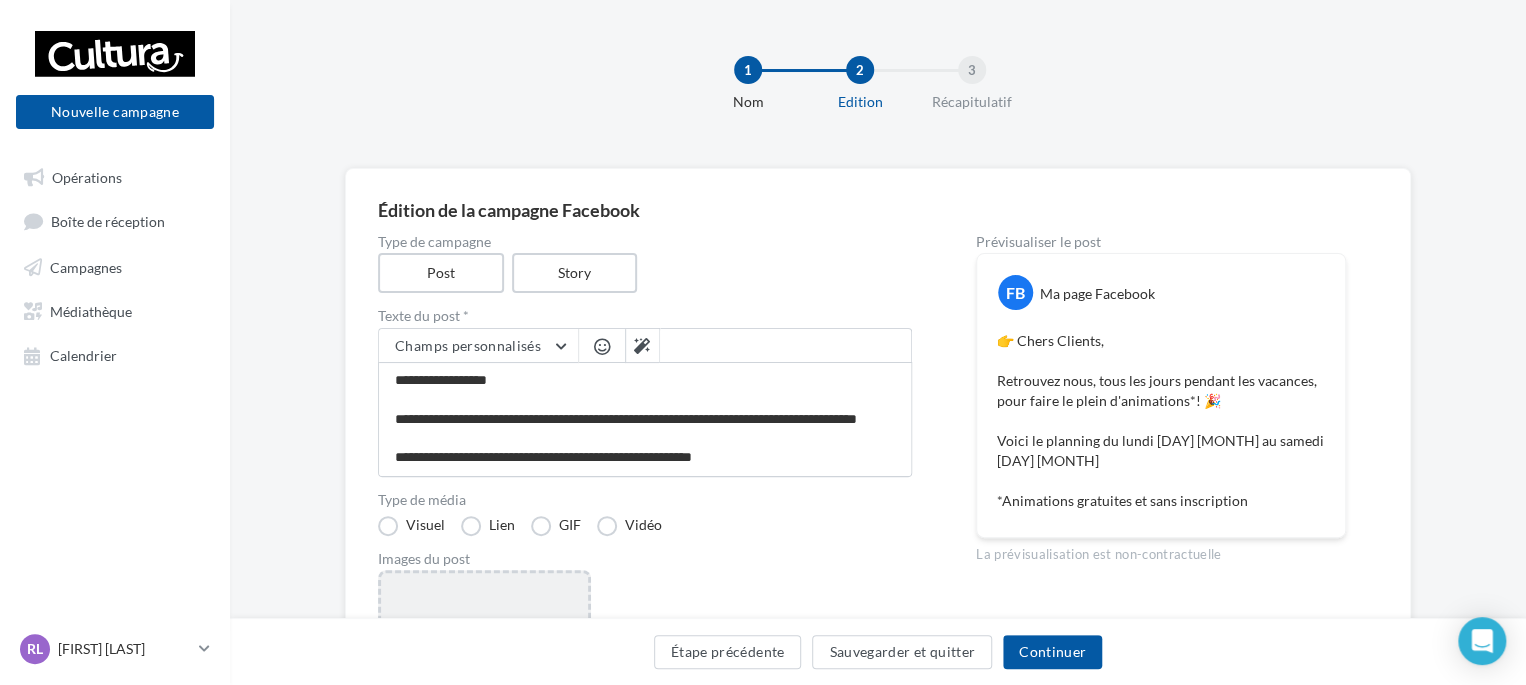 click on "Ajouter une image     Format: png, jpg" at bounding box center (484, 700) 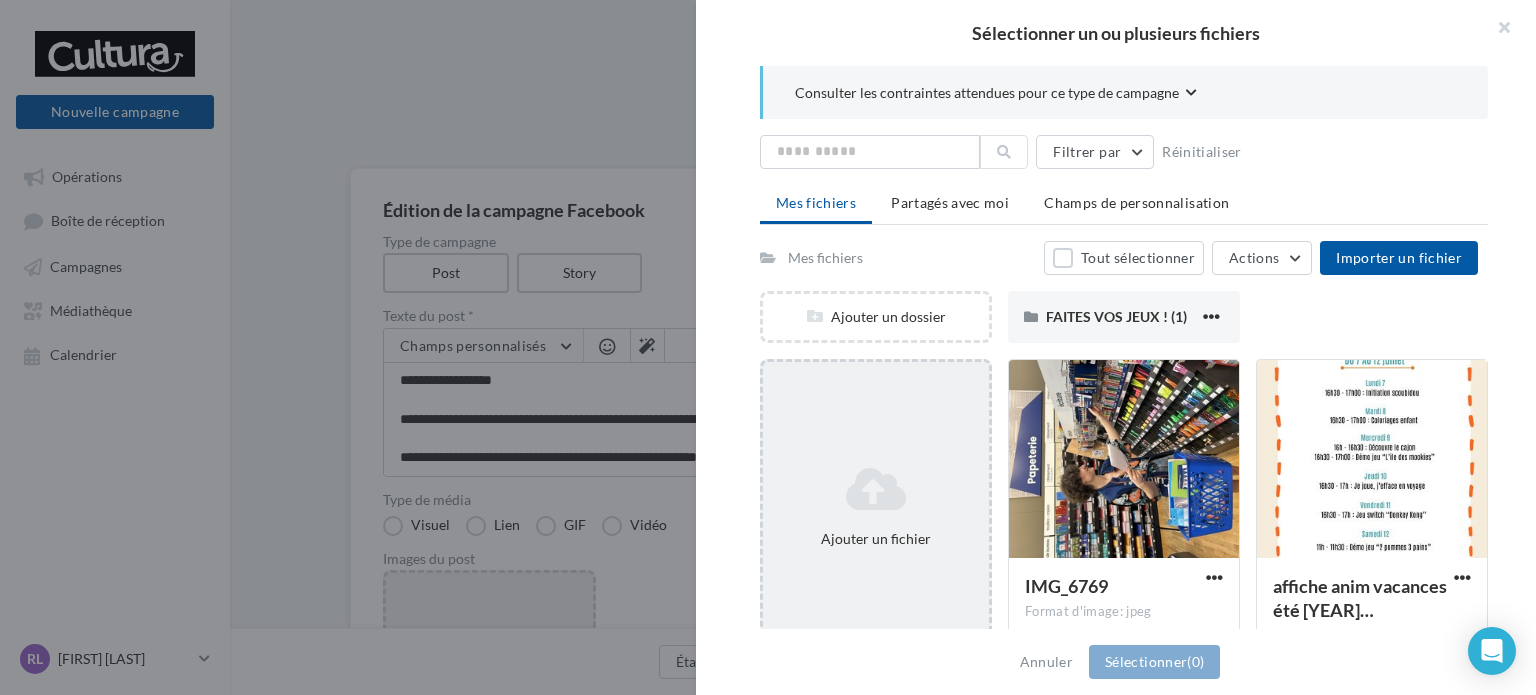 click at bounding box center [876, 489] 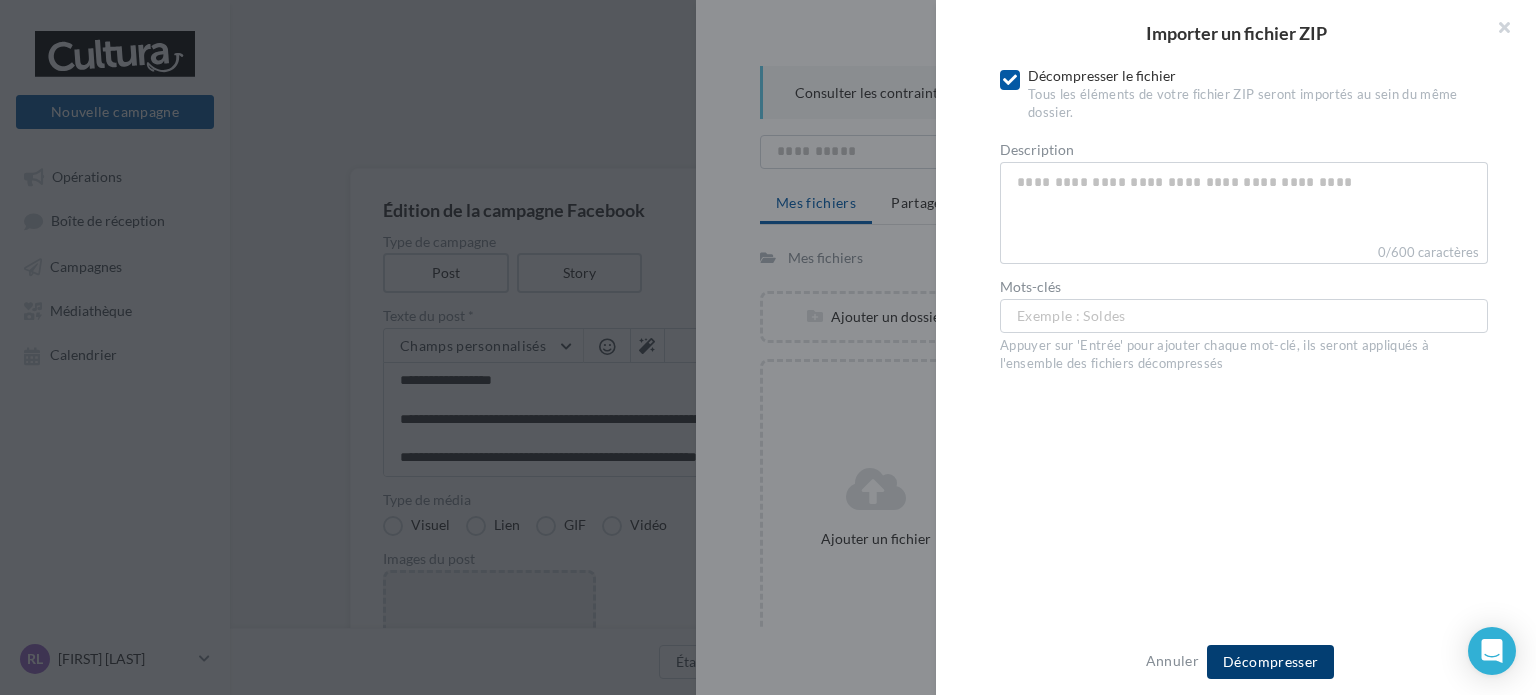 click on "Décompresser" at bounding box center (1270, 661) 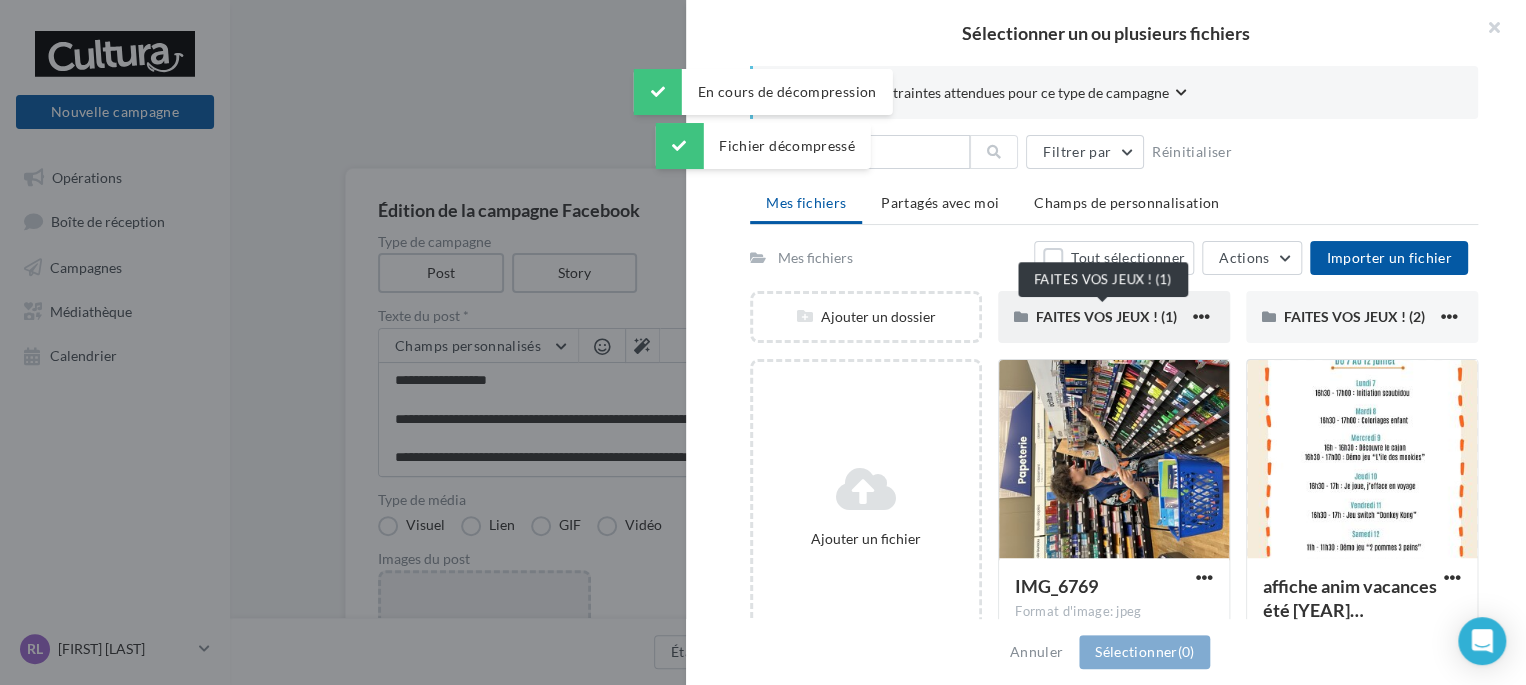 click on "FAITES VOS JEUX ! (1)" at bounding box center (1106, 316) 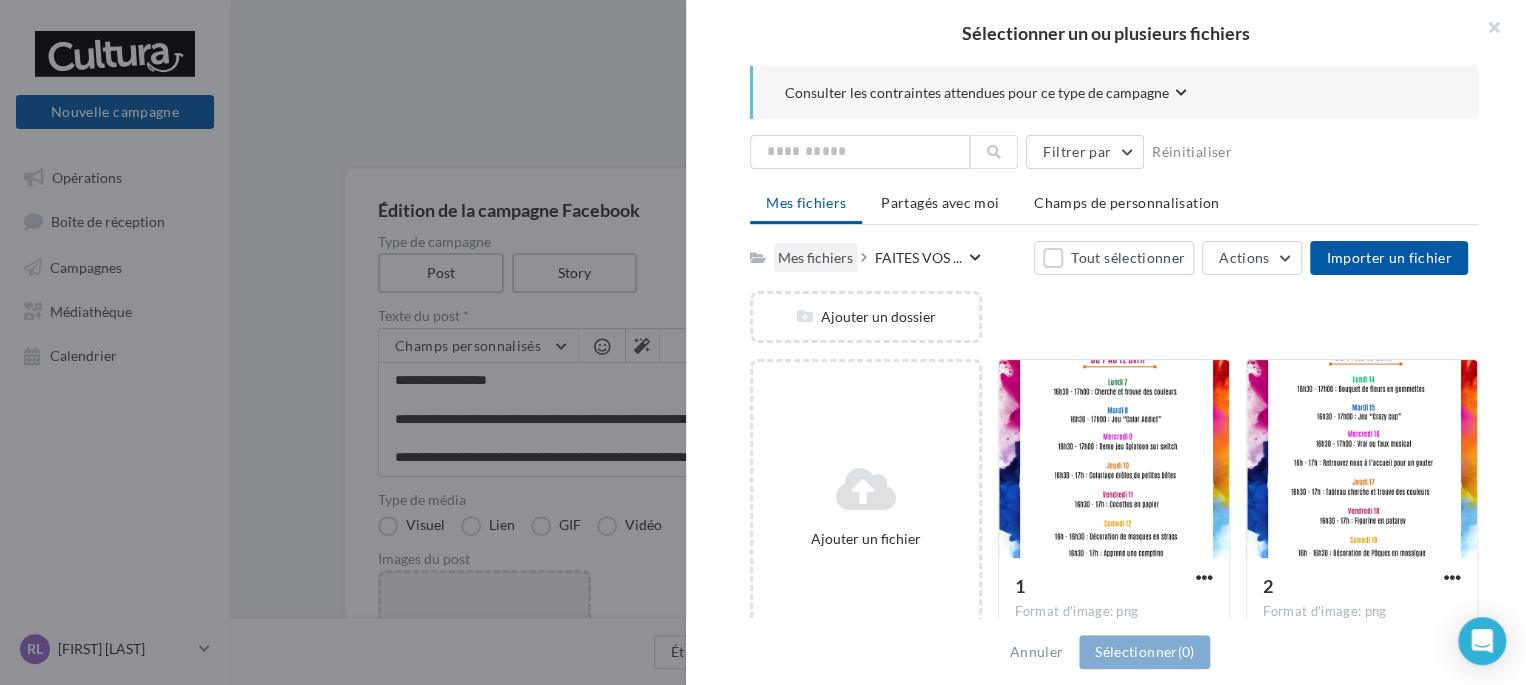 click on "Mes fichiers" at bounding box center (815, 258) 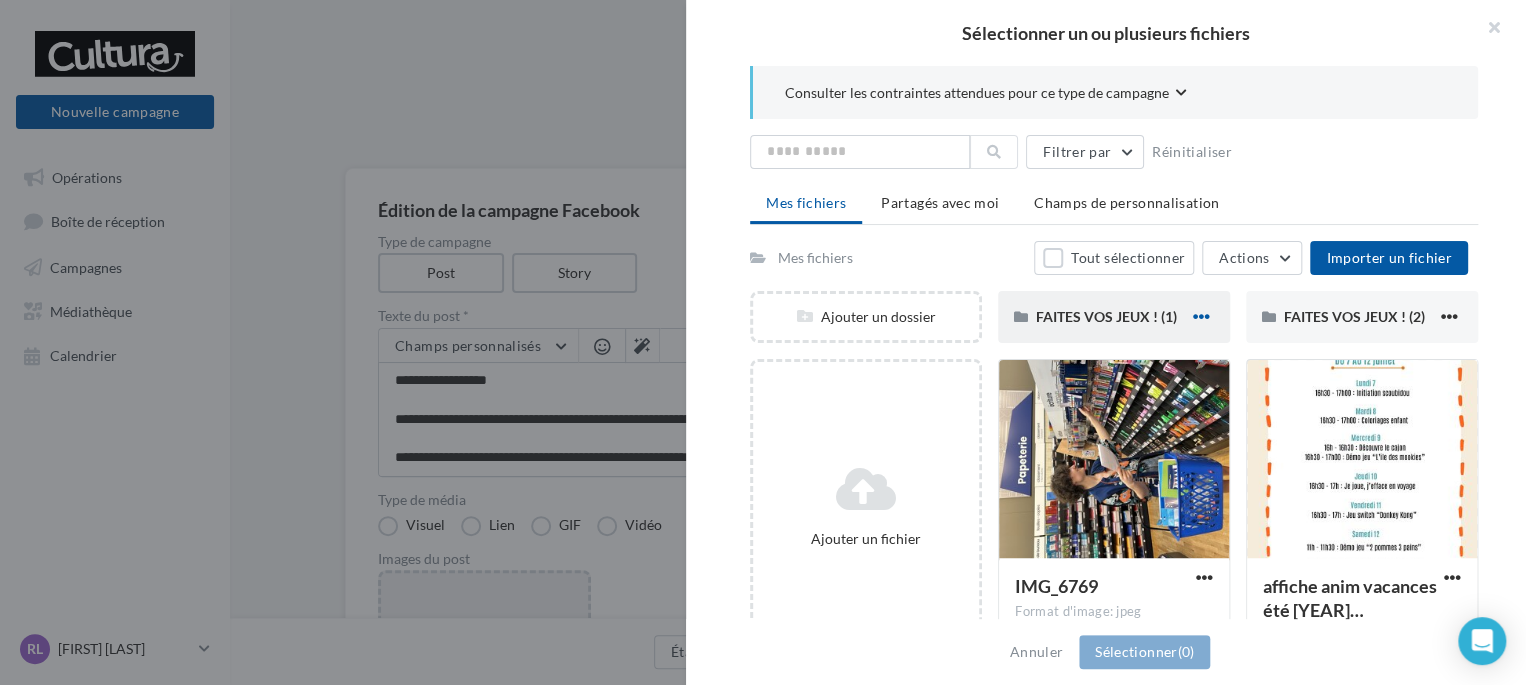click at bounding box center [1201, 316] 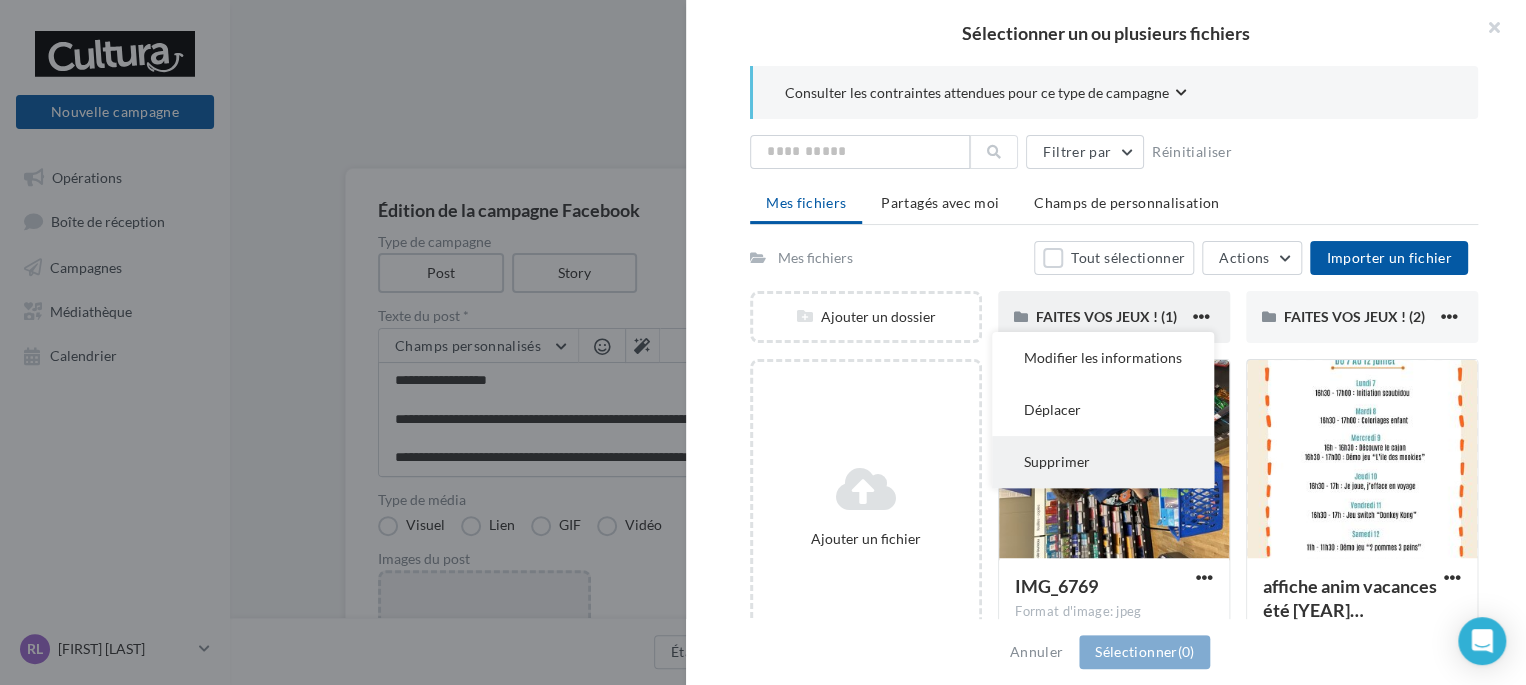click on "Supprimer" at bounding box center (1103, 462) 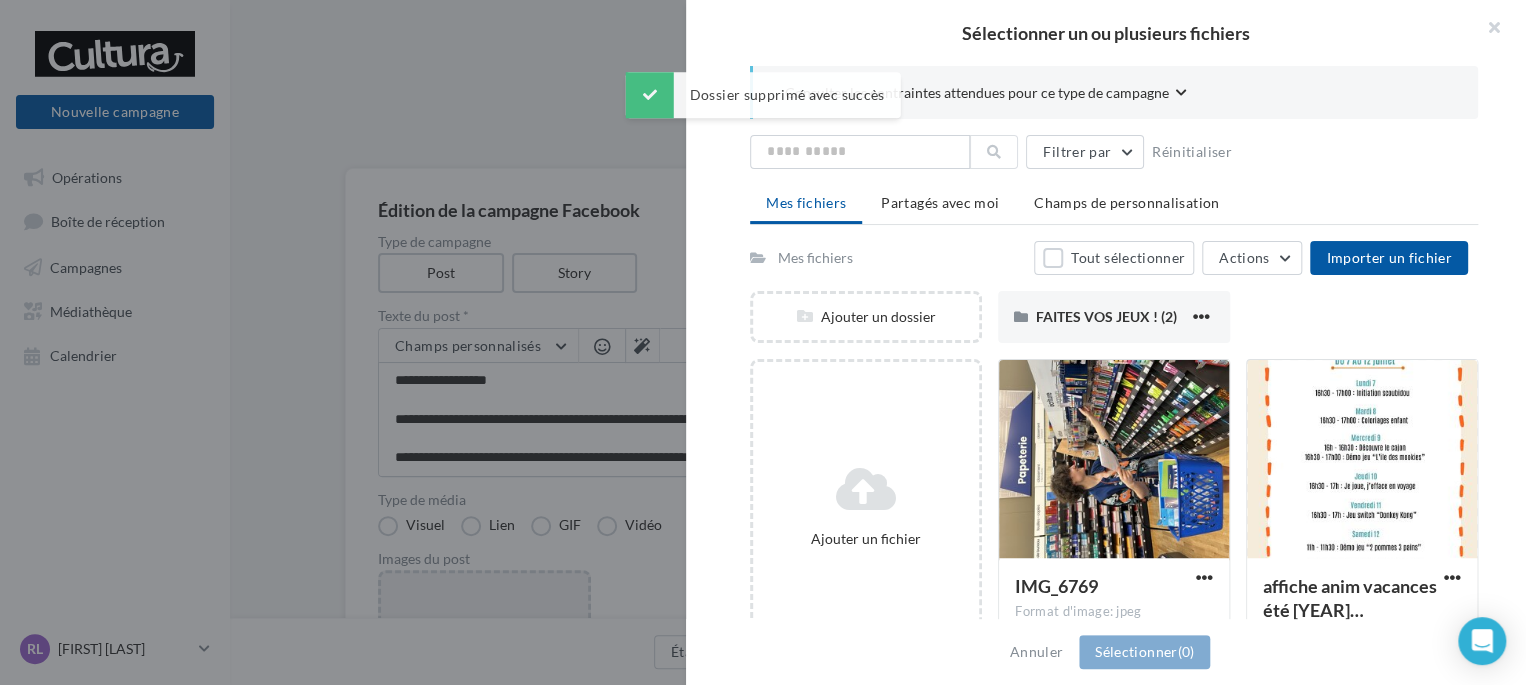 drag, startPoint x: 1315, startPoint y: 318, endPoint x: 1365, endPoint y: 319, distance: 50.01 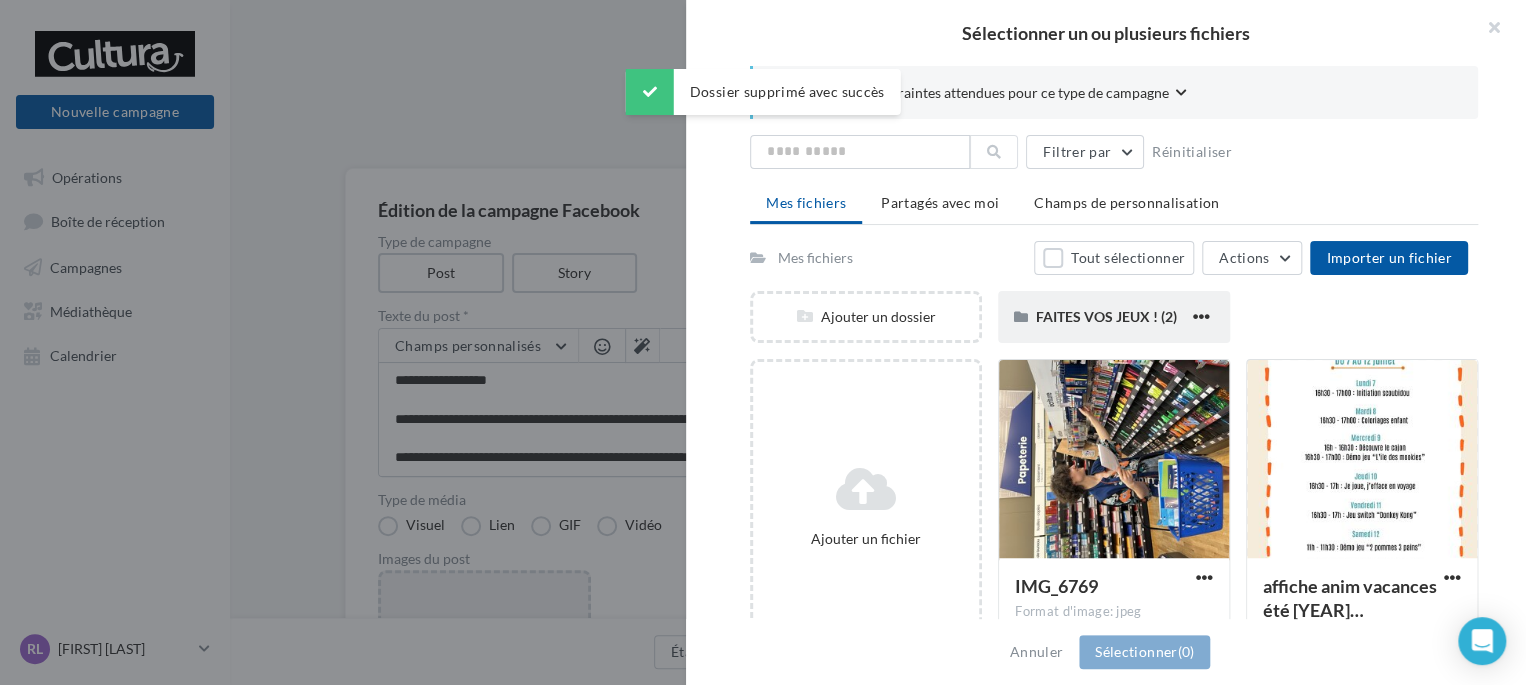 click on "FAITES VOS JEUX ! (2)" at bounding box center (1112, 317) 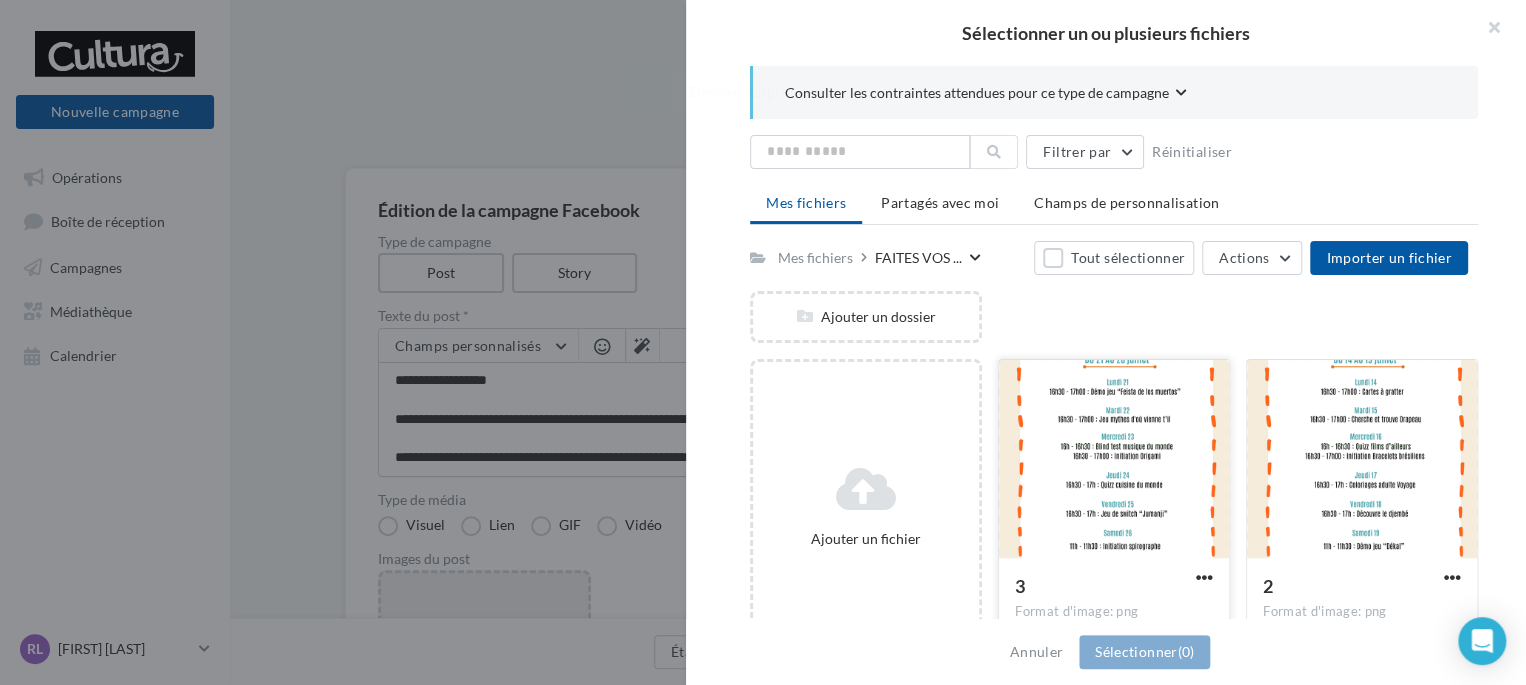 click at bounding box center [1114, 460] 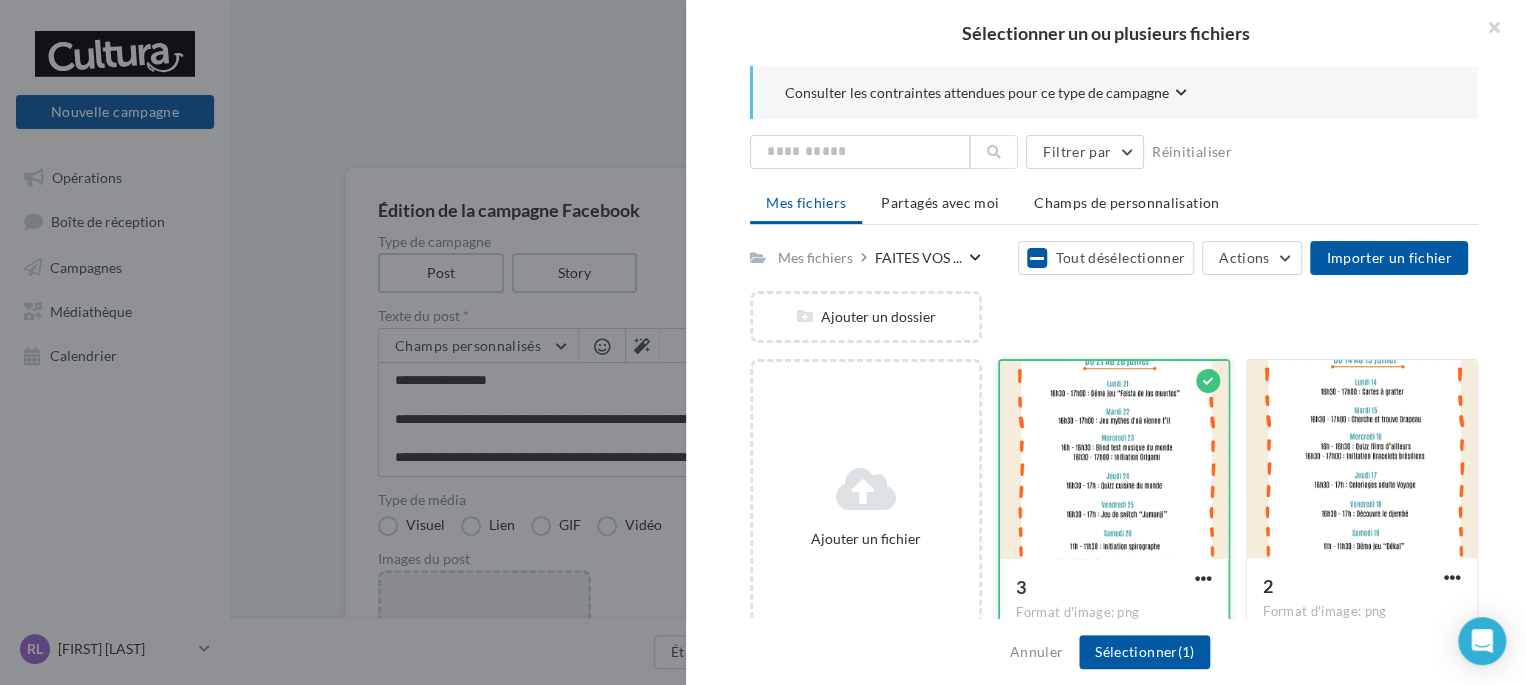 click at bounding box center (1114, 461) 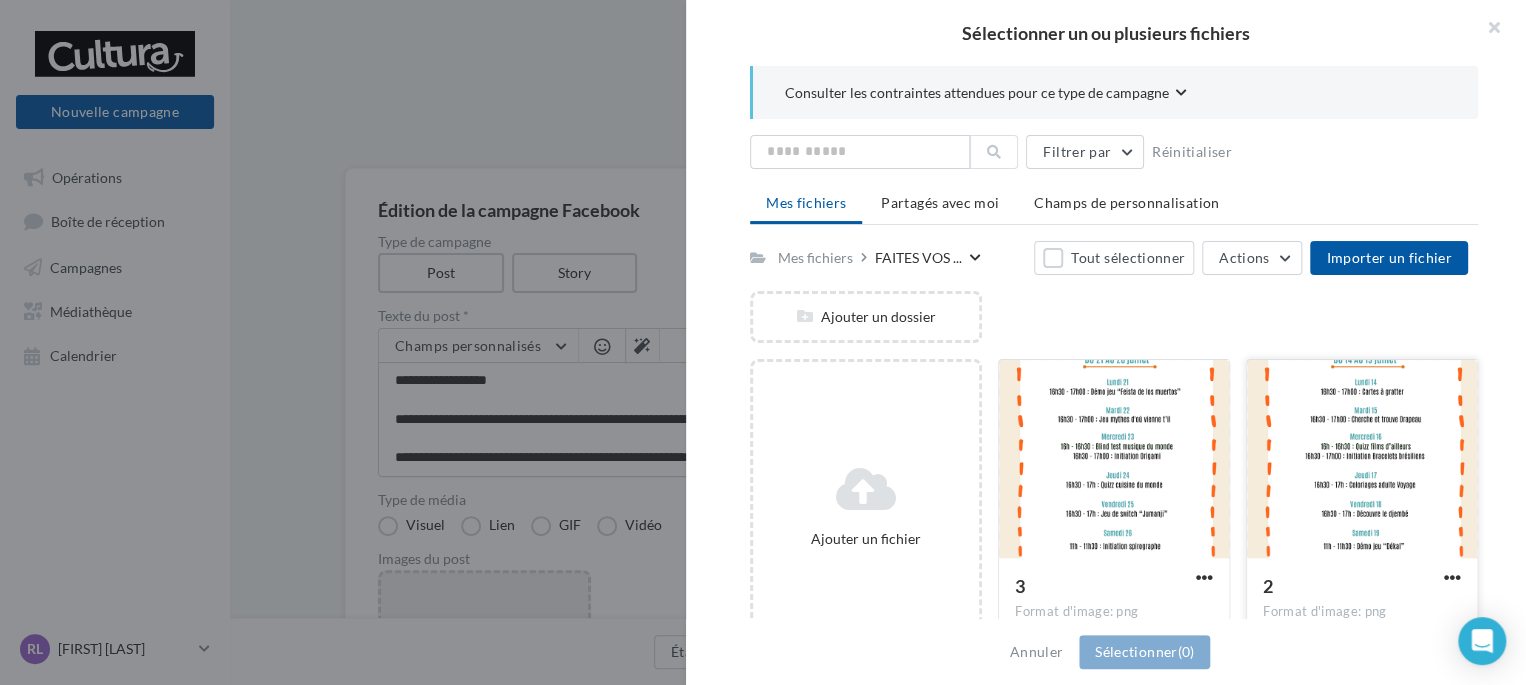 click at bounding box center [1362, 460] 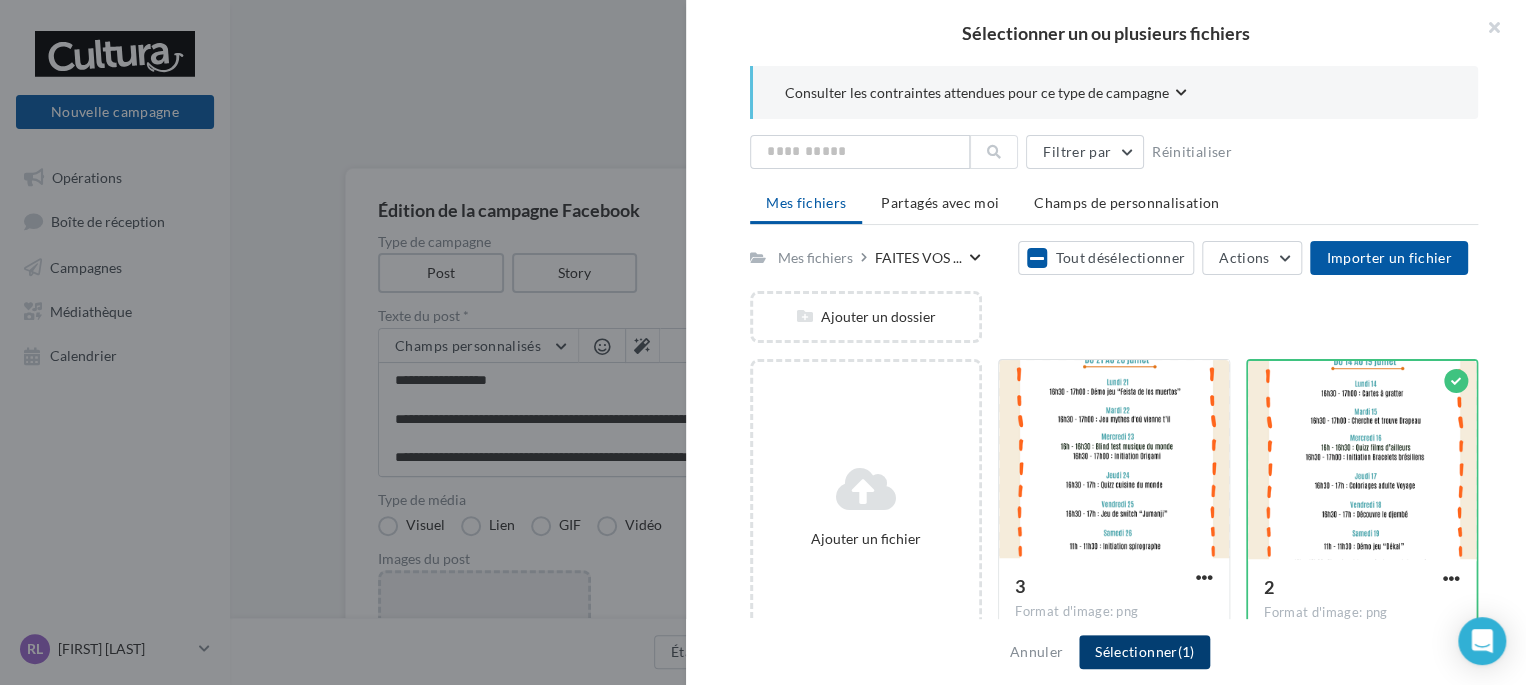 click on "Sélectionner   (1)" at bounding box center [1144, 652] 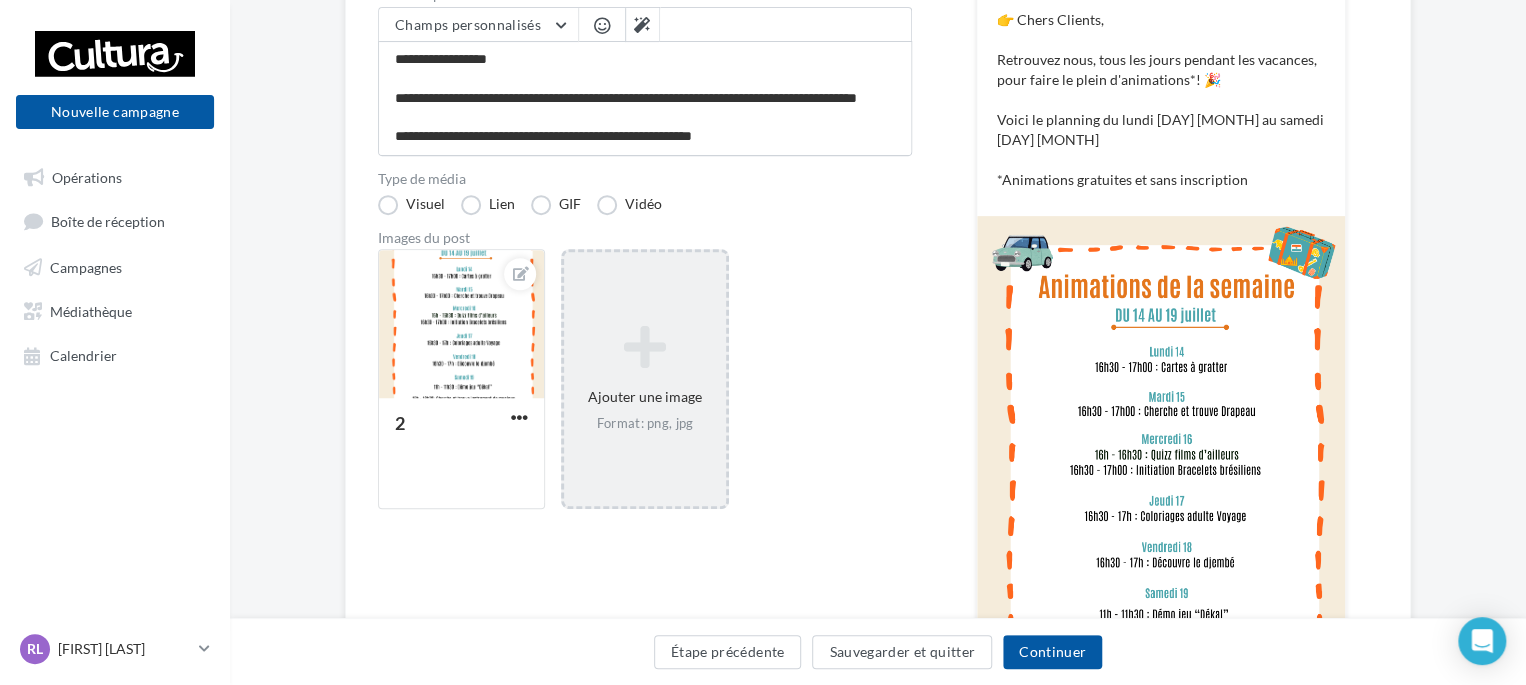 scroll, scrollTop: 319, scrollLeft: 0, axis: vertical 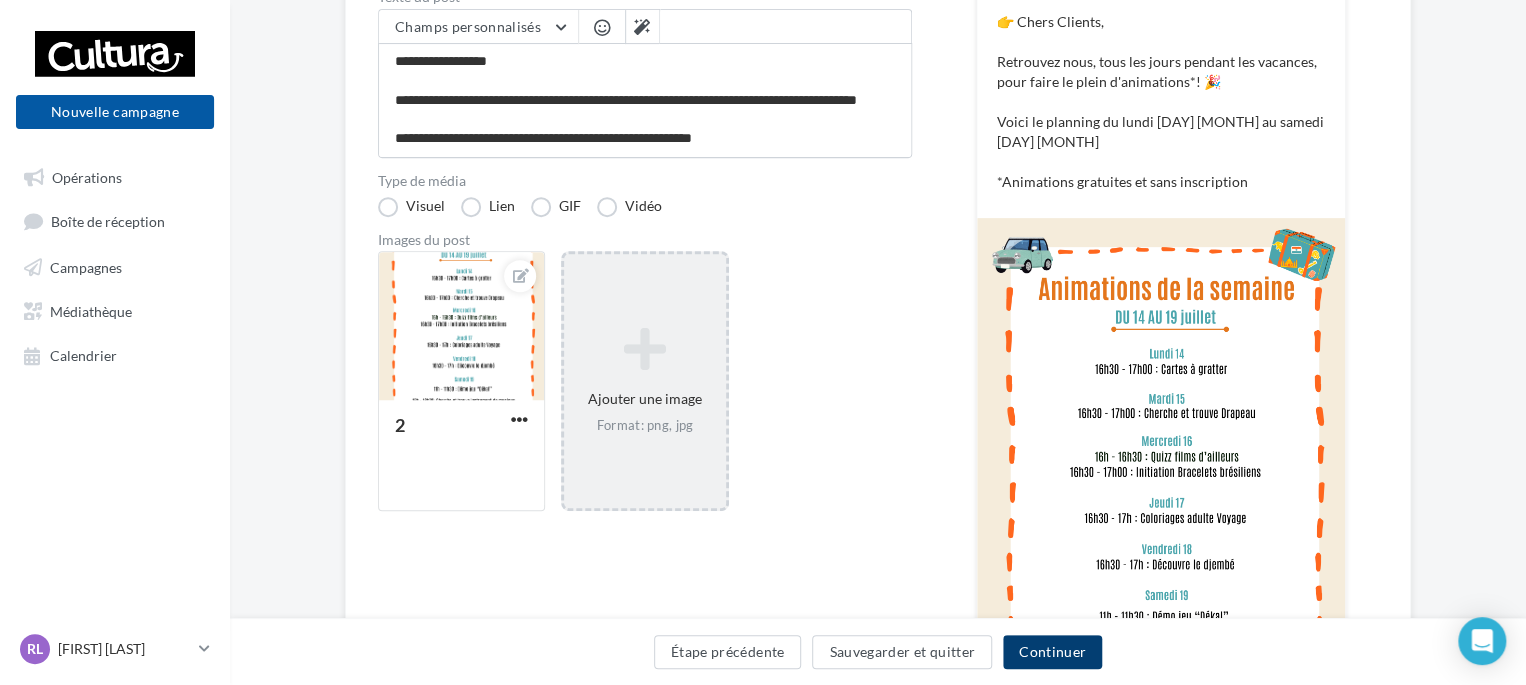 click on "Continuer" at bounding box center (1052, 652) 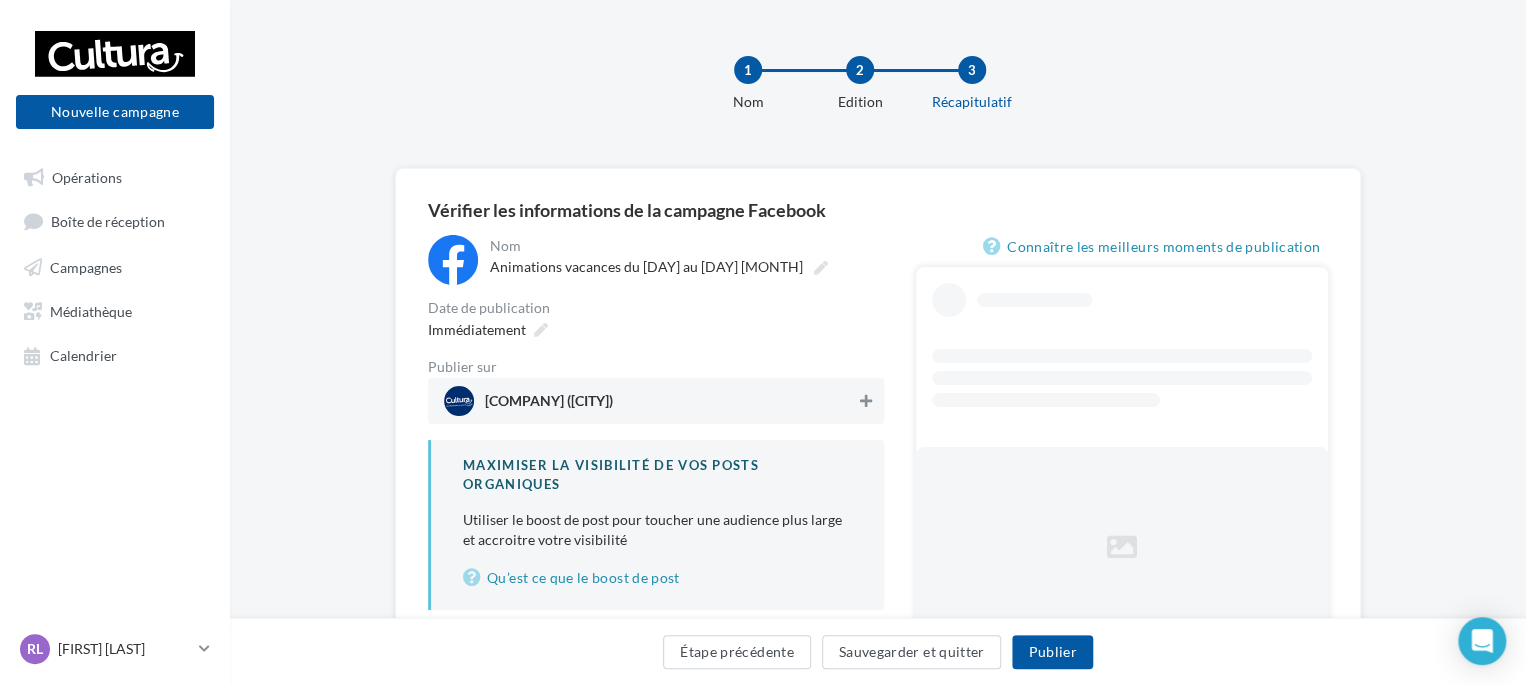 click at bounding box center (866, 401) 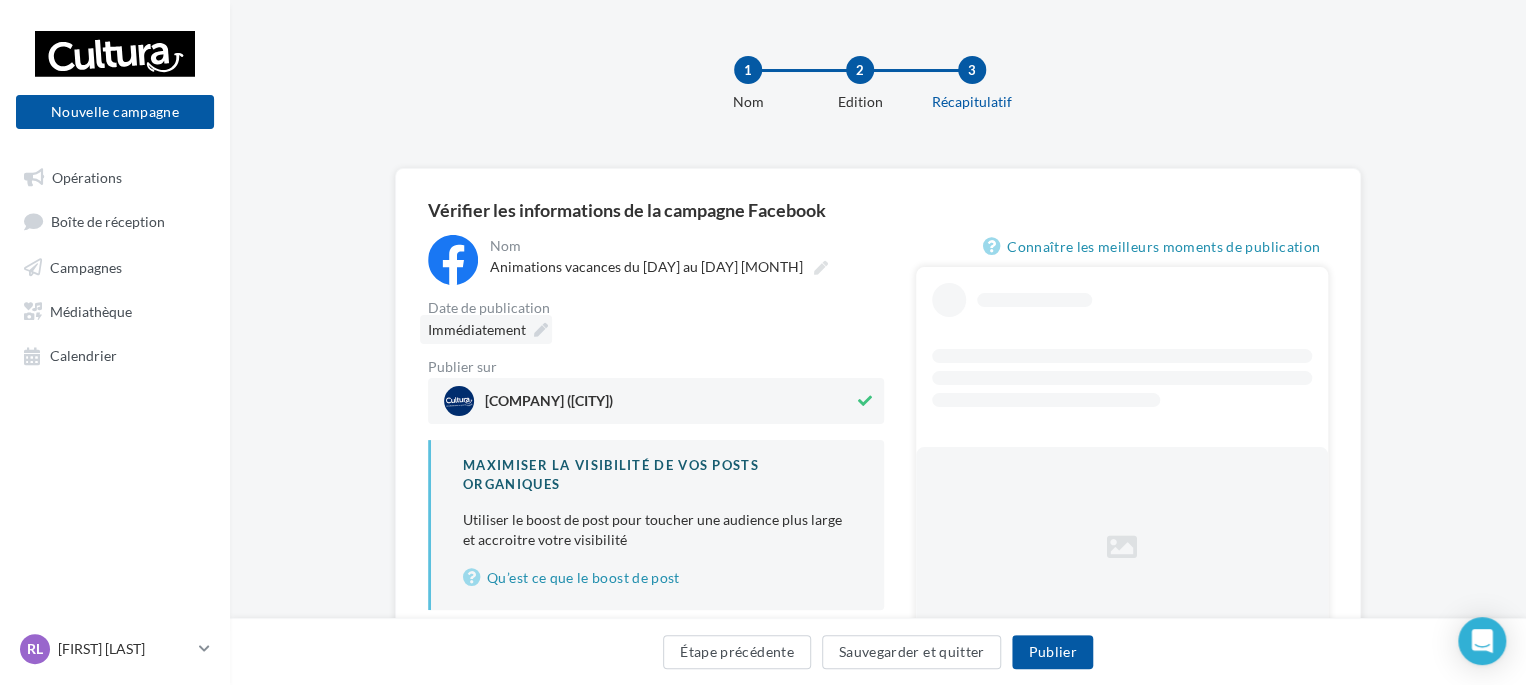 click on "Immédiatement" at bounding box center [477, 329] 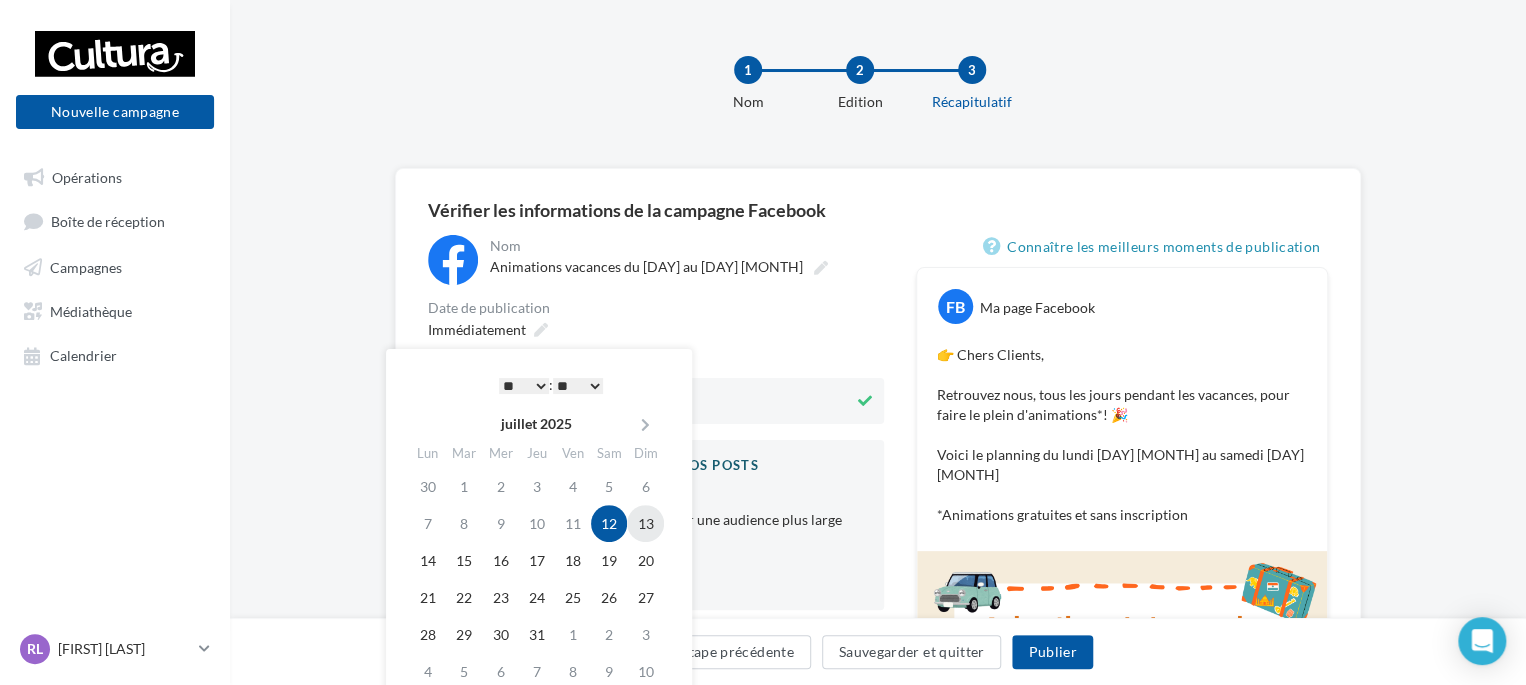 click on "13" at bounding box center (645, 523) 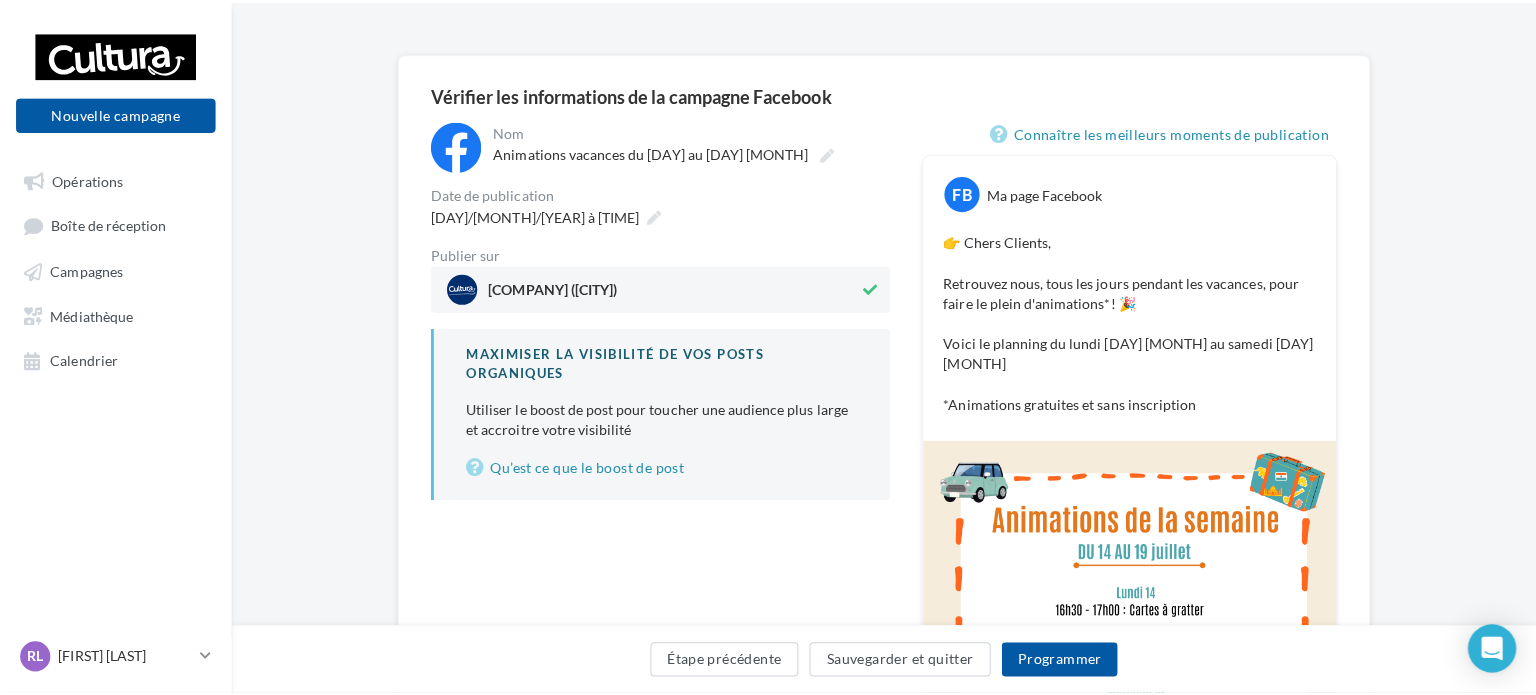 scroll, scrollTop: 165, scrollLeft: 0, axis: vertical 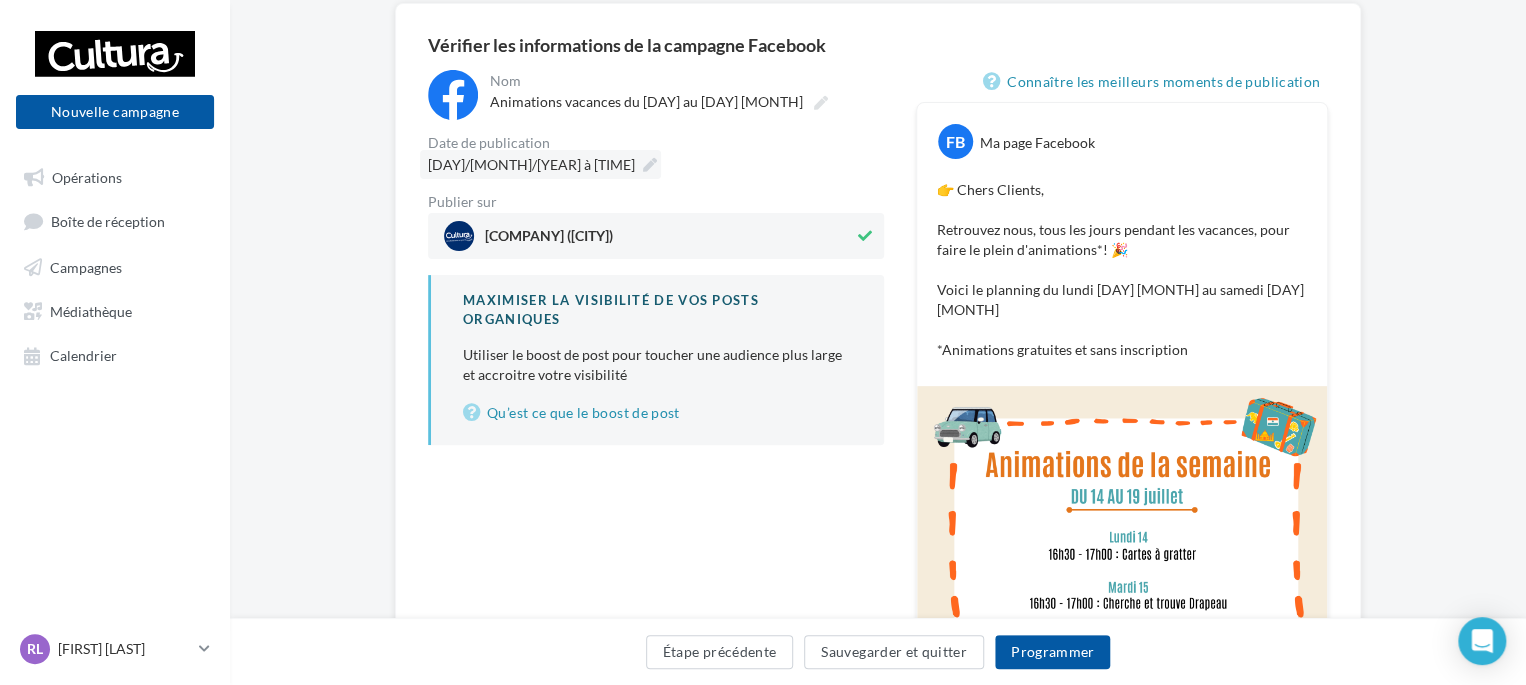 click at bounding box center [650, 165] 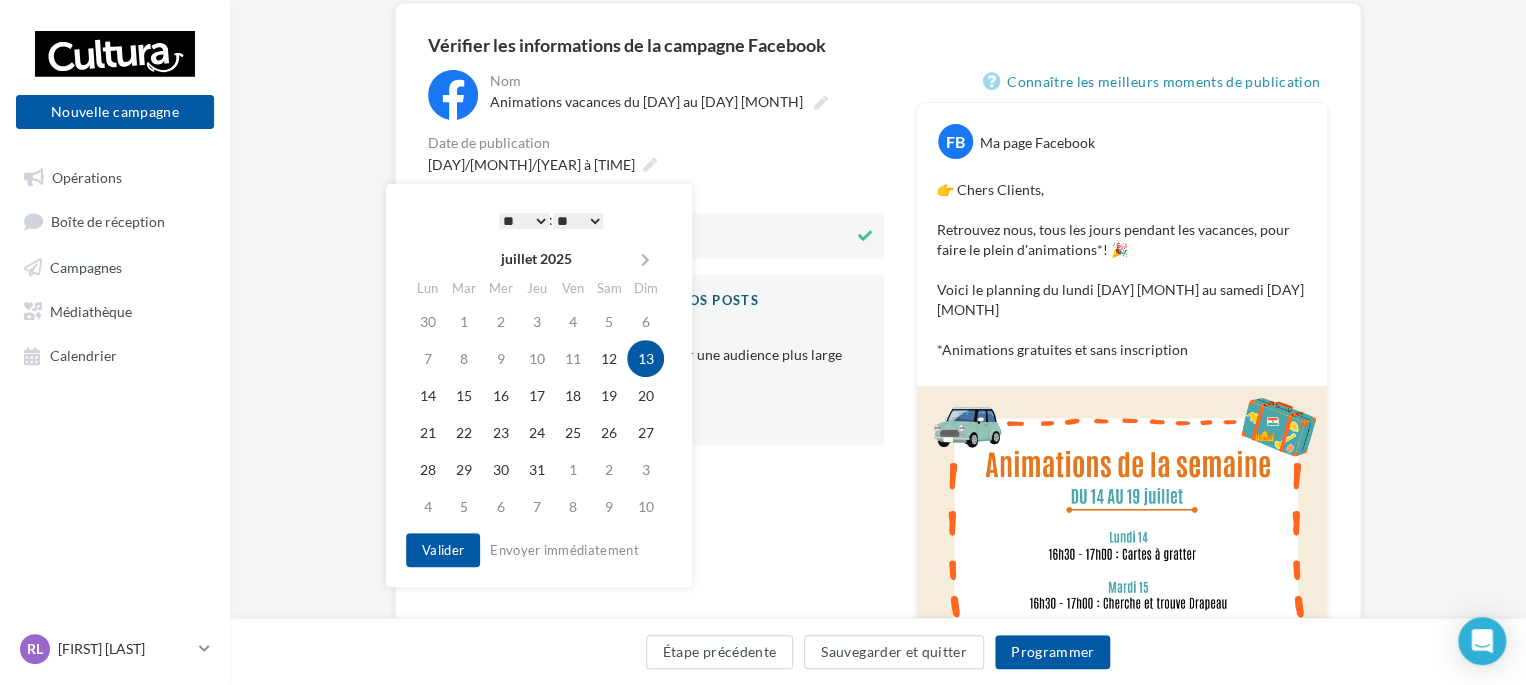 click on "* * * * * * * * * * ** ** ** ** ** ** ** ** ** ** ** ** ** **" at bounding box center (524, 221) 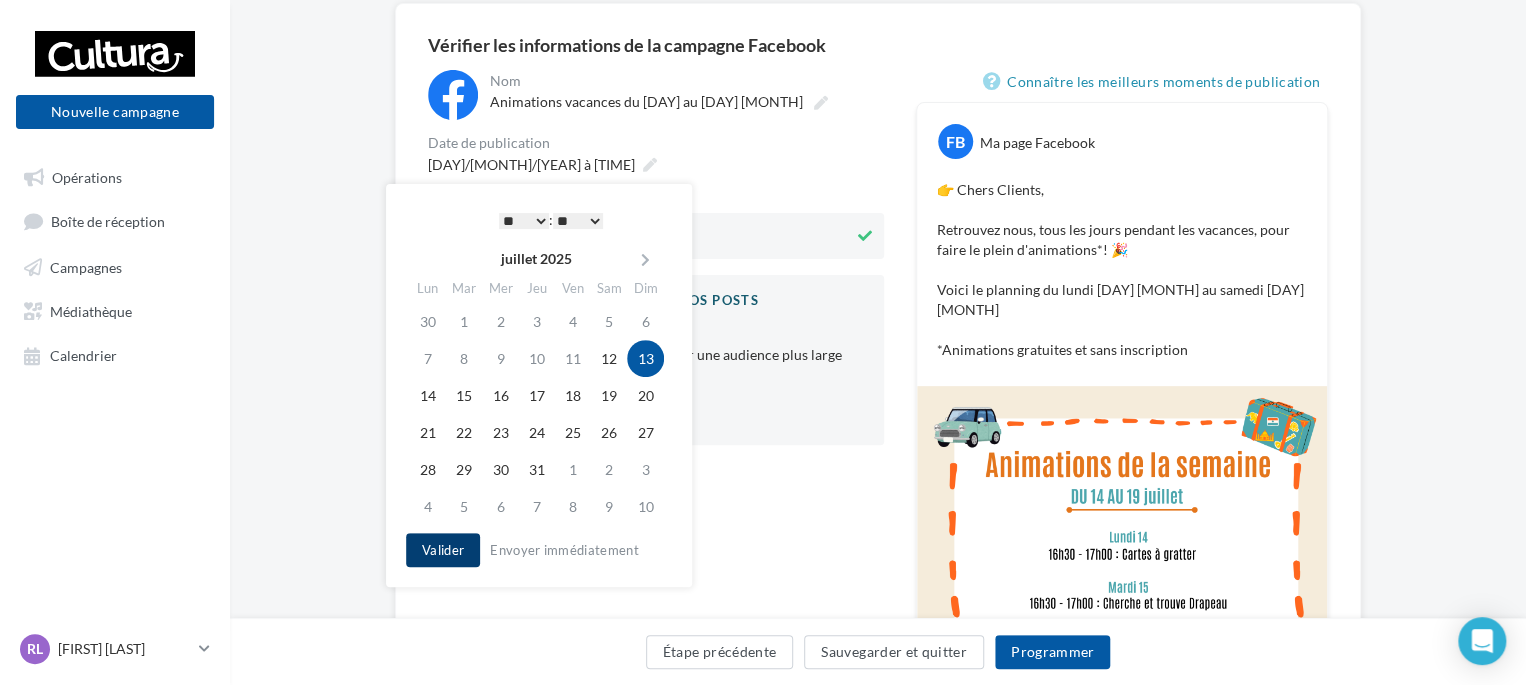 click on "Valider" at bounding box center [443, 550] 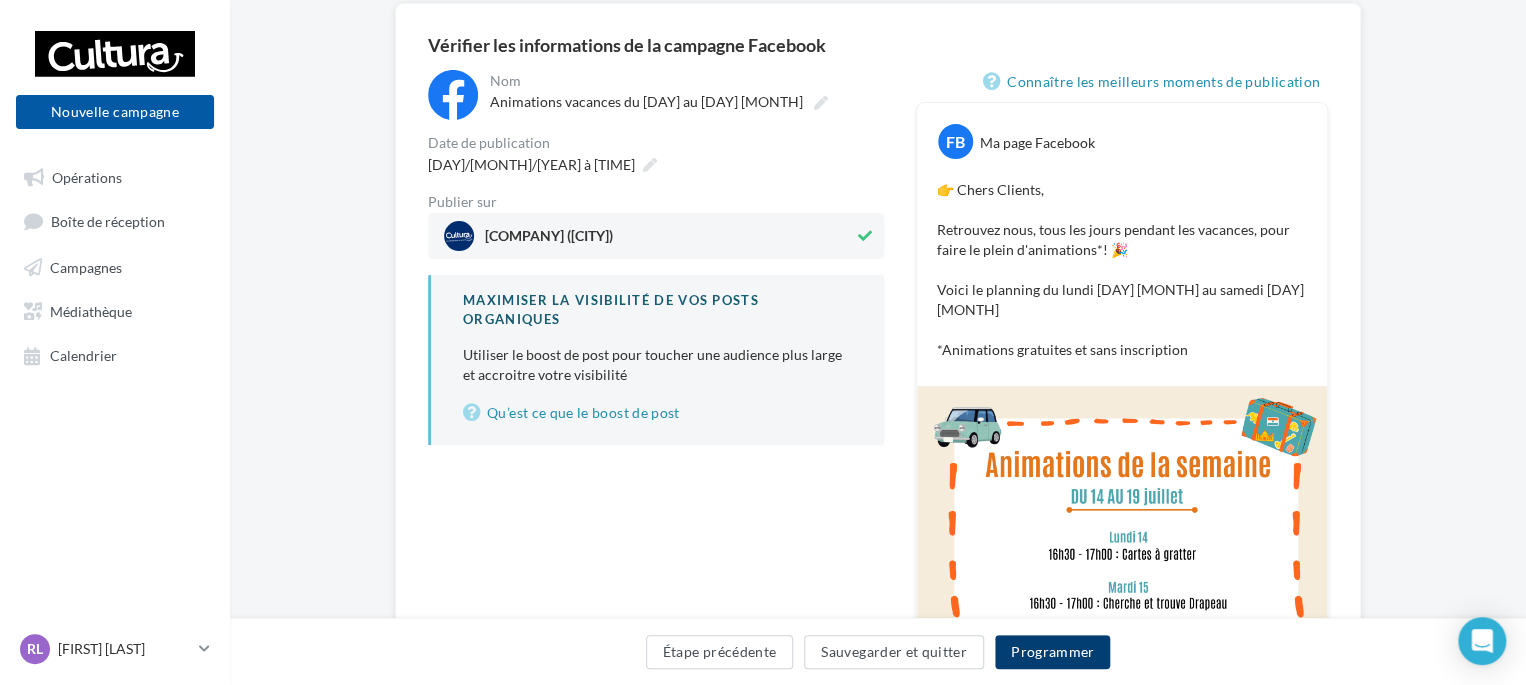 click on "Programmer" at bounding box center (1053, 652) 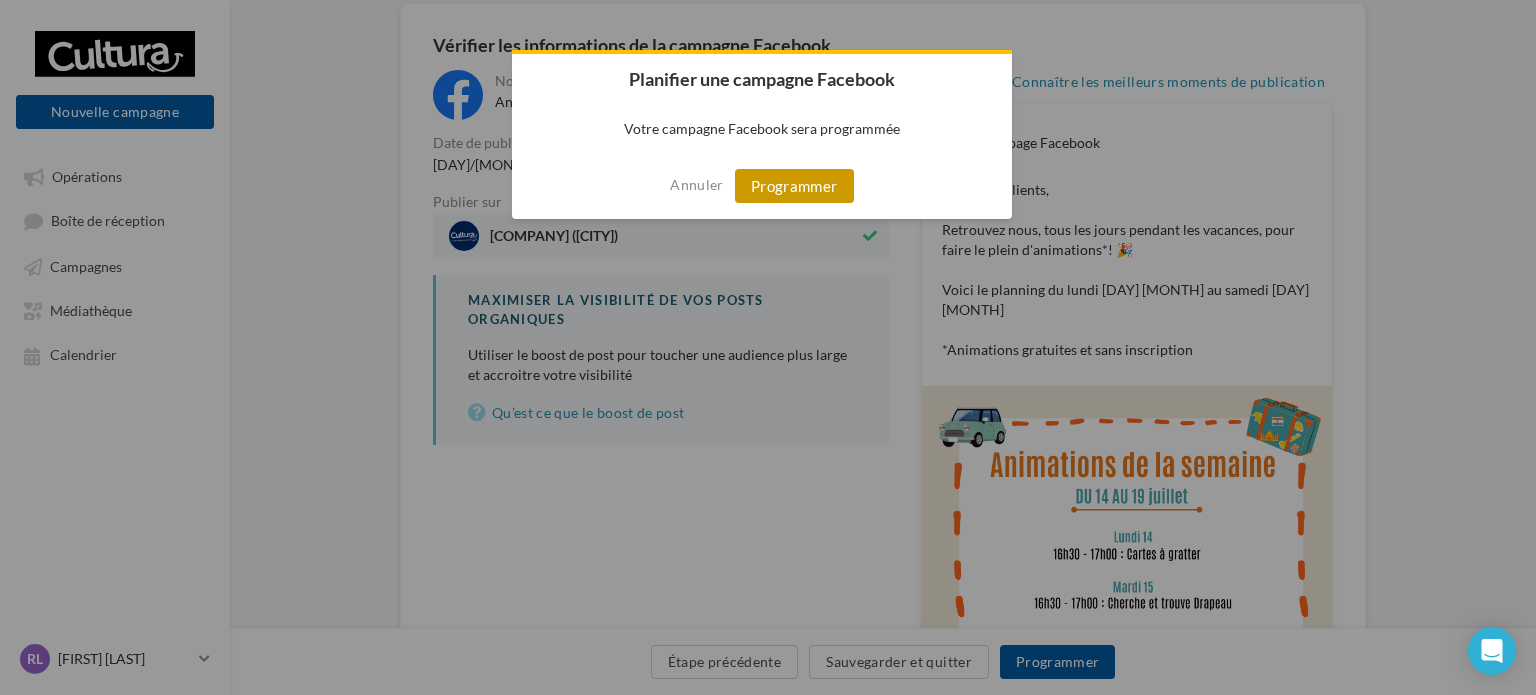 click on "Programmer" at bounding box center [794, 186] 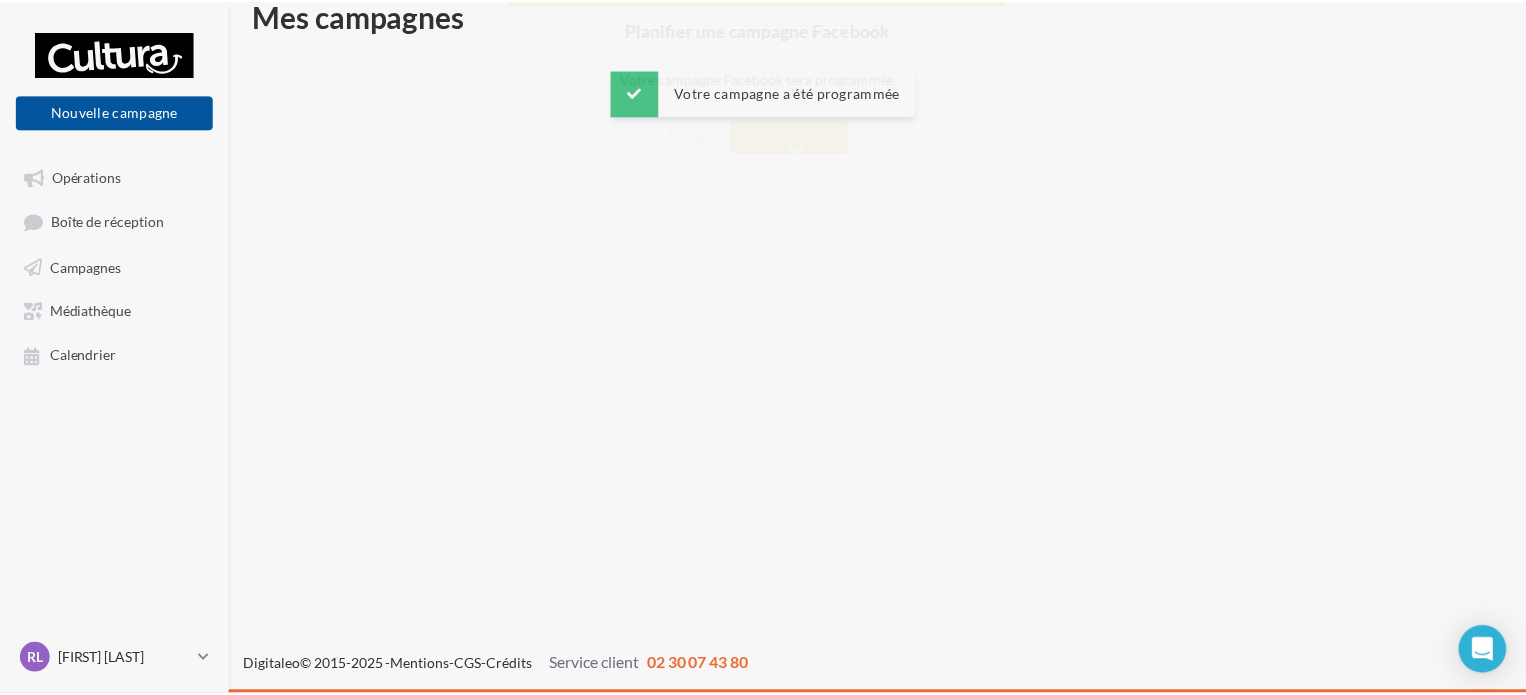 scroll, scrollTop: 32, scrollLeft: 0, axis: vertical 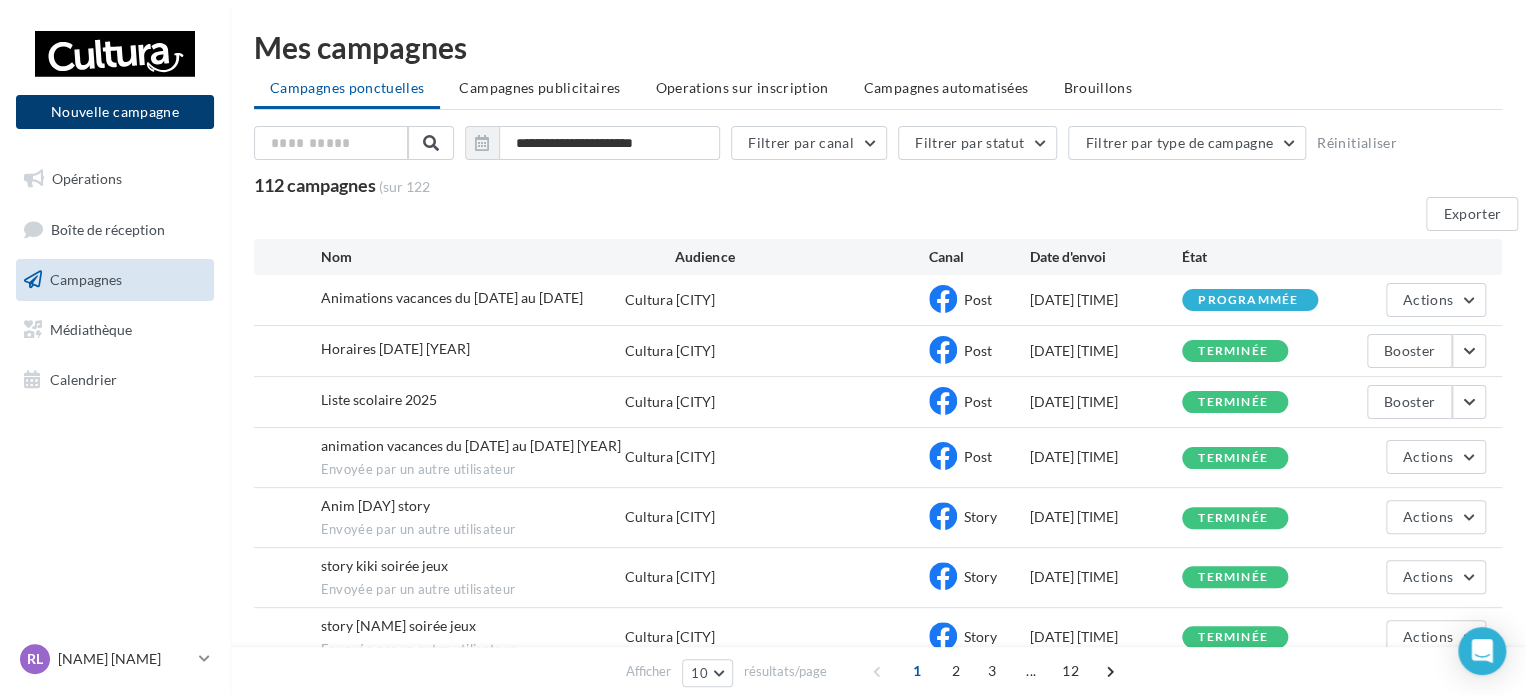 click on "Nouvelle campagne" at bounding box center (115, 112) 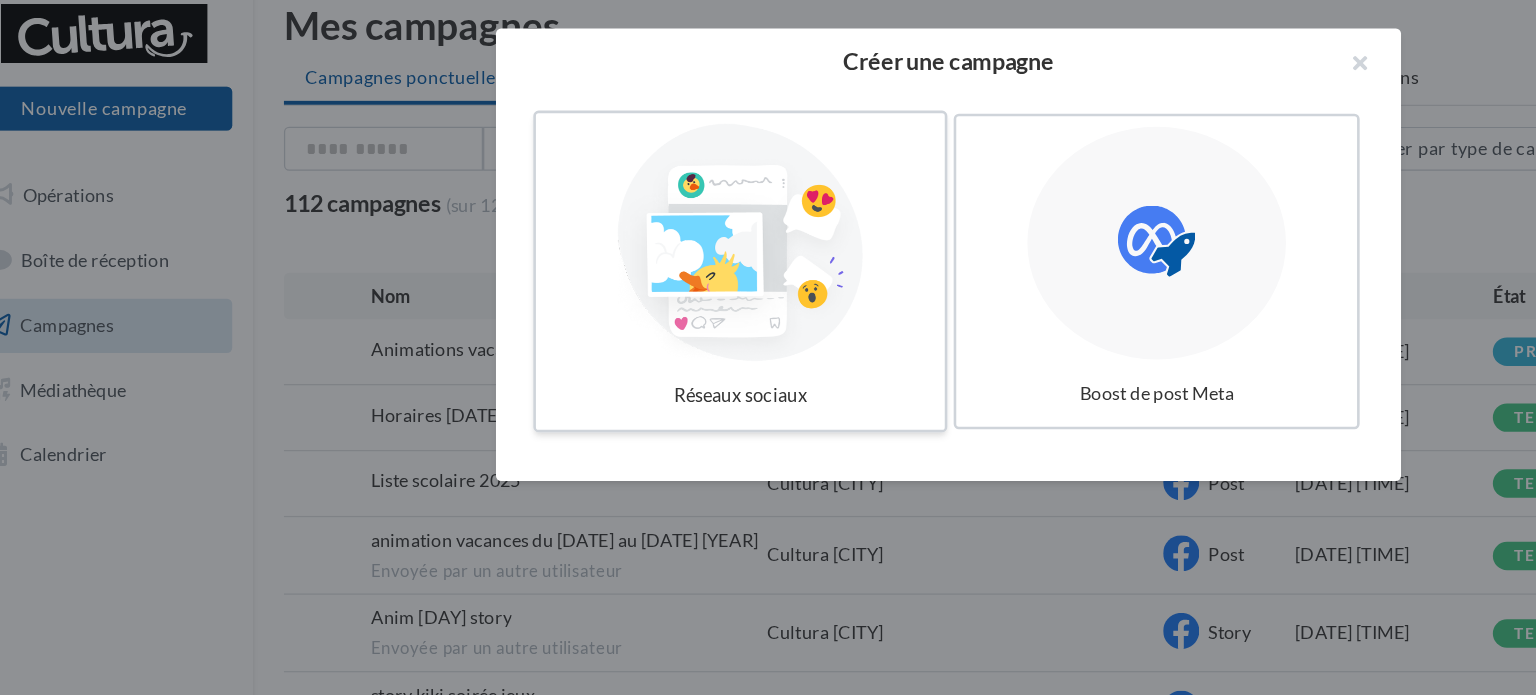 click at bounding box center [607, 216] 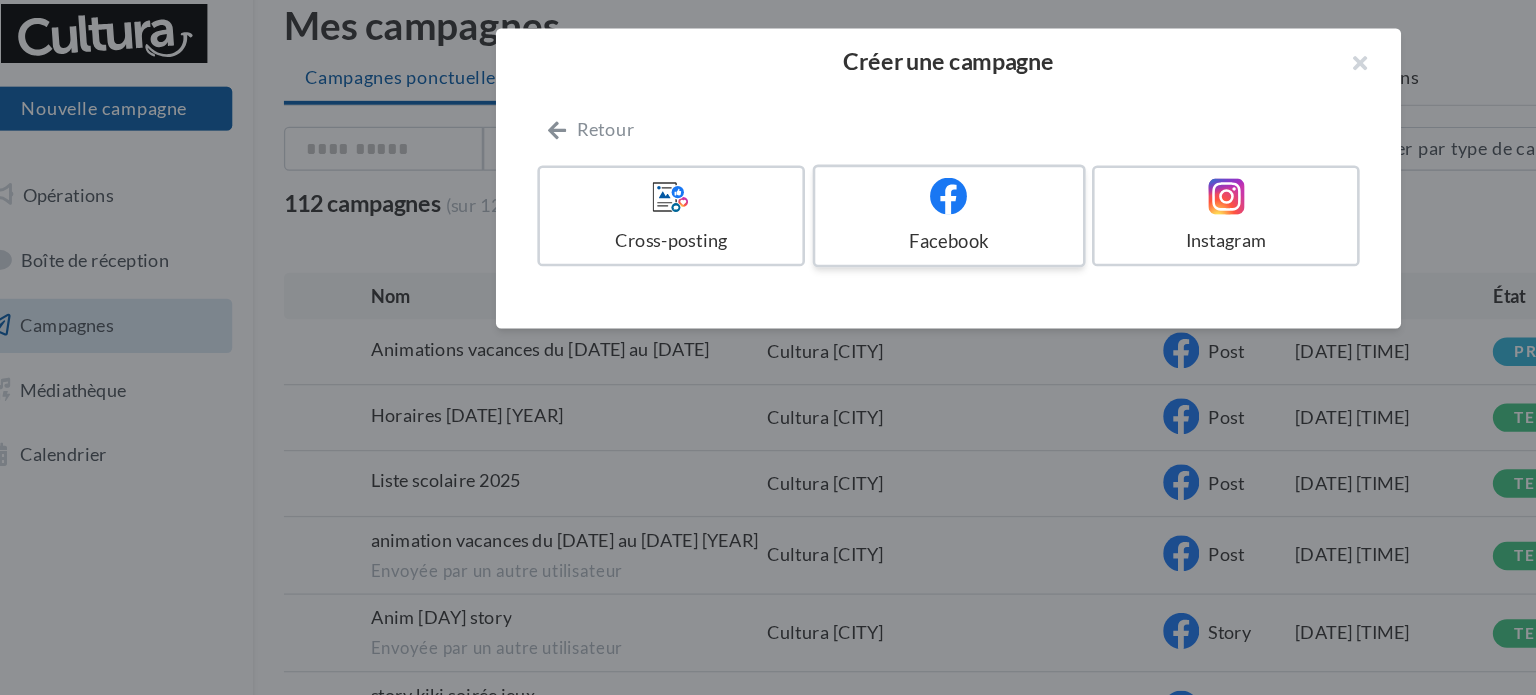 click at bounding box center (768, 179) 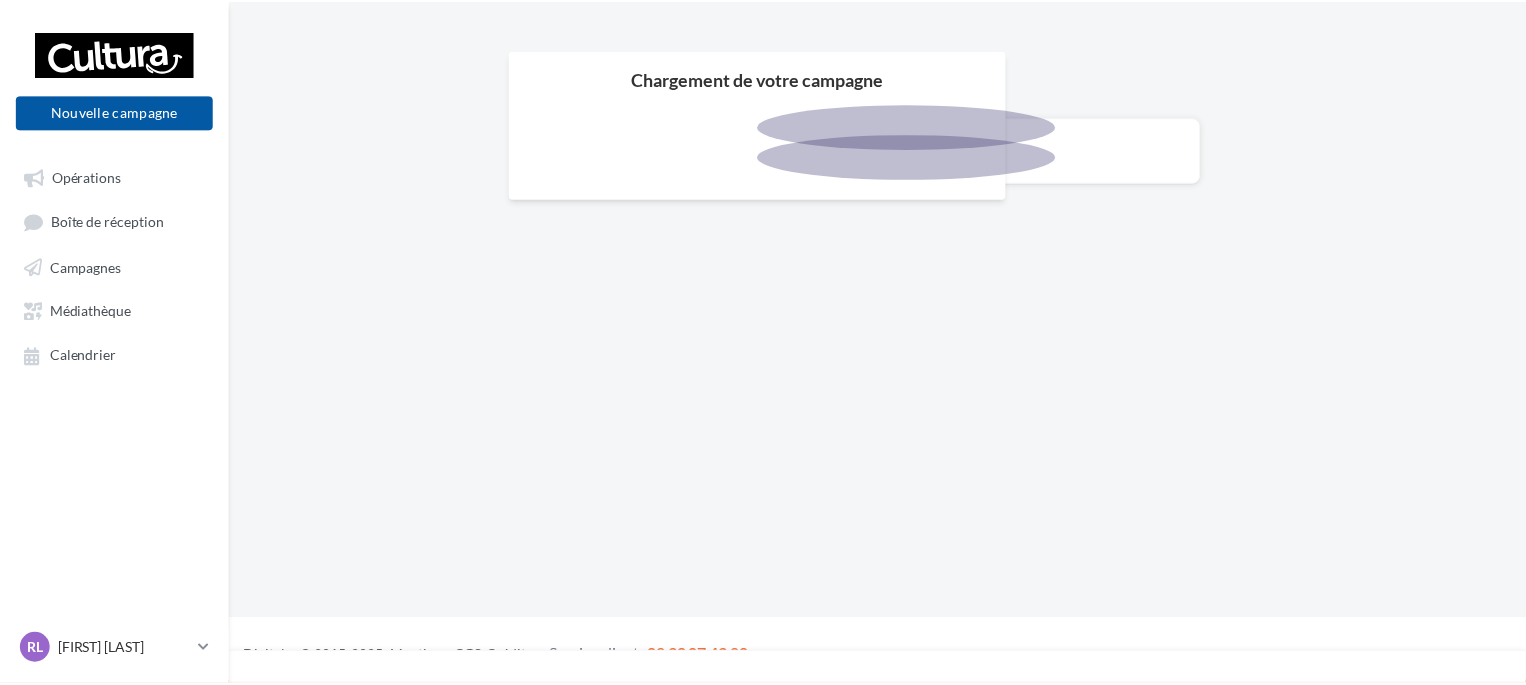 scroll, scrollTop: 0, scrollLeft: 0, axis: both 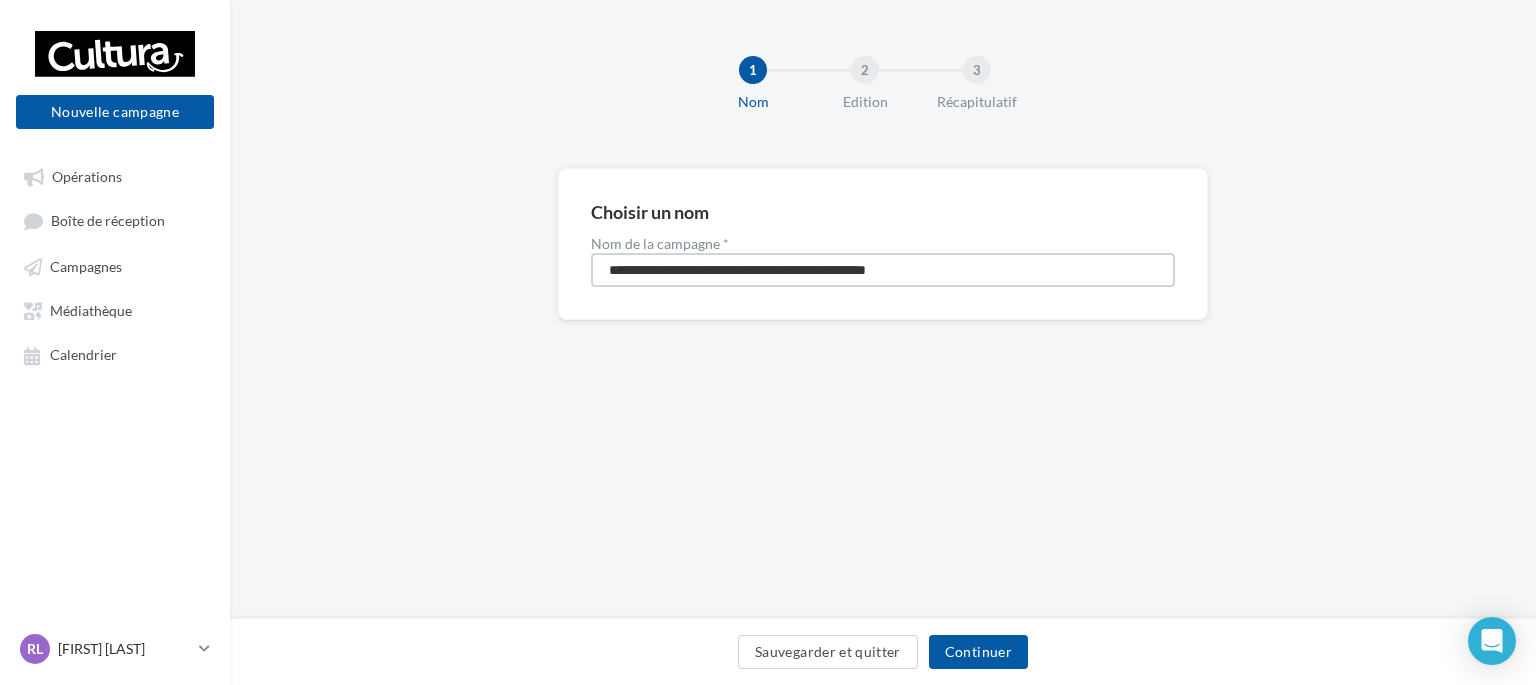 click on "**********" at bounding box center (883, 270) 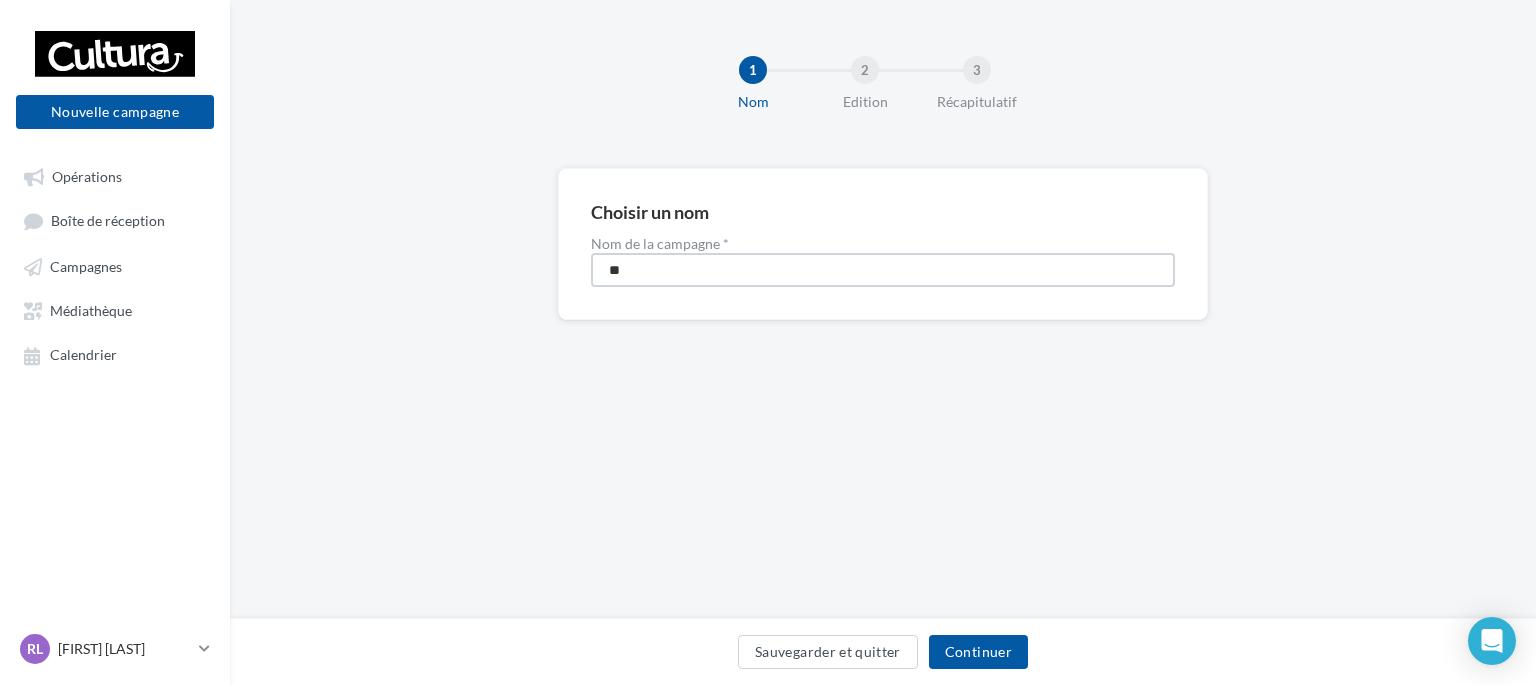 type on "*" 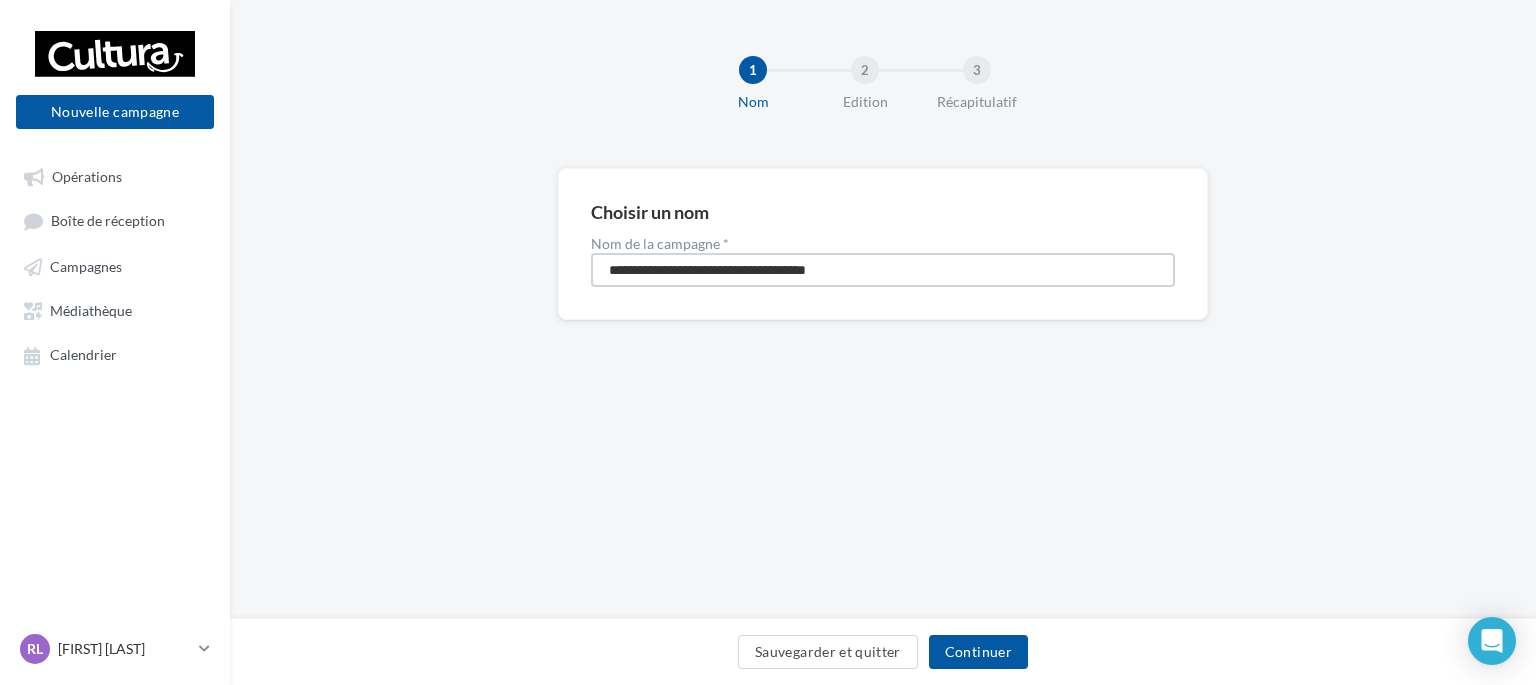 click on "**********" at bounding box center (883, 270) 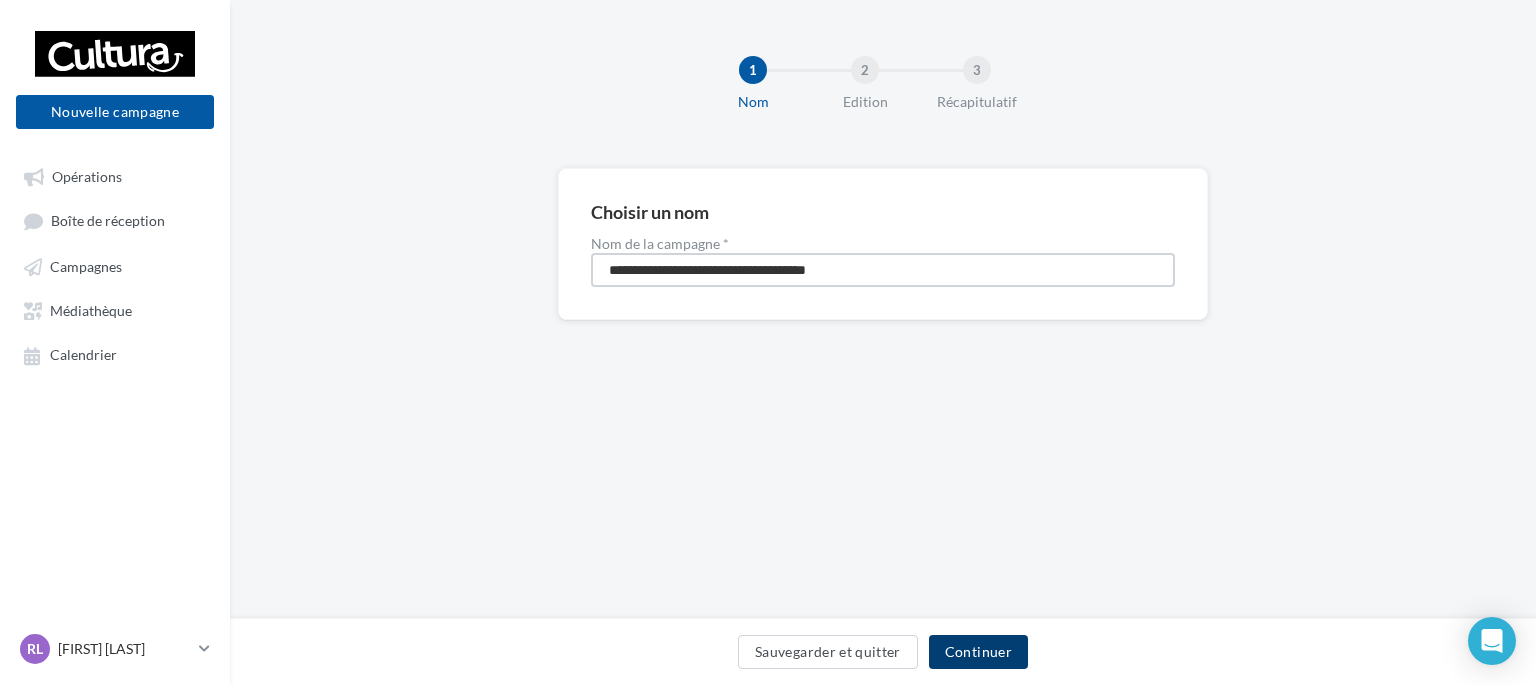 type on "**********" 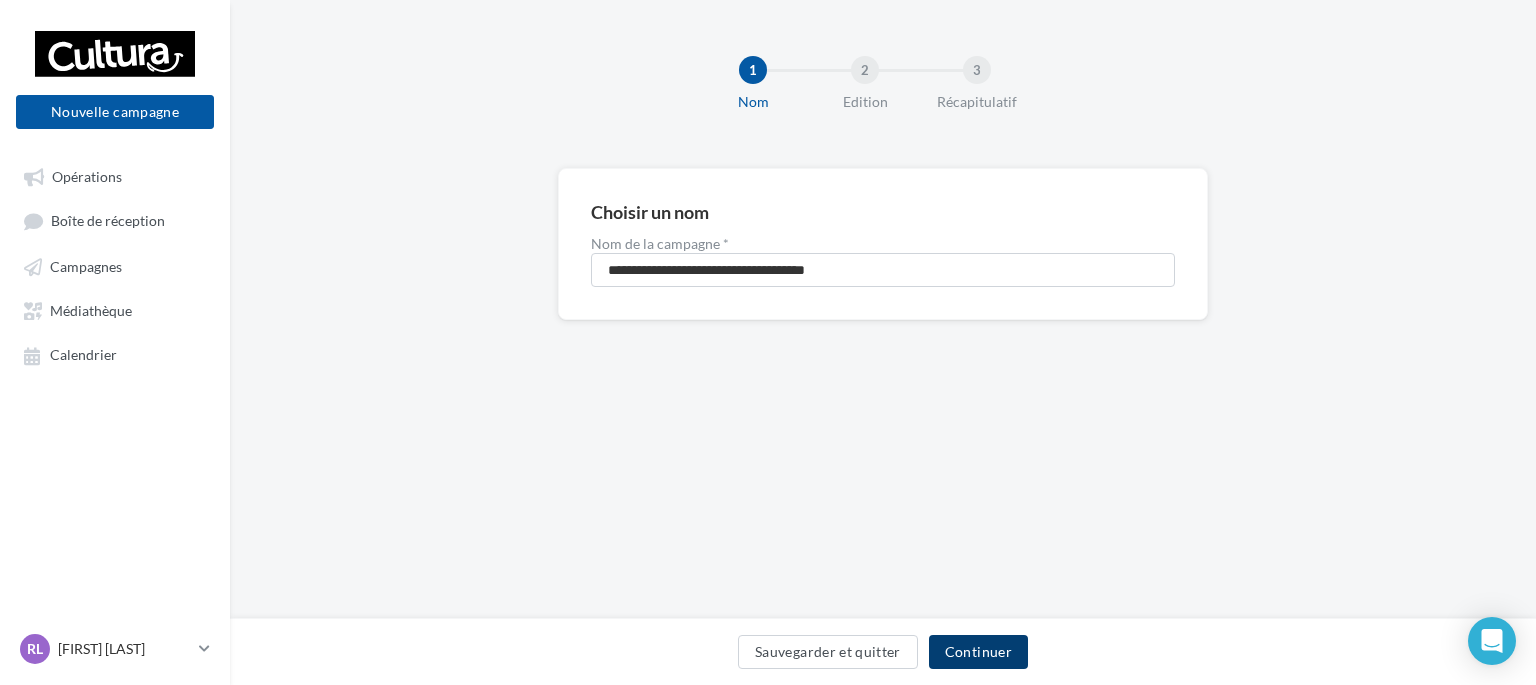 click on "Continuer" at bounding box center (978, 652) 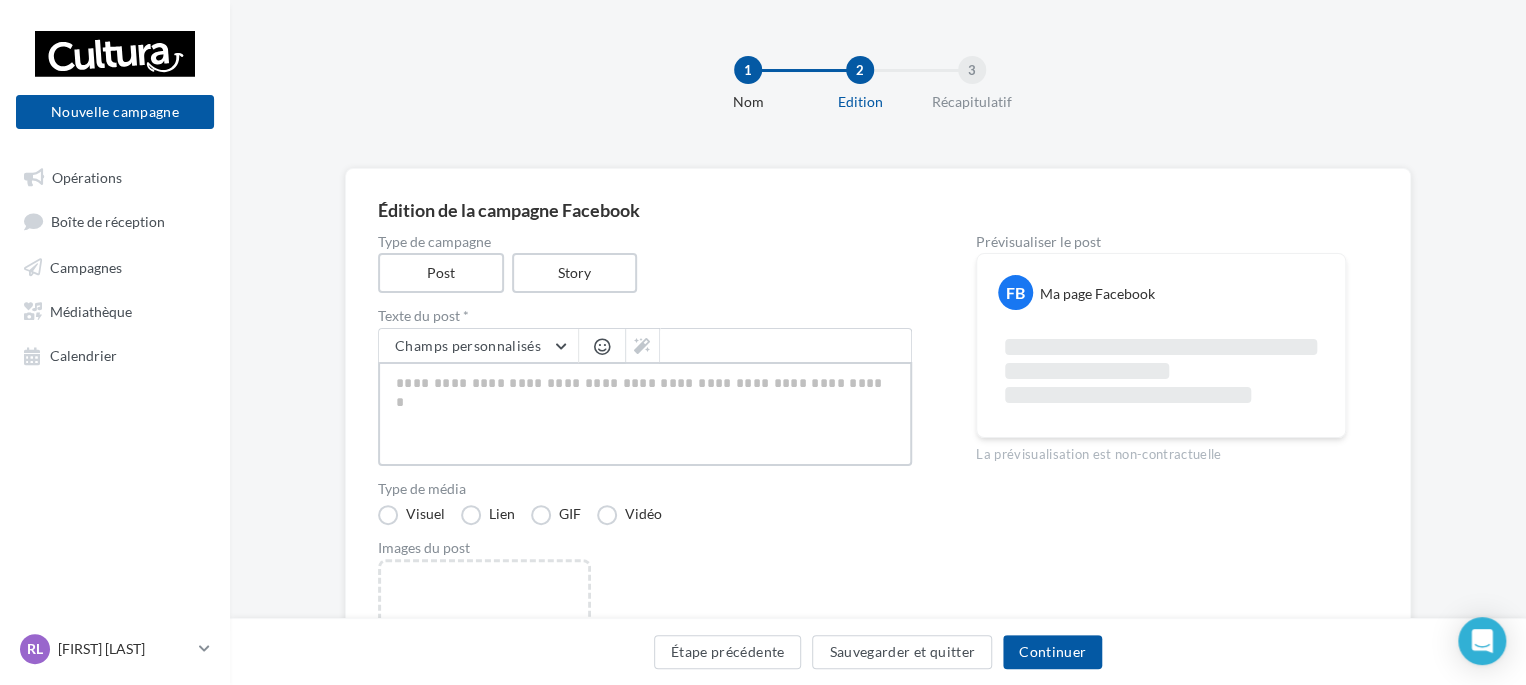 click at bounding box center (645, 414) 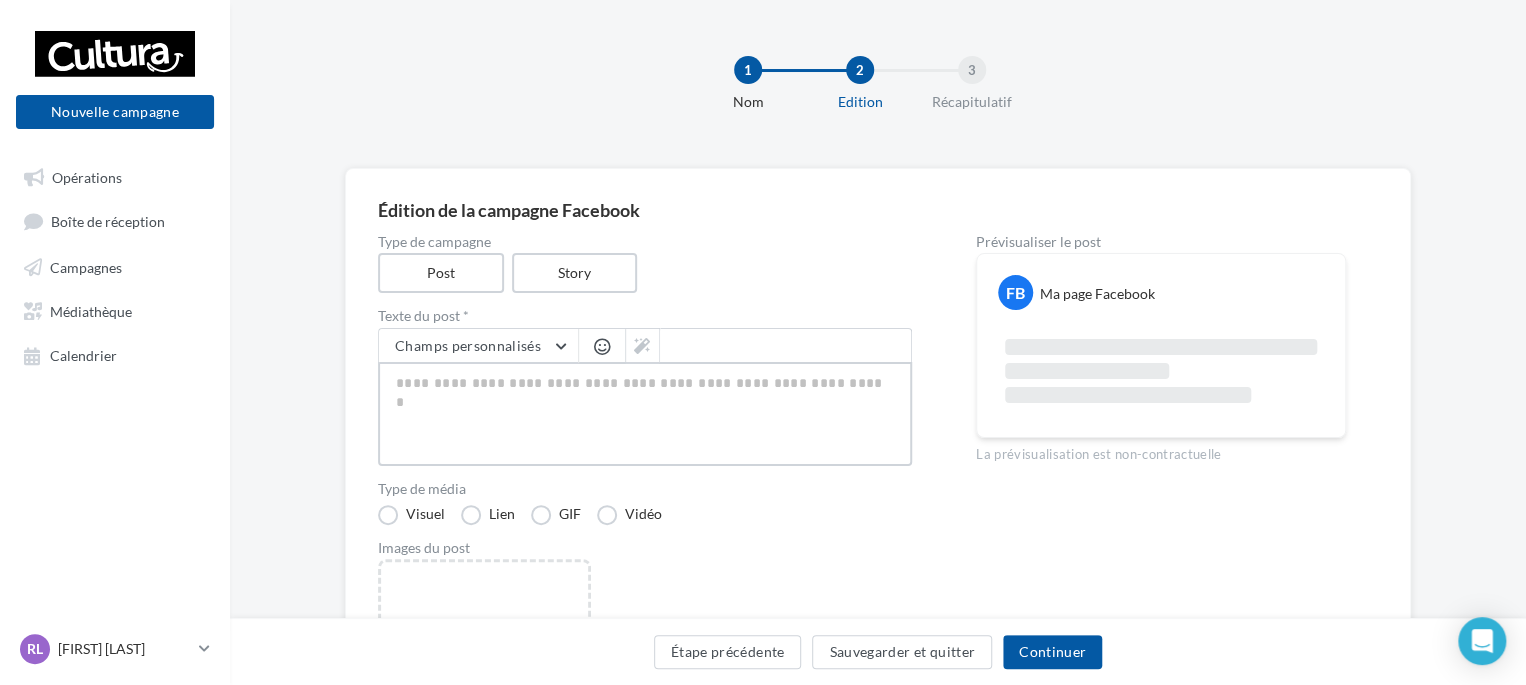 type on "**********" 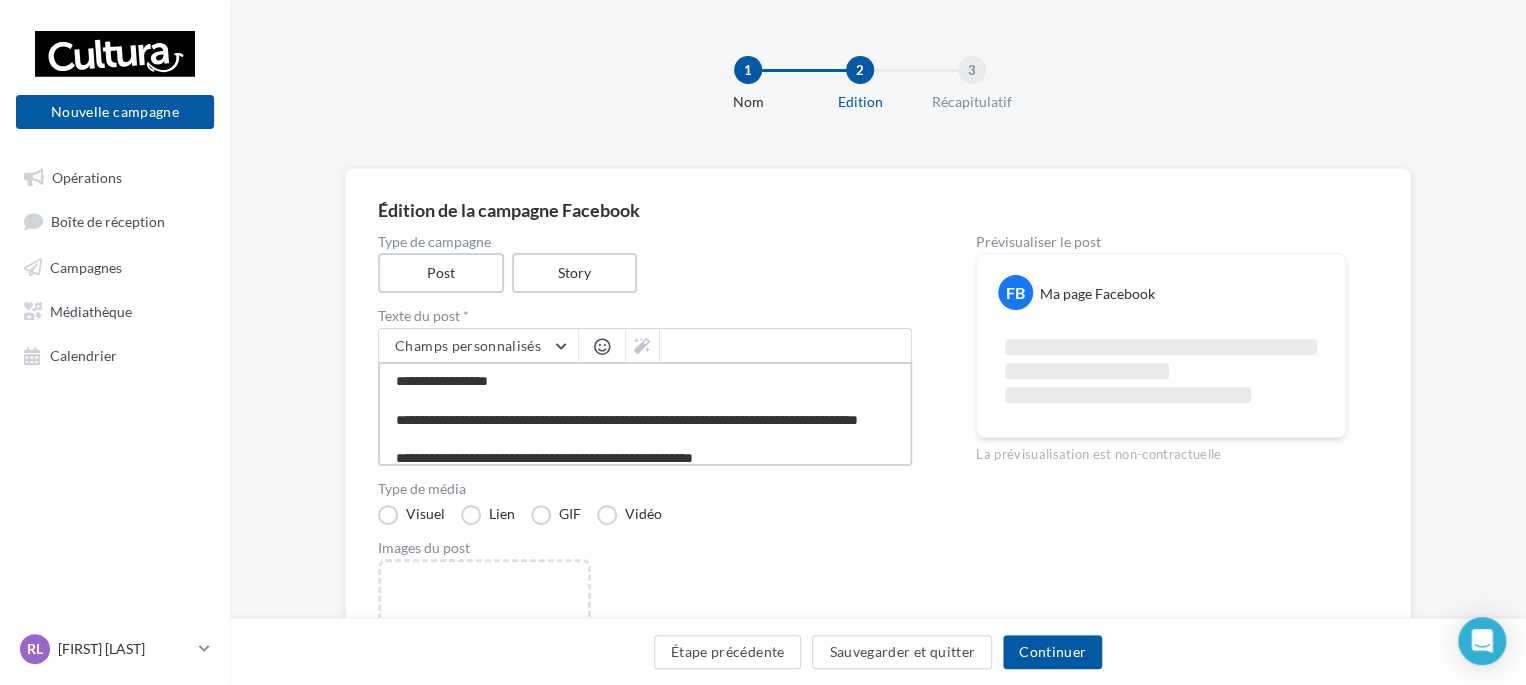 scroll, scrollTop: 48, scrollLeft: 0, axis: vertical 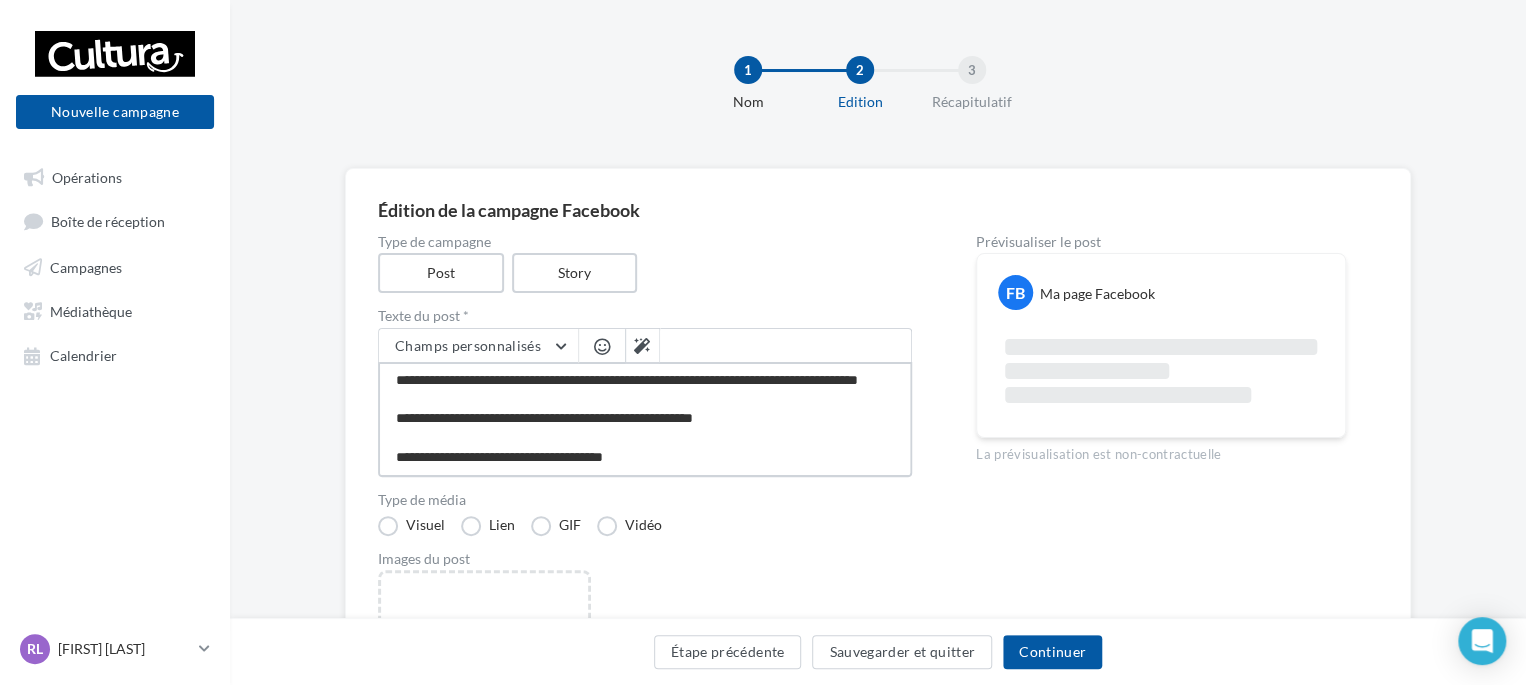 click on "**********" at bounding box center (645, 419) 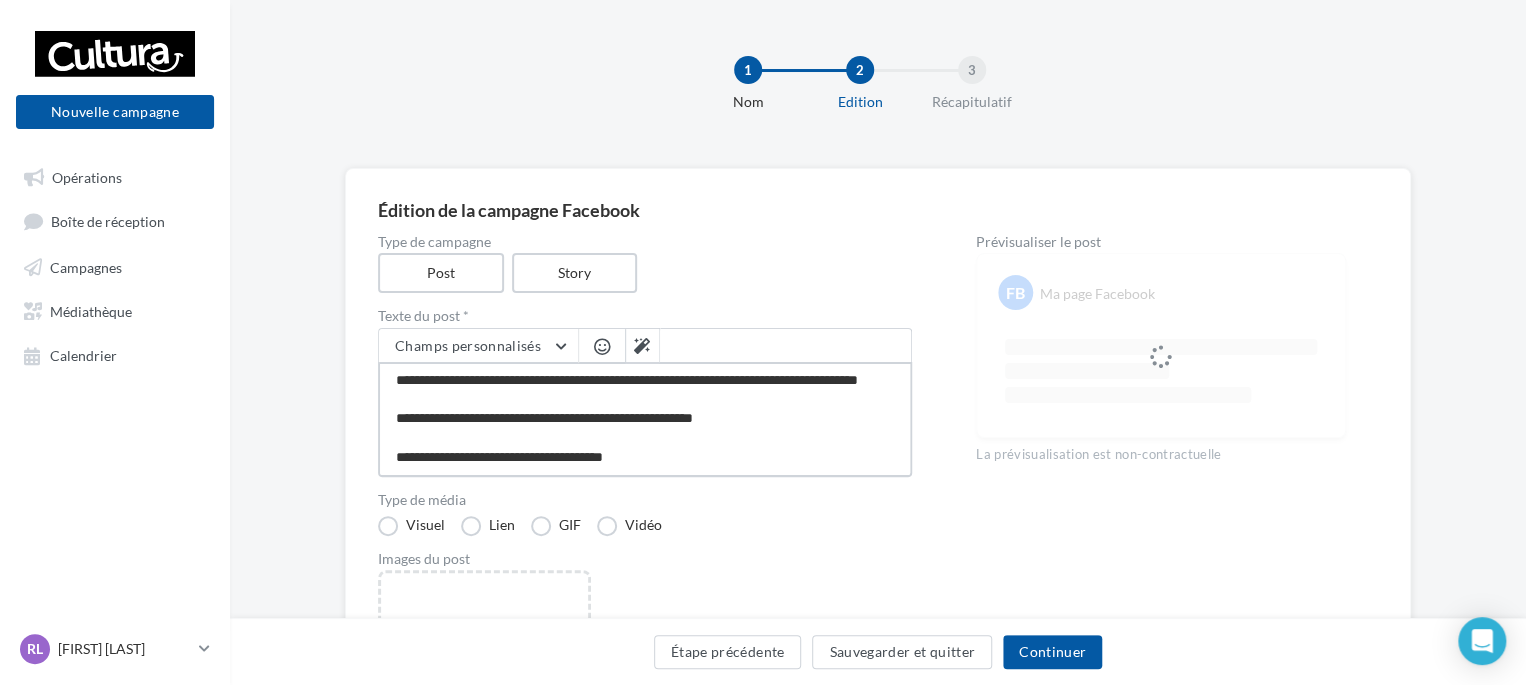 type on "**********" 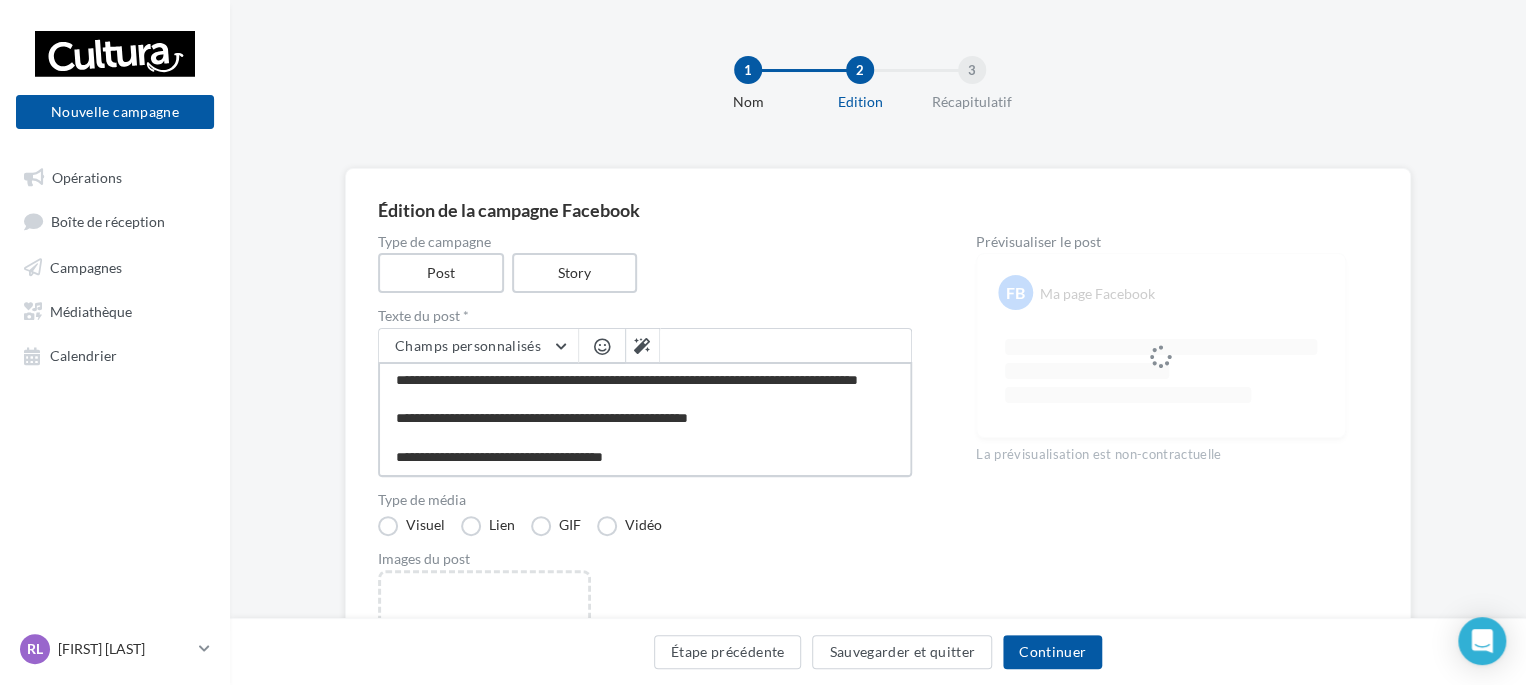 type on "**********" 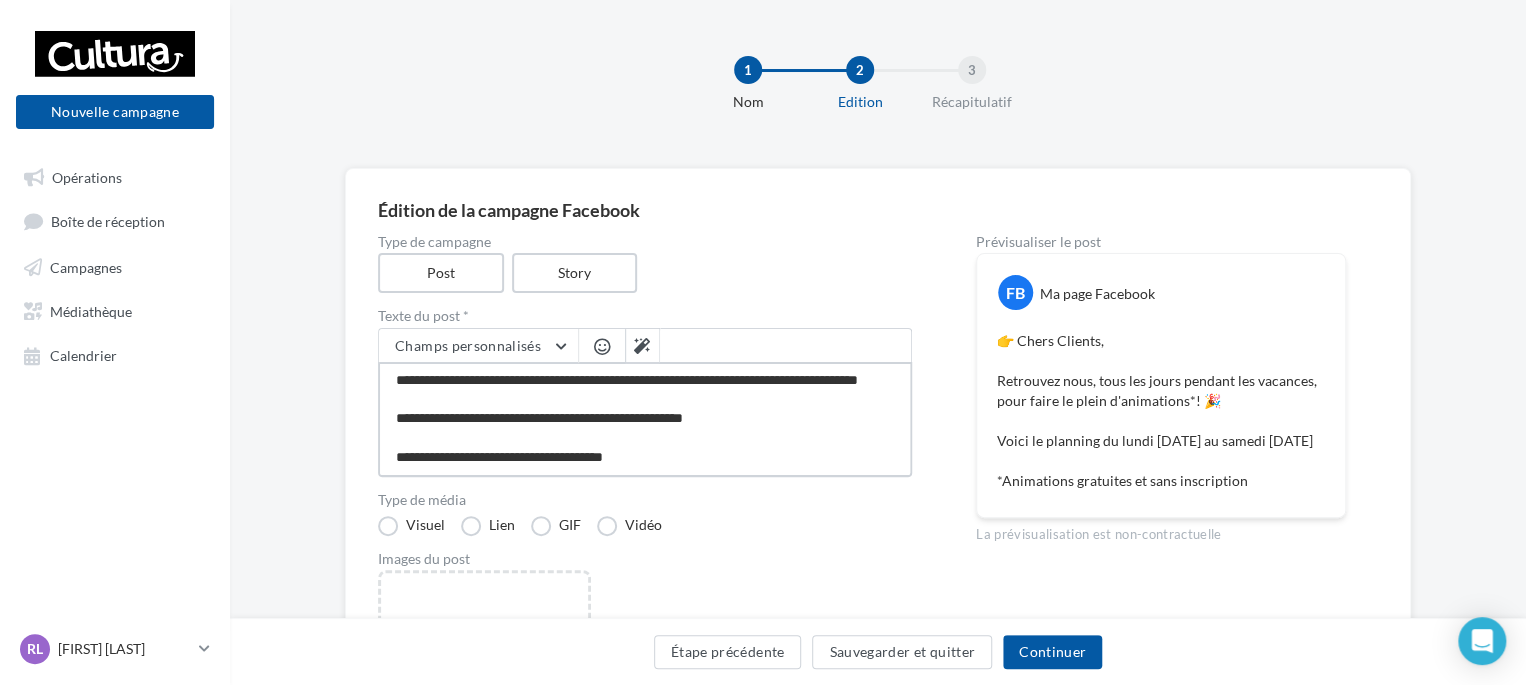 type on "**********" 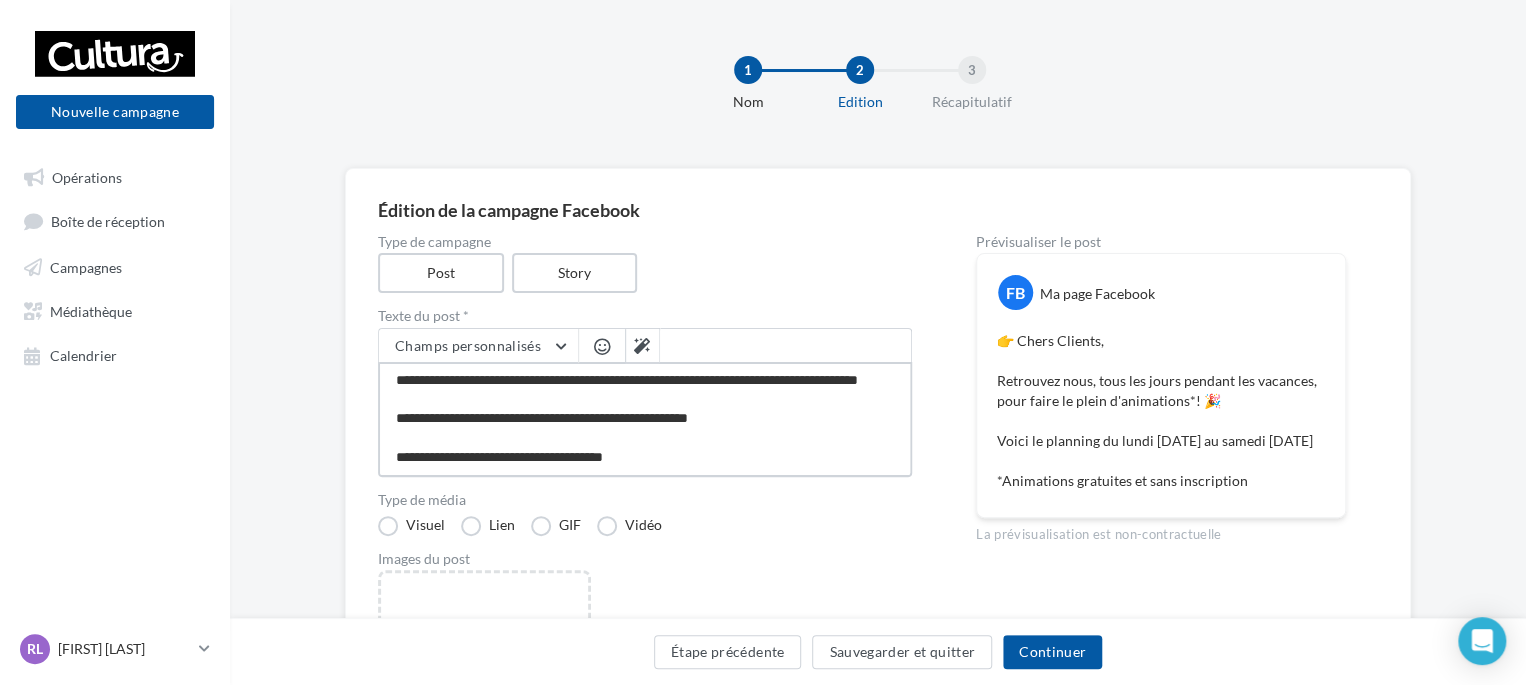 type on "**********" 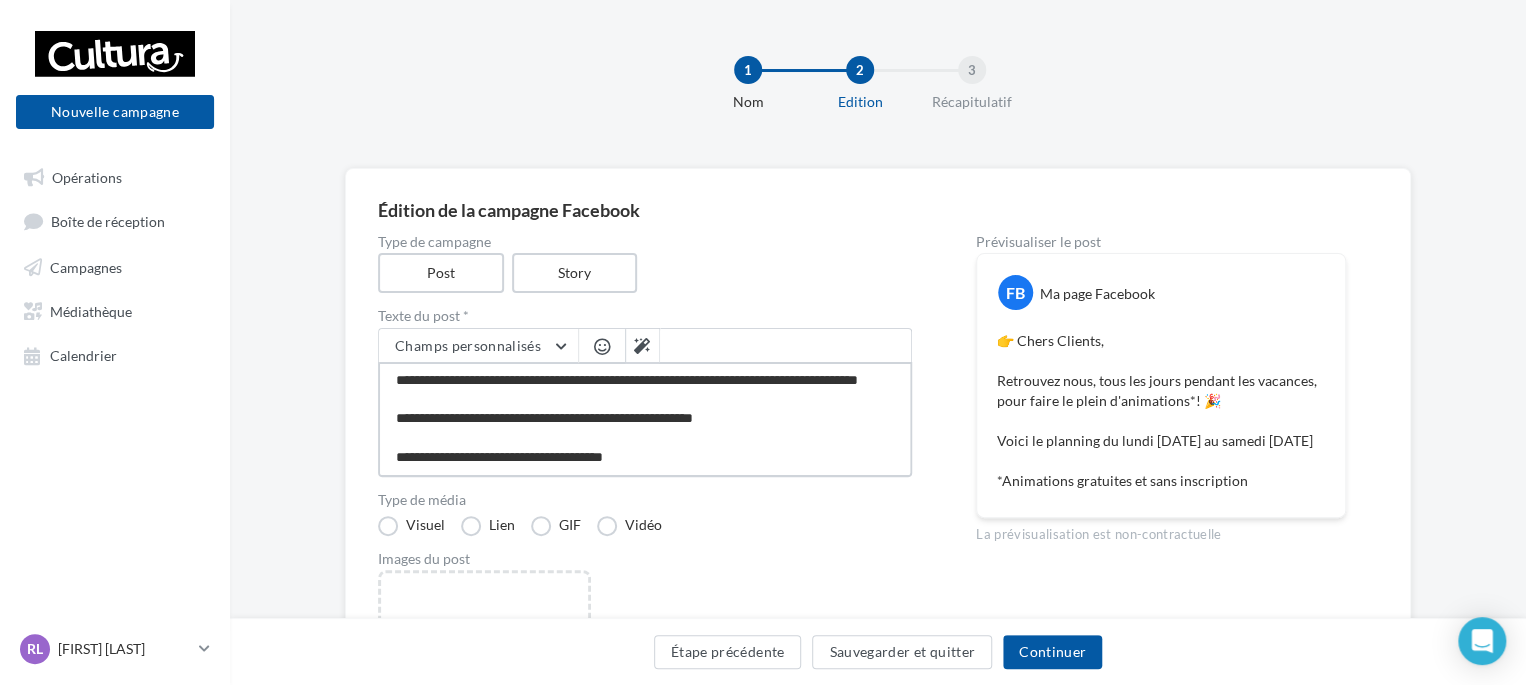 click on "**********" at bounding box center [645, 419] 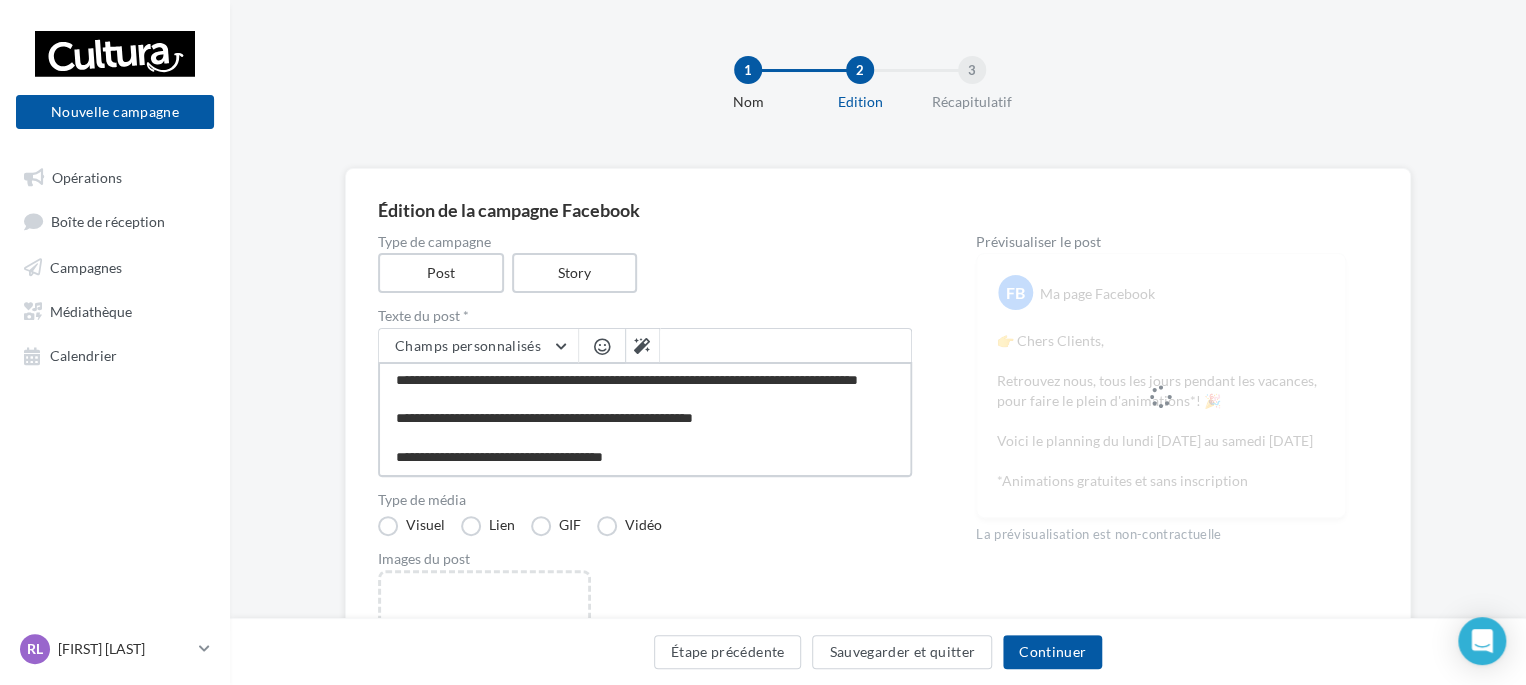 type on "**********" 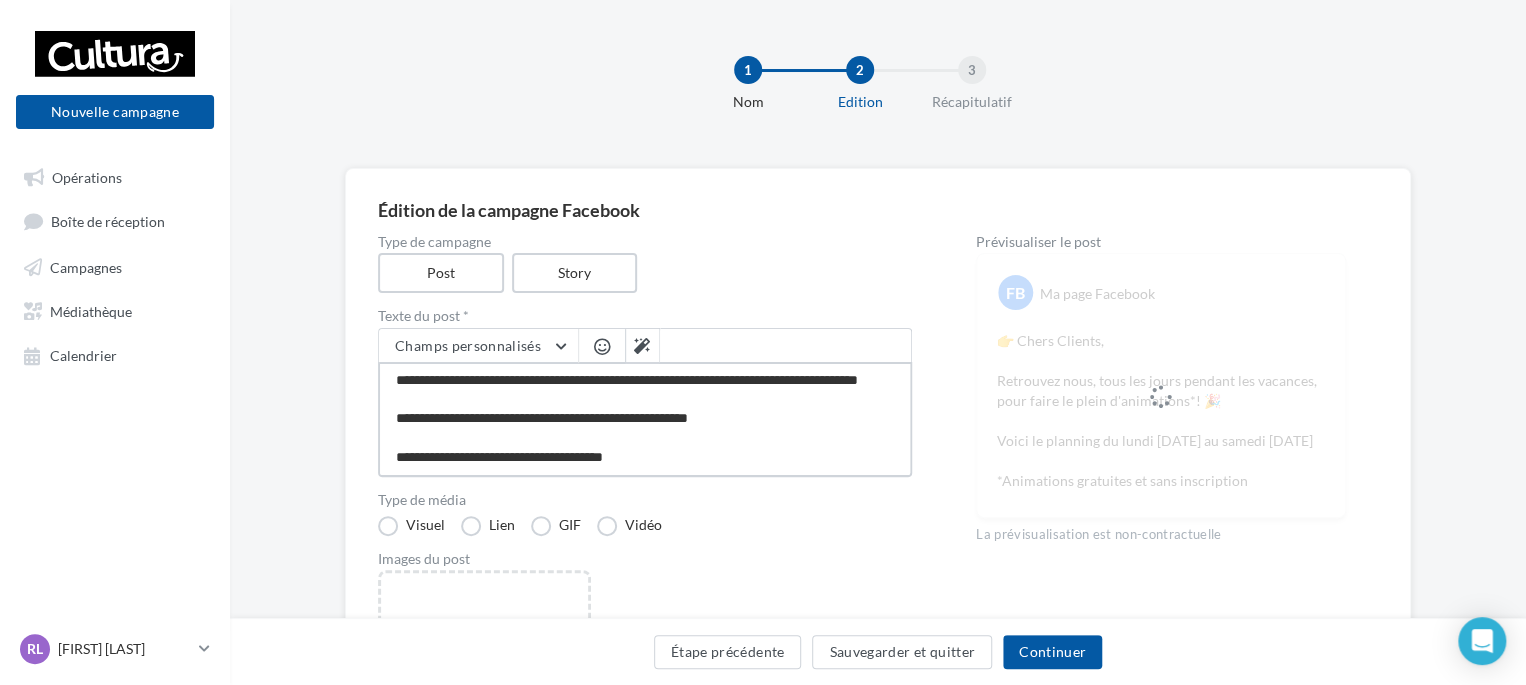 type on "**********" 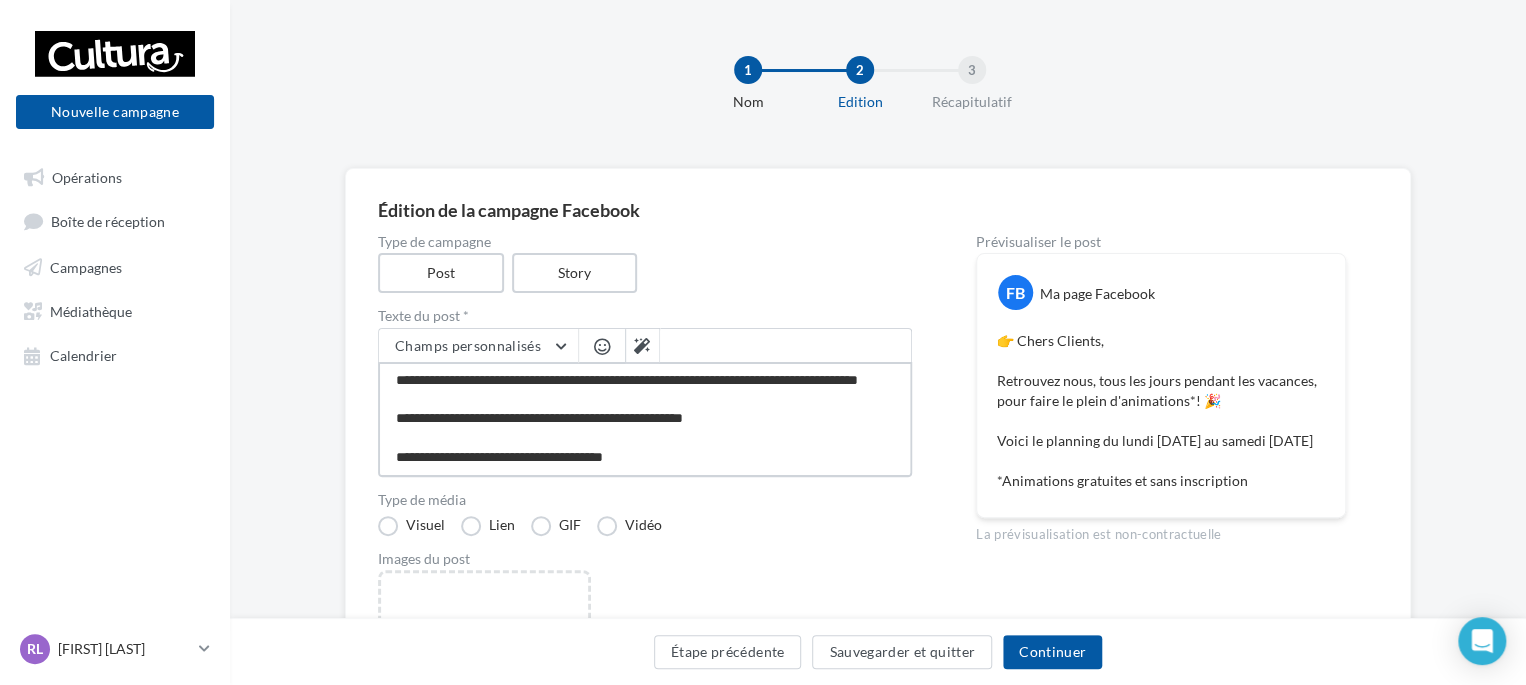 type on "**********" 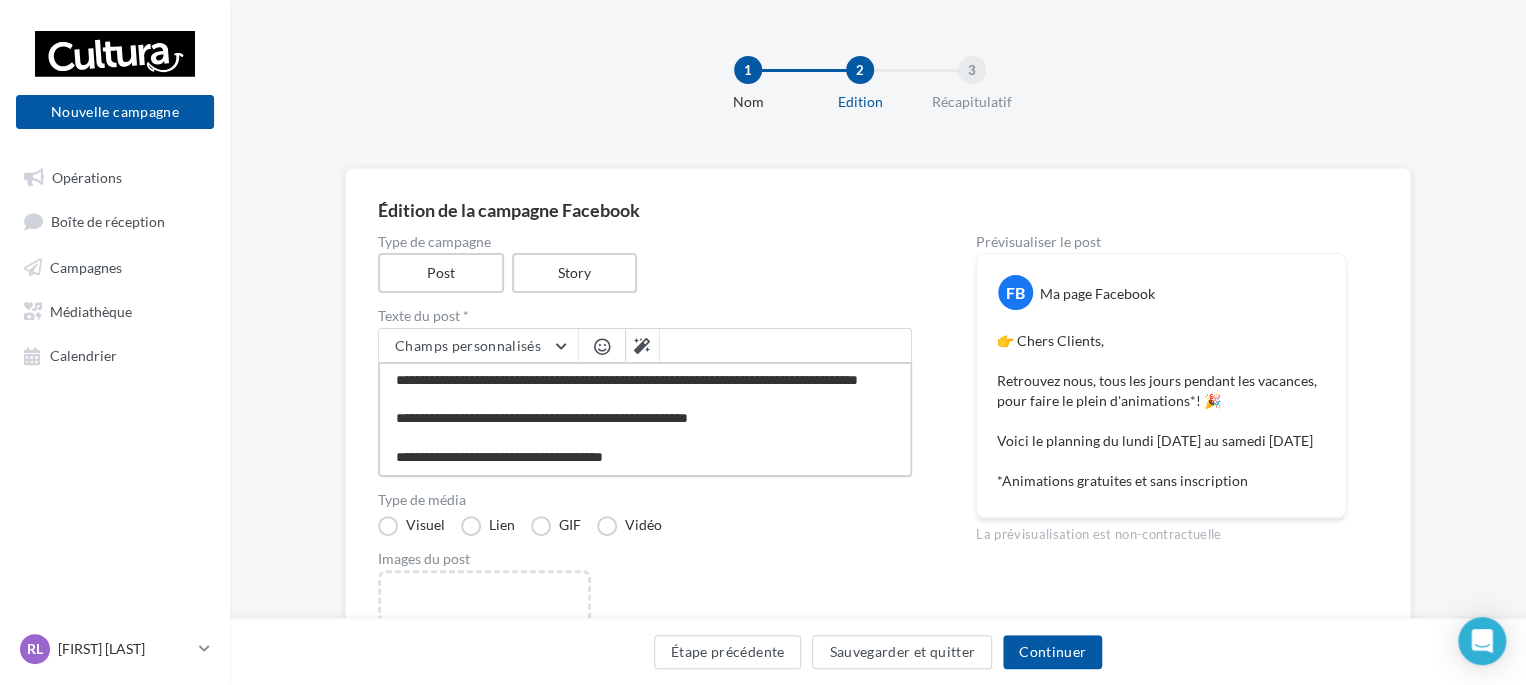 type on "**********" 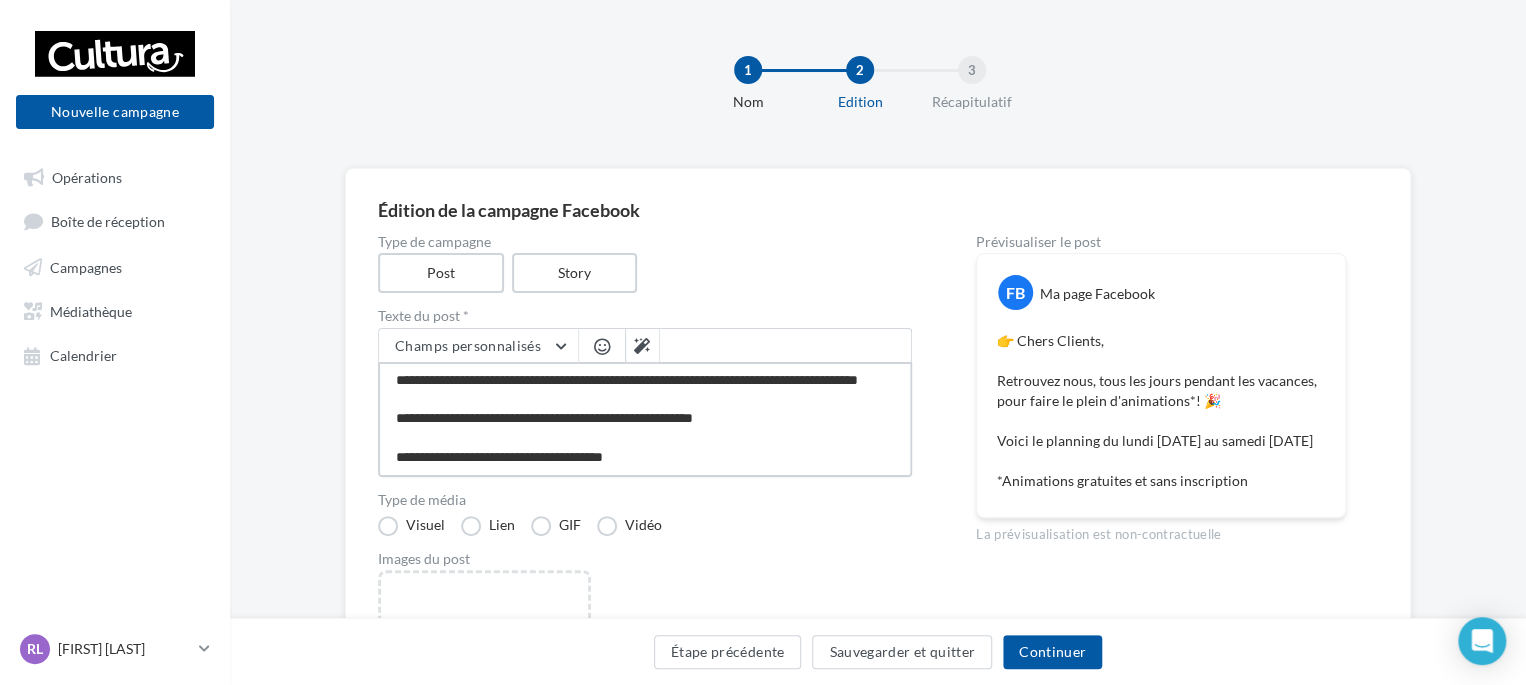 type on "**********" 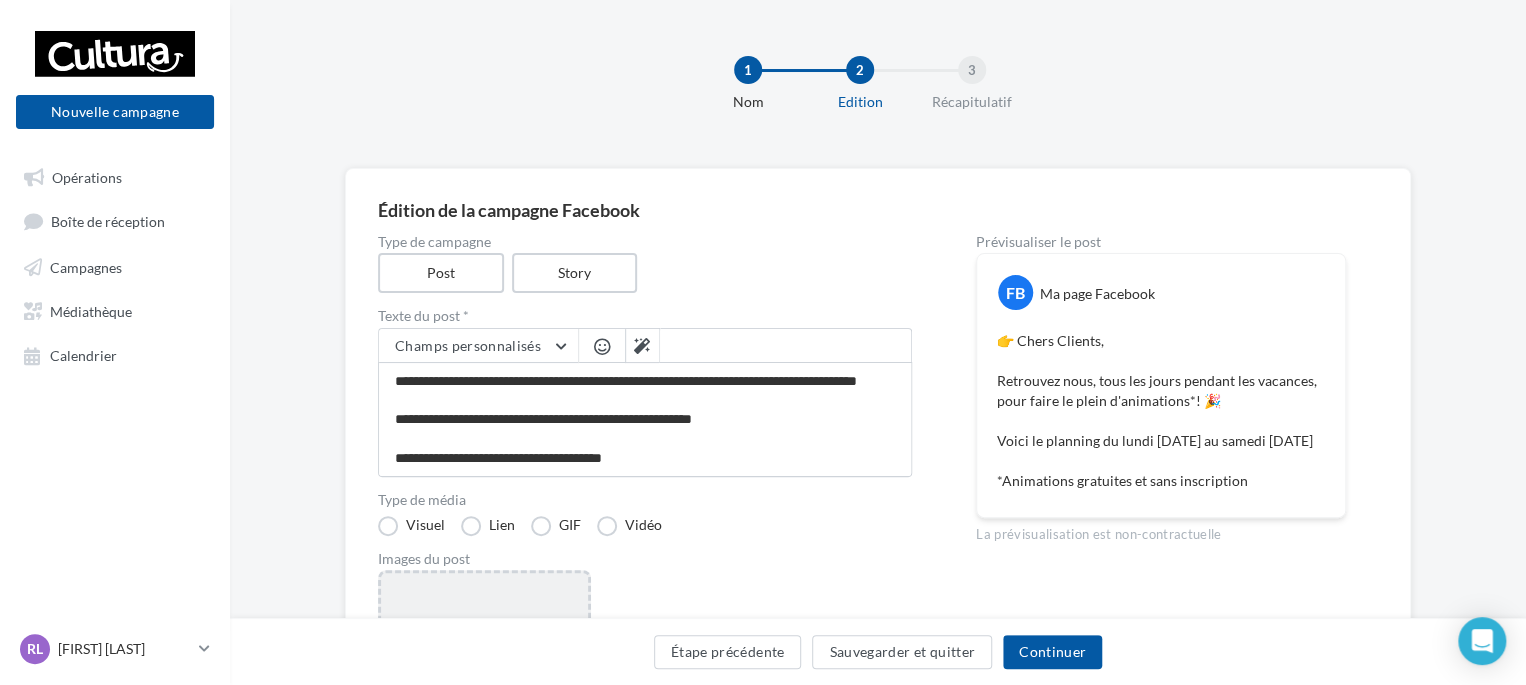 scroll, scrollTop: 48, scrollLeft: 0, axis: vertical 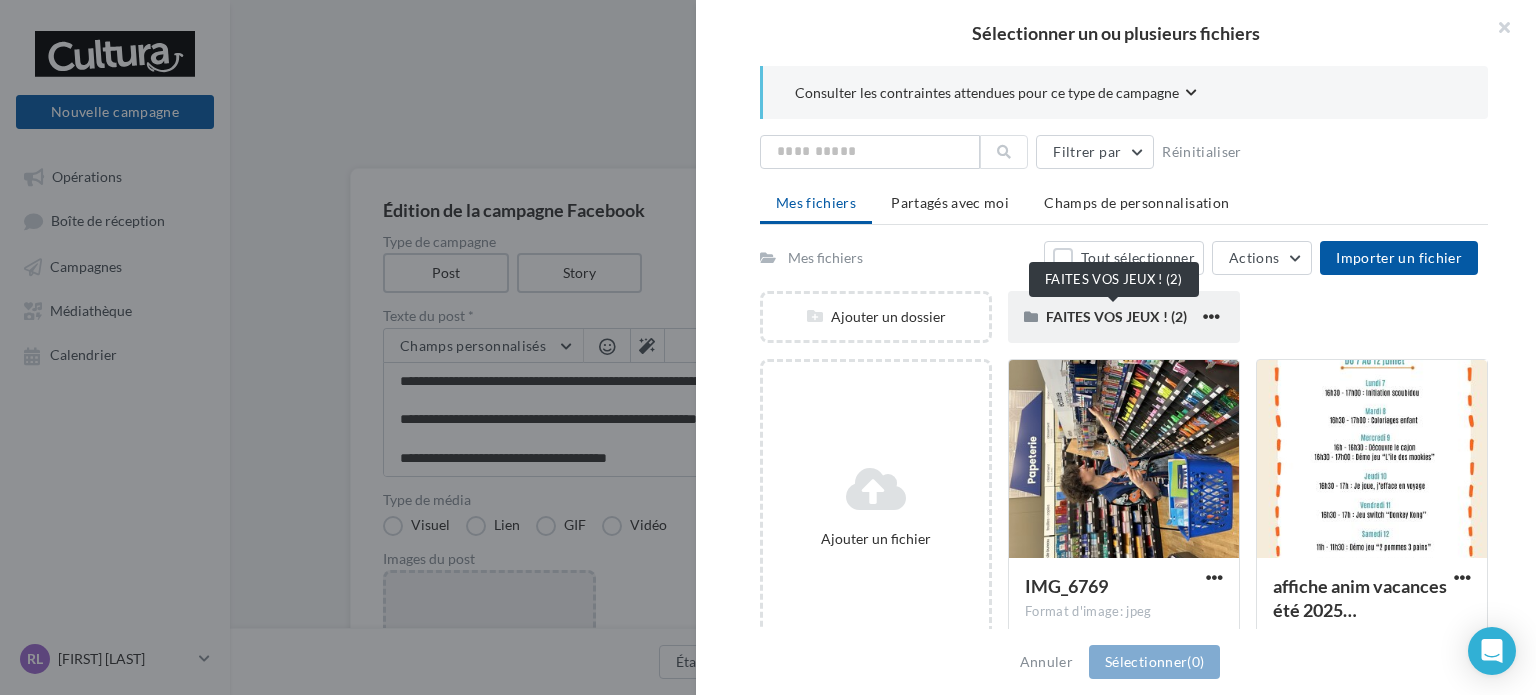 click on "FAITES VOS JEUX ! (2)" at bounding box center (1116, 316) 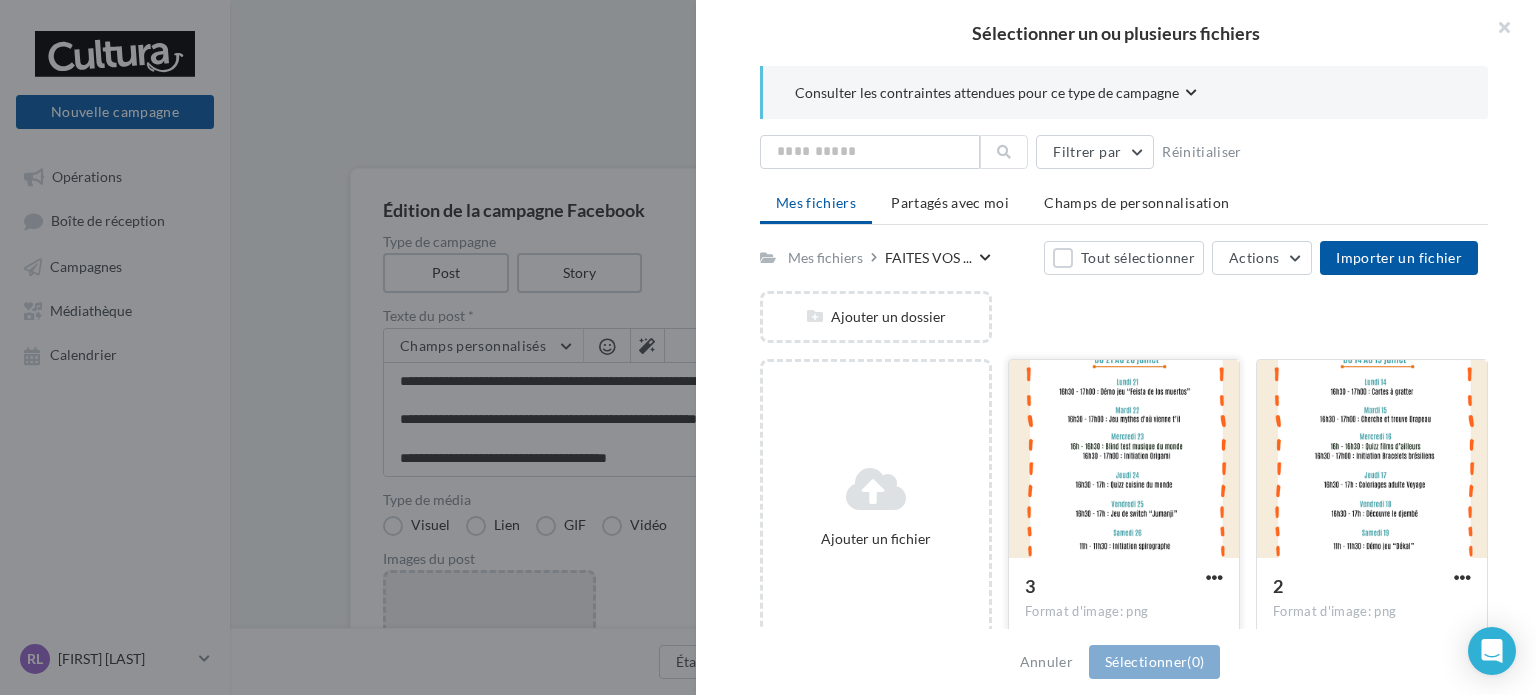 click at bounding box center [1124, 460] 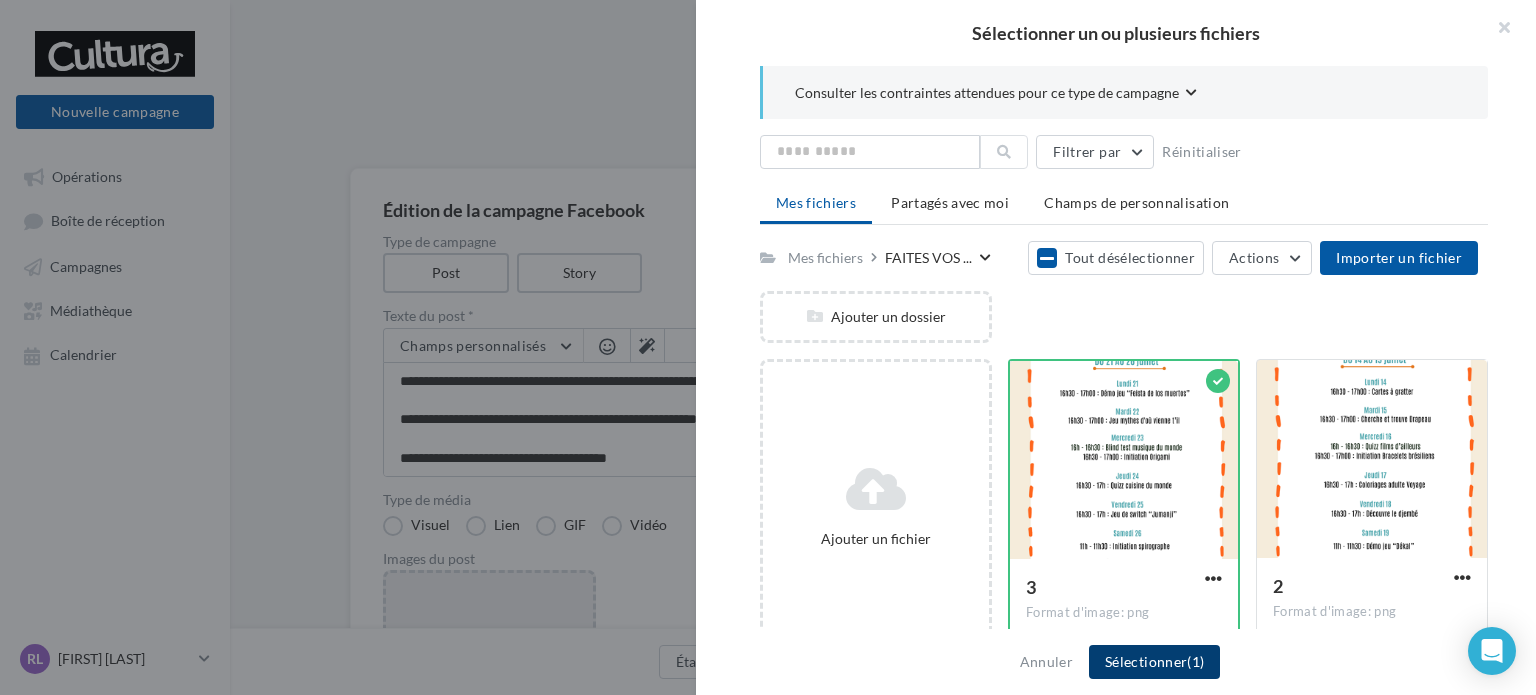 click on "Sélectionner   (1)" at bounding box center [1154, 662] 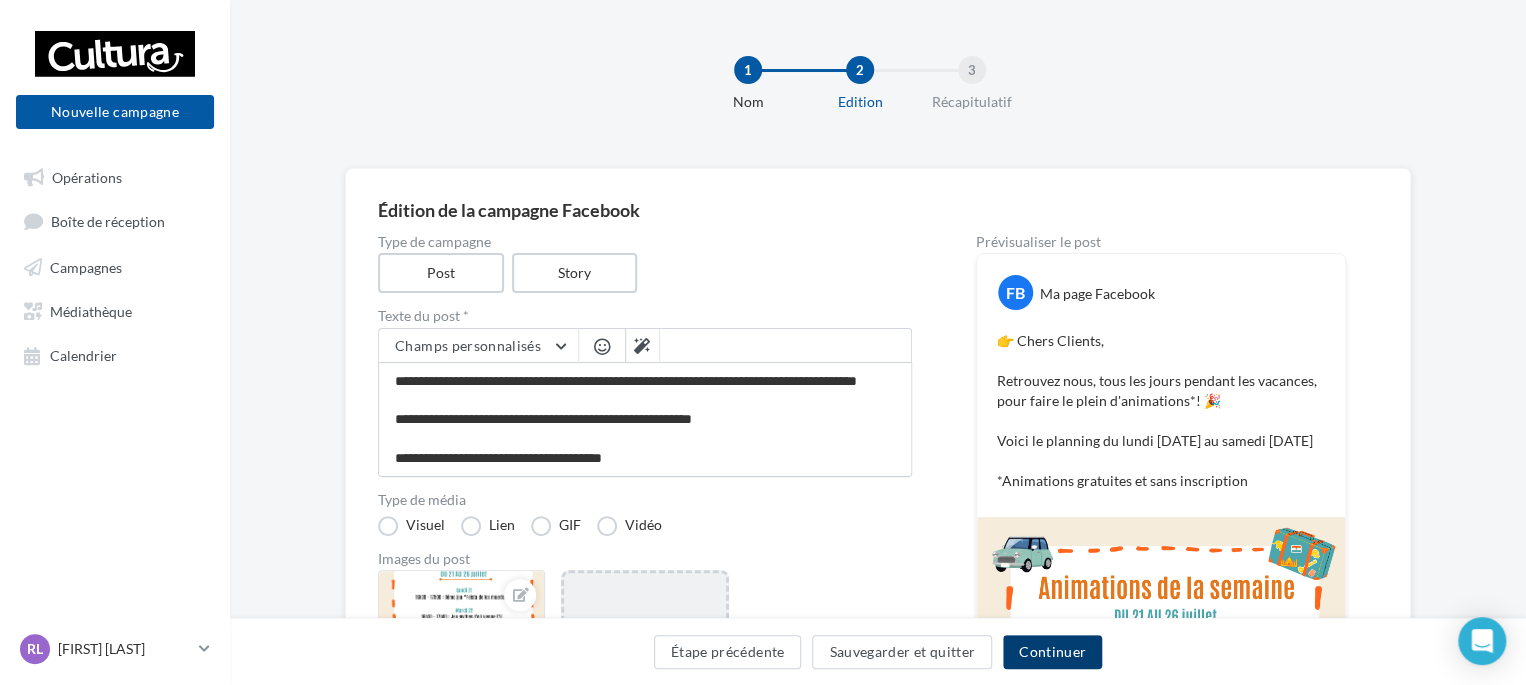 click on "Continuer" at bounding box center [1052, 652] 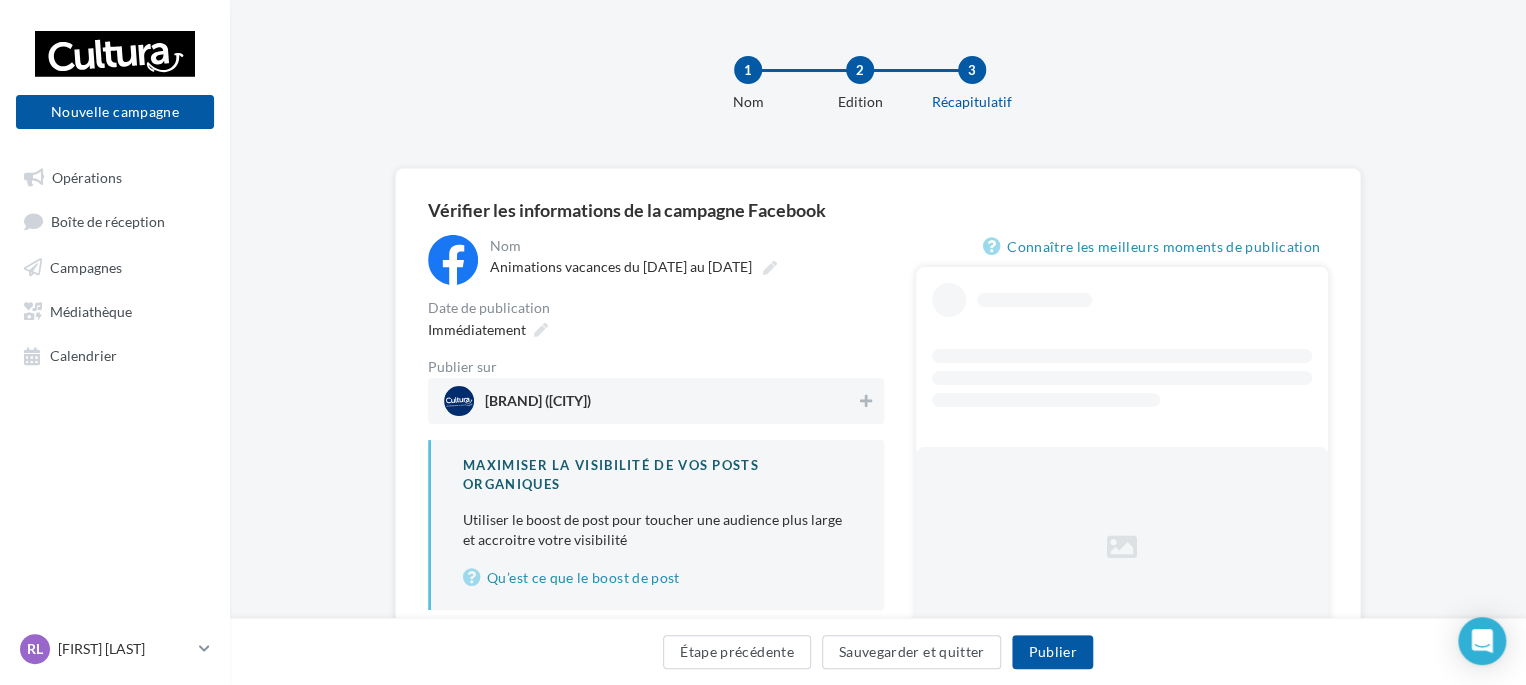 click on "Cultura Cholet (Cholet)" at bounding box center (650, 401) 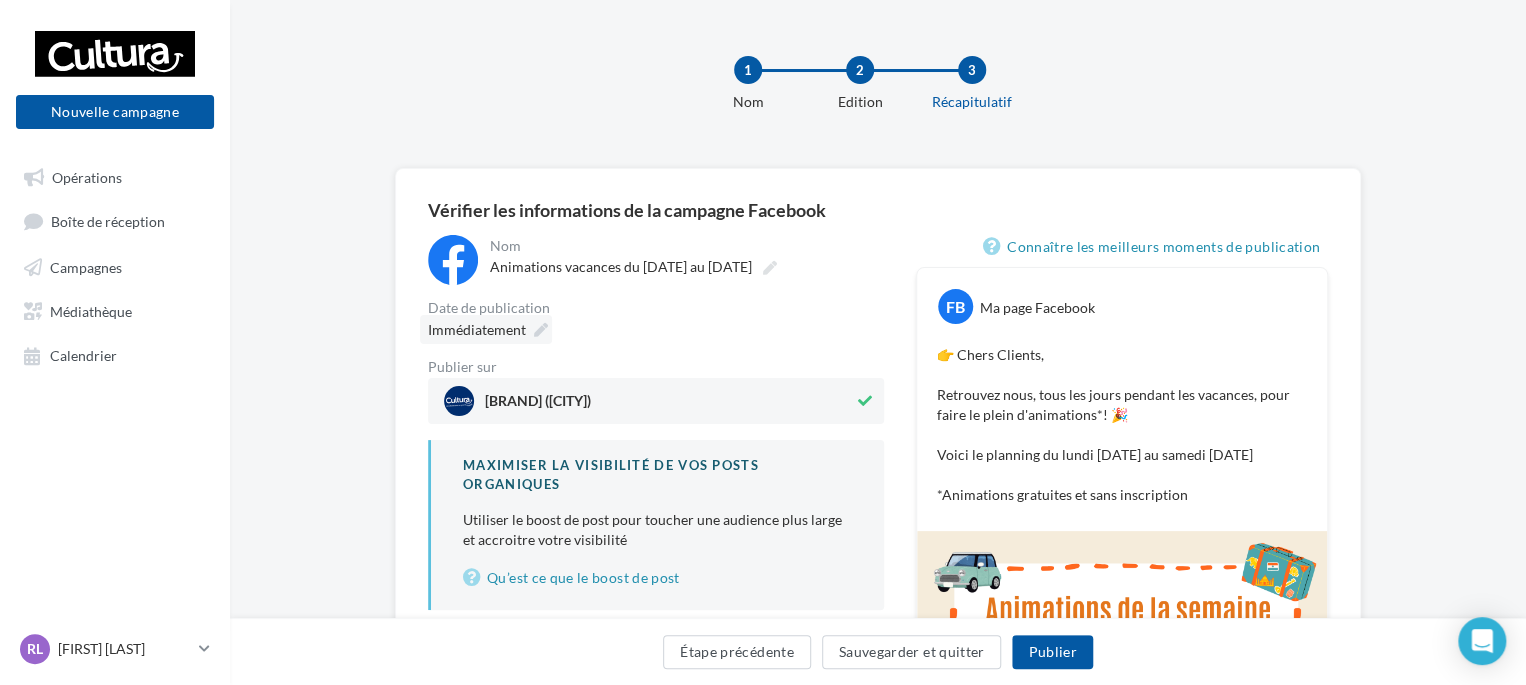 click on "Immédiatement" at bounding box center (477, 329) 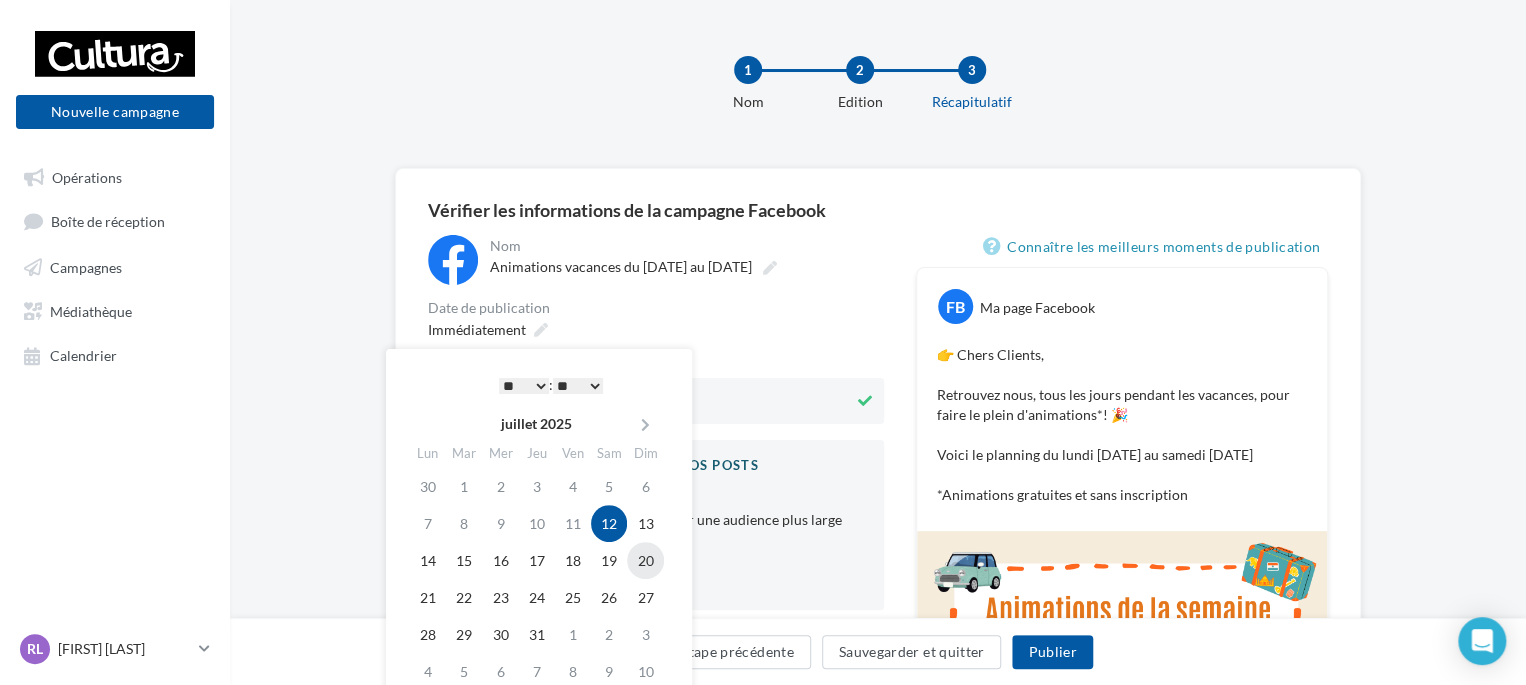 click on "20" at bounding box center (645, 560) 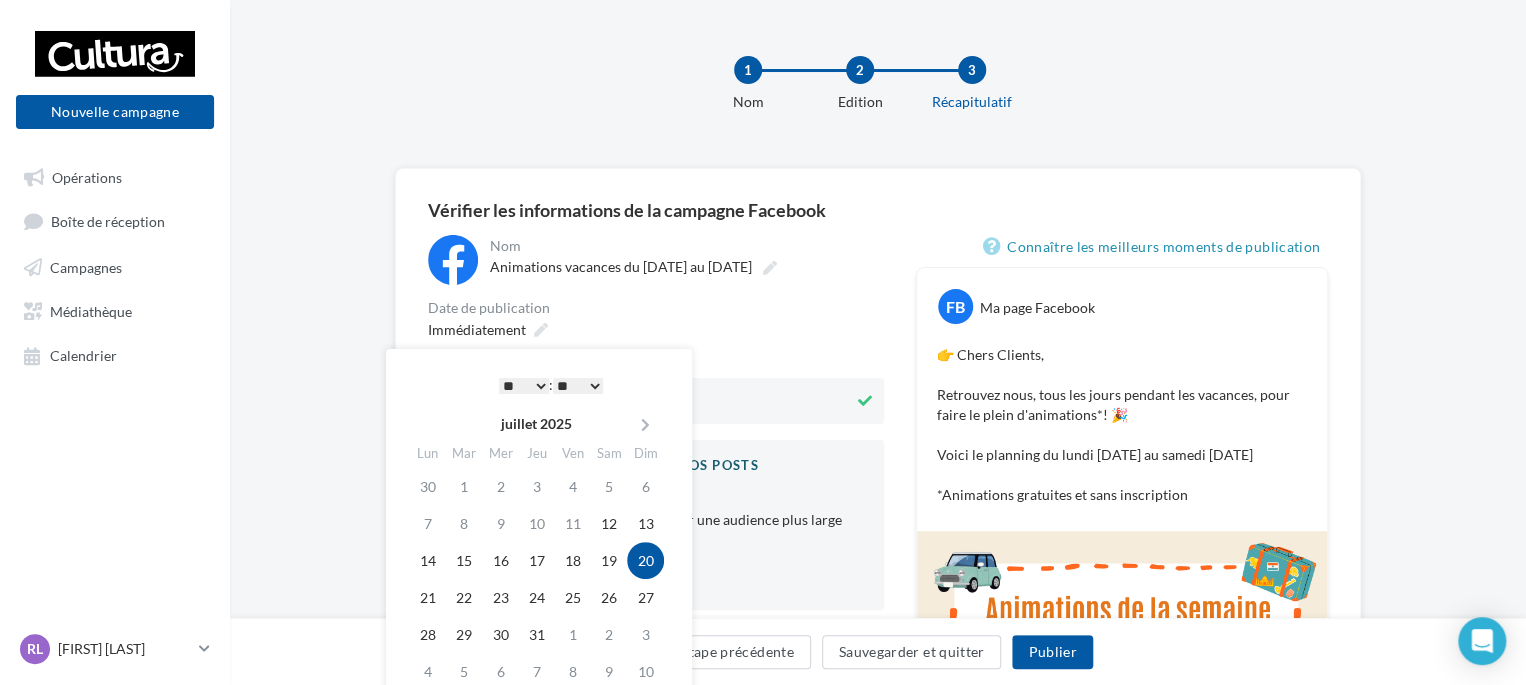 click on "* * * * * * * * * * ** ** ** ** ** ** ** ** ** ** ** ** ** **" at bounding box center [524, 386] 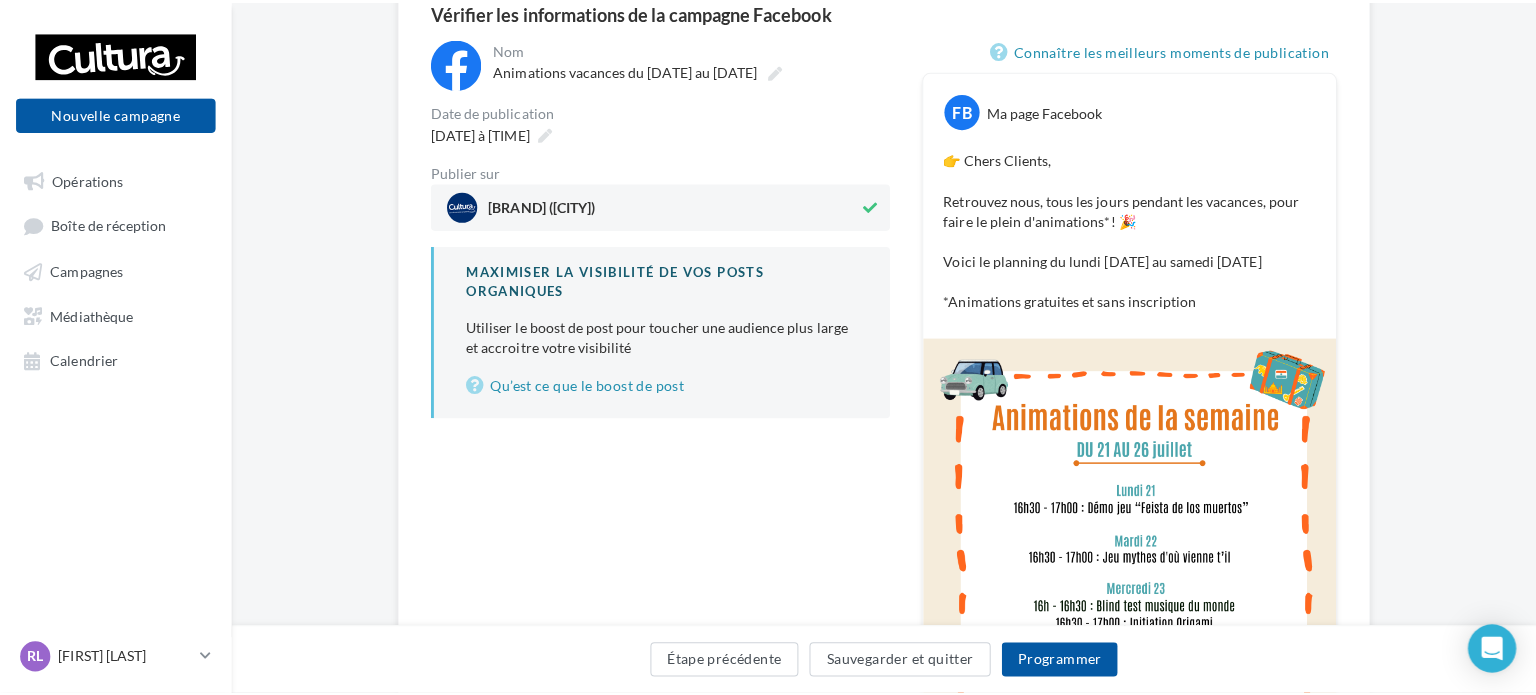 scroll, scrollTop: 232, scrollLeft: 0, axis: vertical 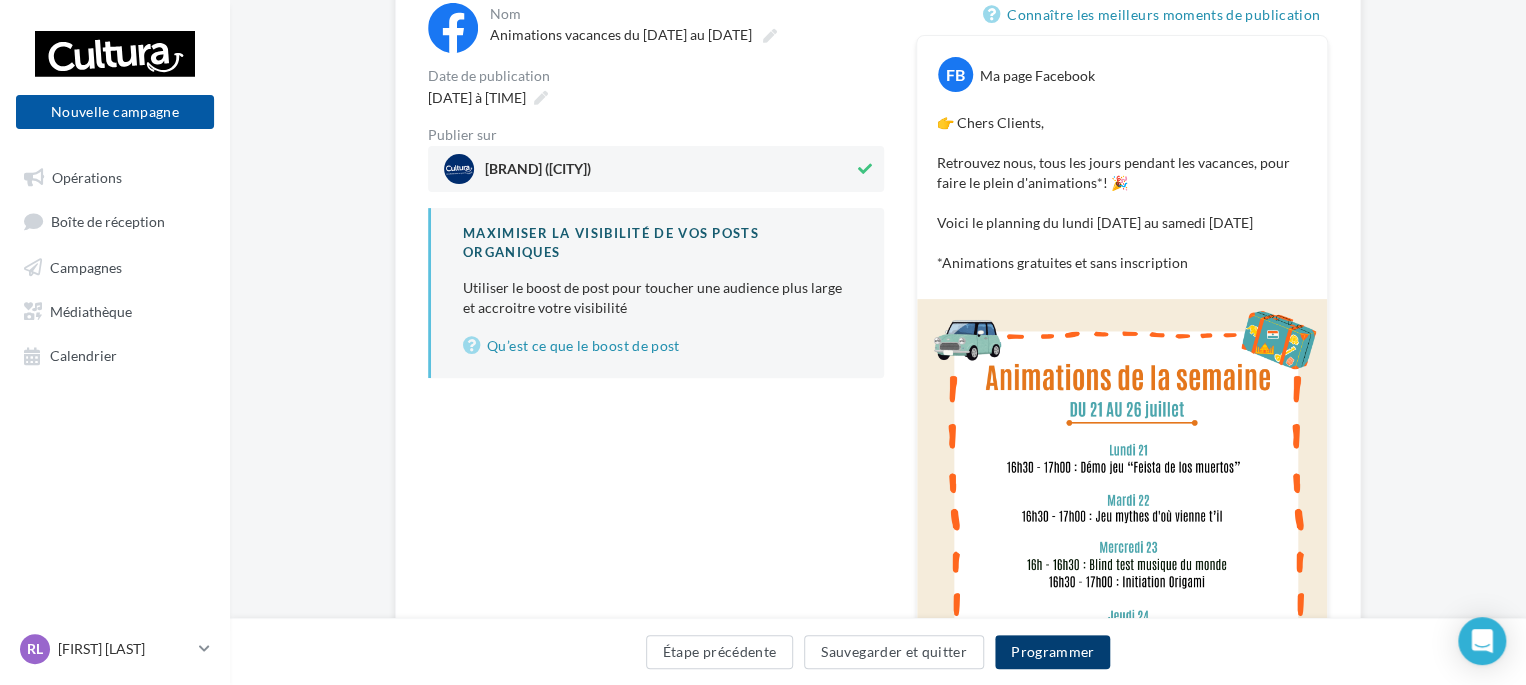 click on "Programmer" at bounding box center (1053, 652) 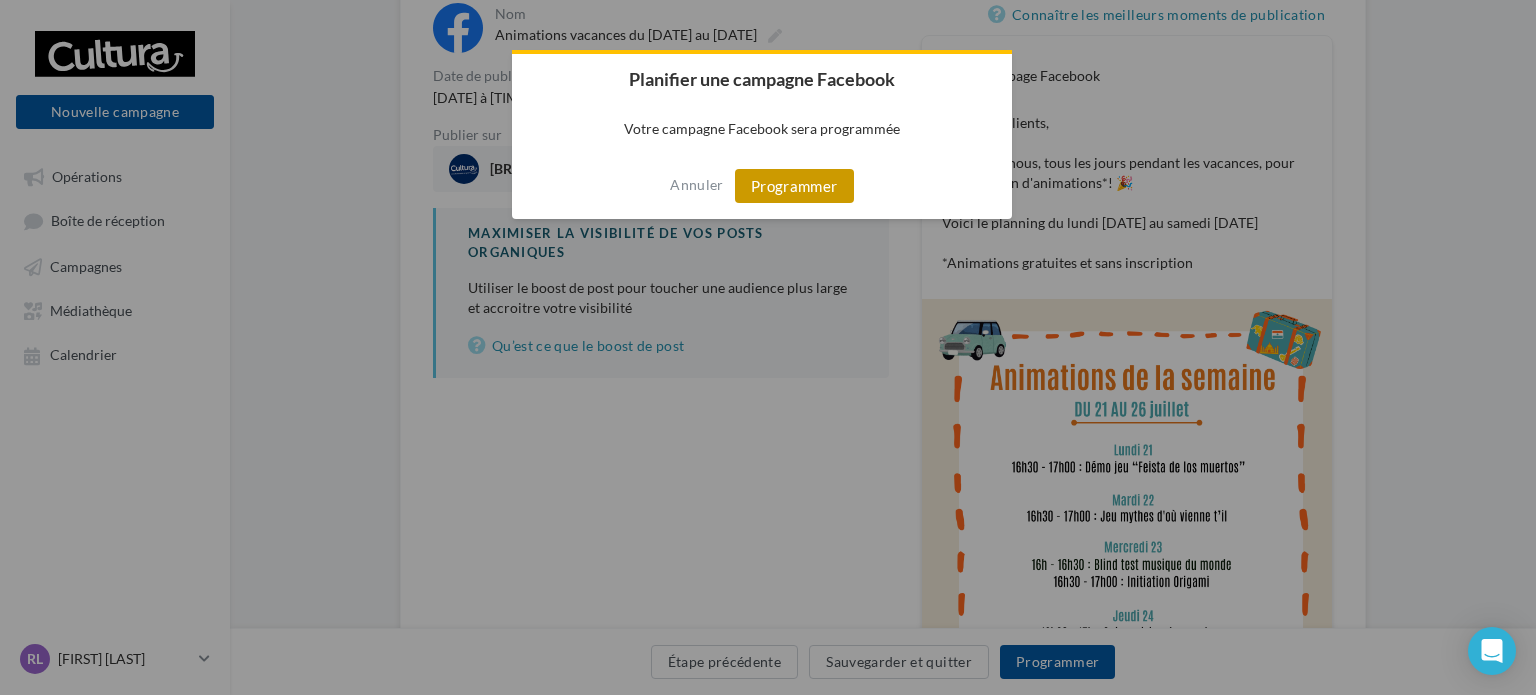click on "Programmer" at bounding box center [794, 186] 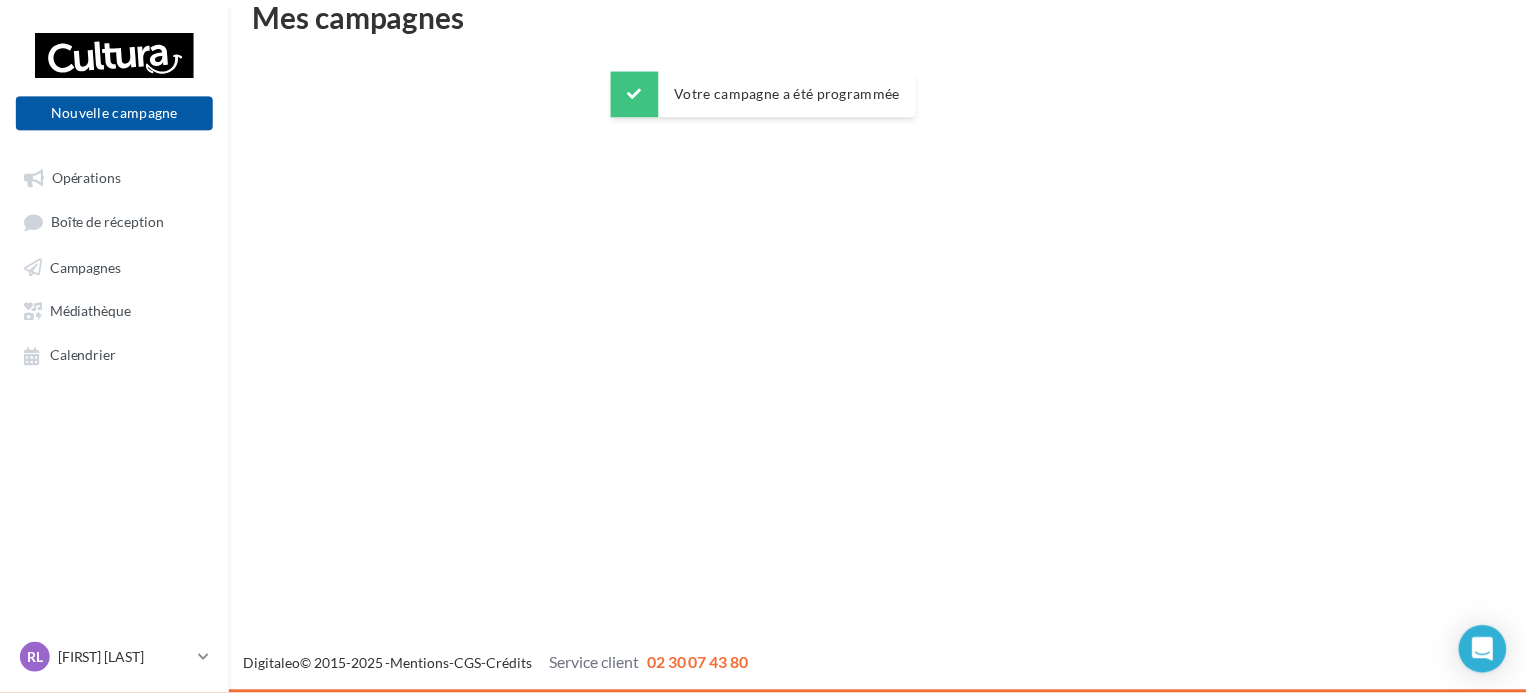 scroll, scrollTop: 32, scrollLeft: 0, axis: vertical 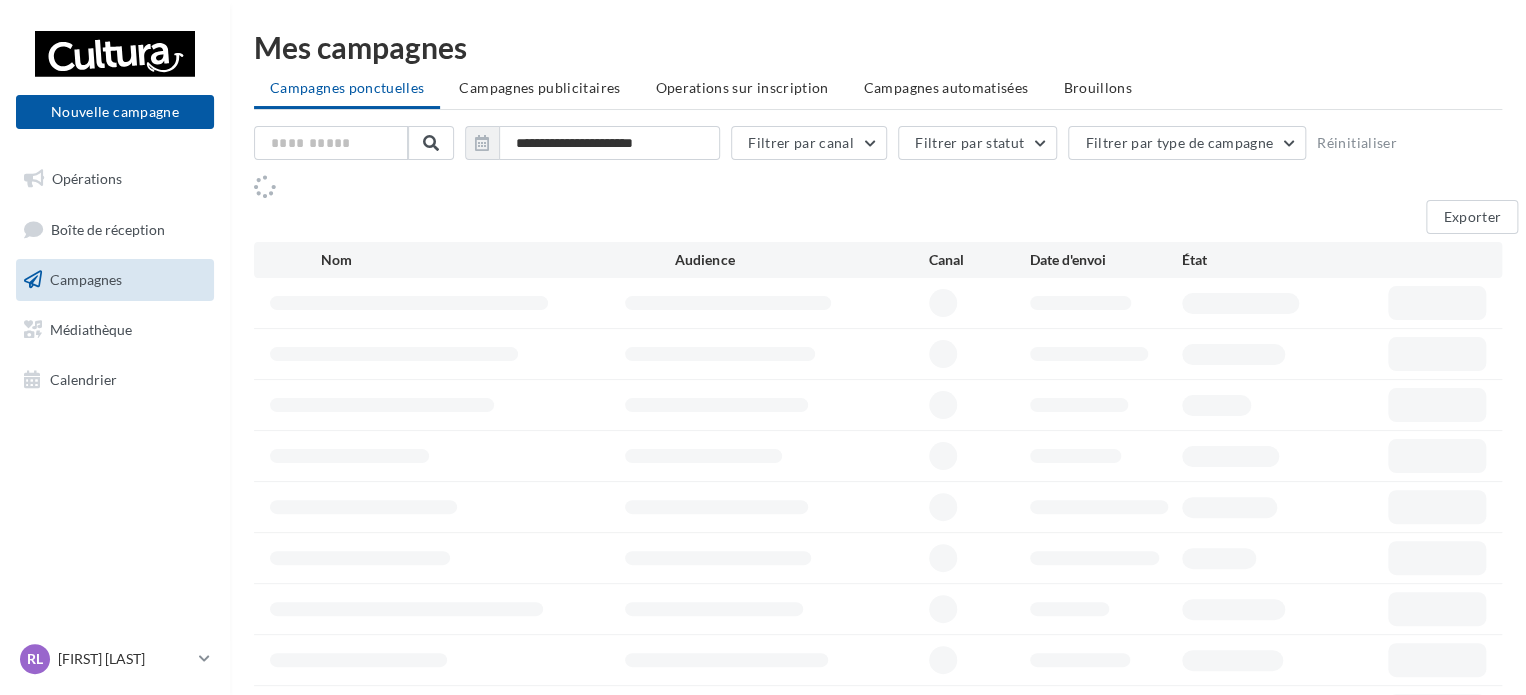 click on "Opérations" at bounding box center (87, 178) 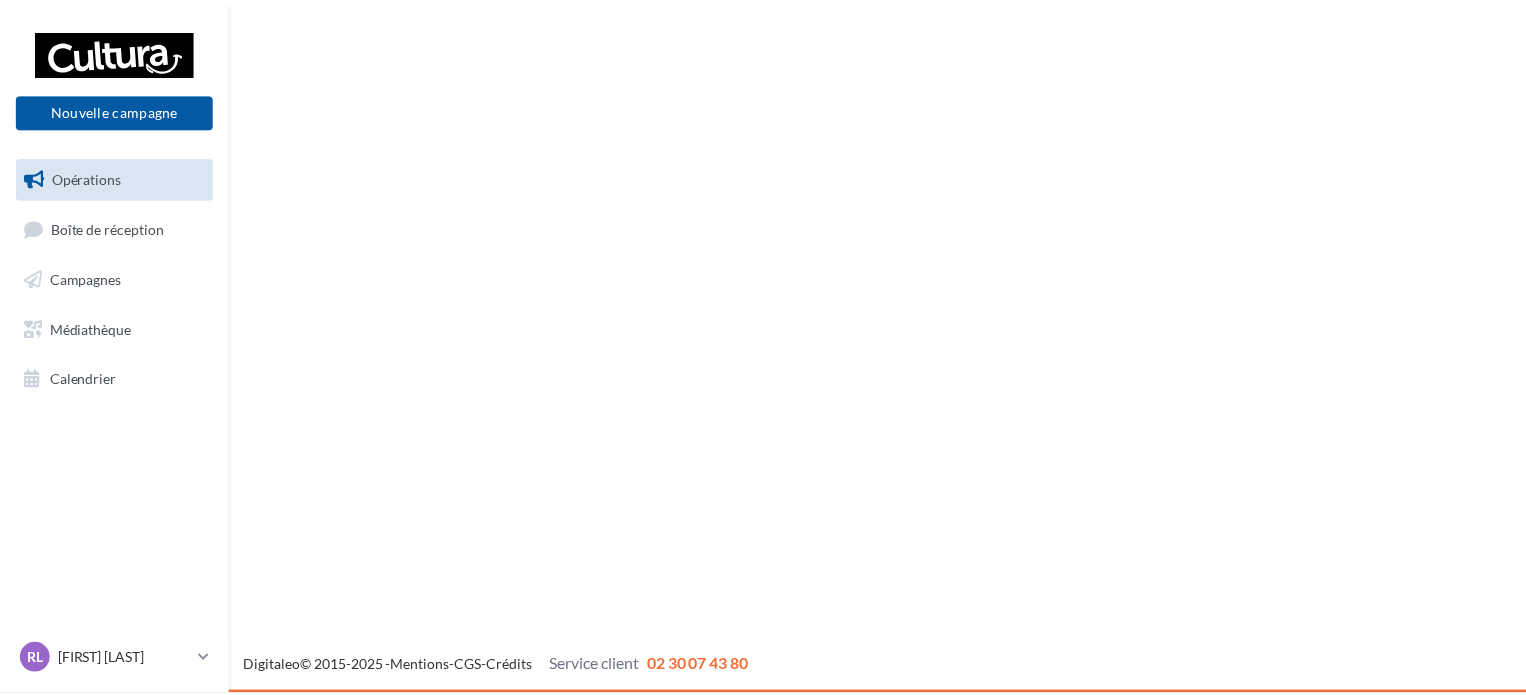 scroll, scrollTop: 0, scrollLeft: 0, axis: both 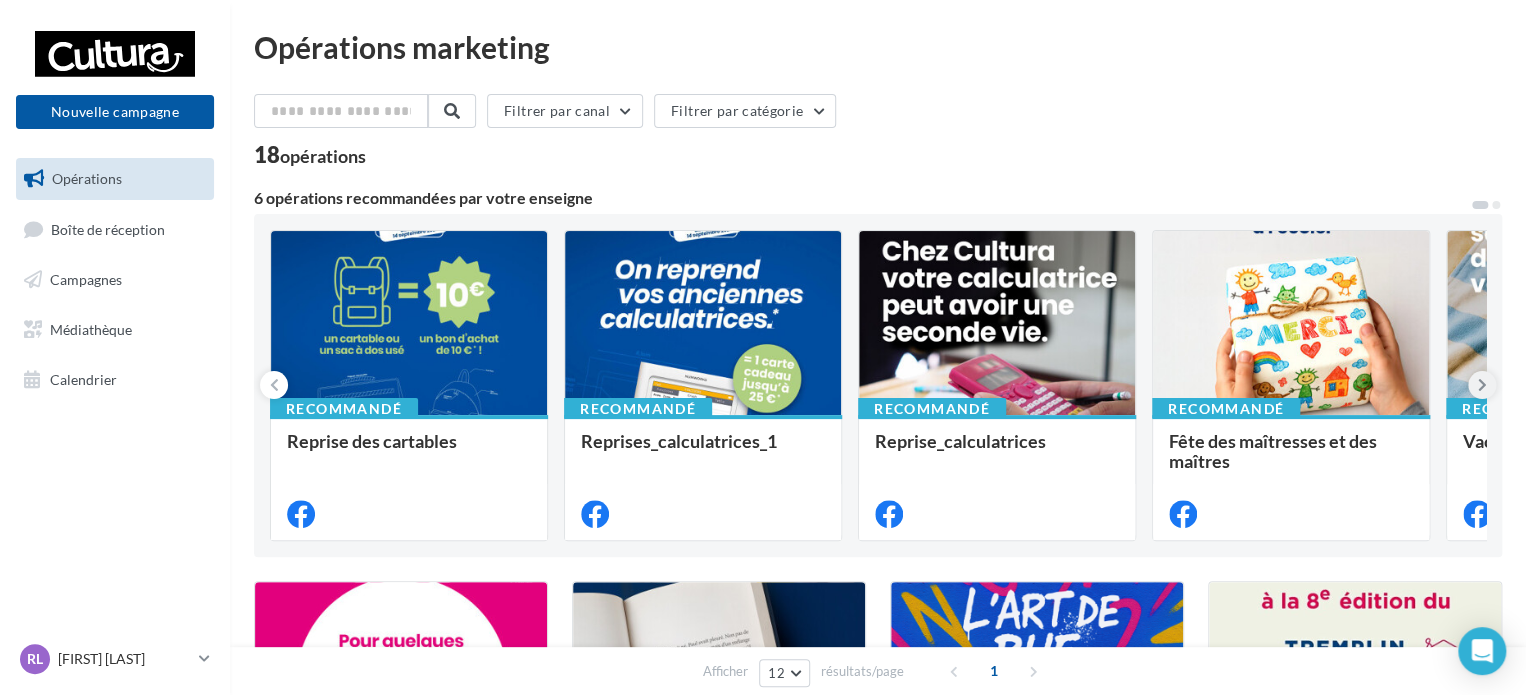 click at bounding box center [1482, 385] 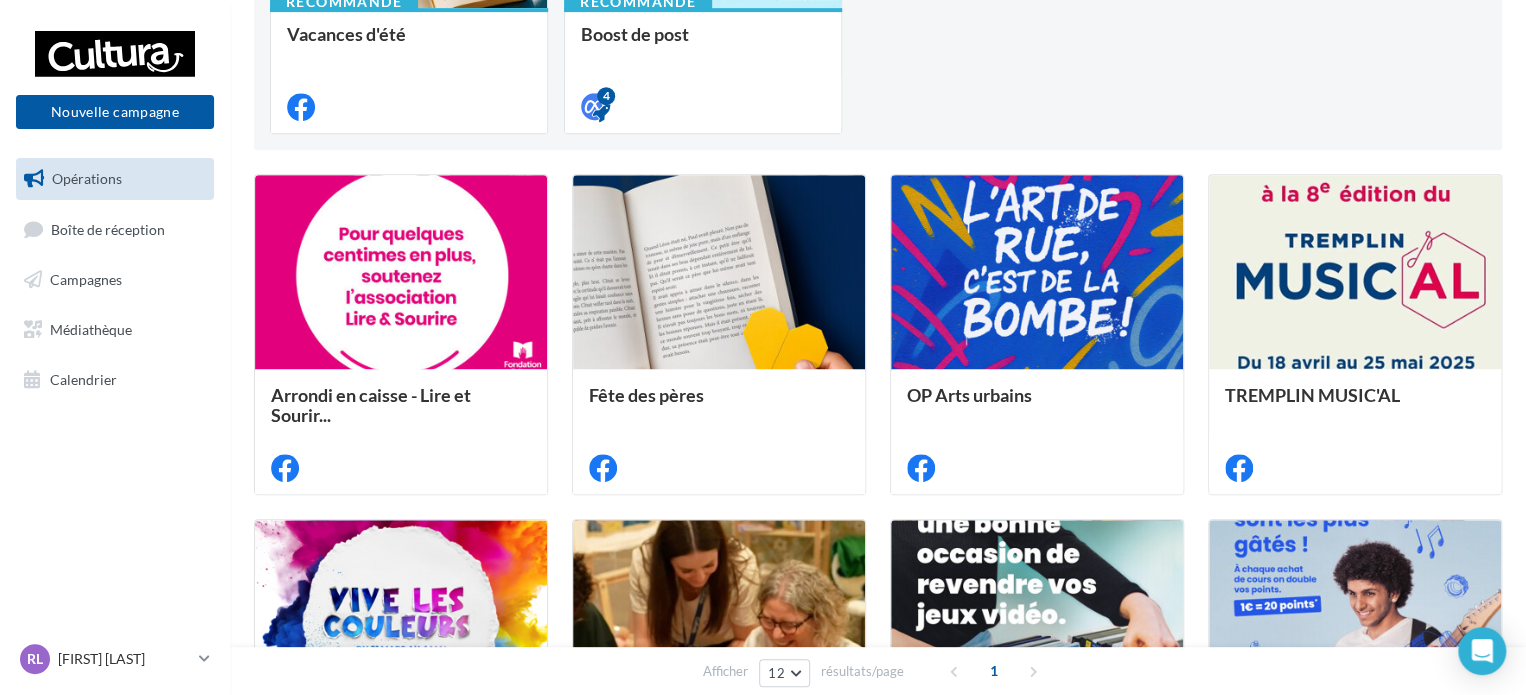 scroll, scrollTop: 0, scrollLeft: 0, axis: both 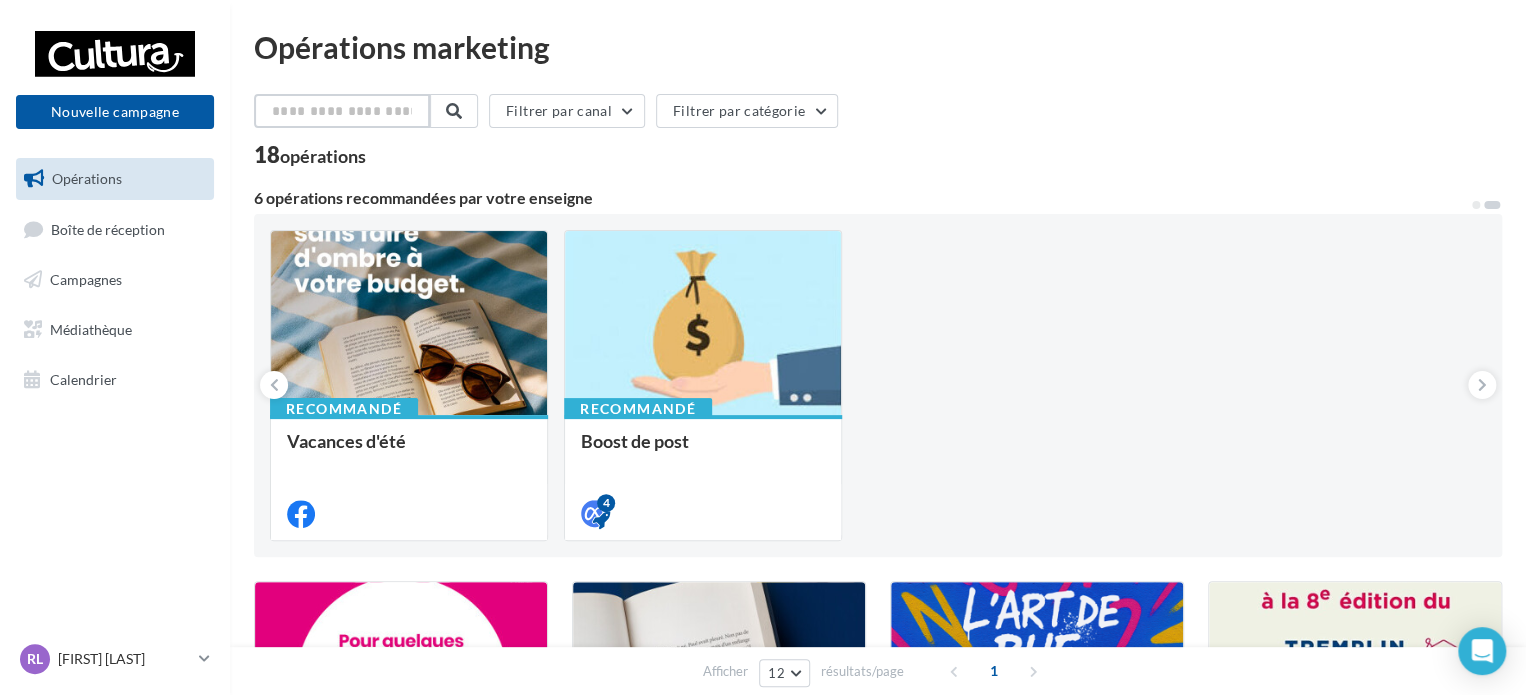 click at bounding box center (342, 111) 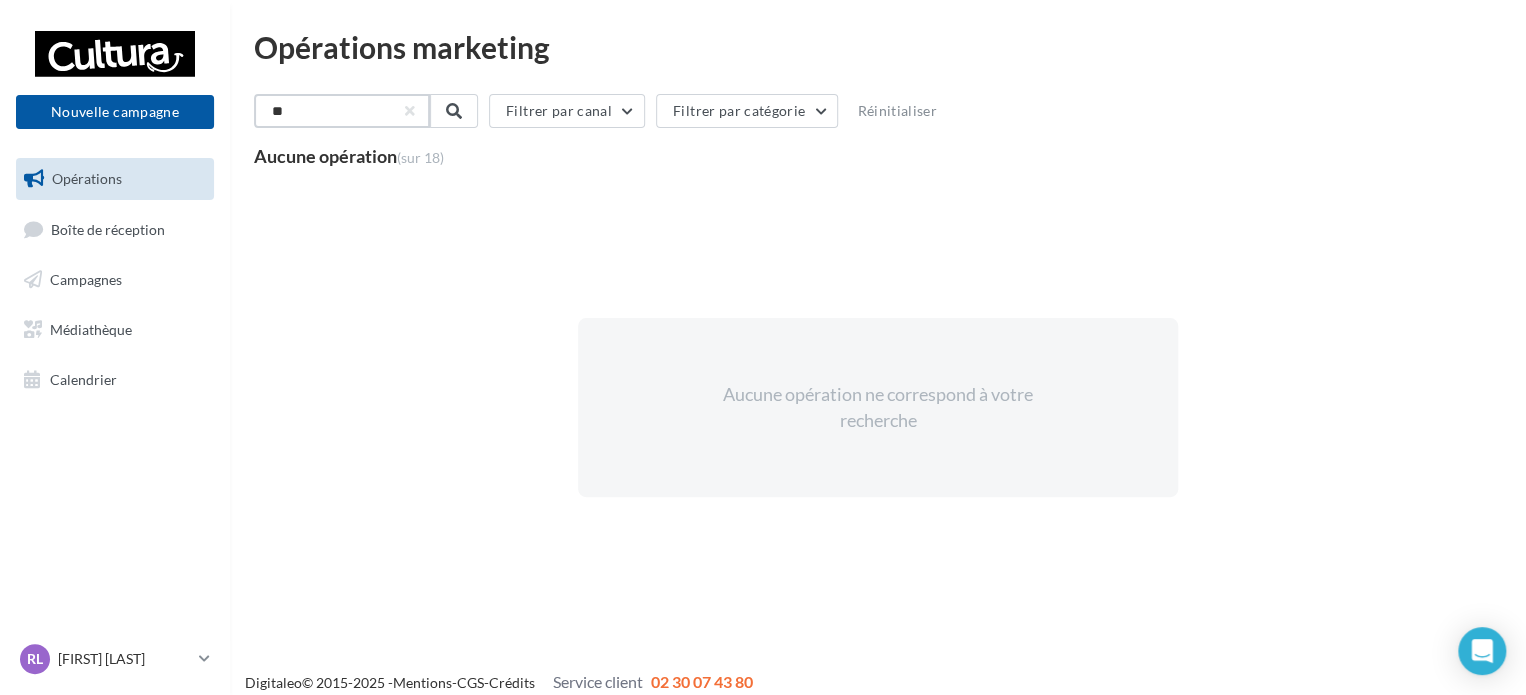 type on "*" 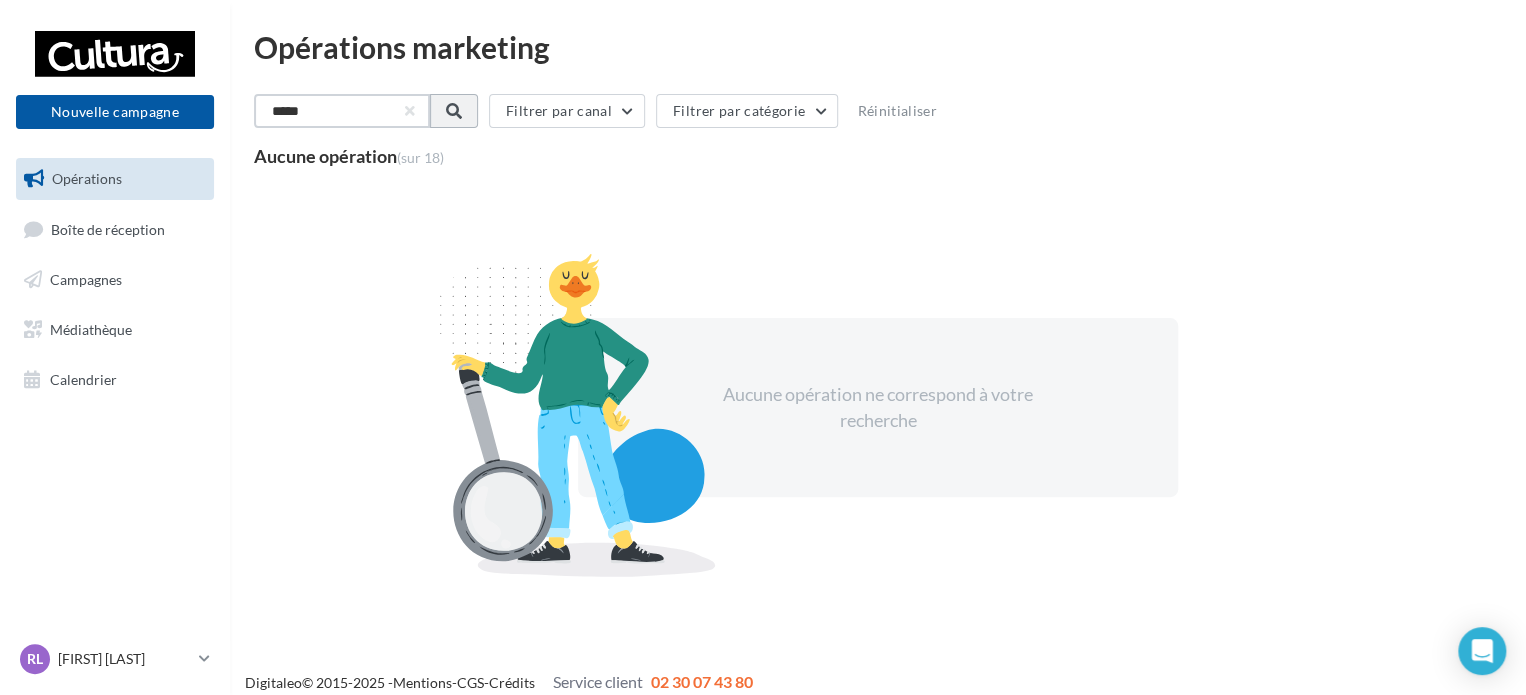 type on "*****" 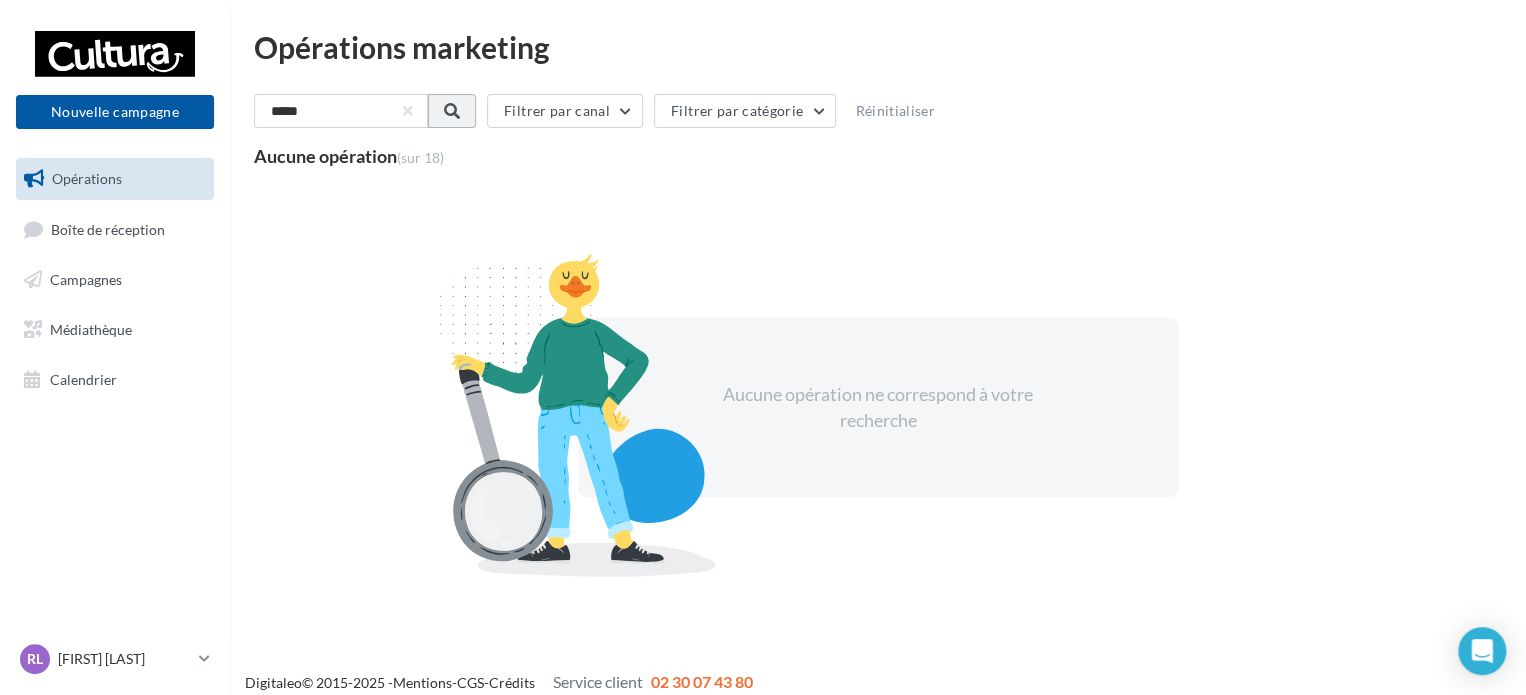 click at bounding box center (452, 111) 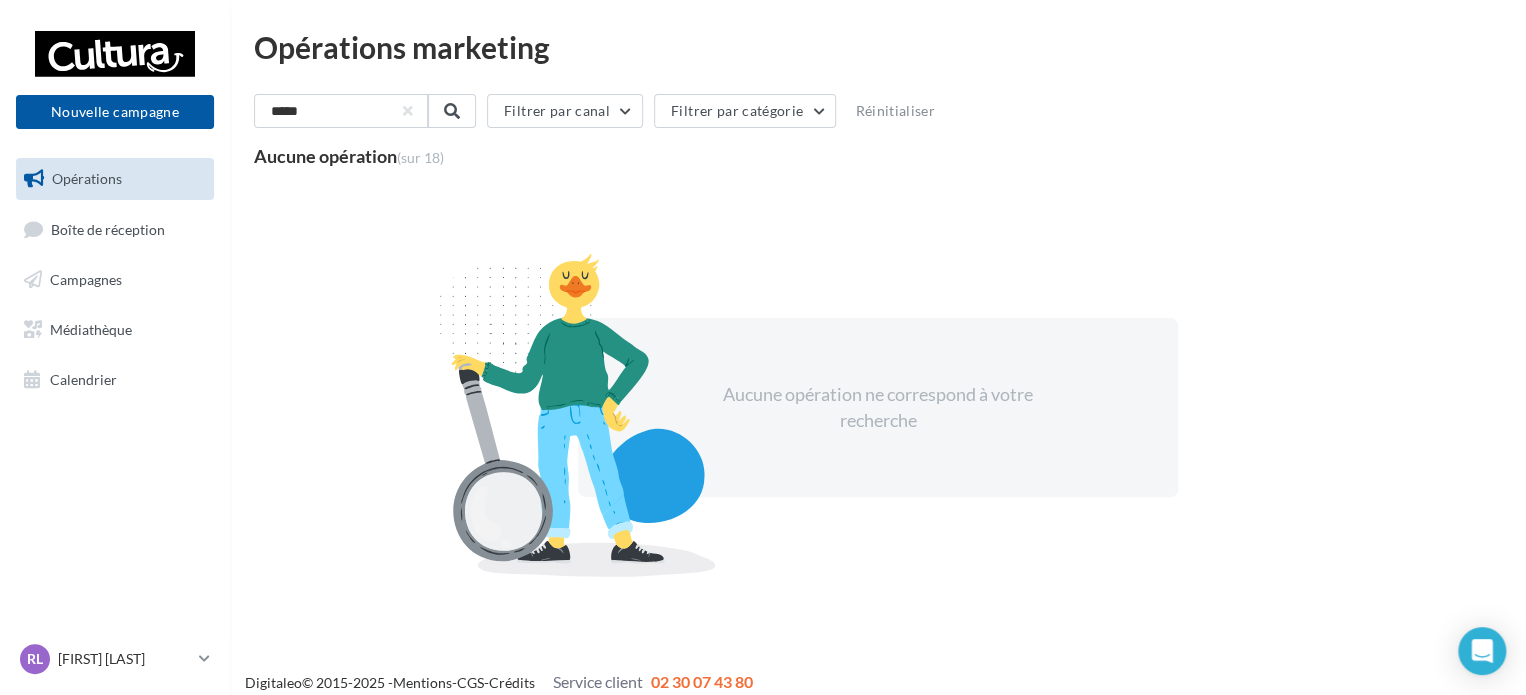 click on "Opérations" at bounding box center [115, 179] 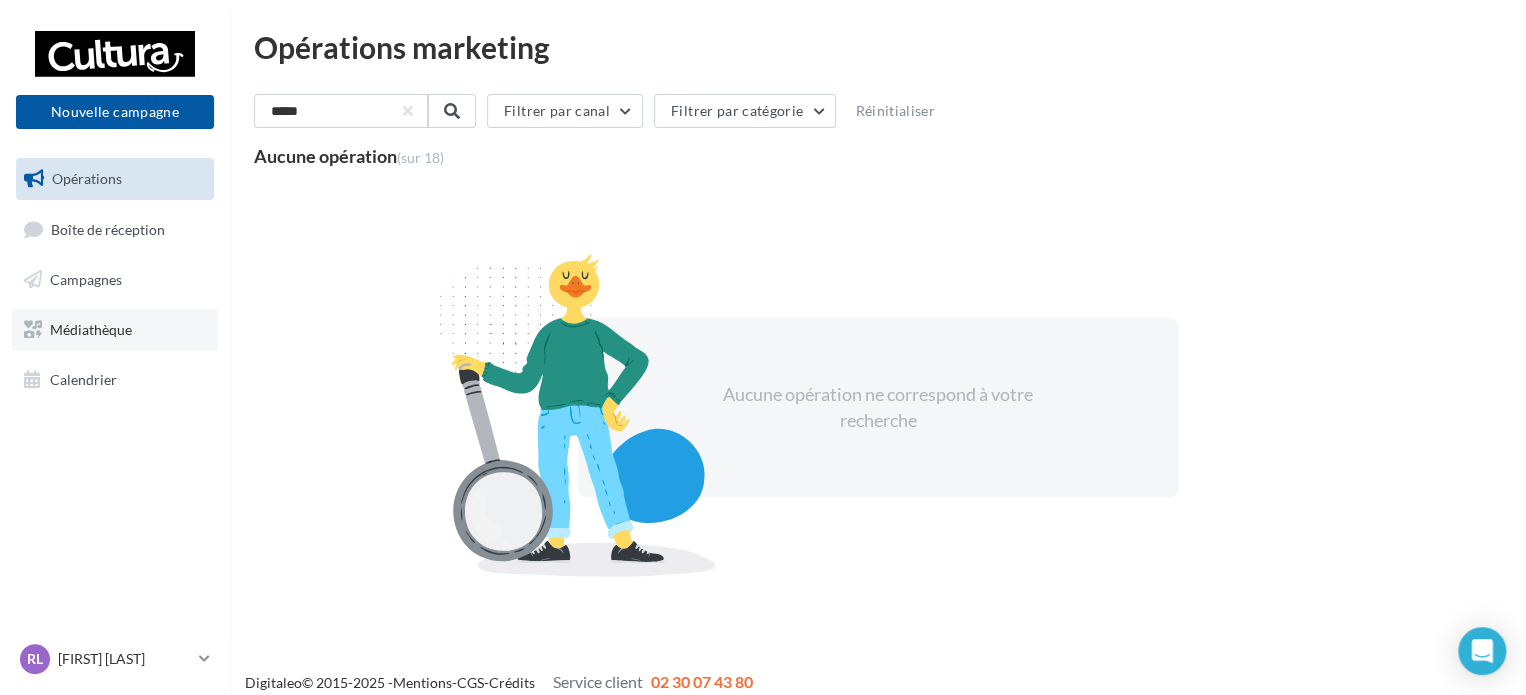 click on "Médiathèque" at bounding box center [91, 329] 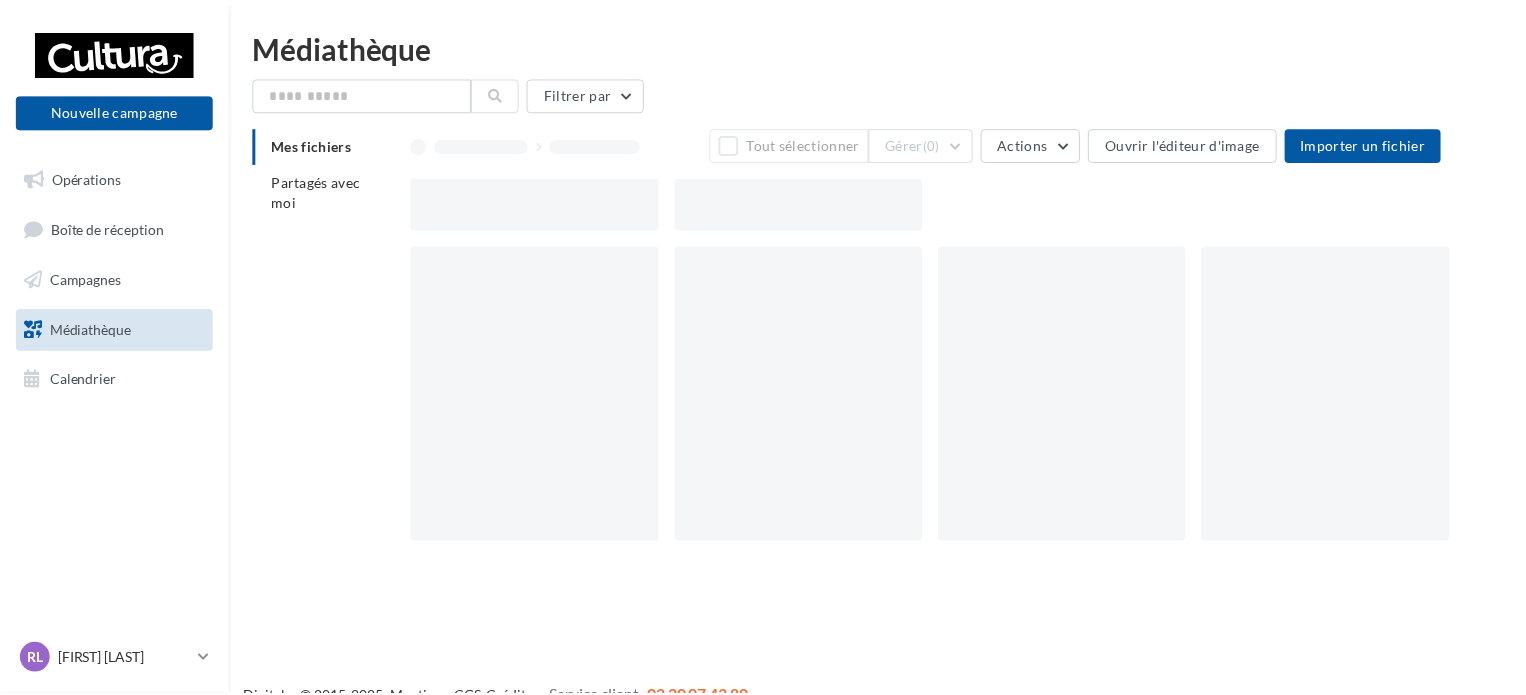 scroll, scrollTop: 0, scrollLeft: 0, axis: both 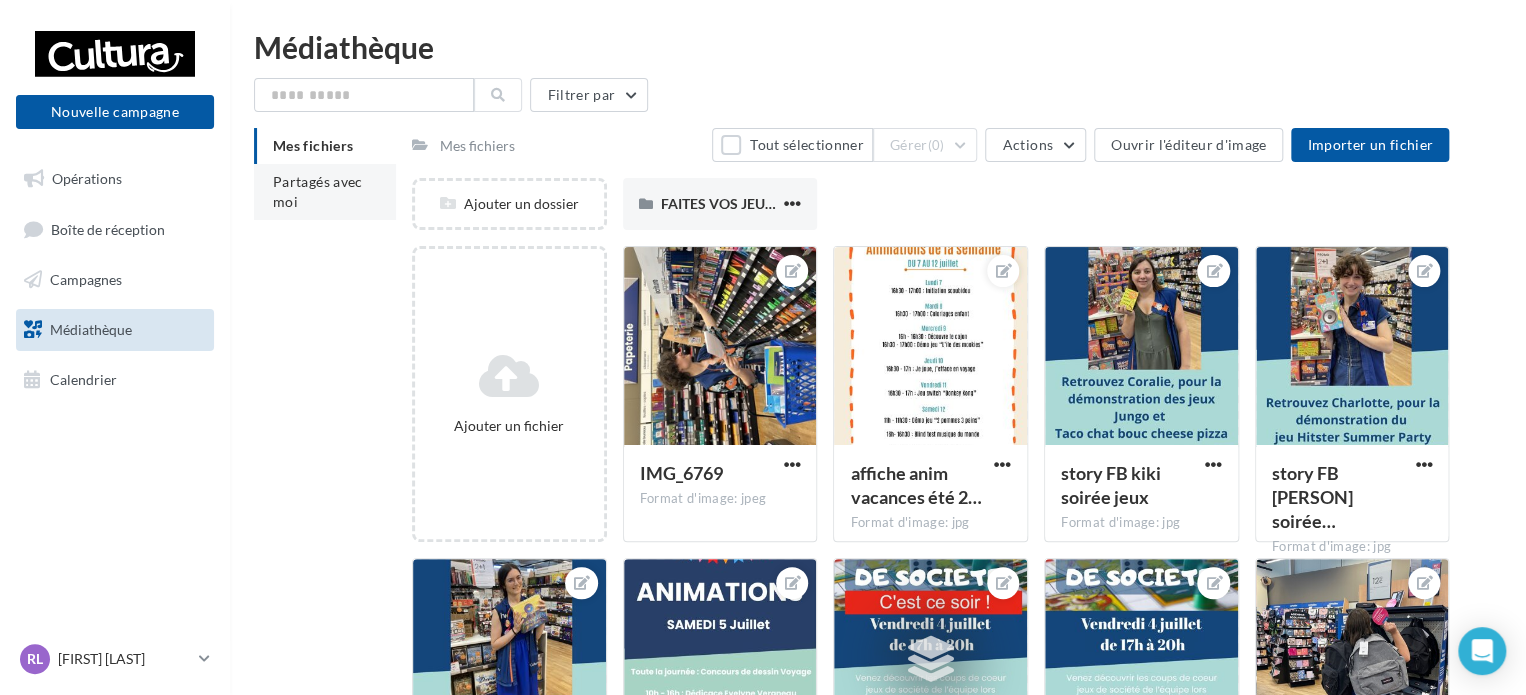 click on "Partagés avec moi" at bounding box center [325, 192] 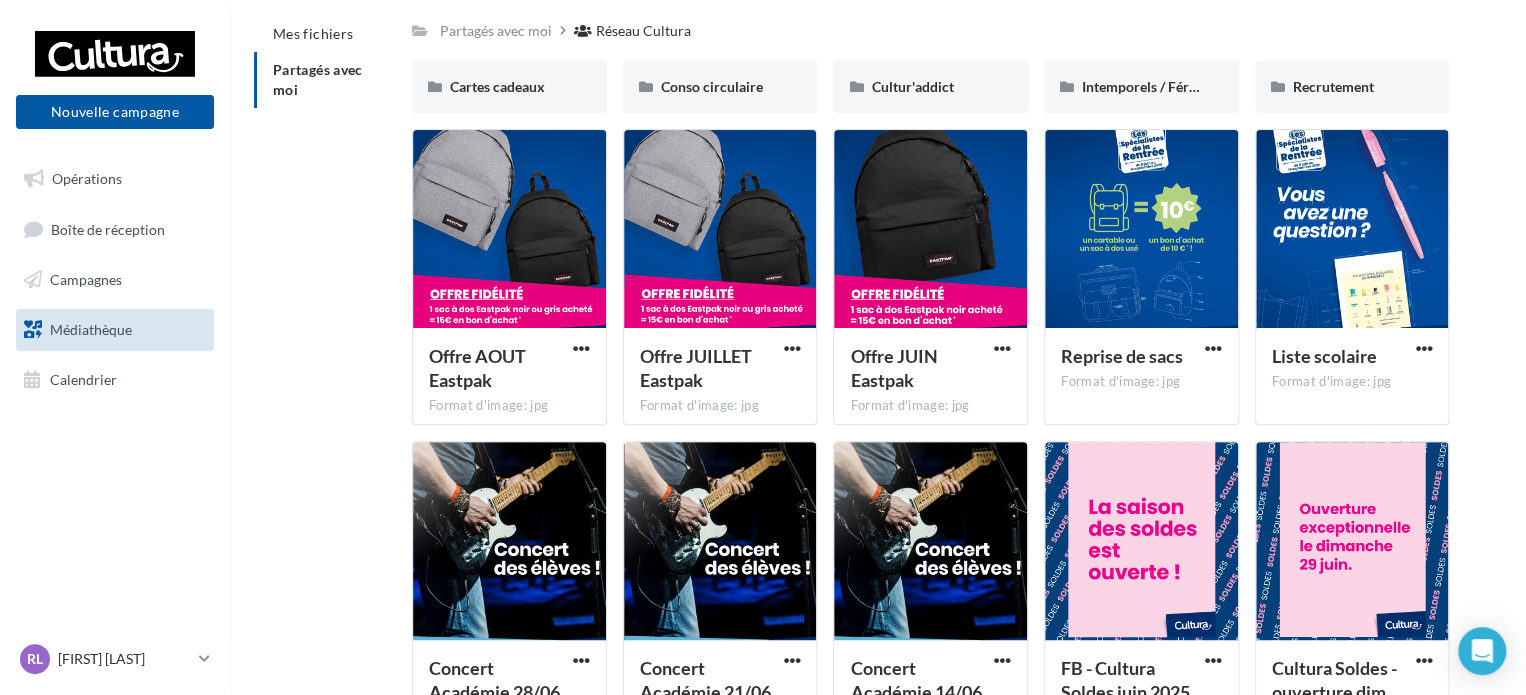 scroll, scrollTop: 0, scrollLeft: 0, axis: both 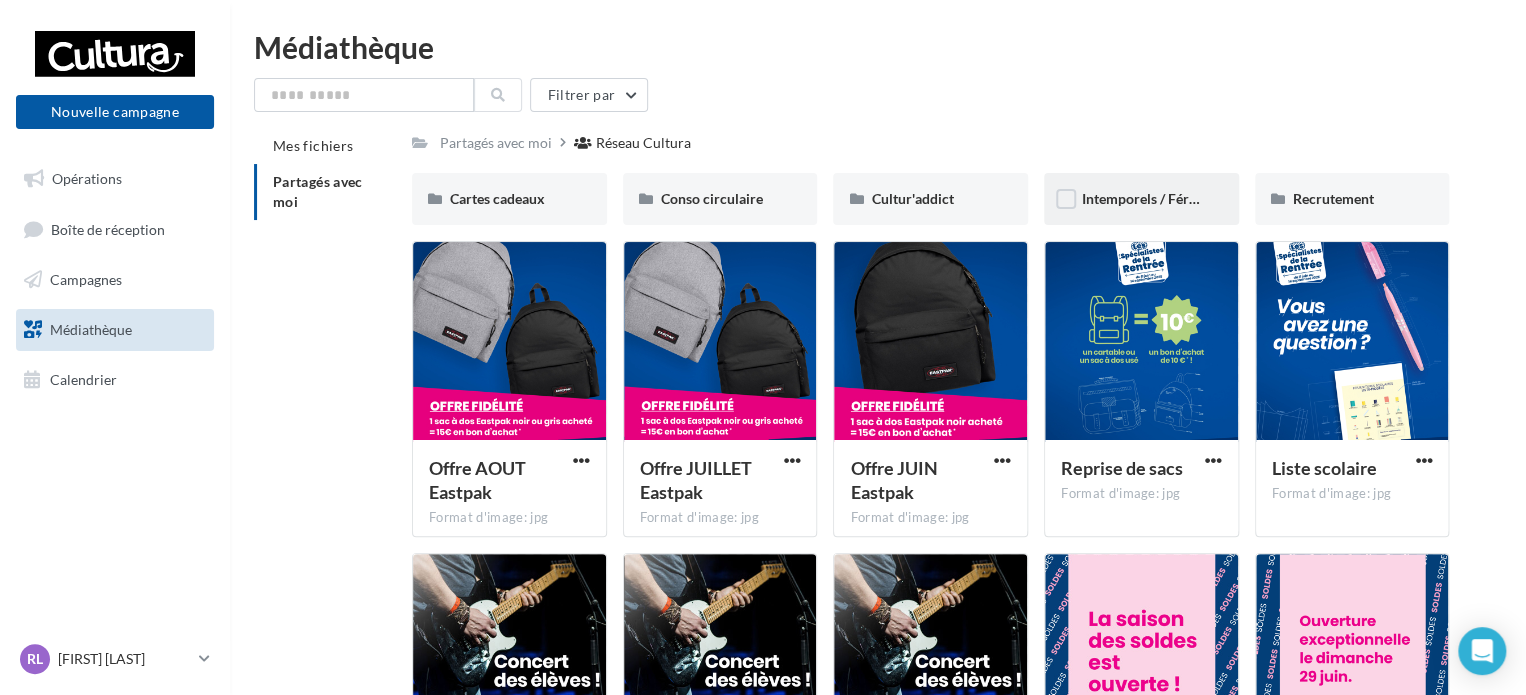 click on "Intemporels / Fériés" at bounding box center [1141, 199] 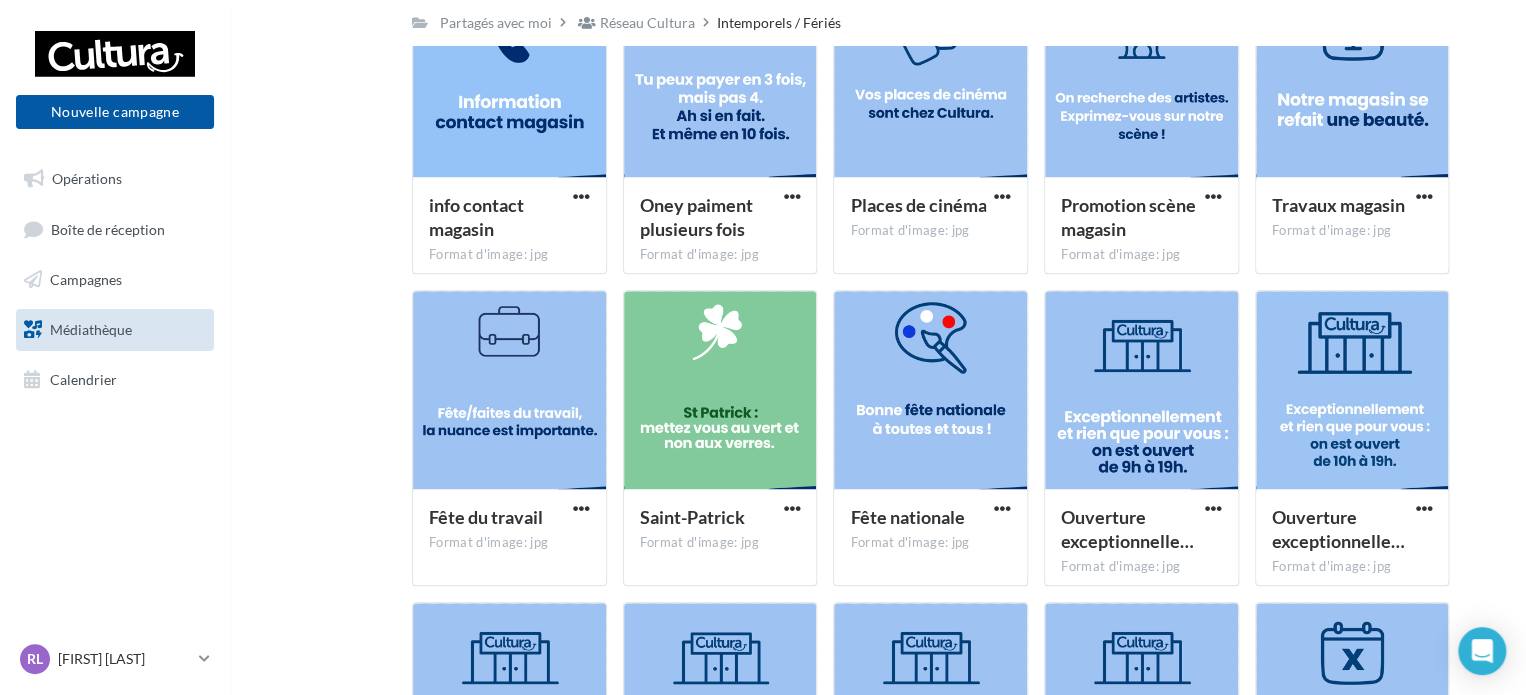 scroll, scrollTop: 820, scrollLeft: 0, axis: vertical 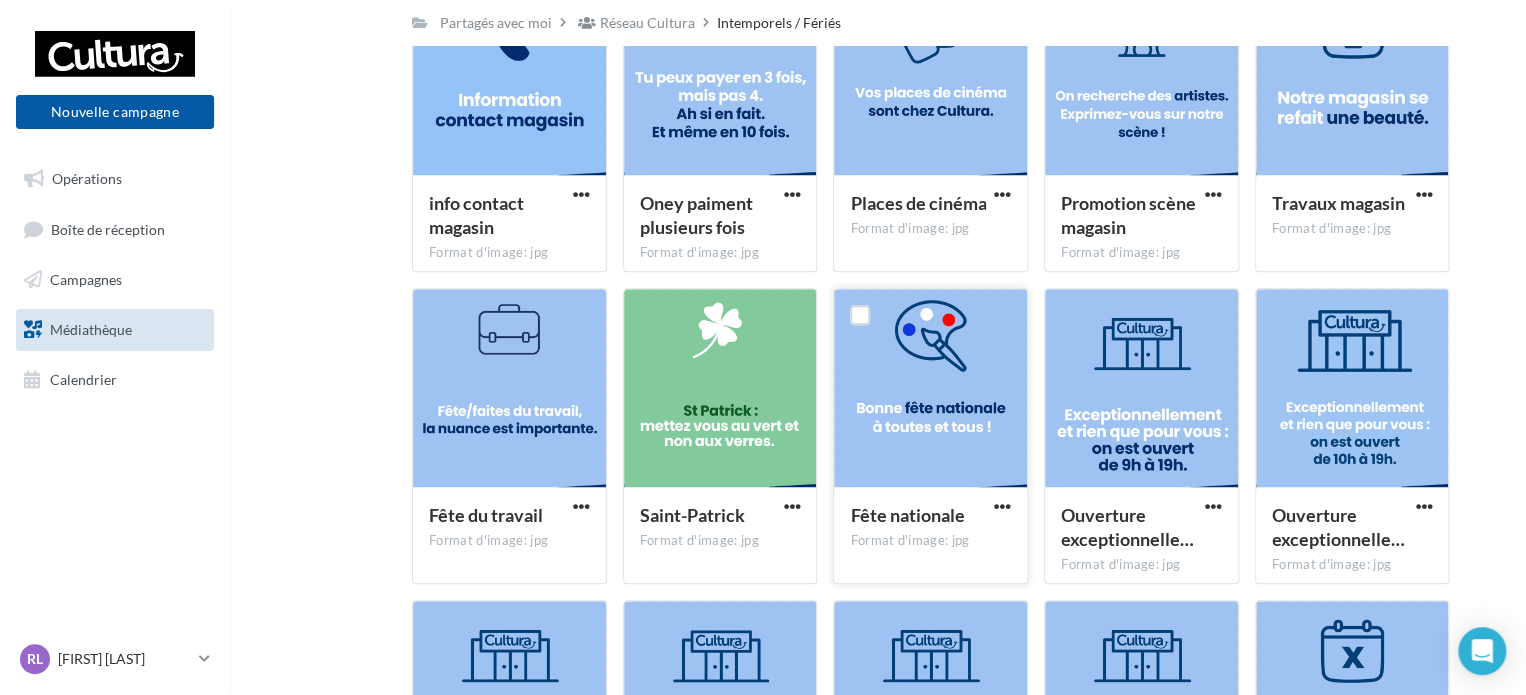 click at bounding box center [930, 389] 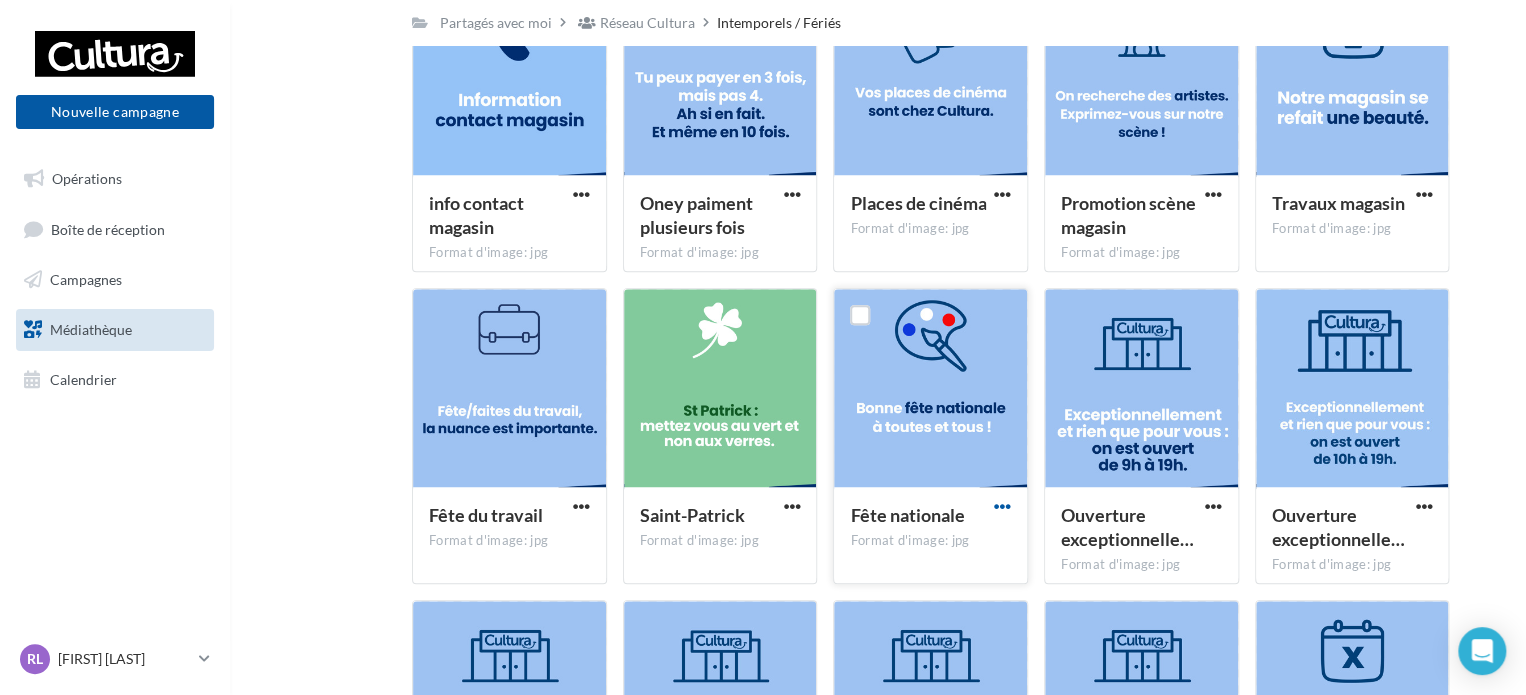 click at bounding box center (1002, 506) 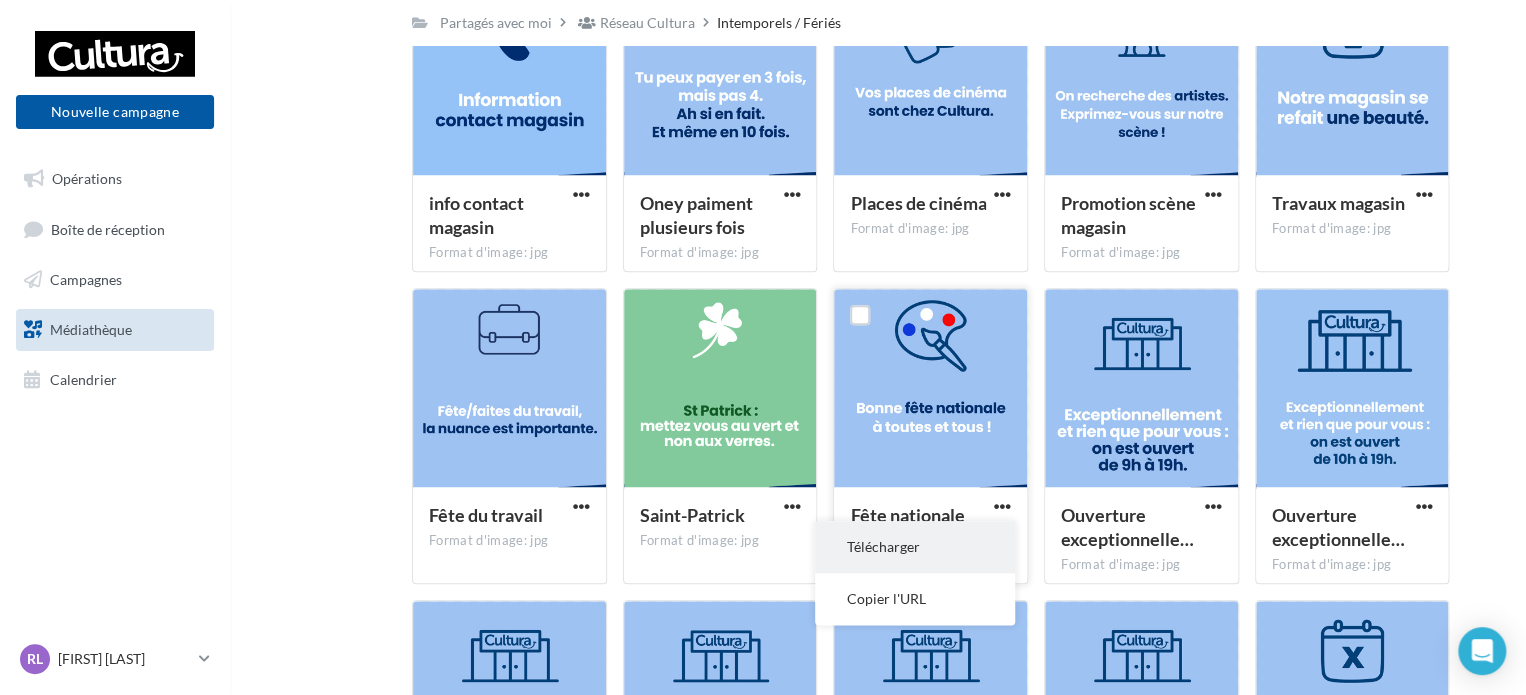 click on "Télécharger" at bounding box center (915, 547) 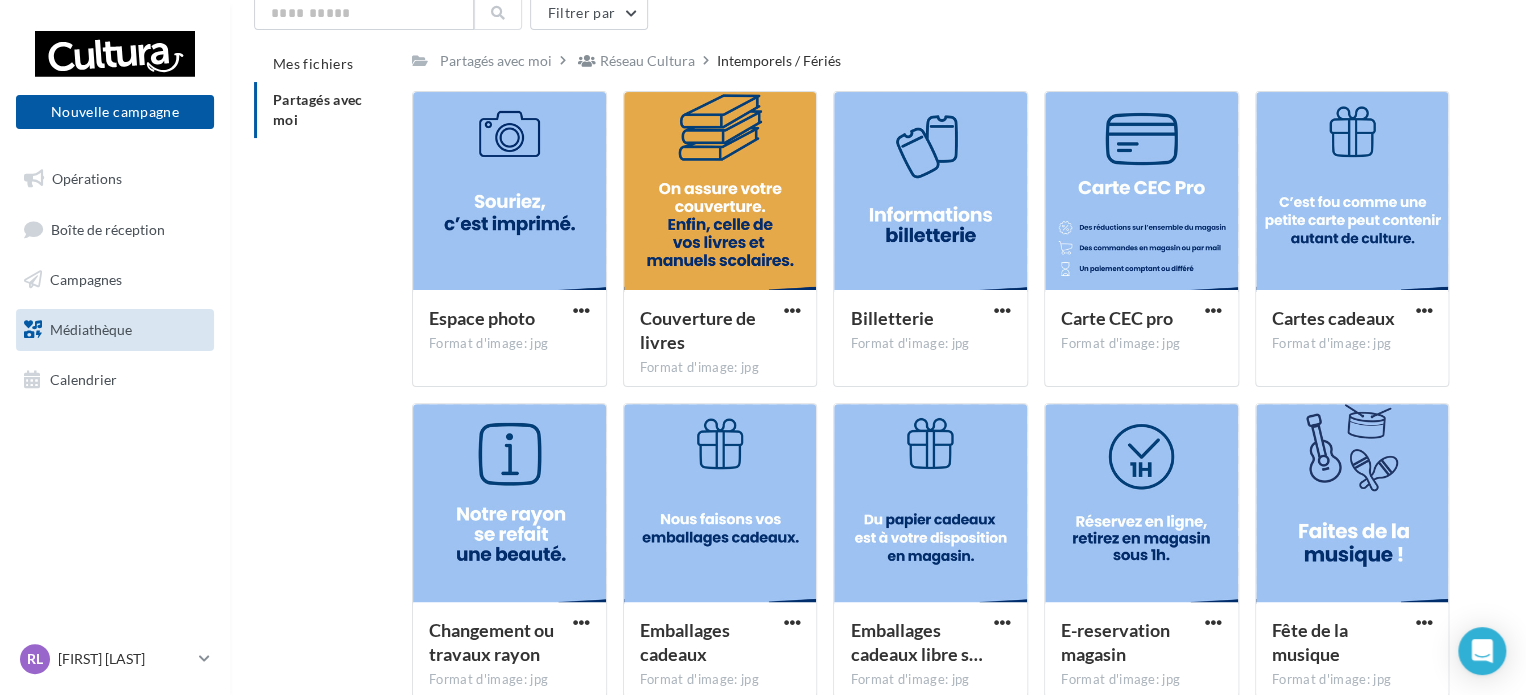 scroll, scrollTop: 0, scrollLeft: 0, axis: both 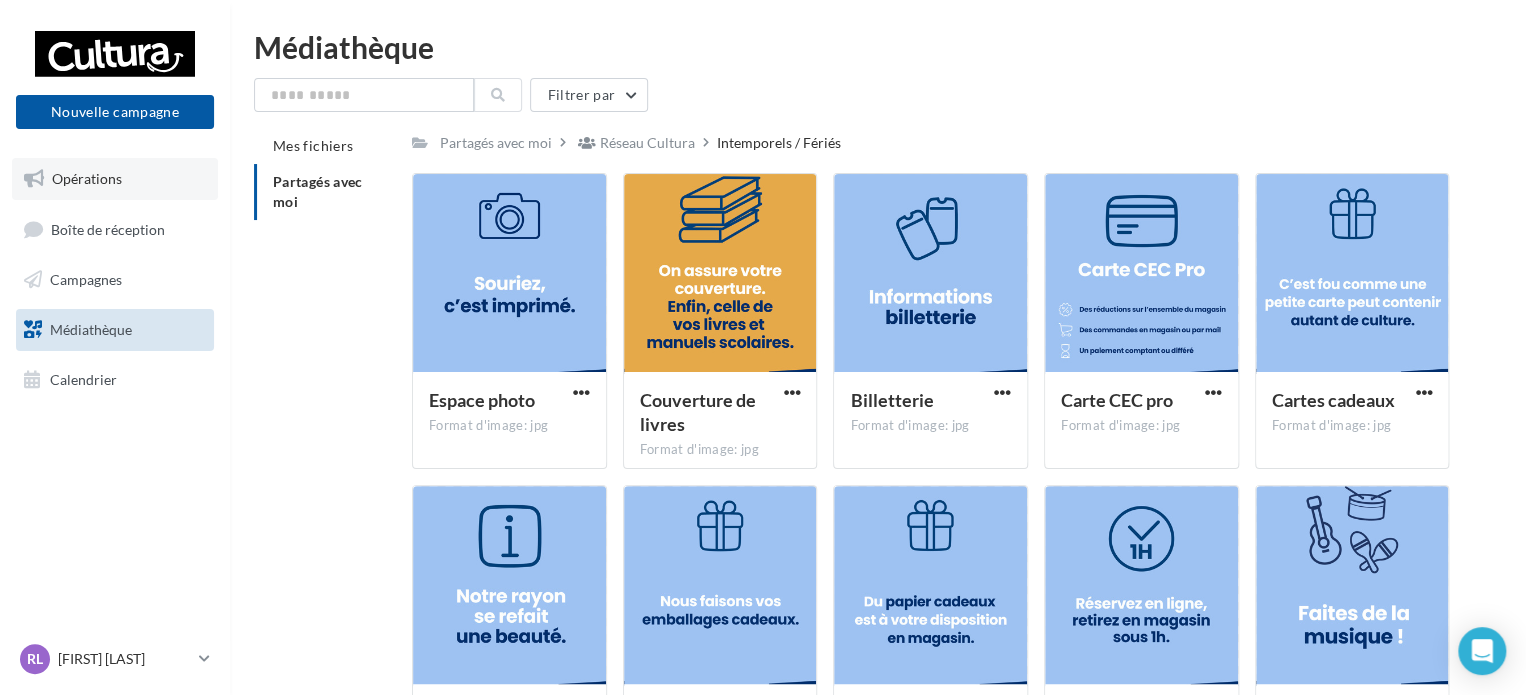 click on "Opérations" at bounding box center (115, 179) 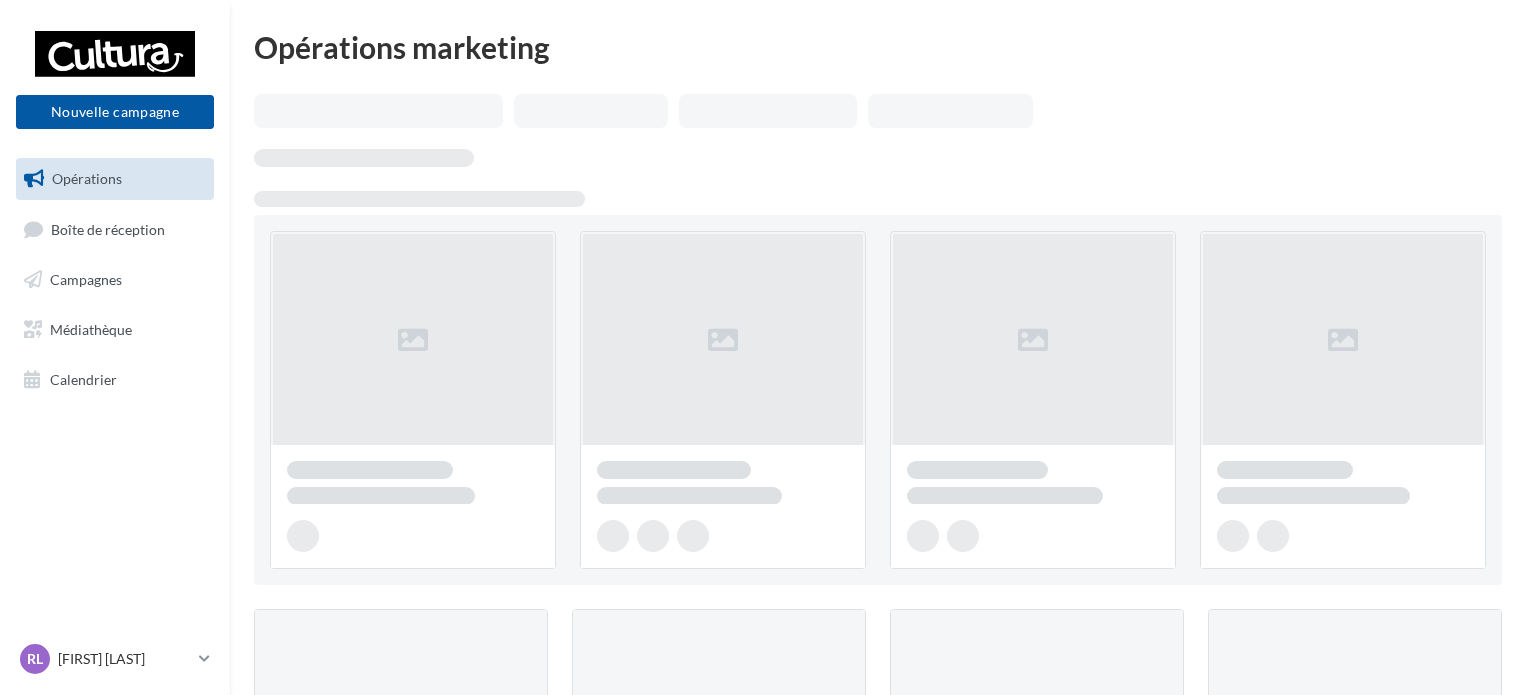 scroll, scrollTop: 0, scrollLeft: 0, axis: both 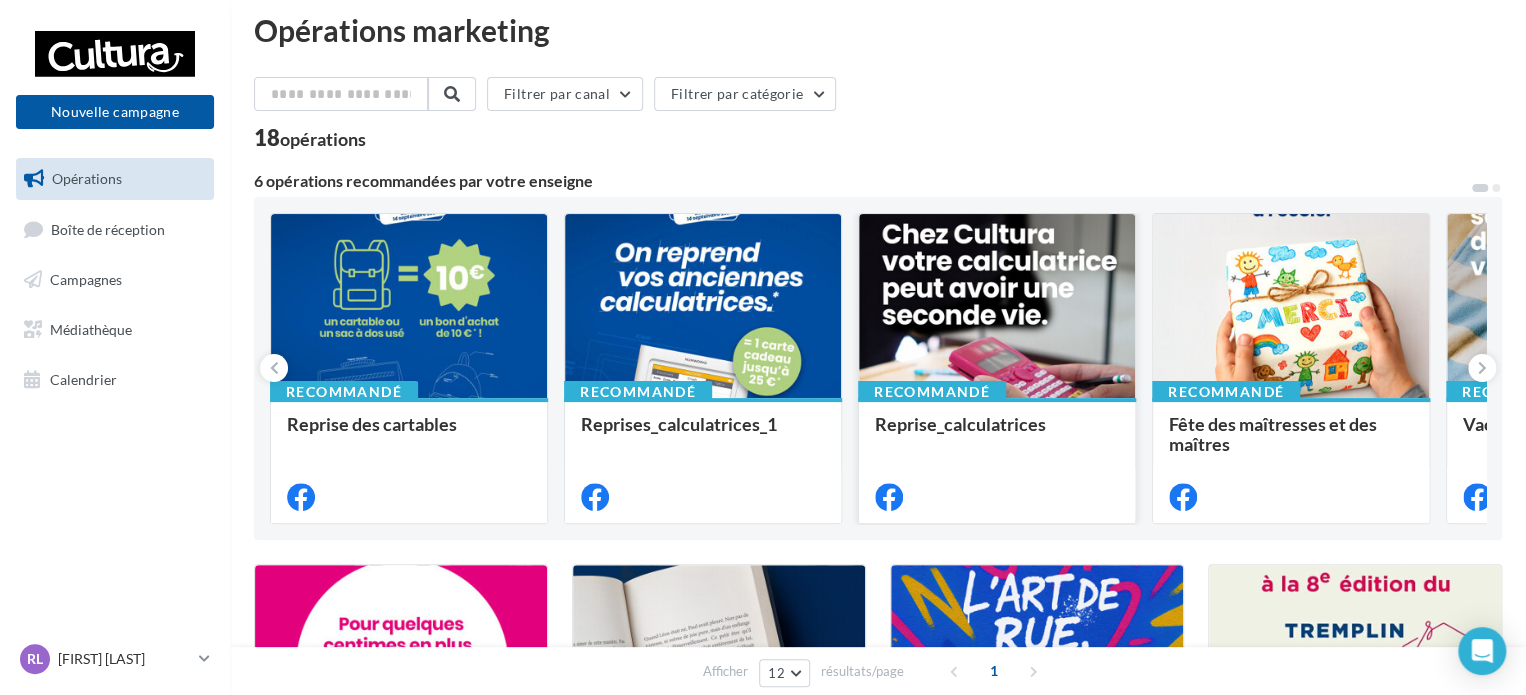 click at bounding box center (997, 307) 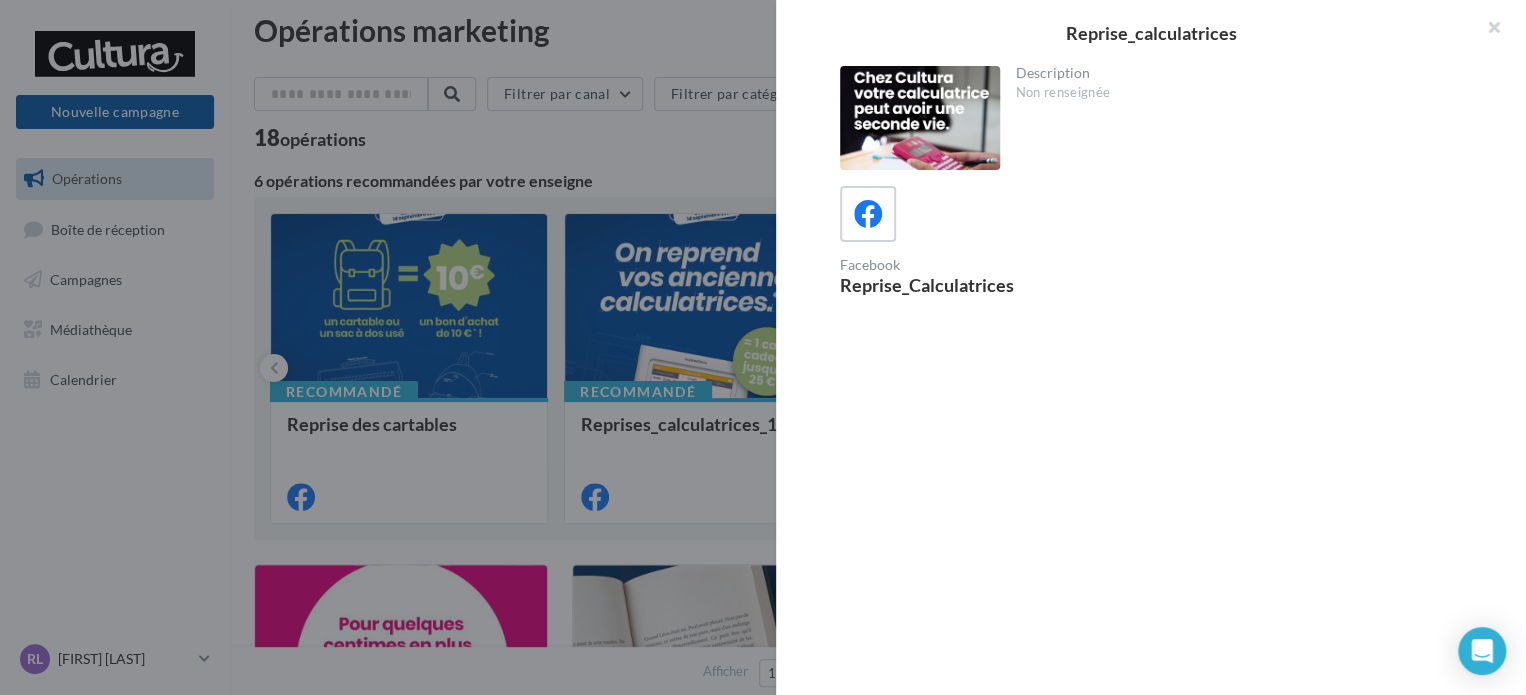 click on "Reprise_calculatrices
Description
Non renseignée
Facebook
Reprise_Calculatrices" at bounding box center (878, 1655) 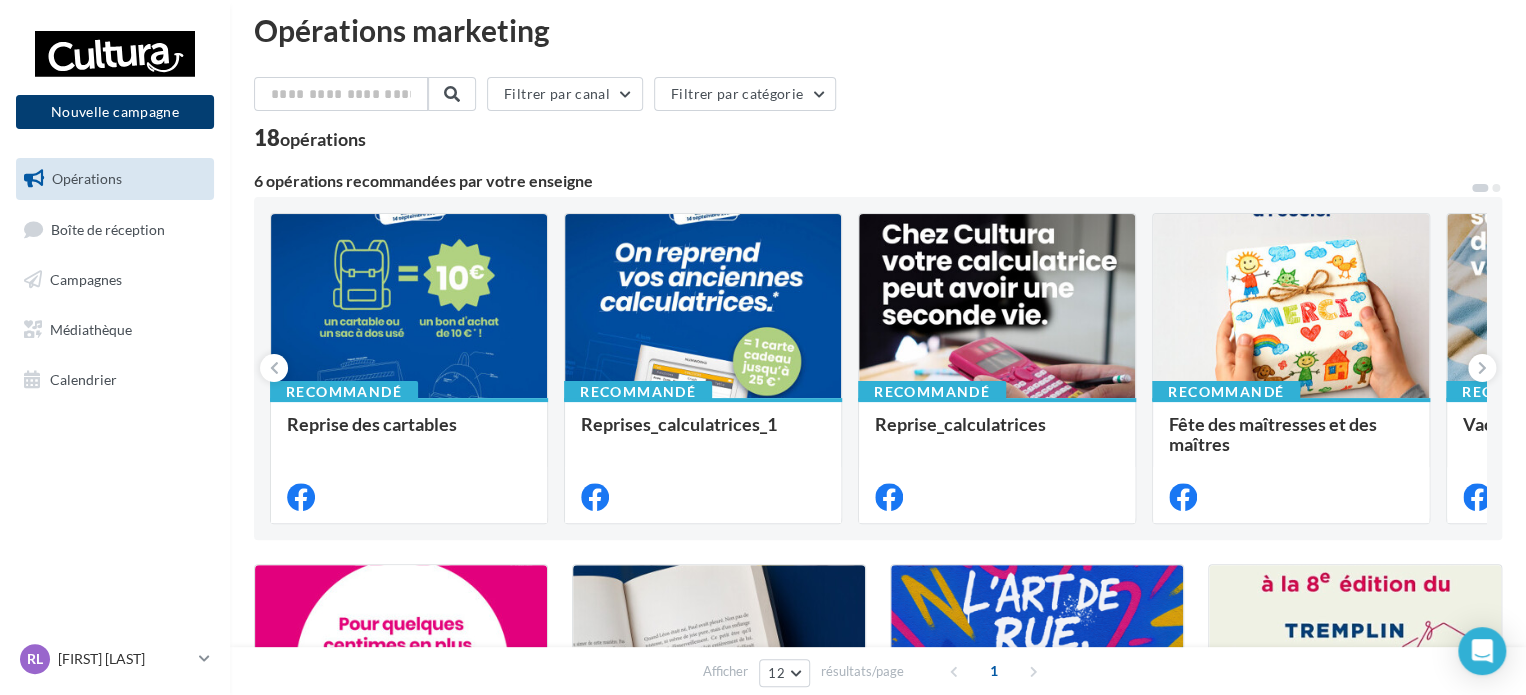 click on "Nouvelle campagne" at bounding box center [115, 112] 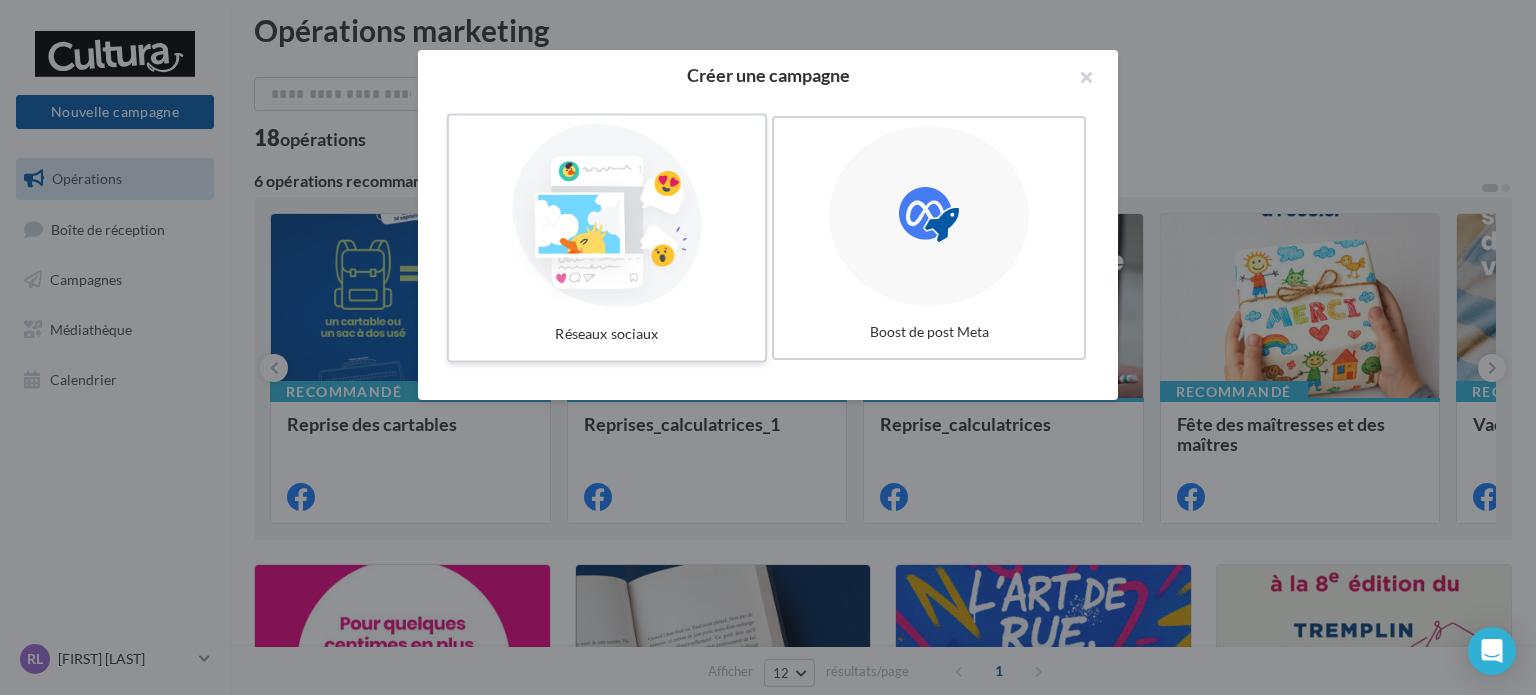 click at bounding box center (607, 216) 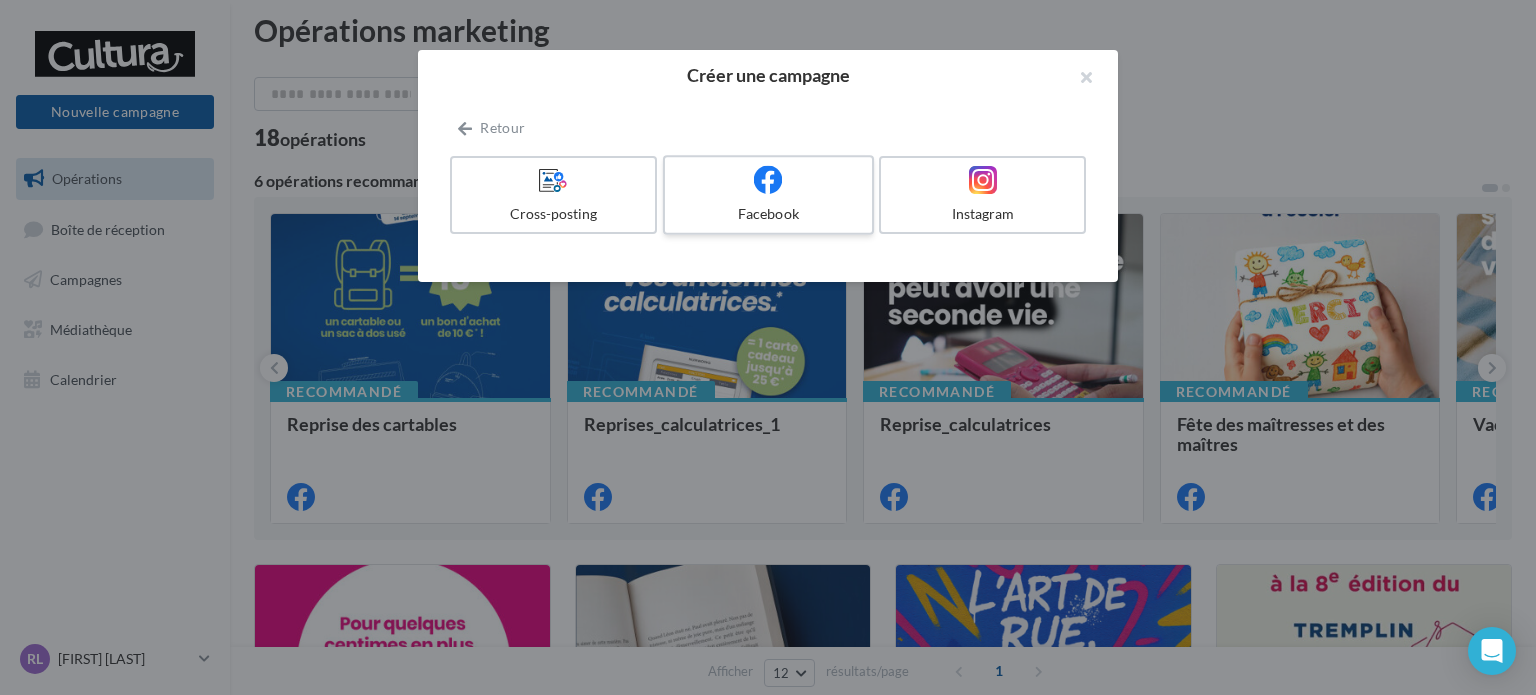 click on "Facebook" at bounding box center [768, 214] 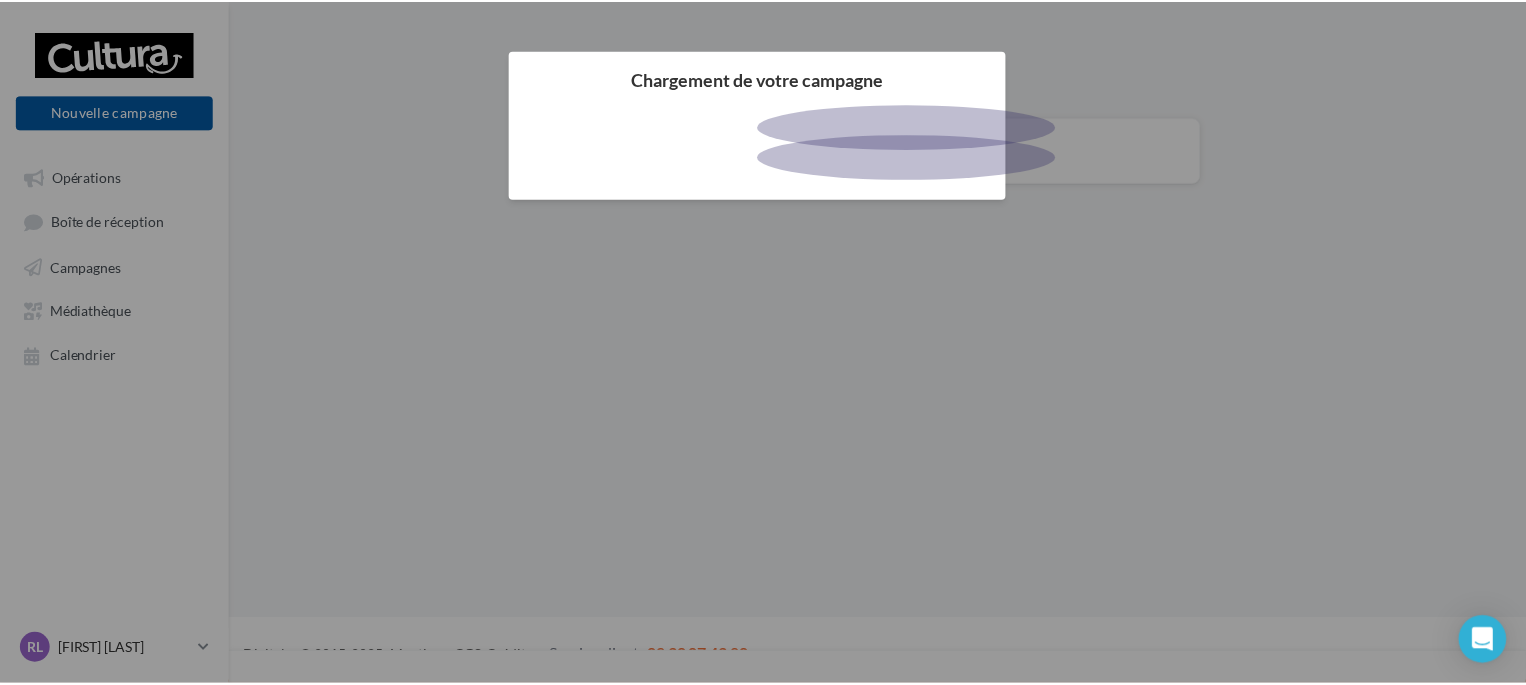 scroll, scrollTop: 0, scrollLeft: 0, axis: both 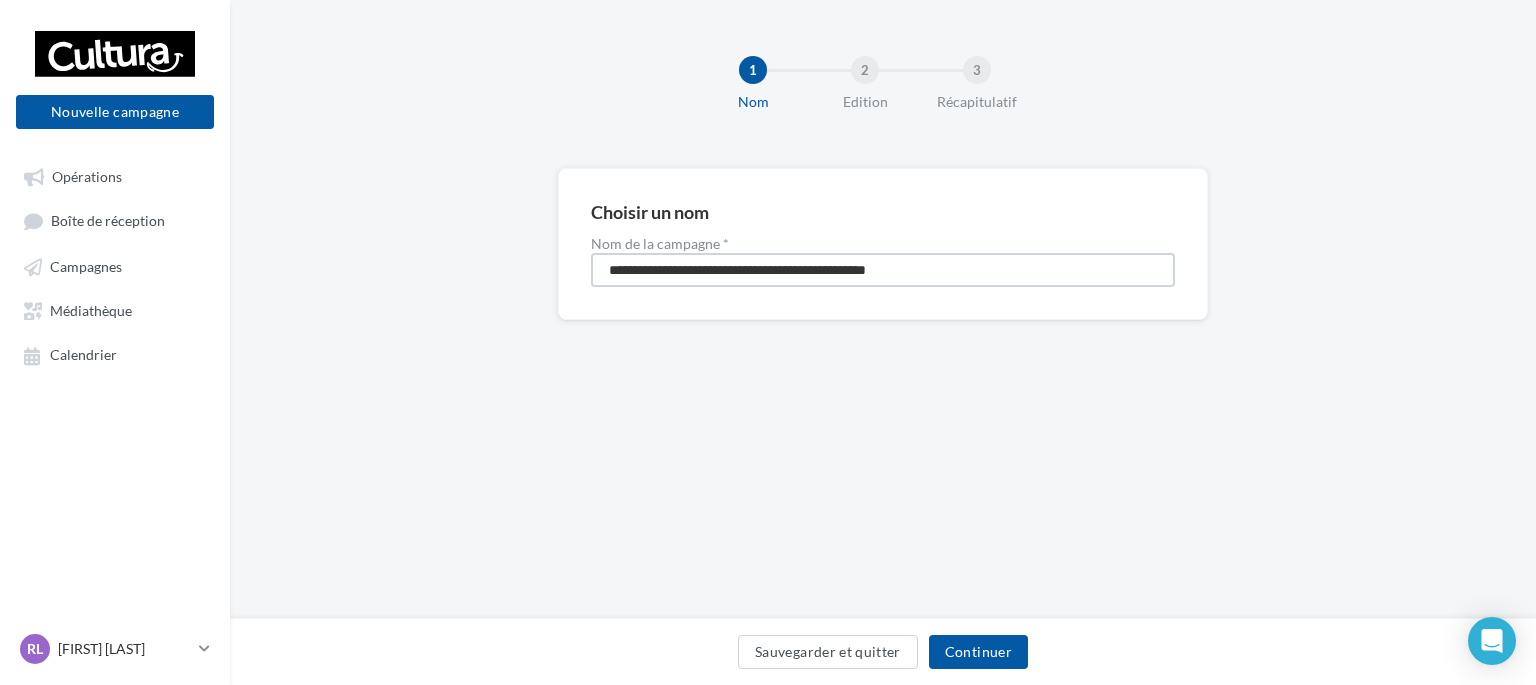 click on "**********" at bounding box center (883, 270) 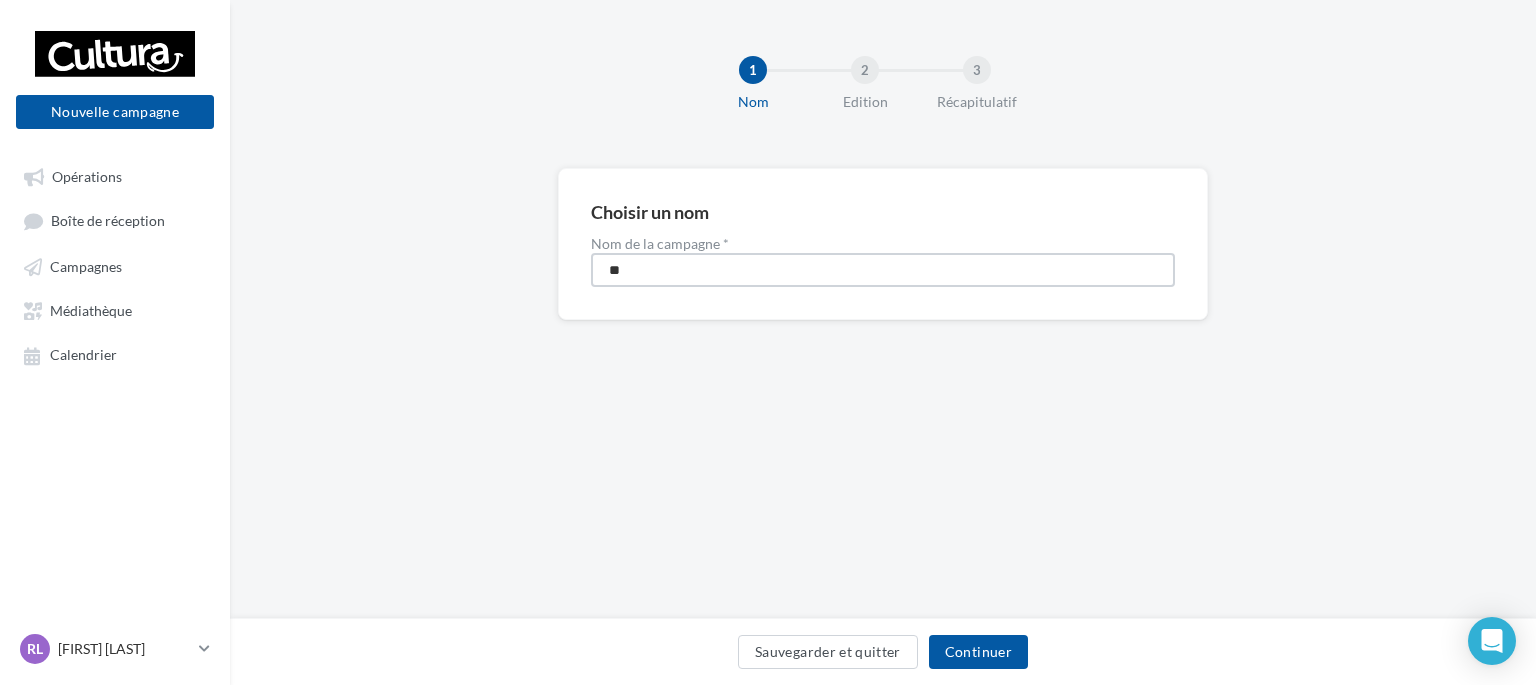 type on "*" 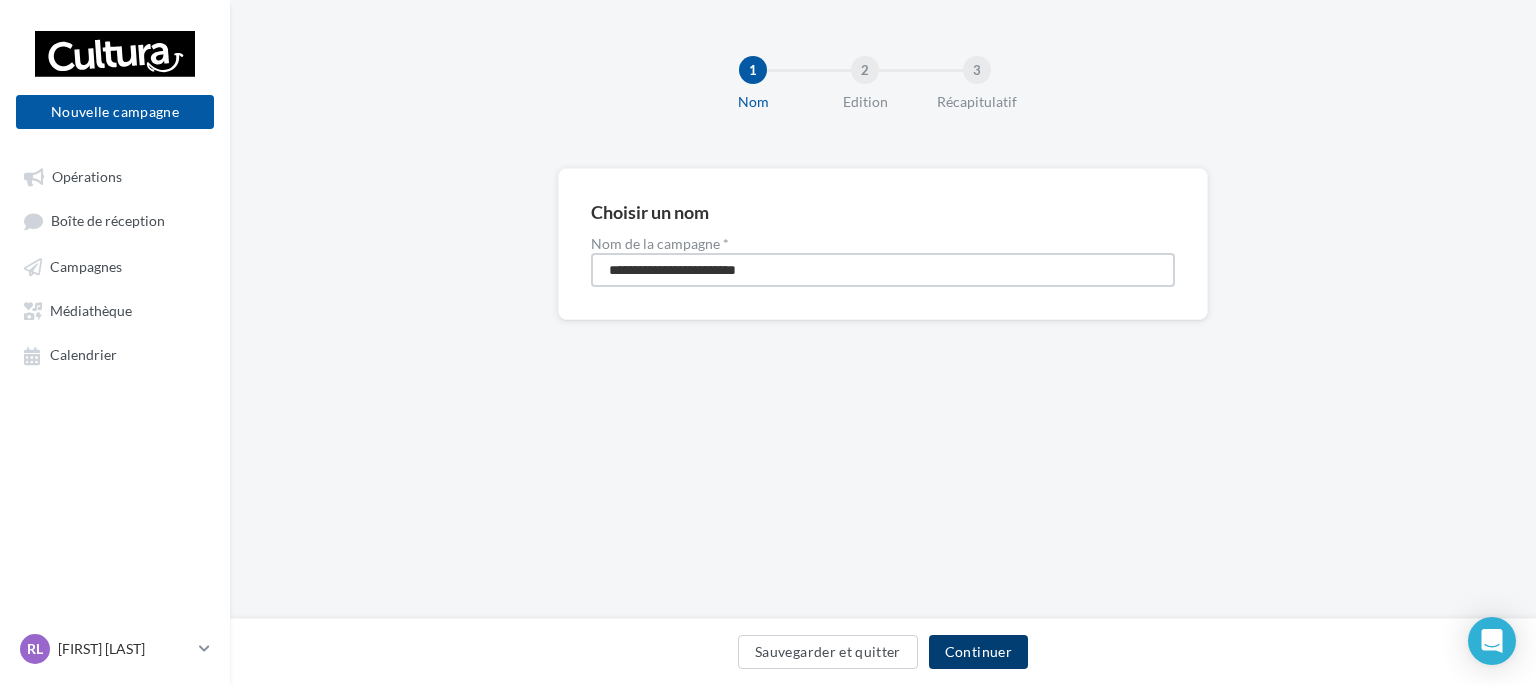 type on "**********" 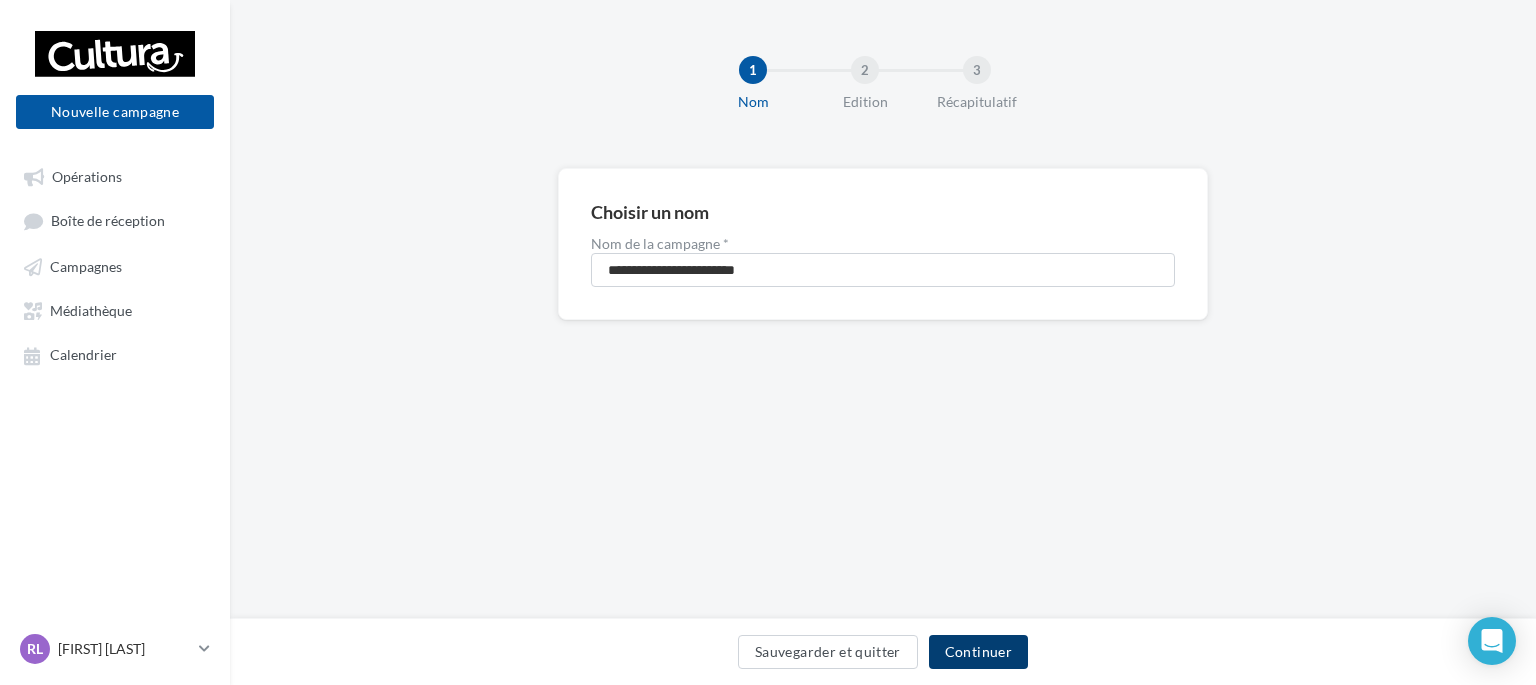 click on "Continuer" at bounding box center (978, 652) 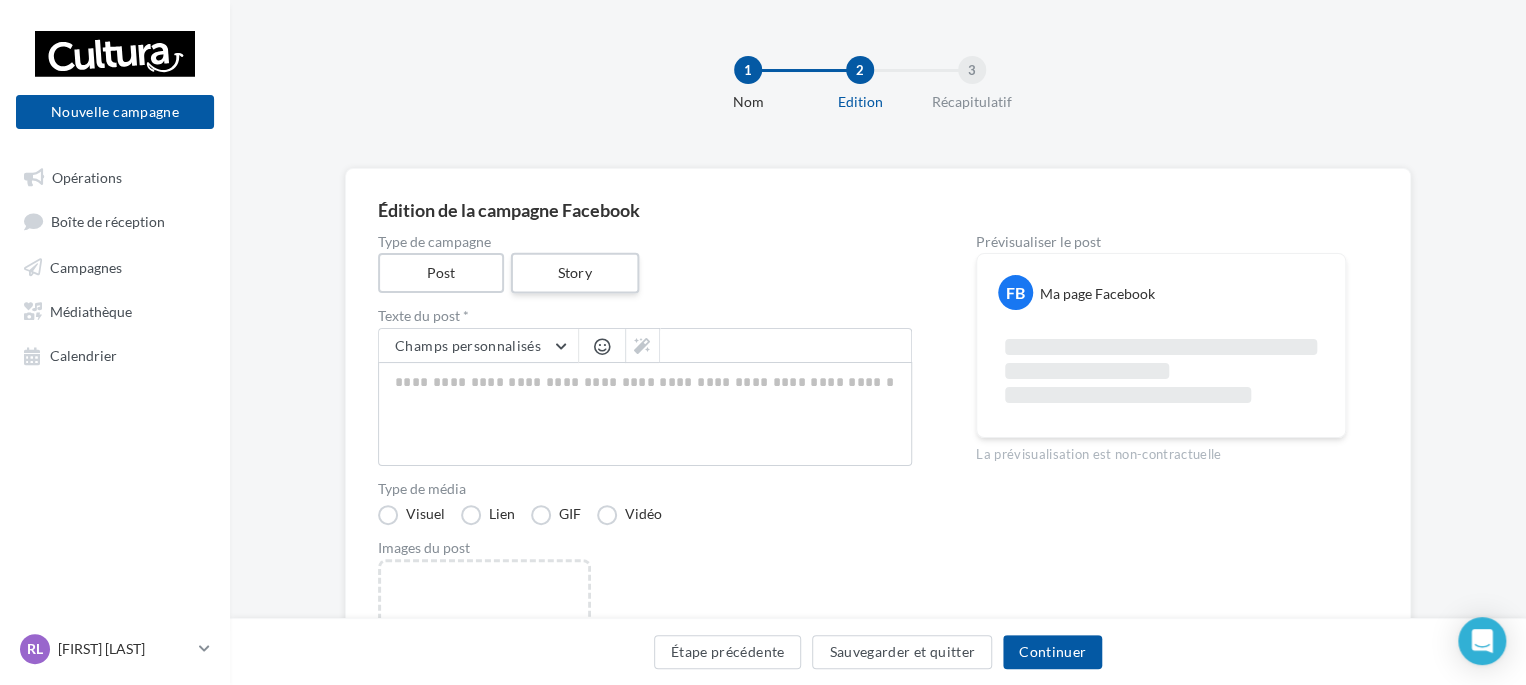 click on "Story" at bounding box center (574, 273) 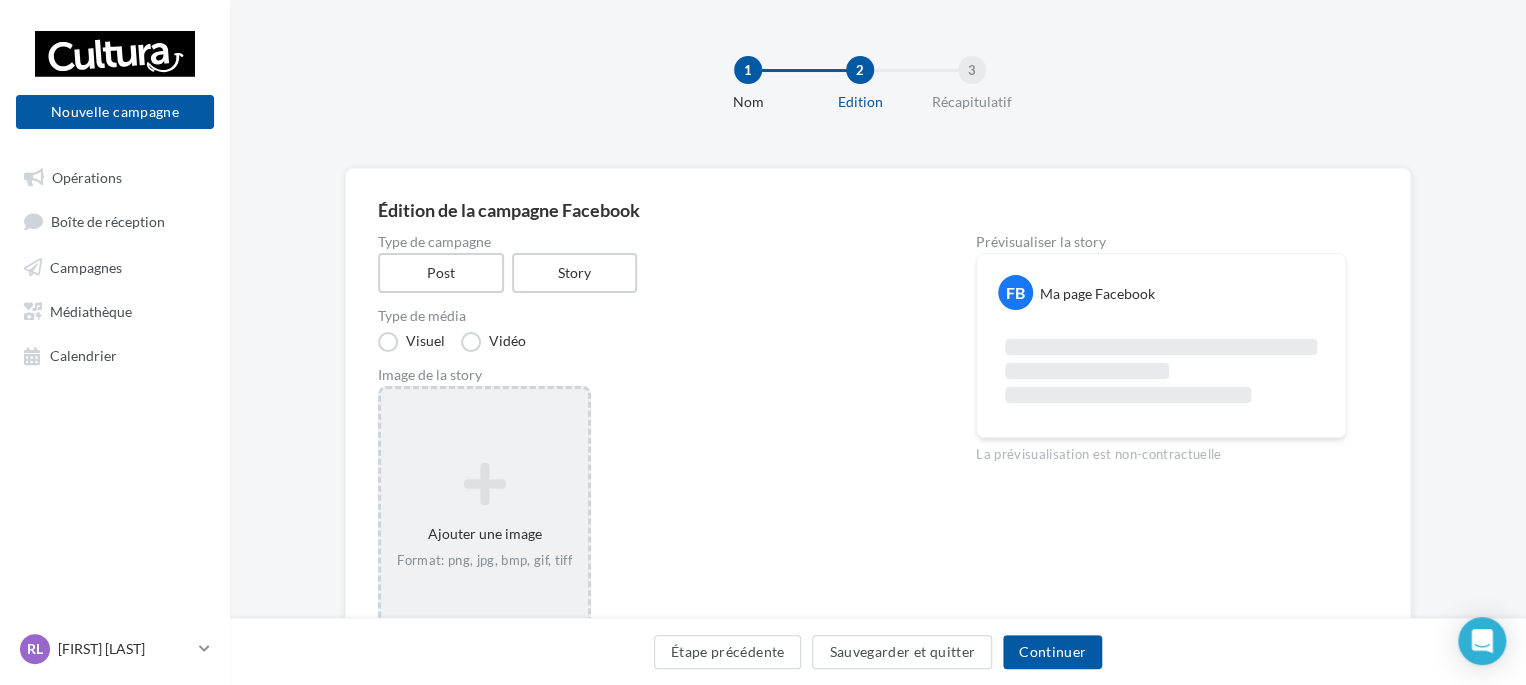 click at bounding box center (484, 484) 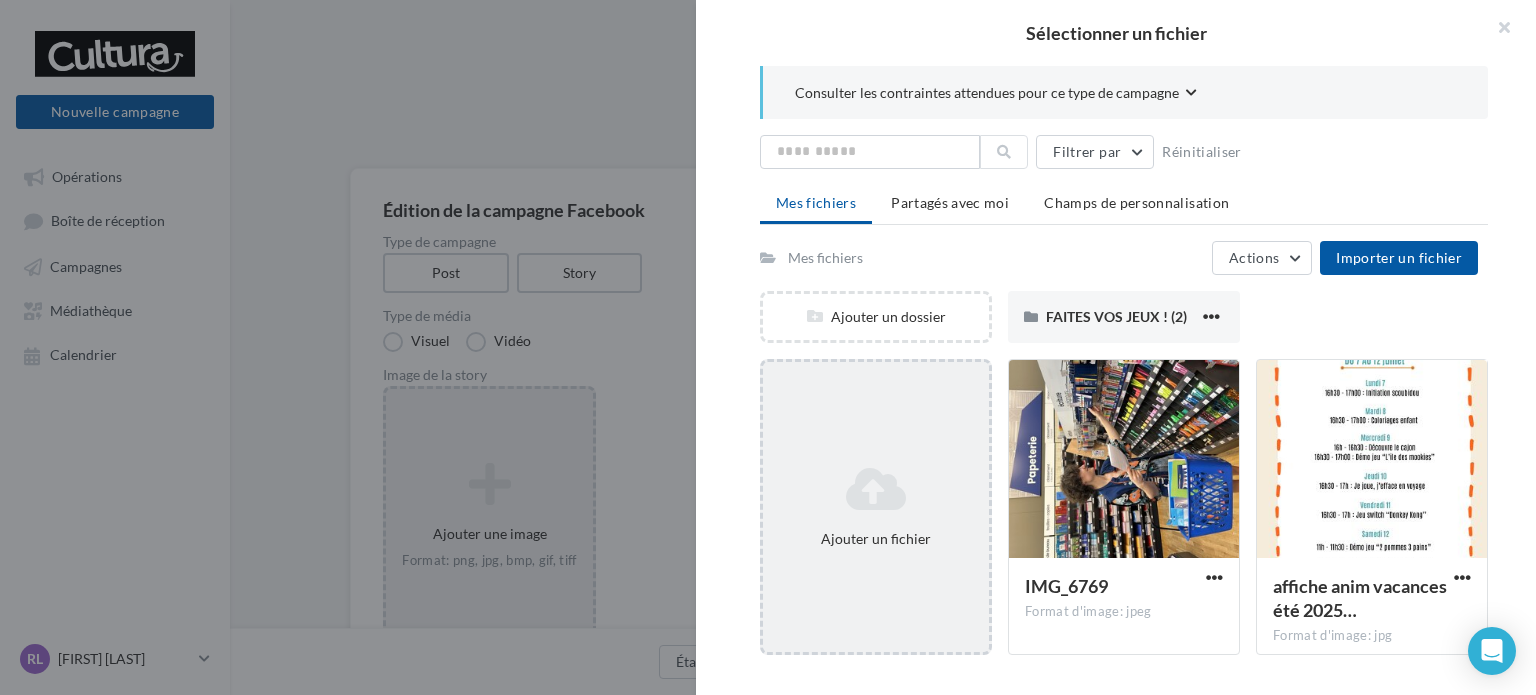 click on "Ajouter un fichier" at bounding box center (876, 507) 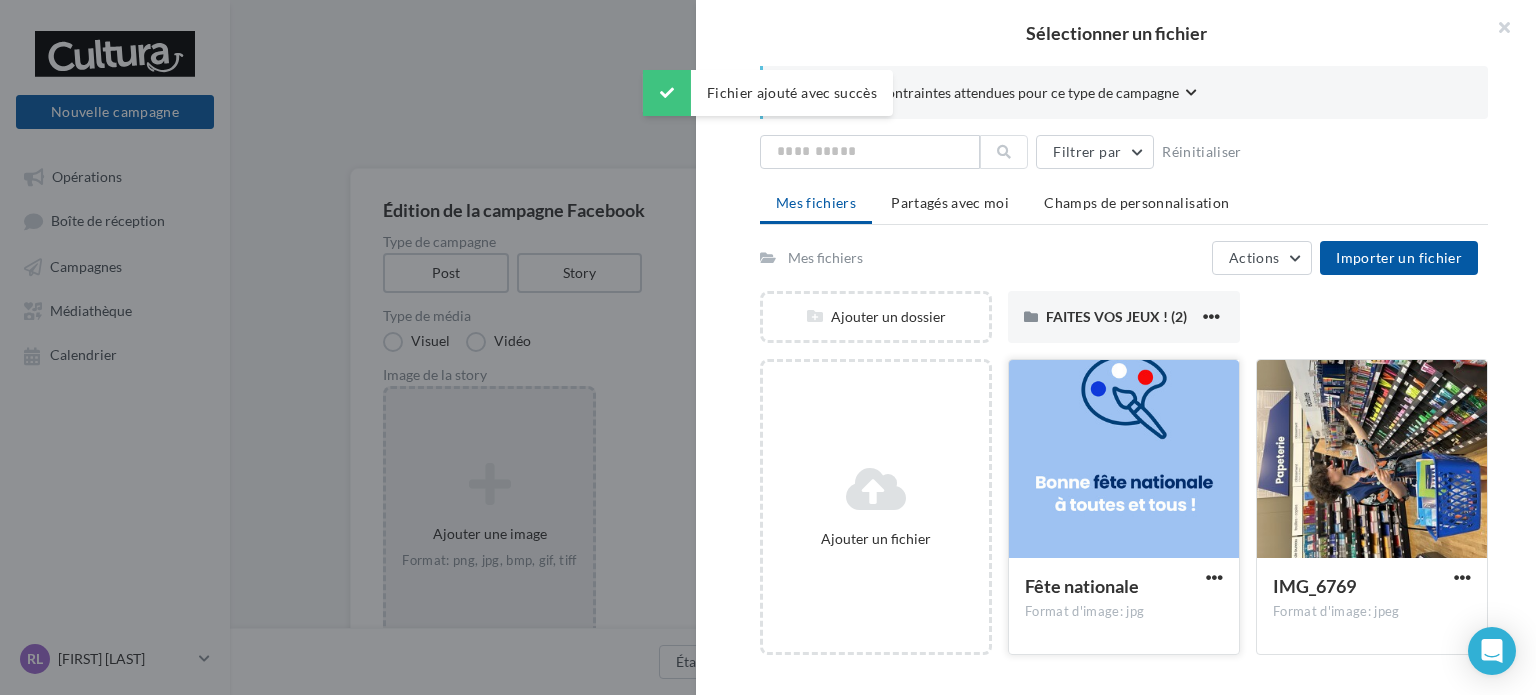 click at bounding box center [1124, 460] 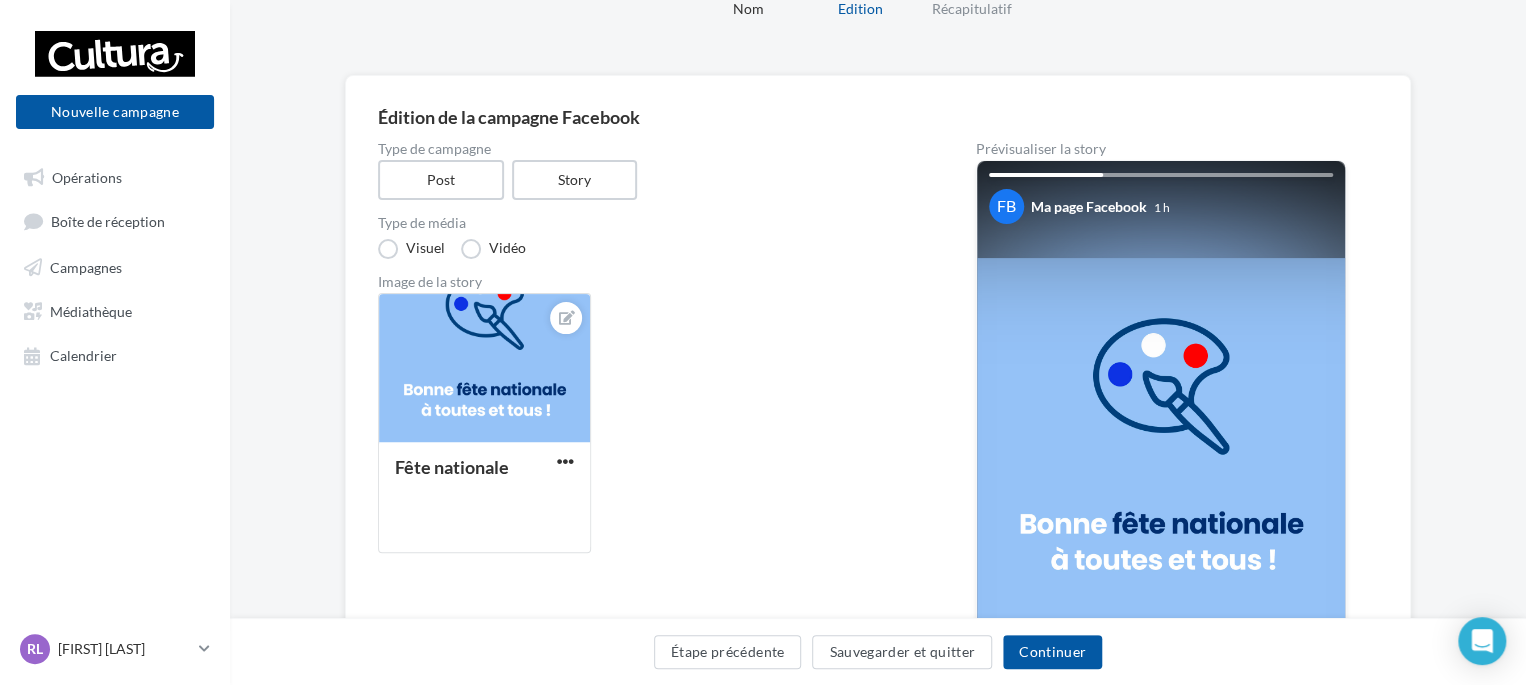 scroll, scrollTop: 197, scrollLeft: 0, axis: vertical 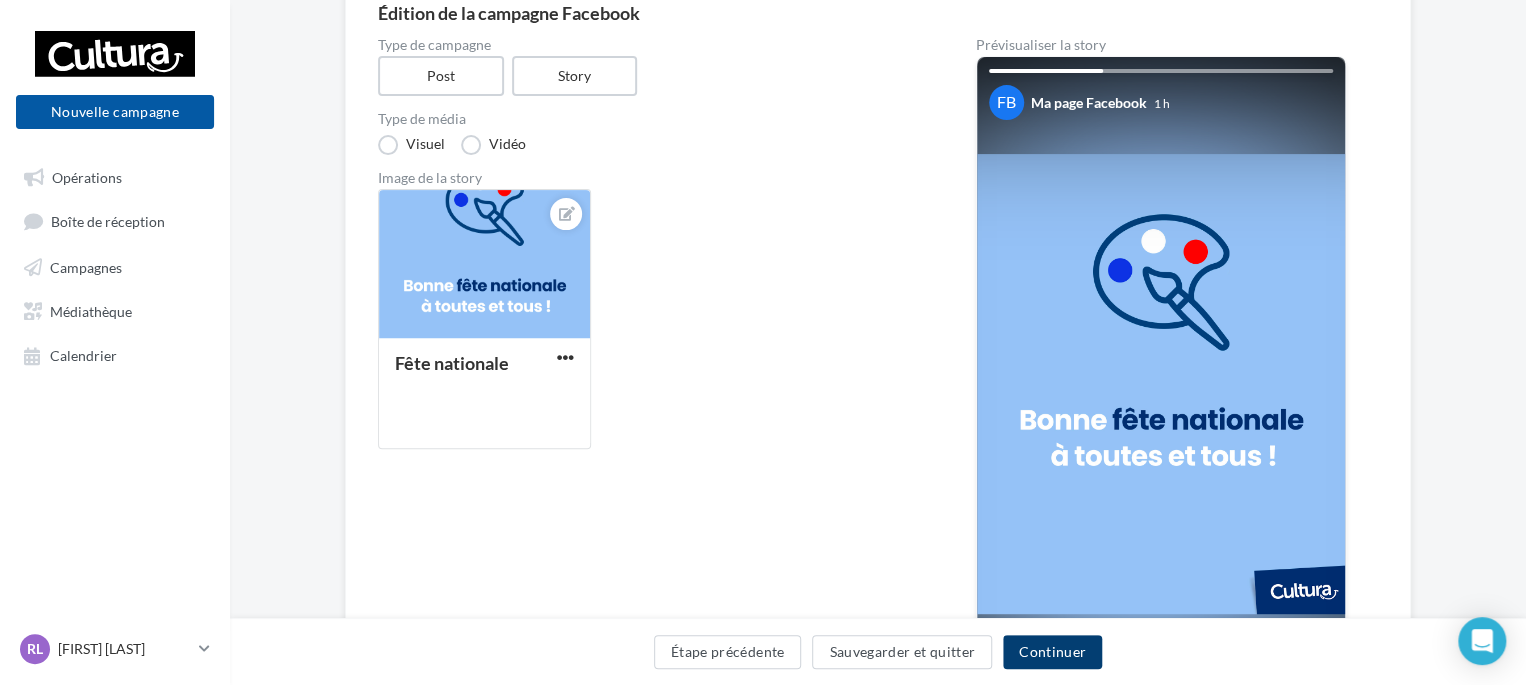 click on "Continuer" at bounding box center [1052, 652] 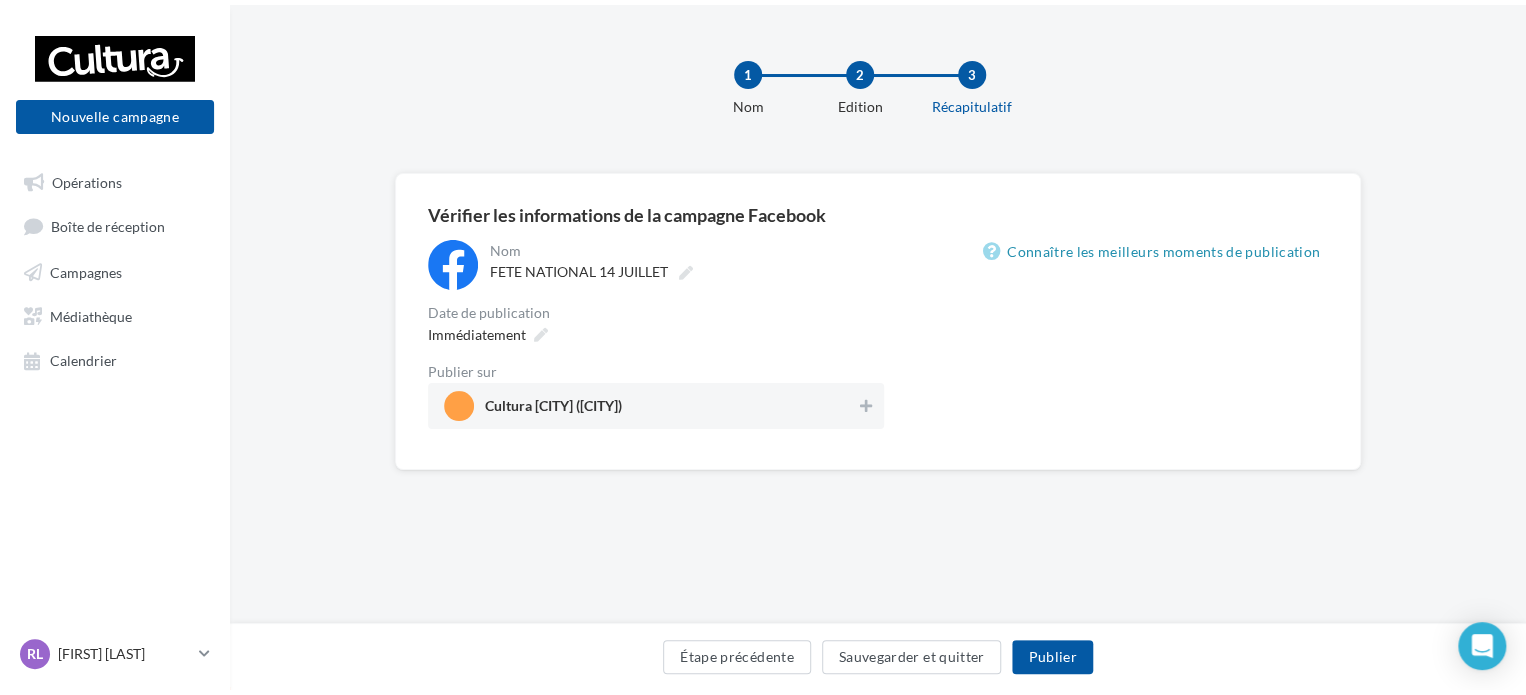 scroll, scrollTop: 0, scrollLeft: 0, axis: both 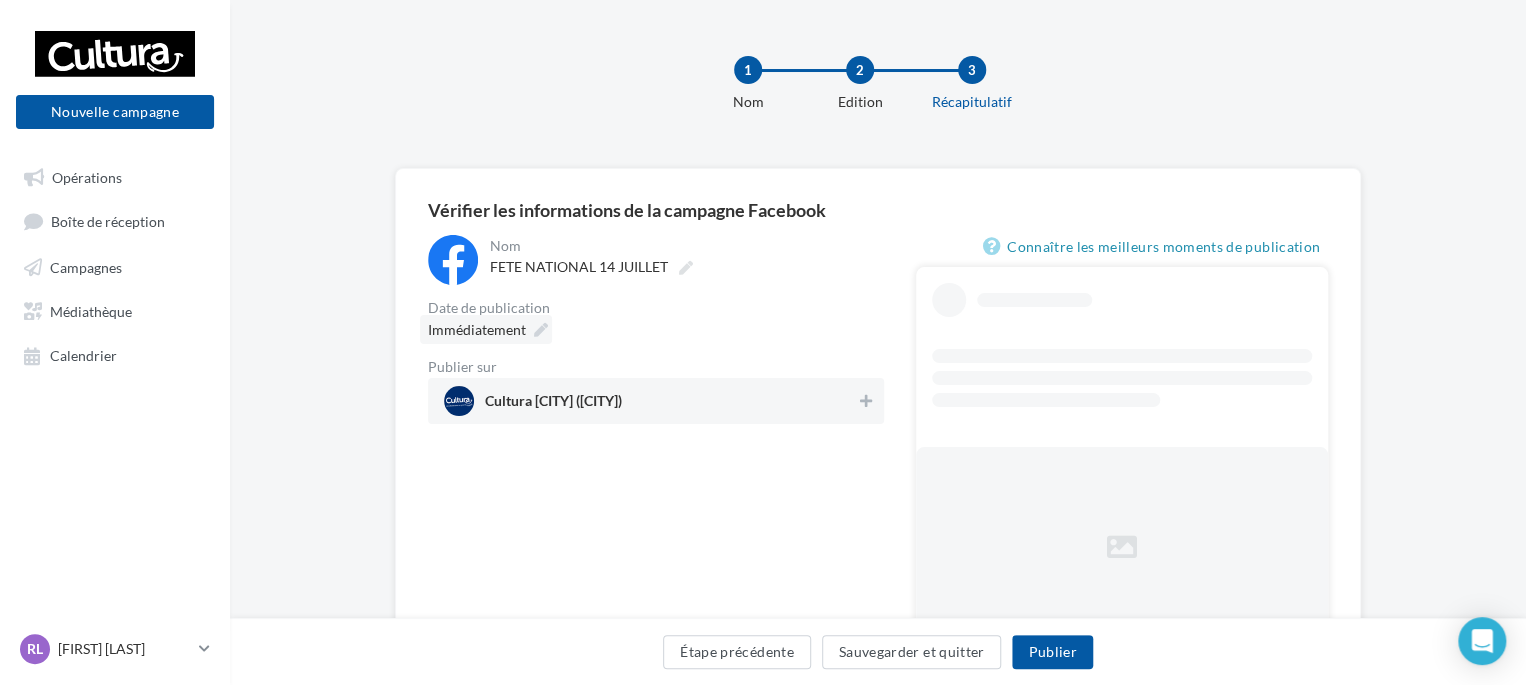 click on "Immédiatement" at bounding box center (477, 329) 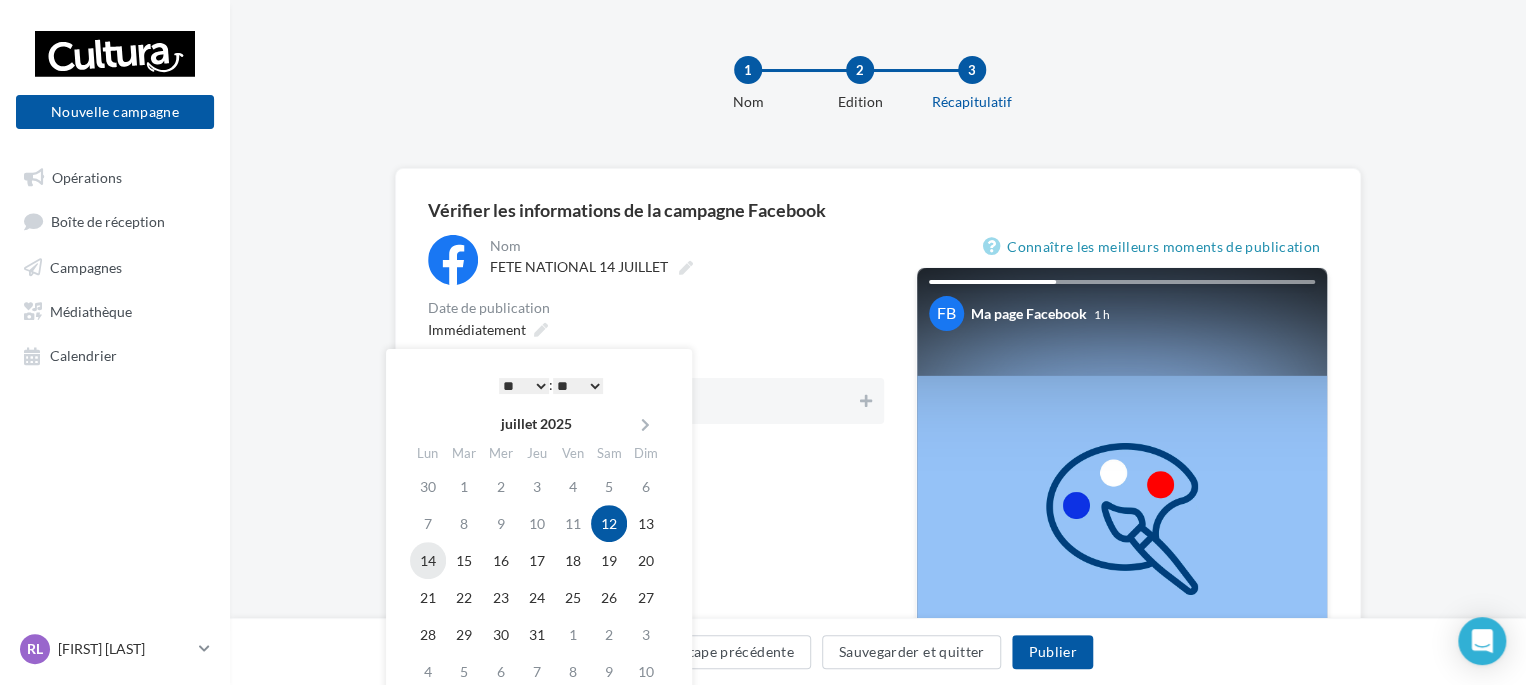 click on "14" at bounding box center (428, 560) 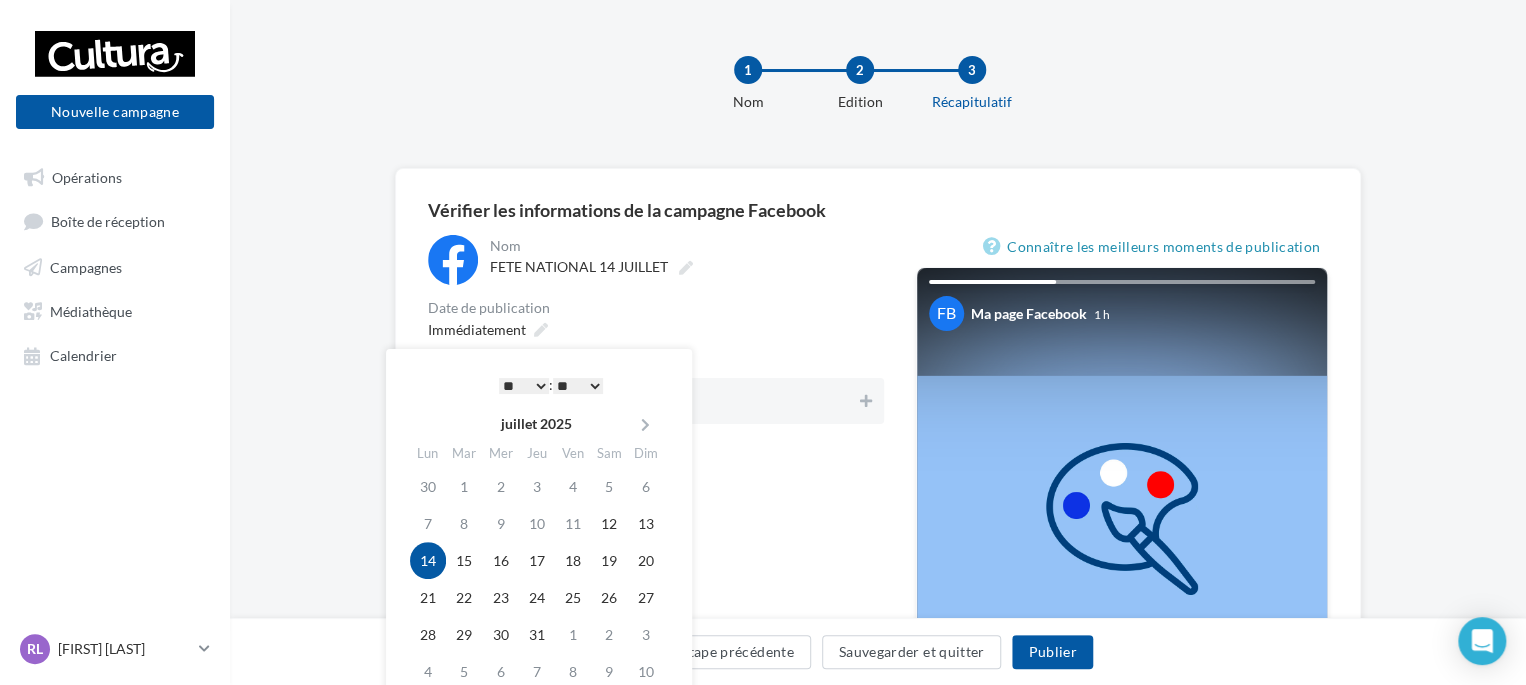 click on "* * * * * * * * * * ** ** ** ** ** ** ** ** ** ** ** ** ** **" at bounding box center [524, 386] 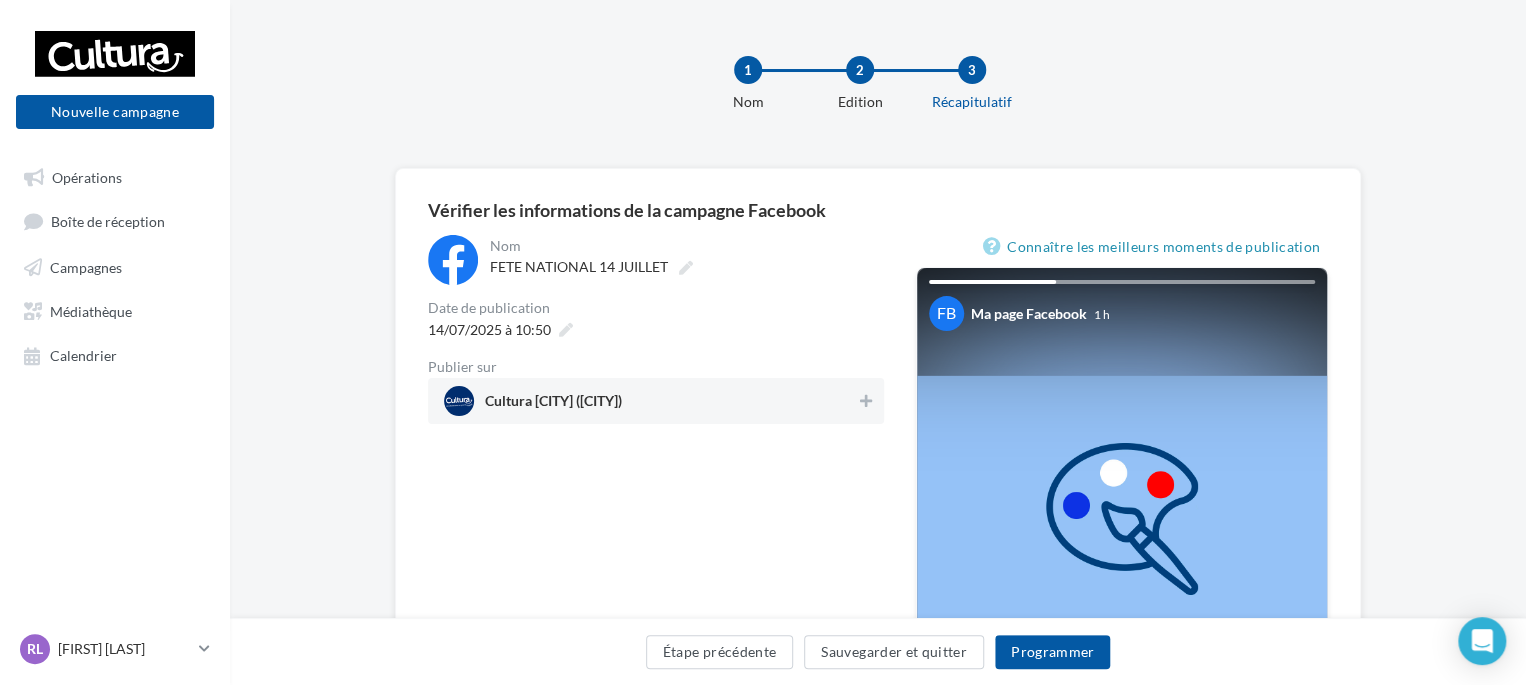 click on "**********" at bounding box center (656, 629) 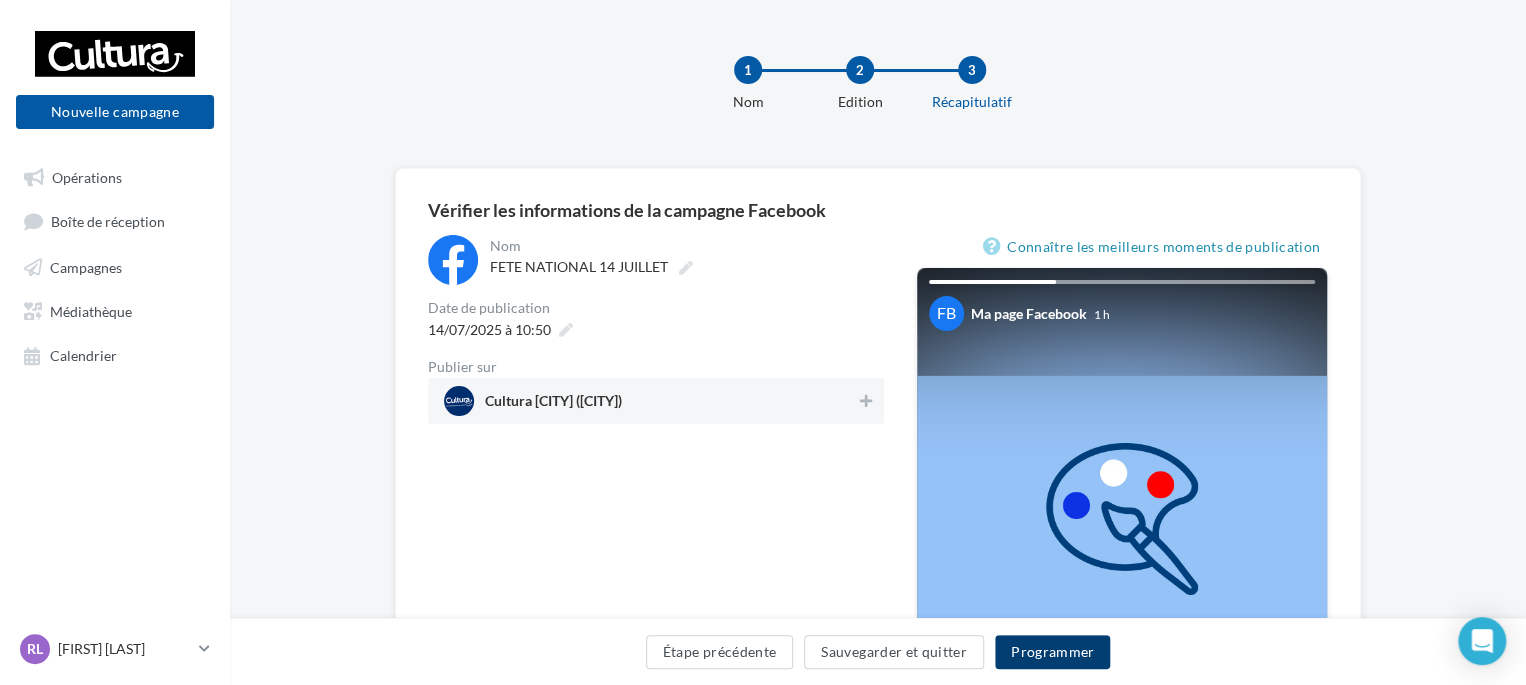 click on "Programmer" at bounding box center (1053, 652) 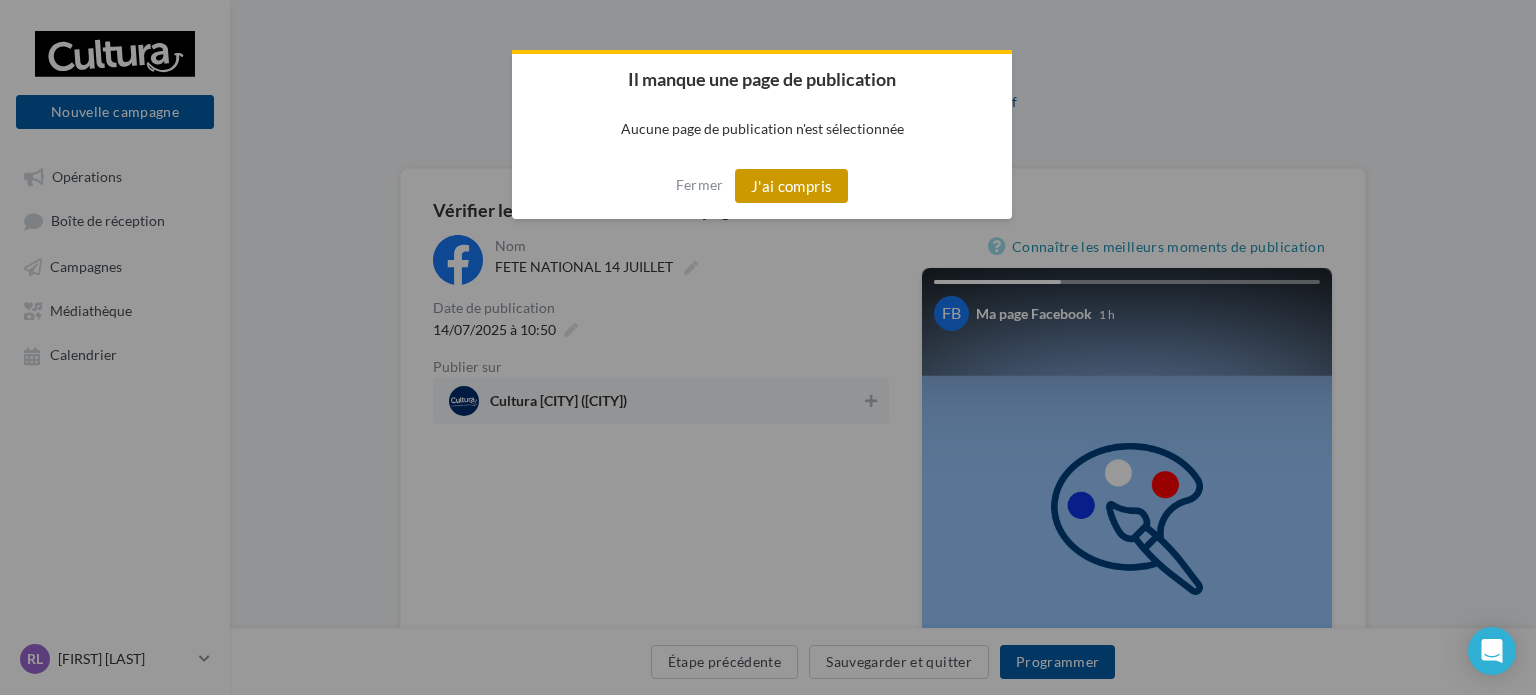 click on "J'ai compris" at bounding box center (792, 186) 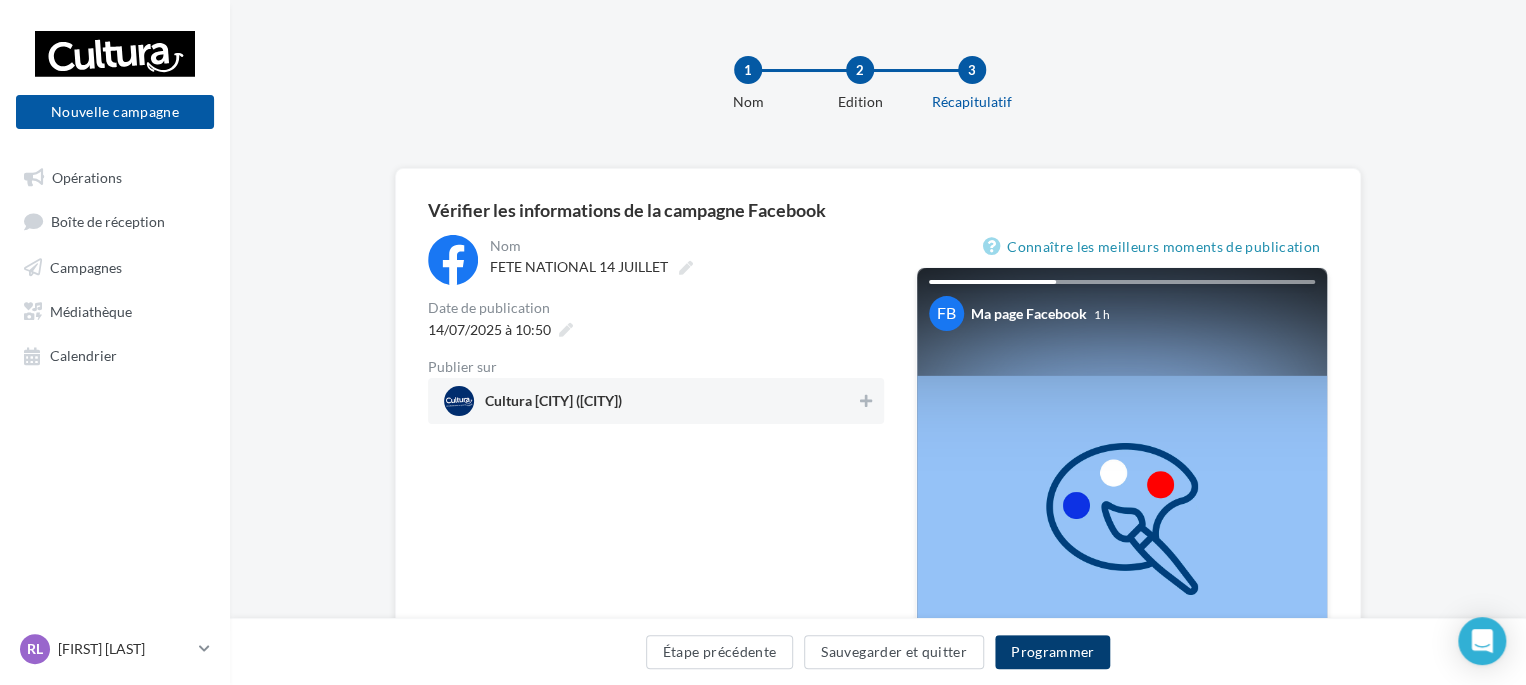 click on "Programmer" at bounding box center (1053, 652) 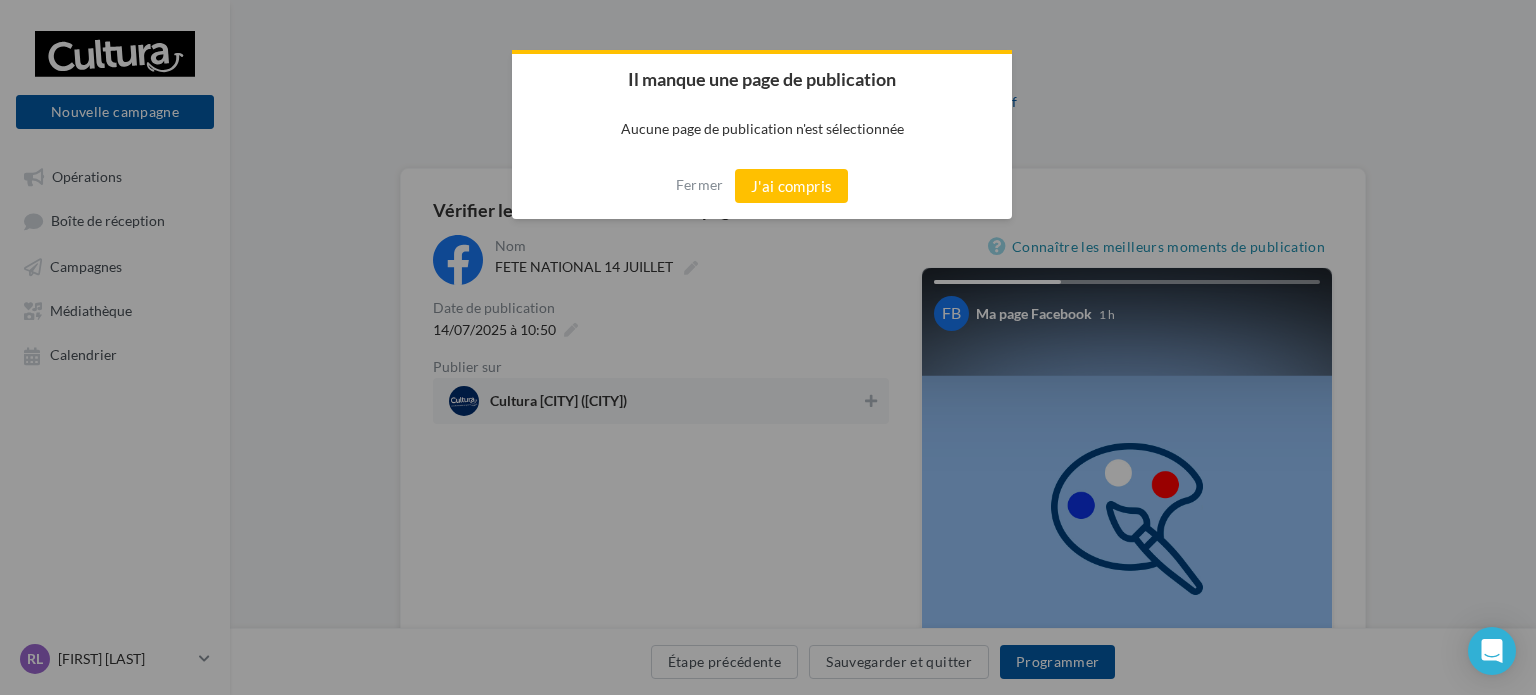 click at bounding box center [768, 347] 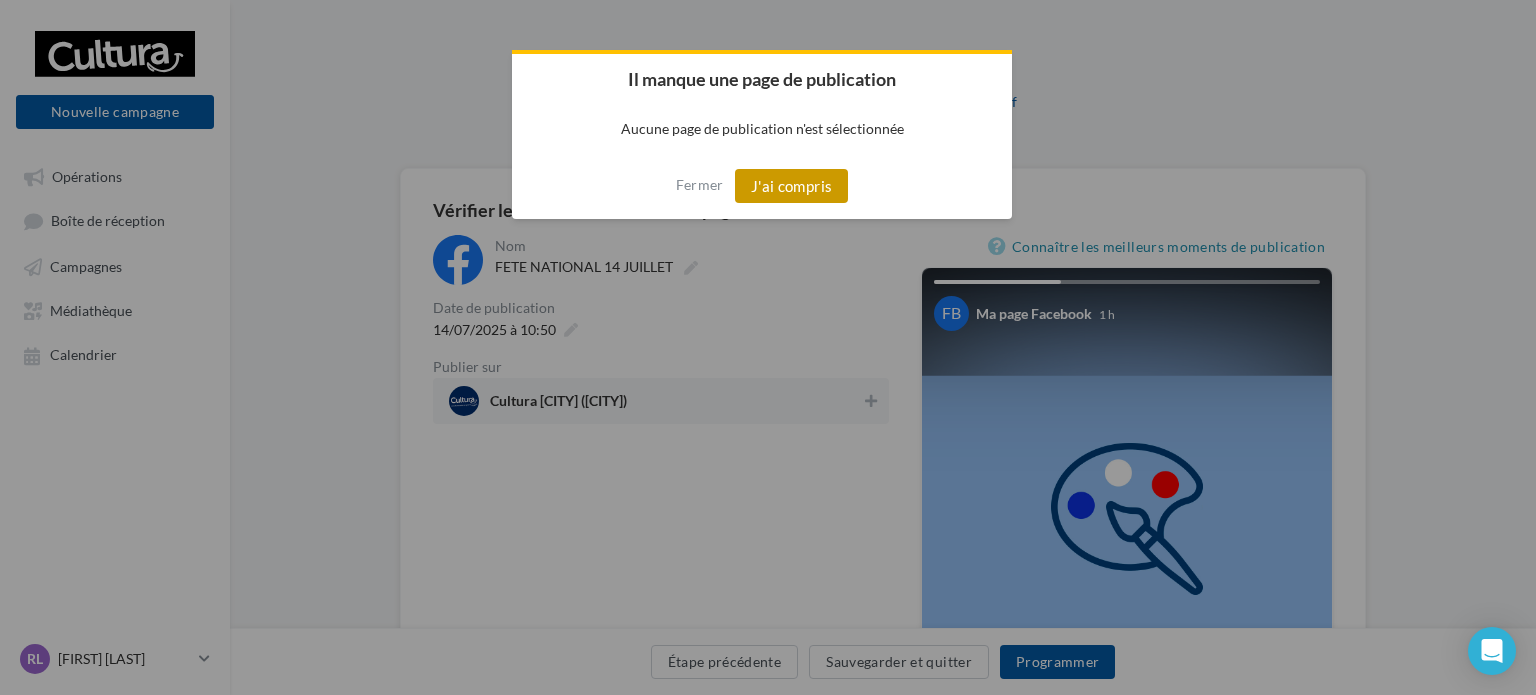 click on "J'ai compris" at bounding box center (792, 186) 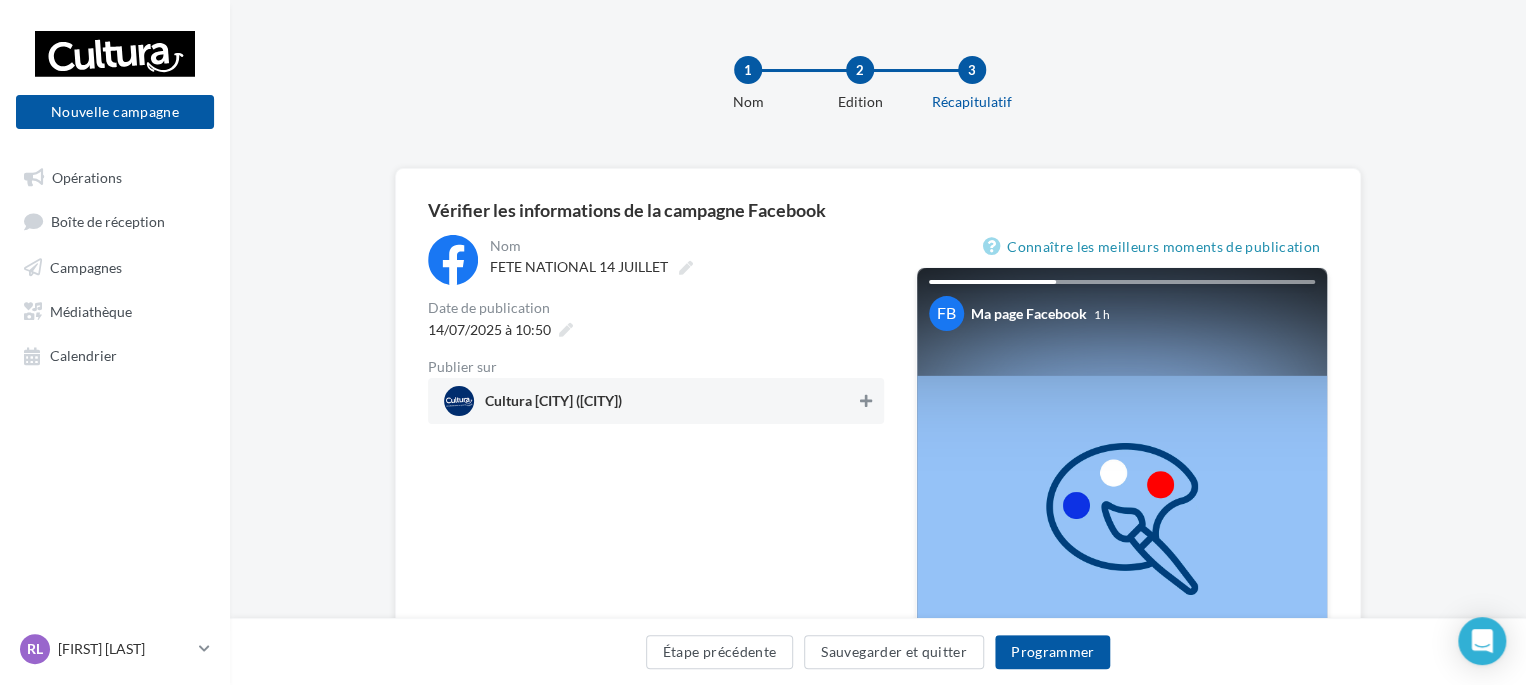 click at bounding box center (866, 401) 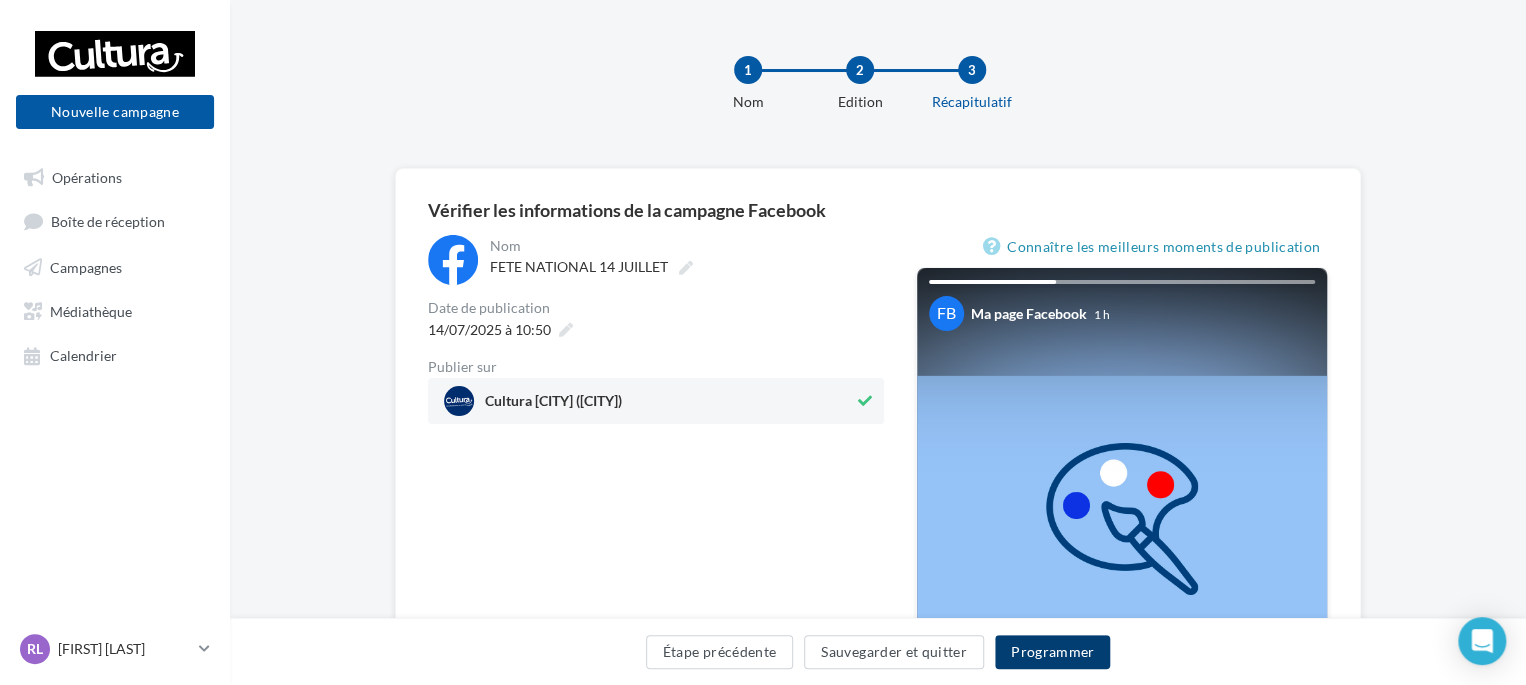 click on "Programmer" at bounding box center (1053, 652) 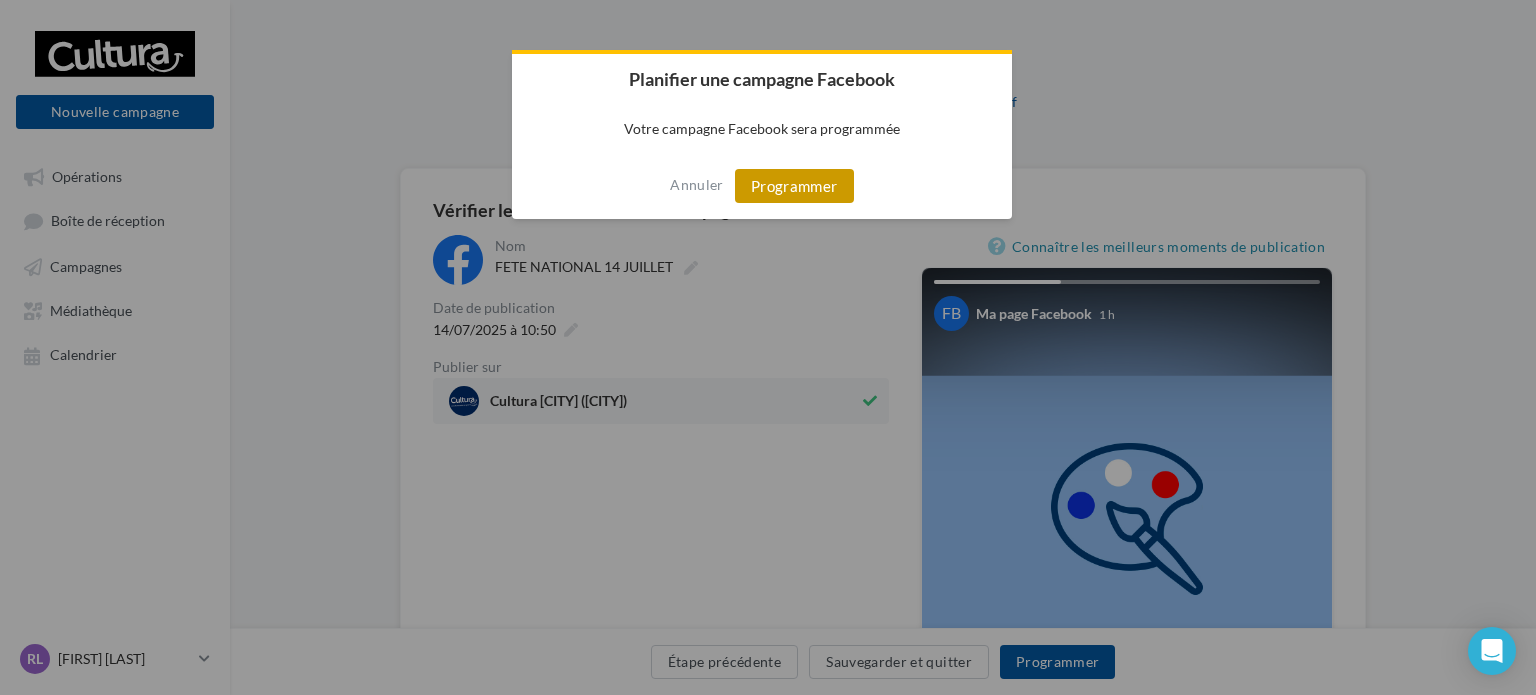 click on "Programmer" at bounding box center (794, 186) 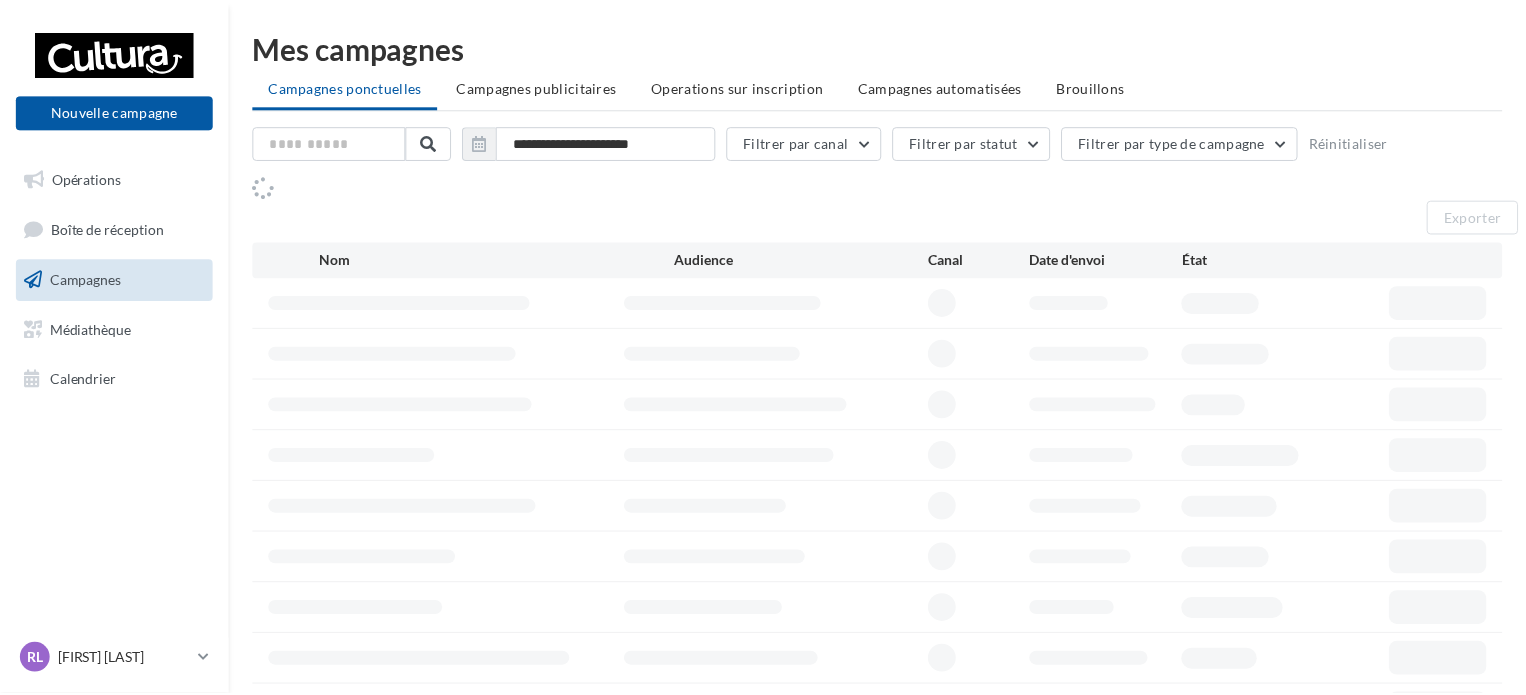 scroll, scrollTop: 0, scrollLeft: 0, axis: both 